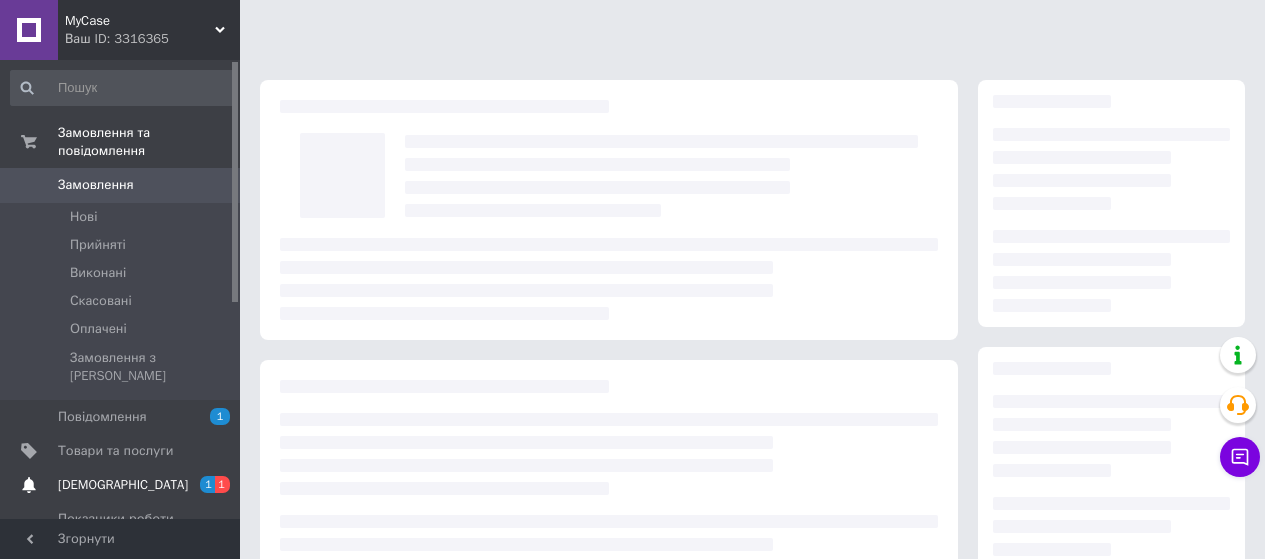 scroll, scrollTop: 0, scrollLeft: 0, axis: both 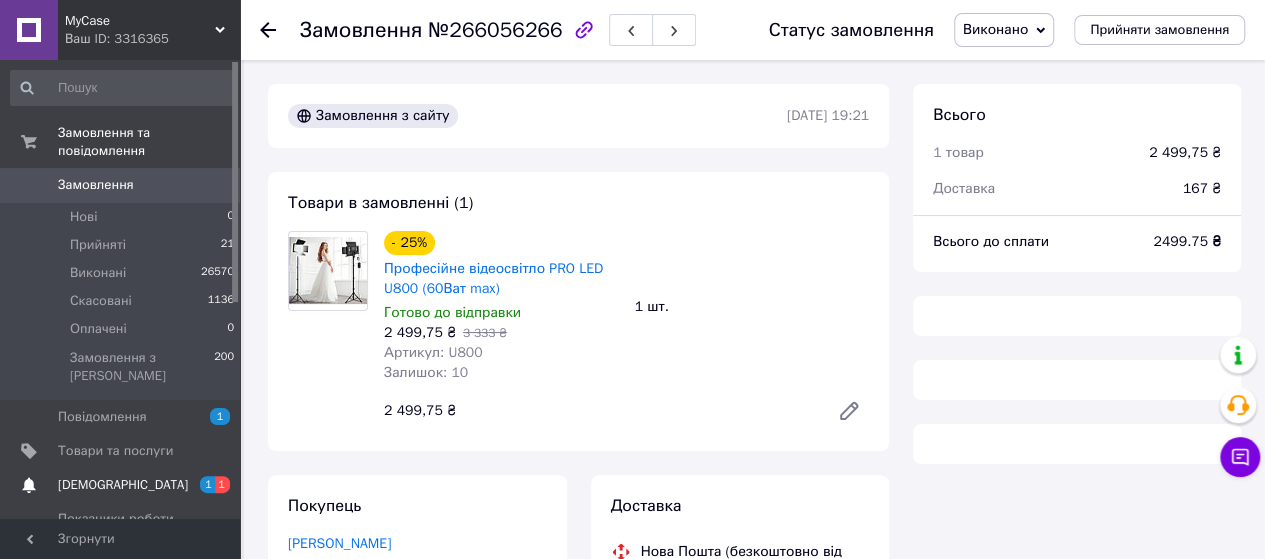 click on "[DEMOGRAPHIC_DATA]" at bounding box center (121, 485) 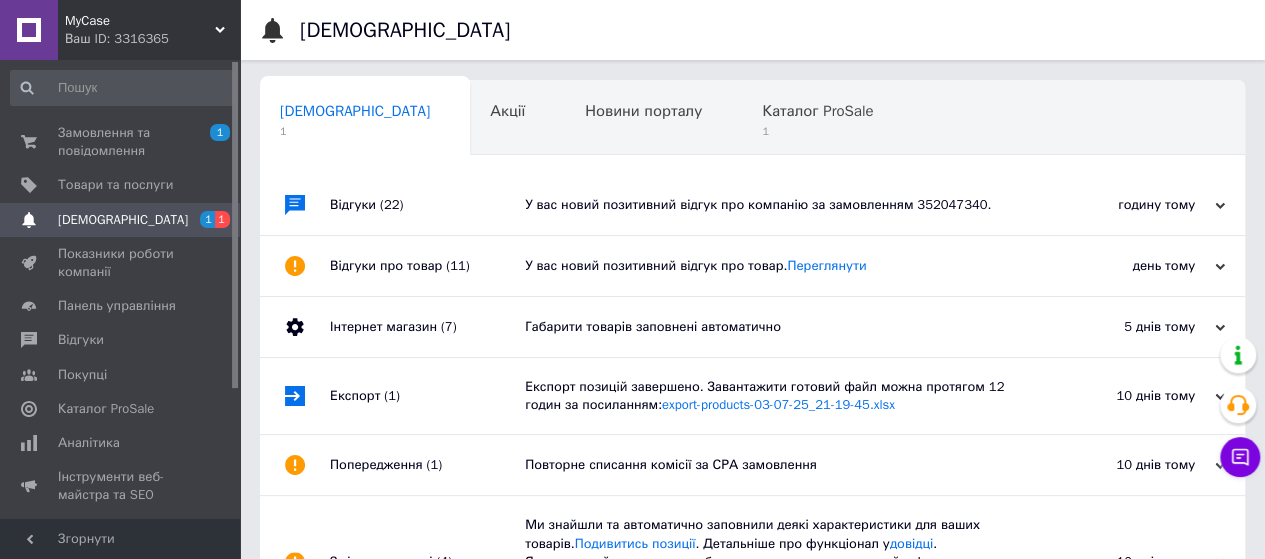 click on "У вас новий позитивний відгук про компанію за замовленням 352047340." at bounding box center [775, 205] 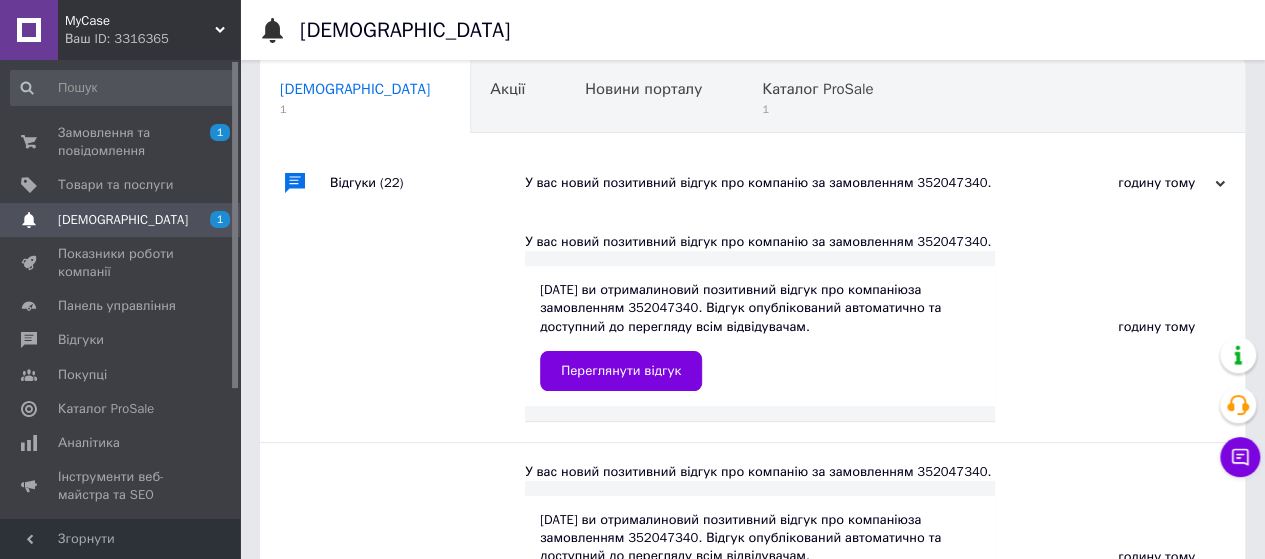 scroll, scrollTop: 25, scrollLeft: 0, axis: vertical 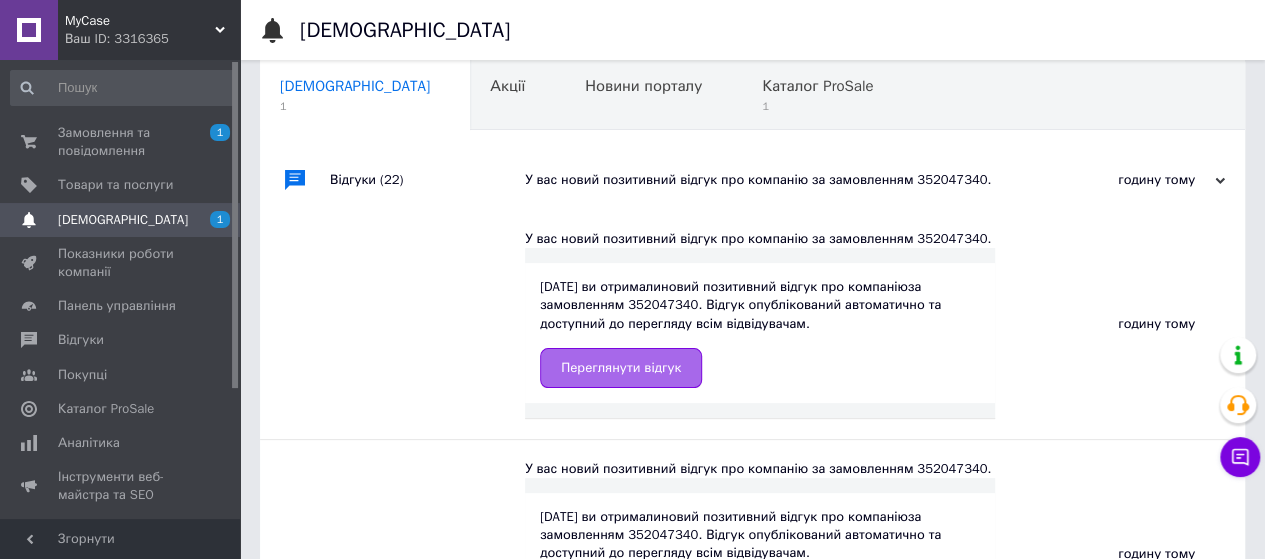 click on "Переглянути відгук" at bounding box center (621, 368) 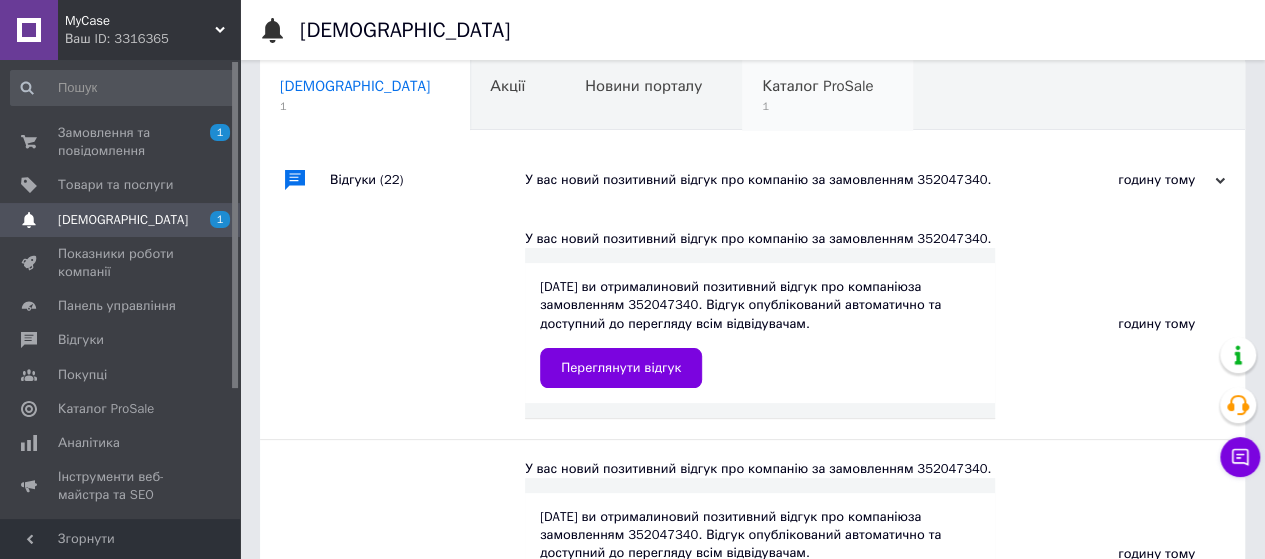 click on "1" at bounding box center (817, 106) 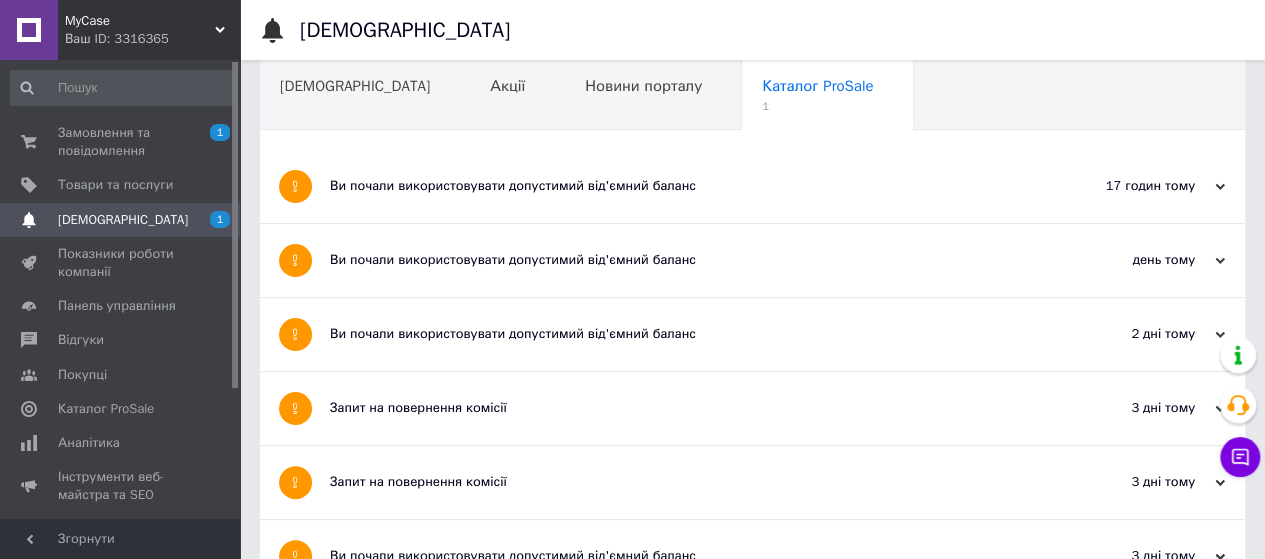 click on "Ви почали використовувати допустимий від'ємний баланс" at bounding box center (677, 186) 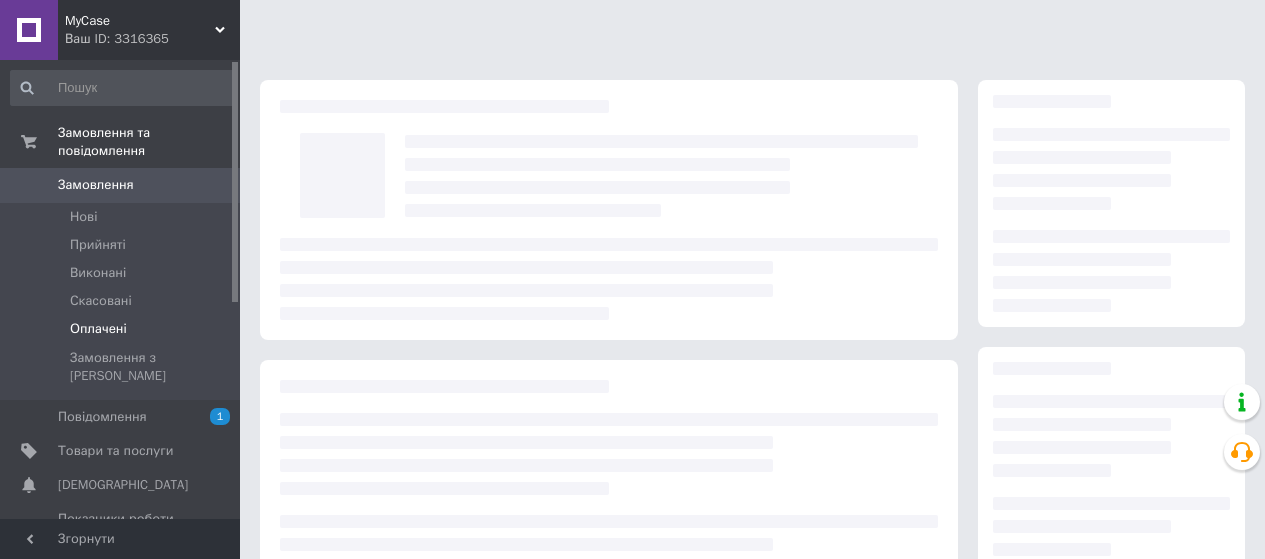 scroll, scrollTop: 0, scrollLeft: 0, axis: both 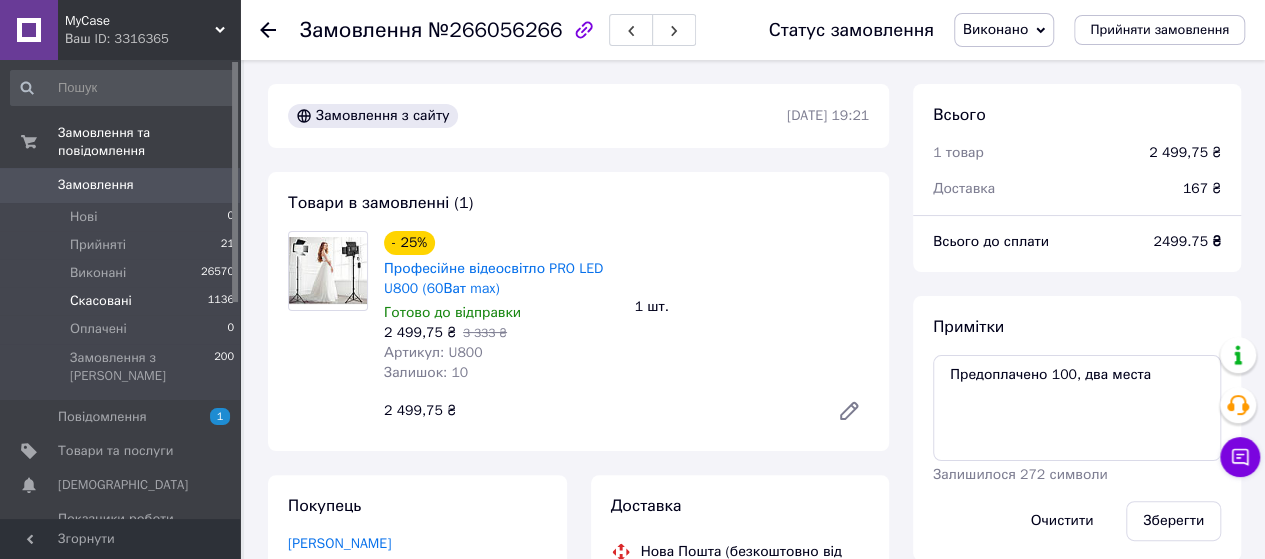 click on "Скасовані 1136" at bounding box center (123, 301) 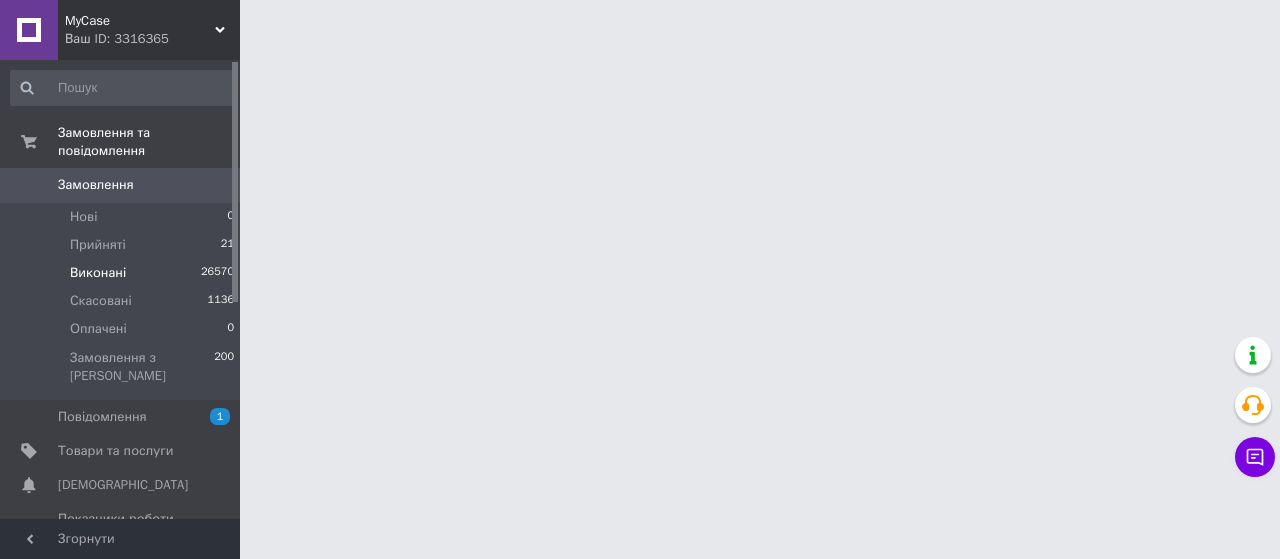click on "Виконані 26570" at bounding box center (123, 273) 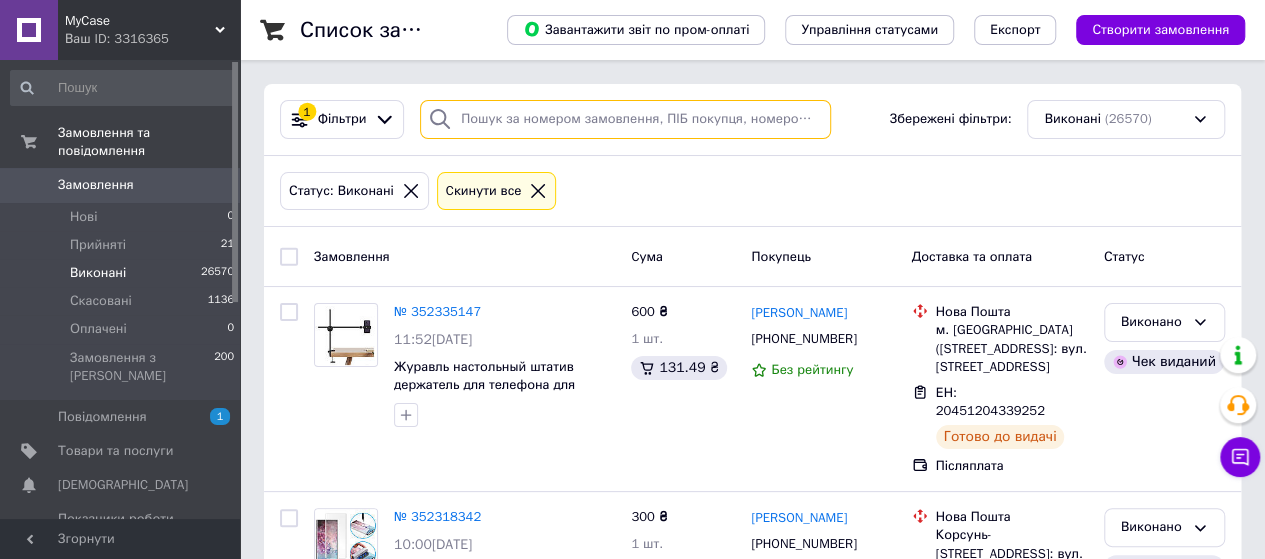 click at bounding box center (625, 119) 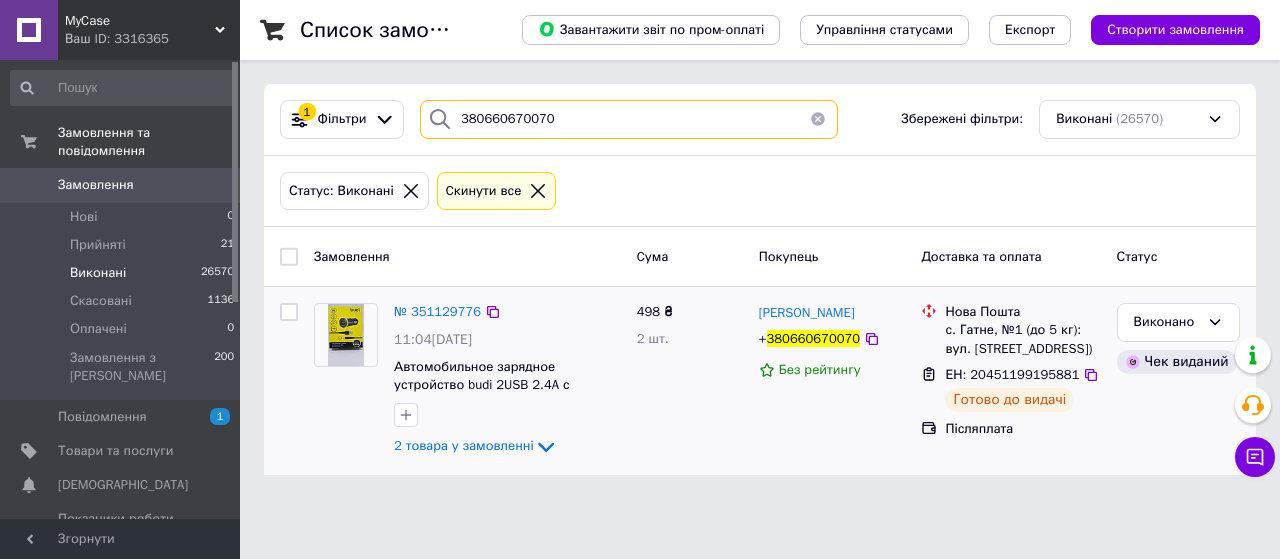 type on "380660670070" 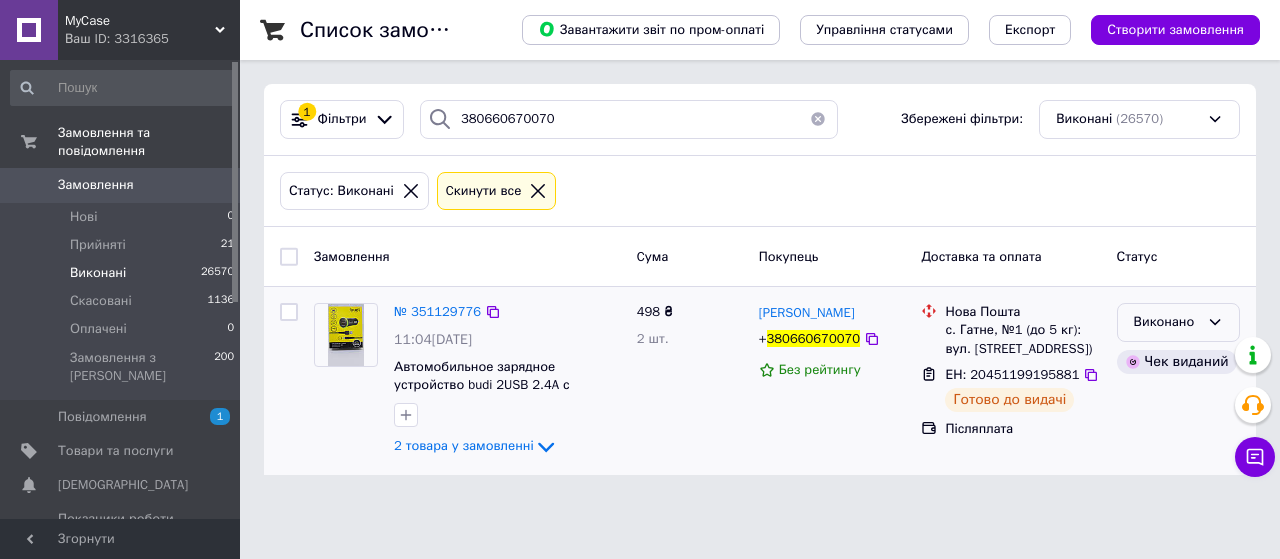 click on "Виконано" at bounding box center (1166, 322) 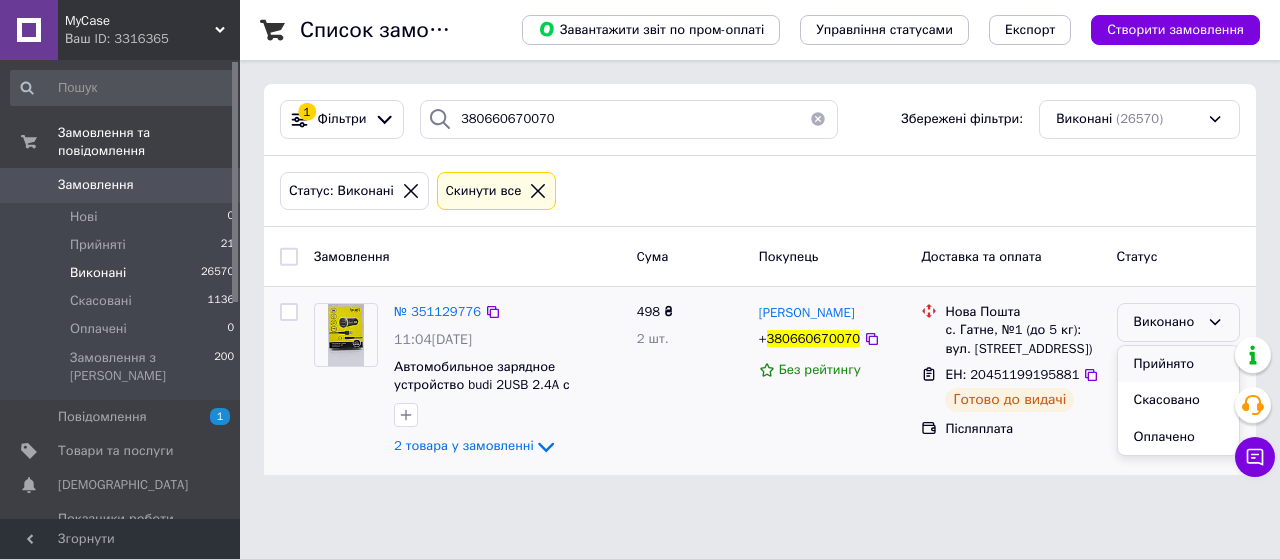 click on "Прийнято" at bounding box center [1178, 364] 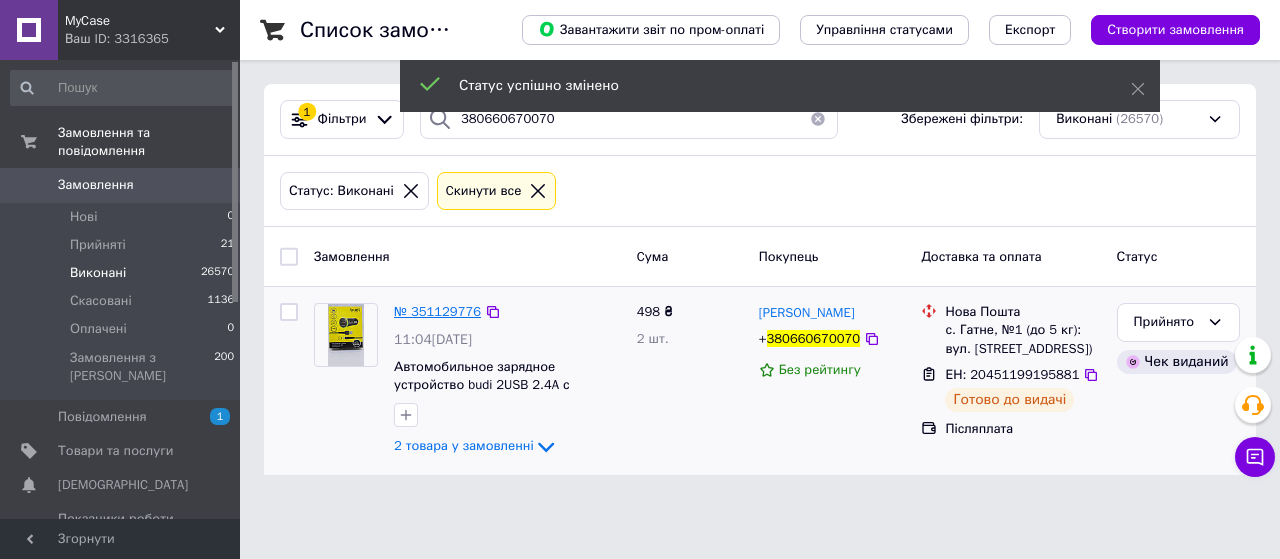 click on "№ 351129776" at bounding box center (437, 311) 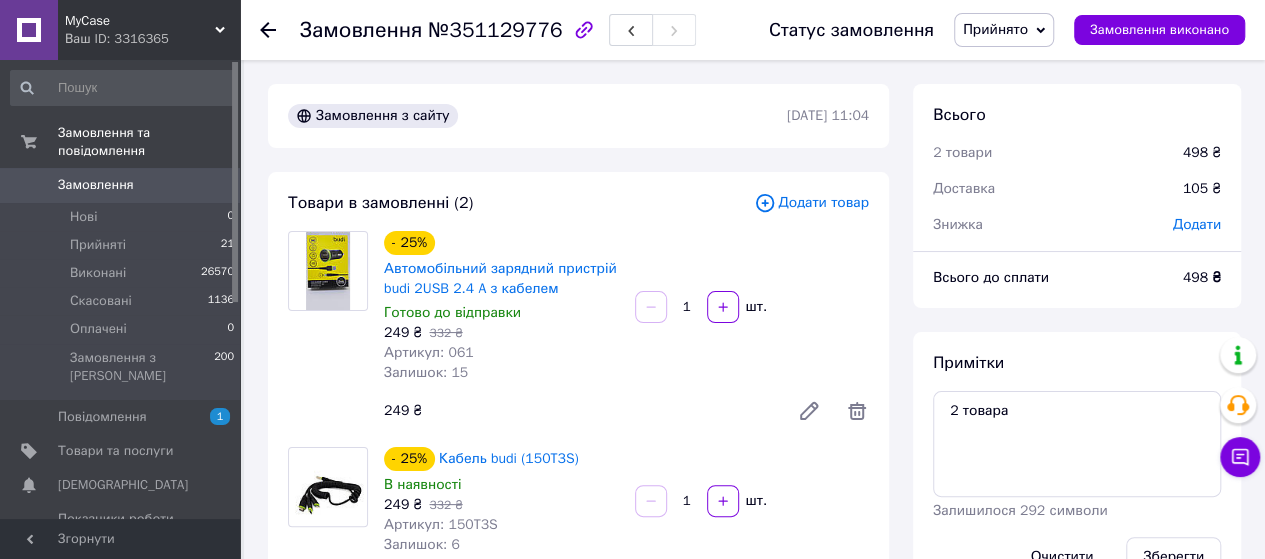 scroll, scrollTop: 56, scrollLeft: 0, axis: vertical 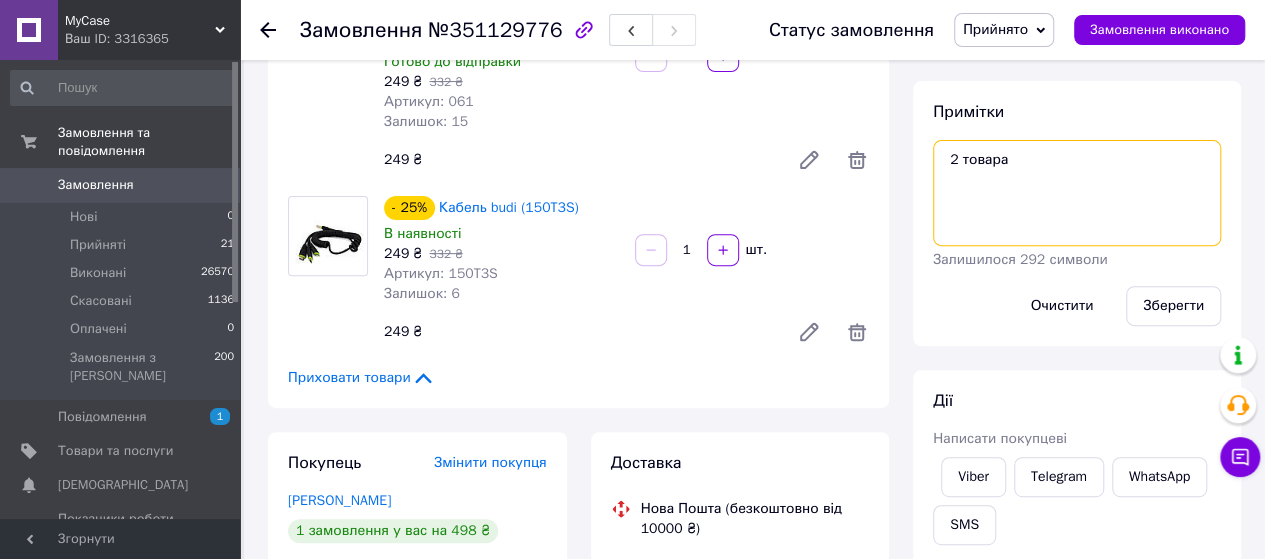 click on "2 товара" at bounding box center [1077, 193] 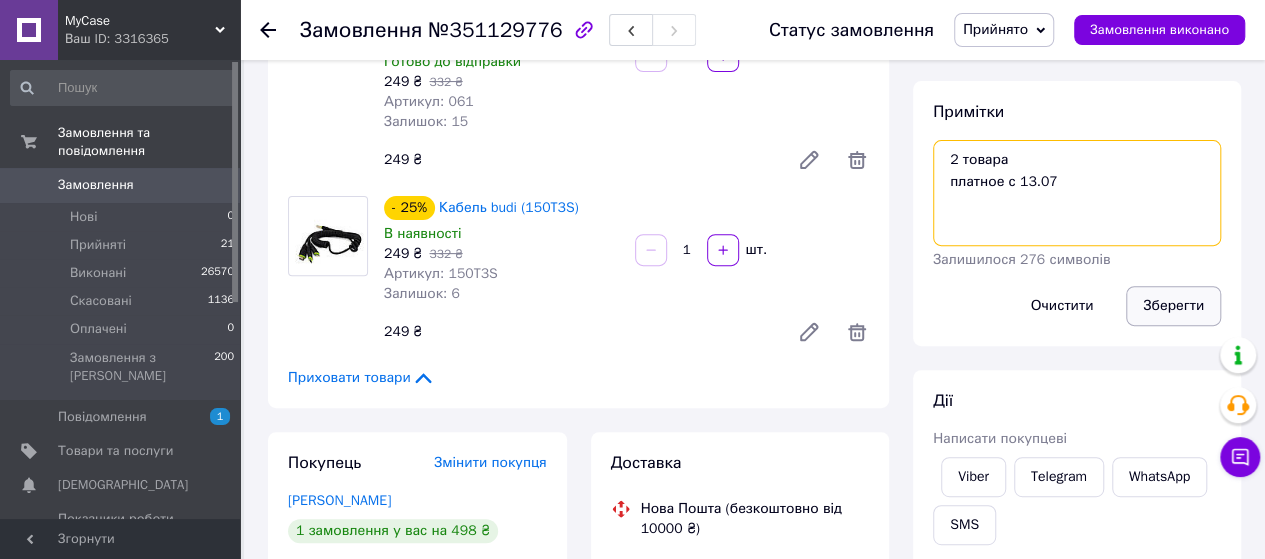 type on "2 товара
платное с 13.07" 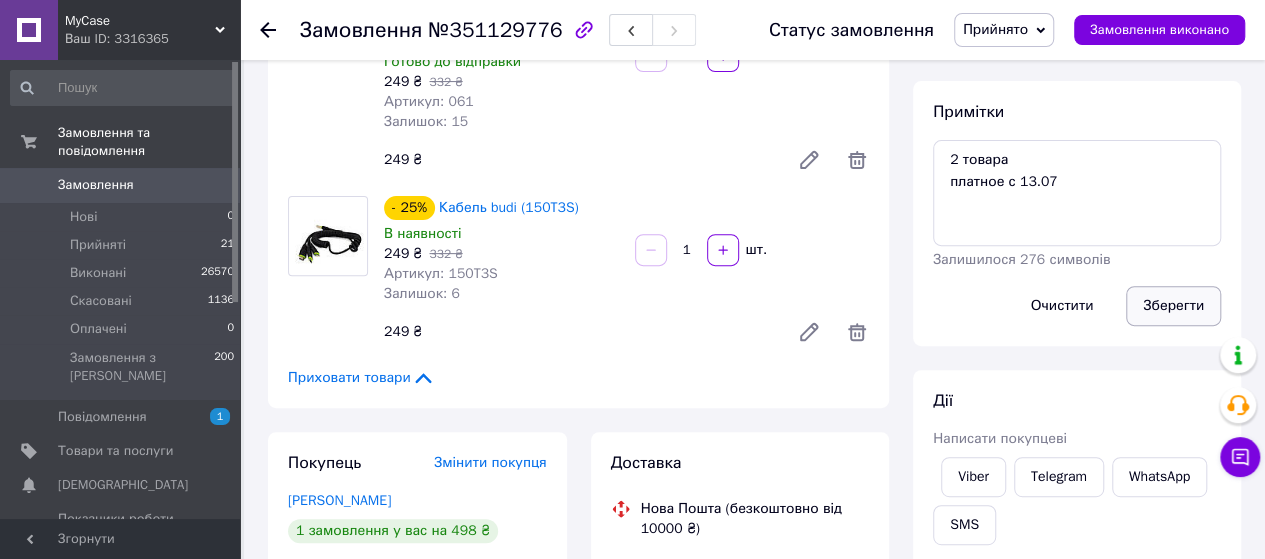 click on "Зберегти" at bounding box center [1173, 306] 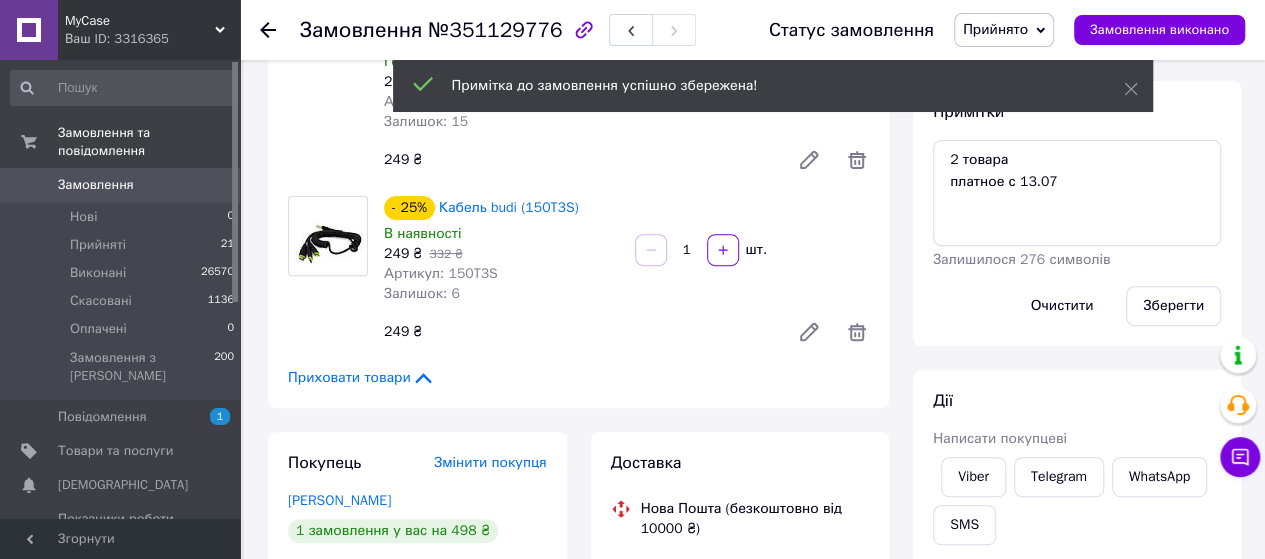scroll, scrollTop: 105, scrollLeft: 0, axis: vertical 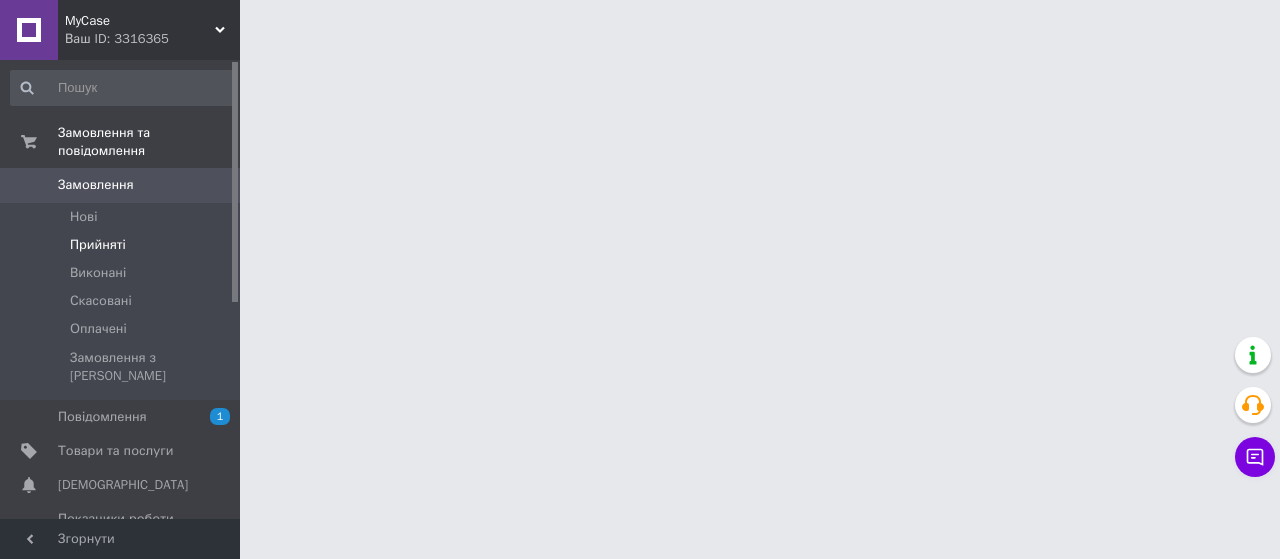 click on "Прийняті" at bounding box center (123, 245) 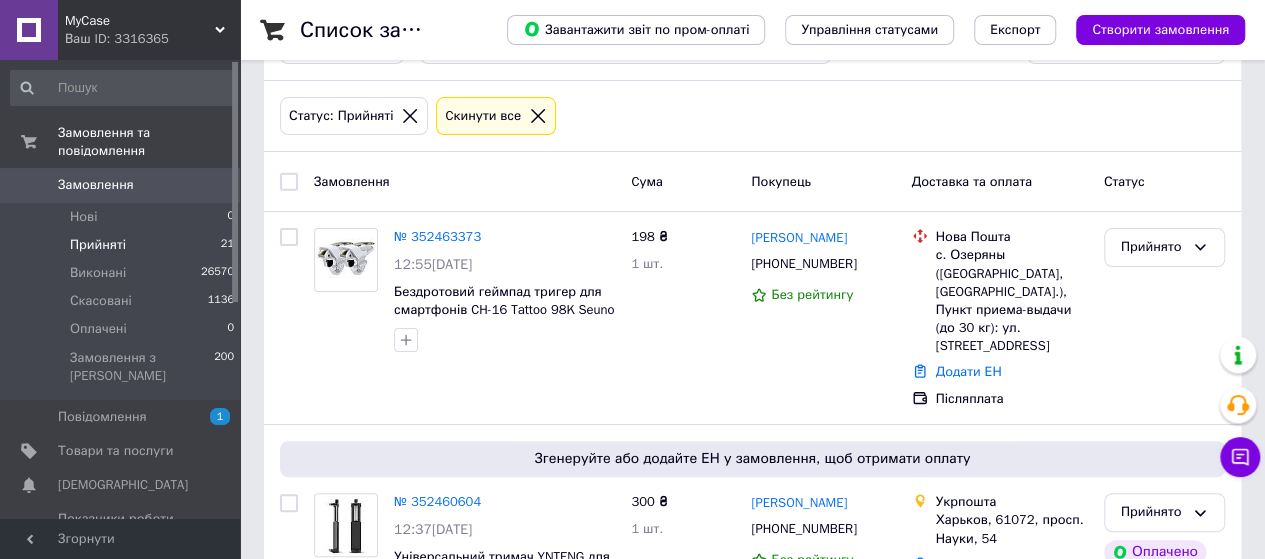 scroll, scrollTop: 80, scrollLeft: 0, axis: vertical 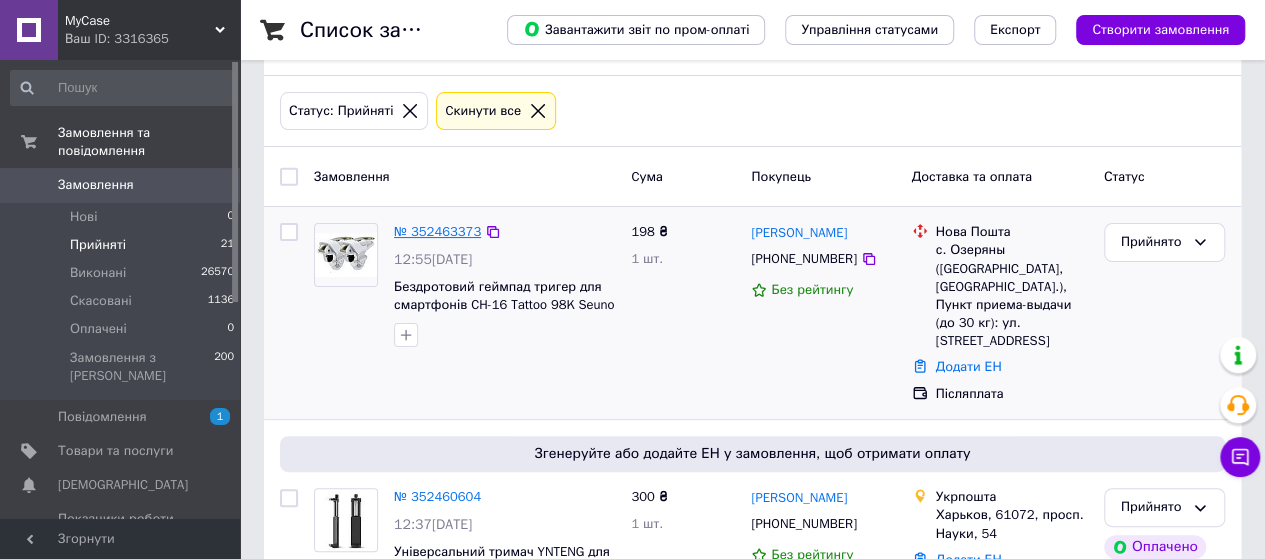 click on "№ 352463373" at bounding box center (437, 231) 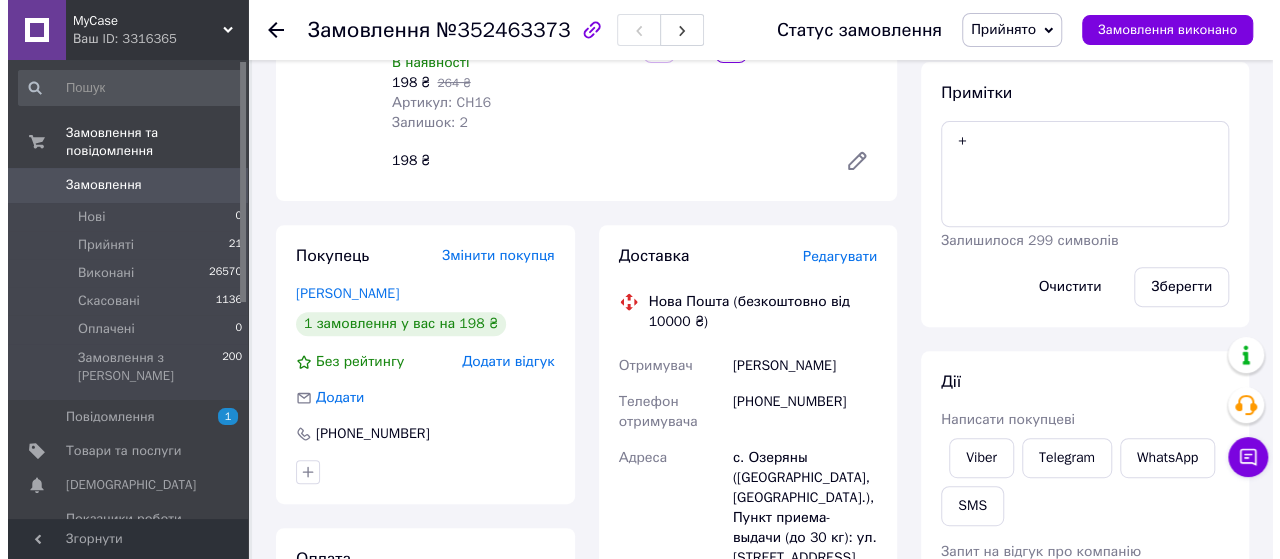 scroll, scrollTop: 273, scrollLeft: 0, axis: vertical 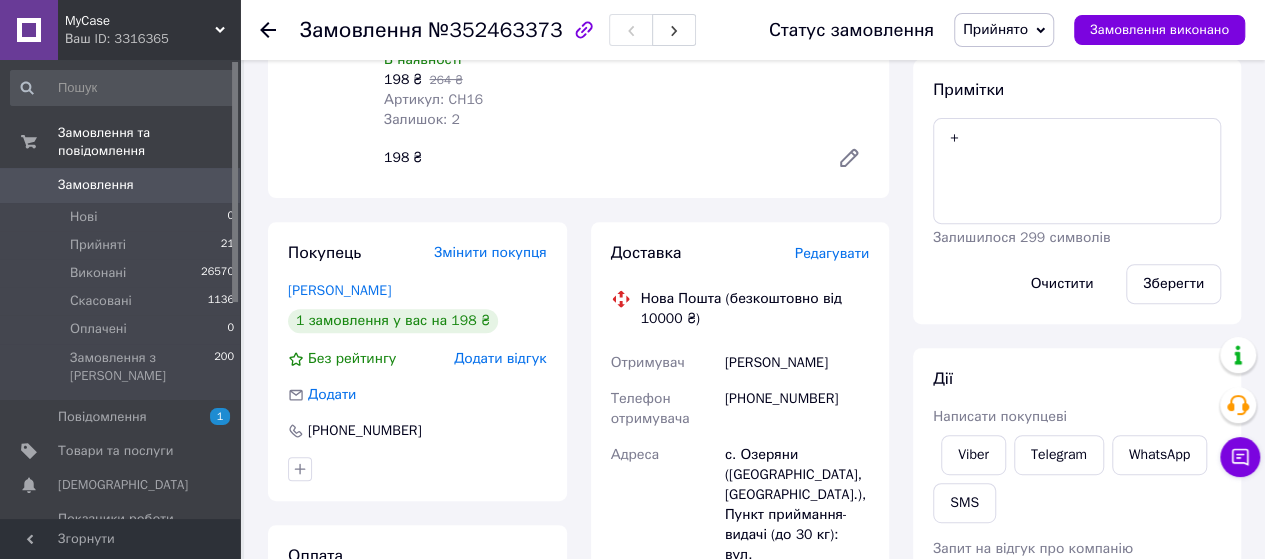 click on "Редагувати" at bounding box center [832, 253] 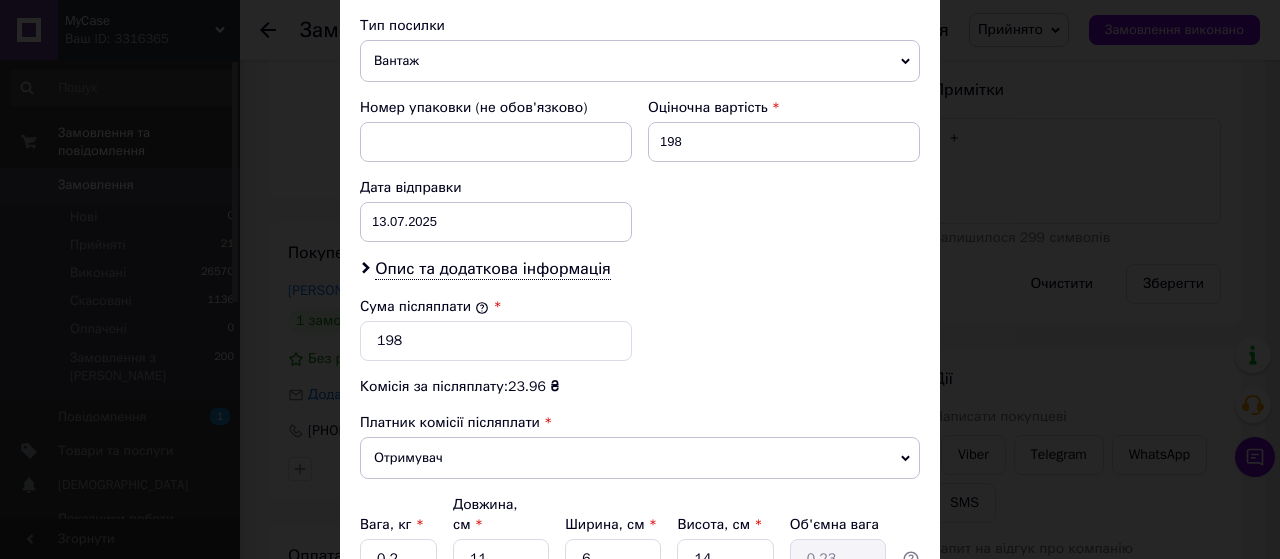 scroll, scrollTop: 976, scrollLeft: 0, axis: vertical 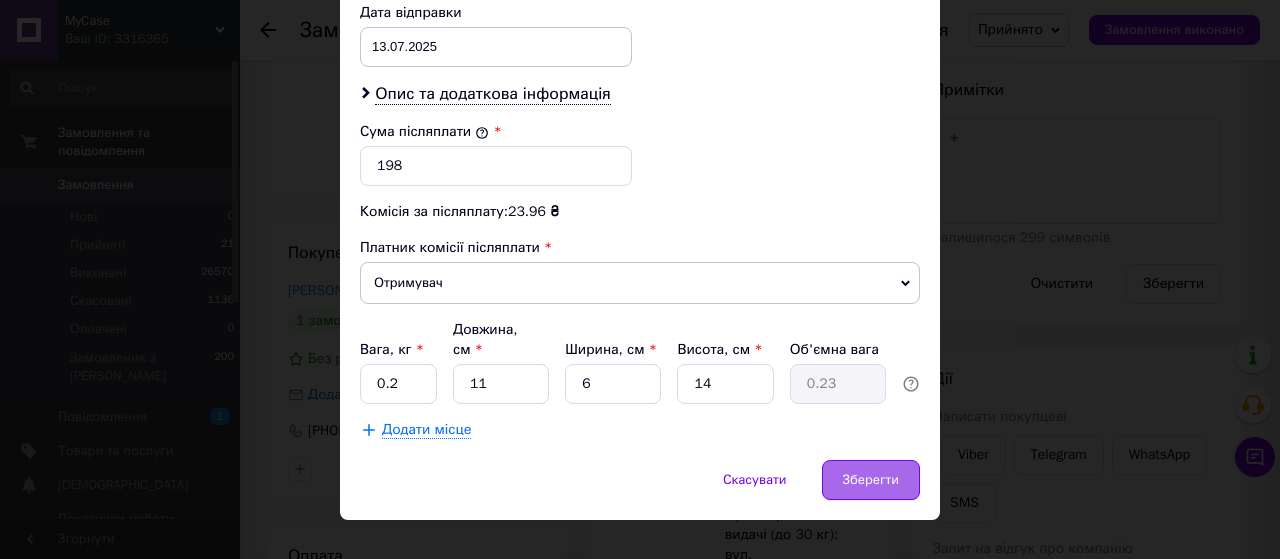 click on "Зберегти" at bounding box center [871, 480] 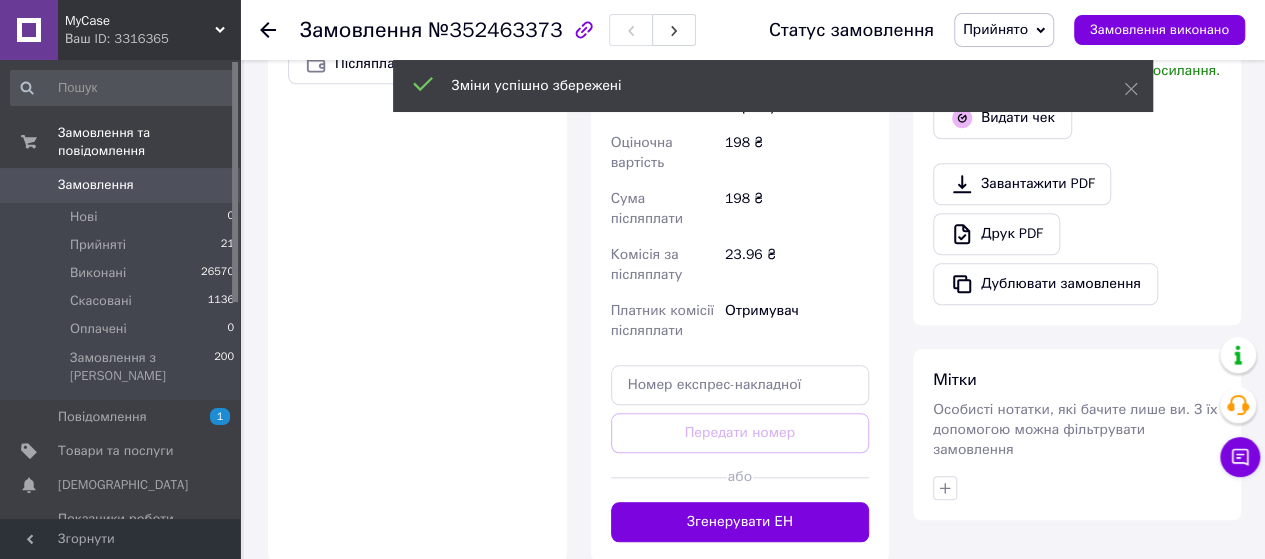 scroll, scrollTop: 818, scrollLeft: 0, axis: vertical 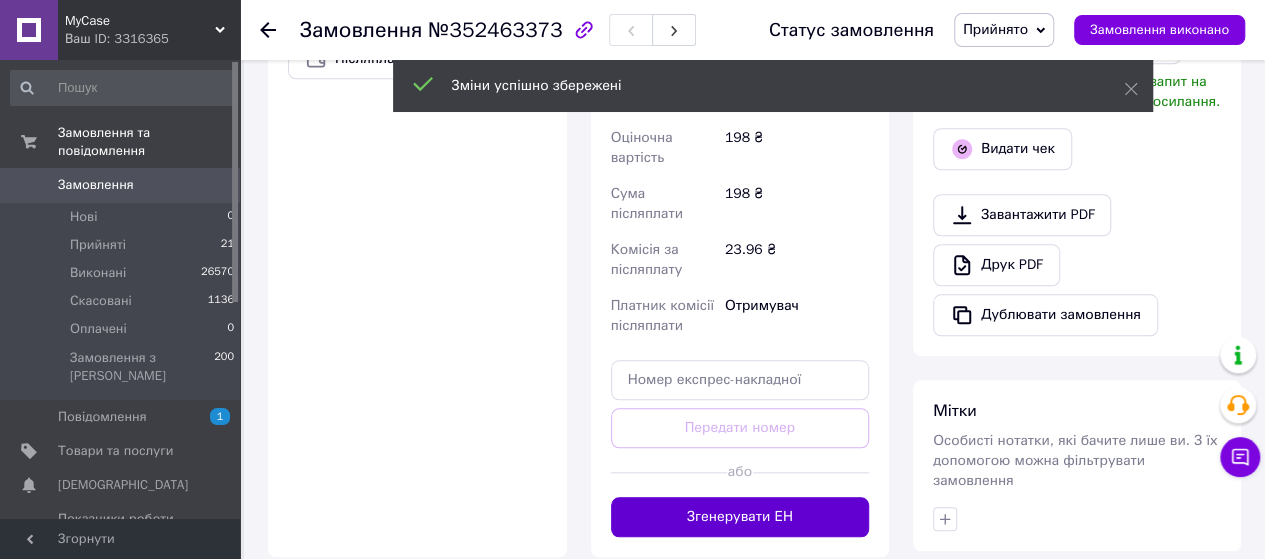 click on "Згенерувати ЕН" at bounding box center [740, 517] 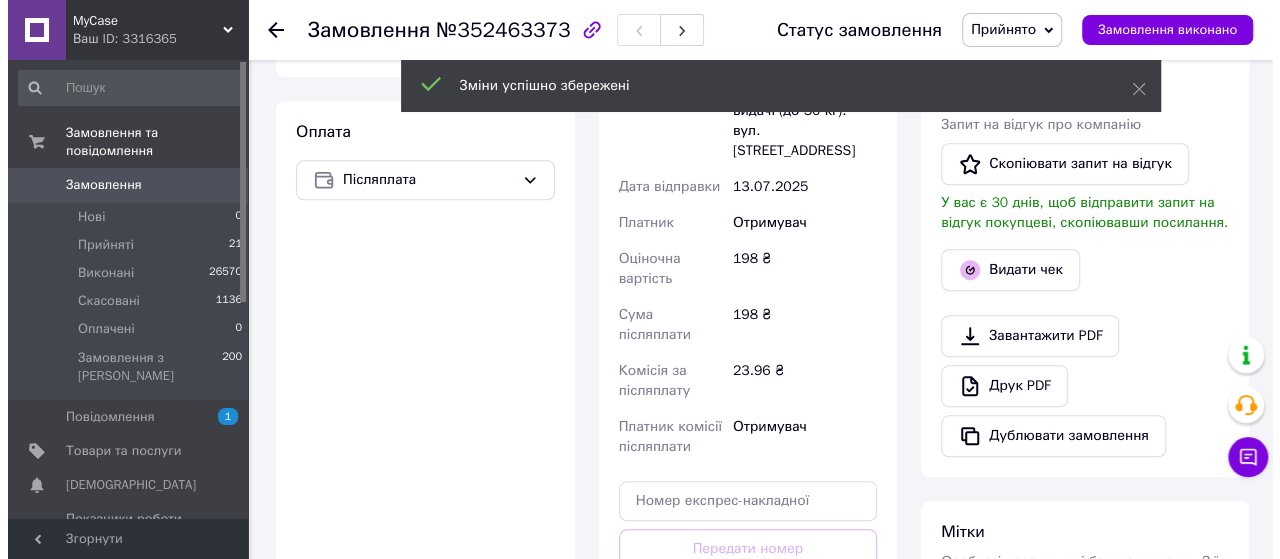 scroll, scrollTop: 696, scrollLeft: 0, axis: vertical 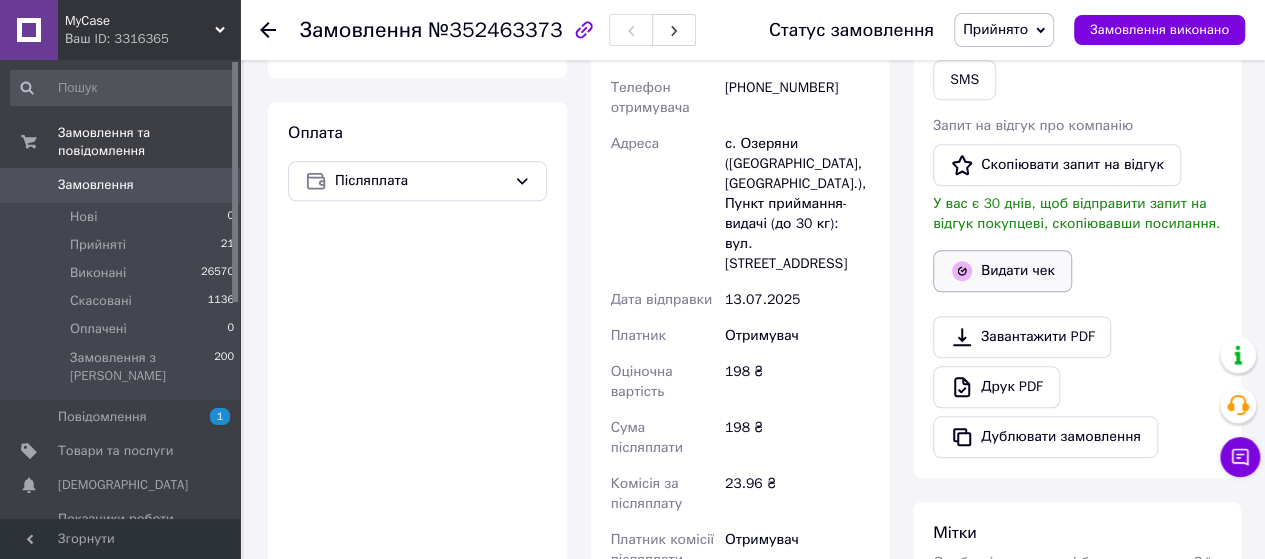 click 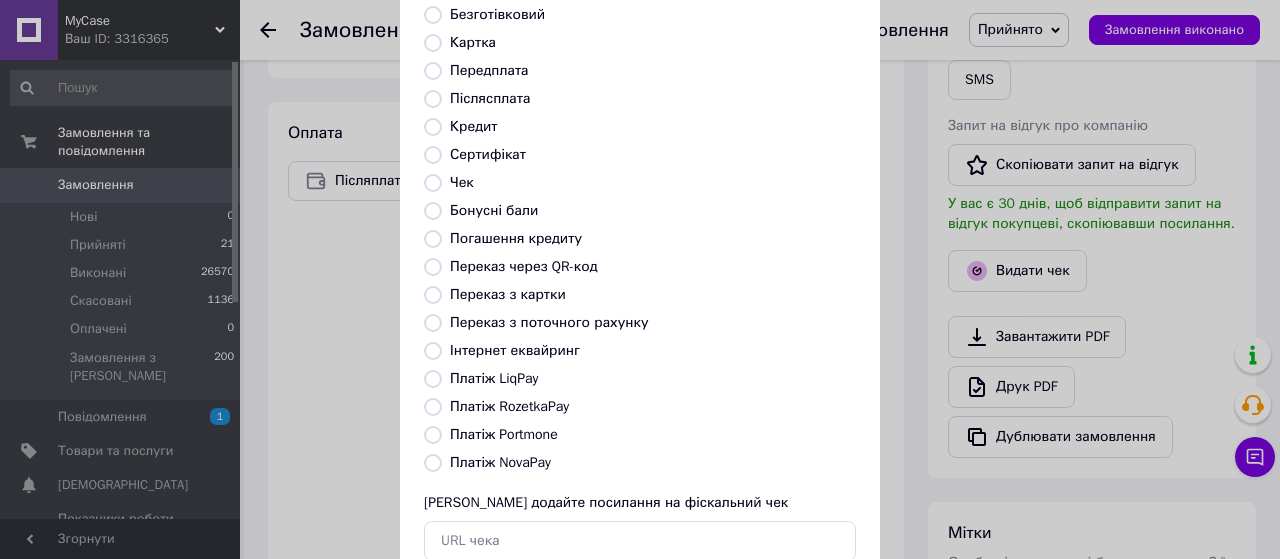 scroll, scrollTop: 174, scrollLeft: 0, axis: vertical 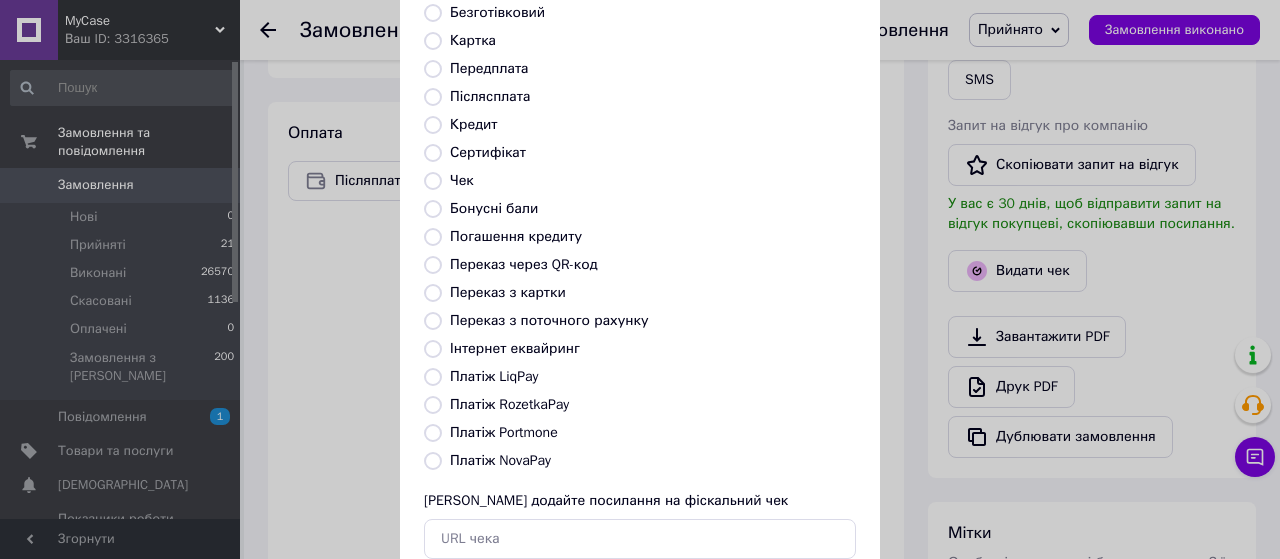 click on "Платіж NovaPay" at bounding box center (433, 461) 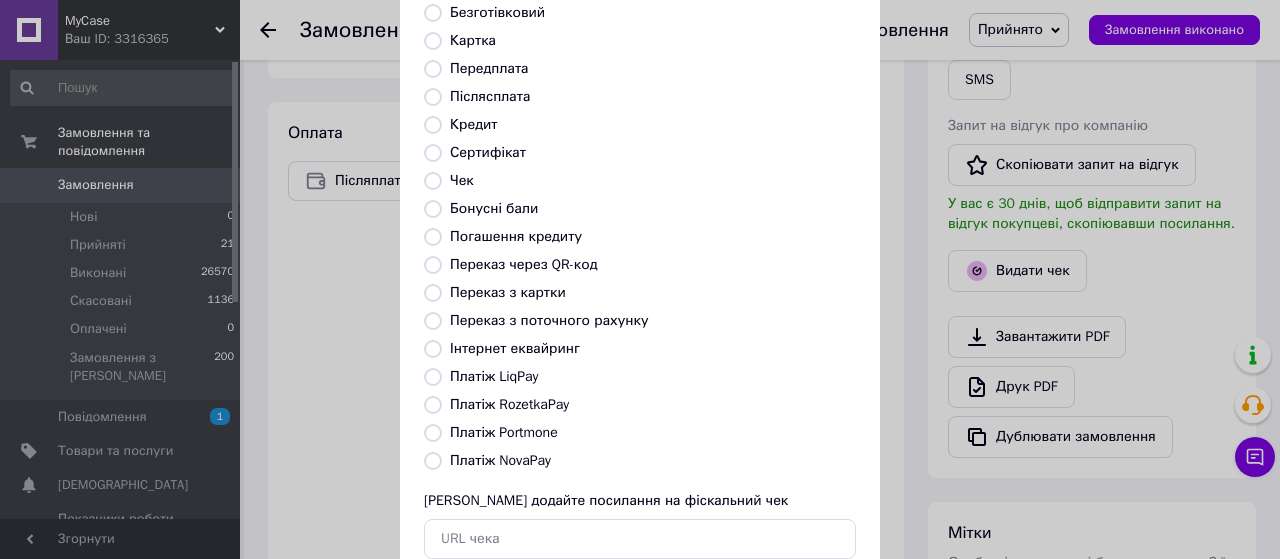 radio on "true" 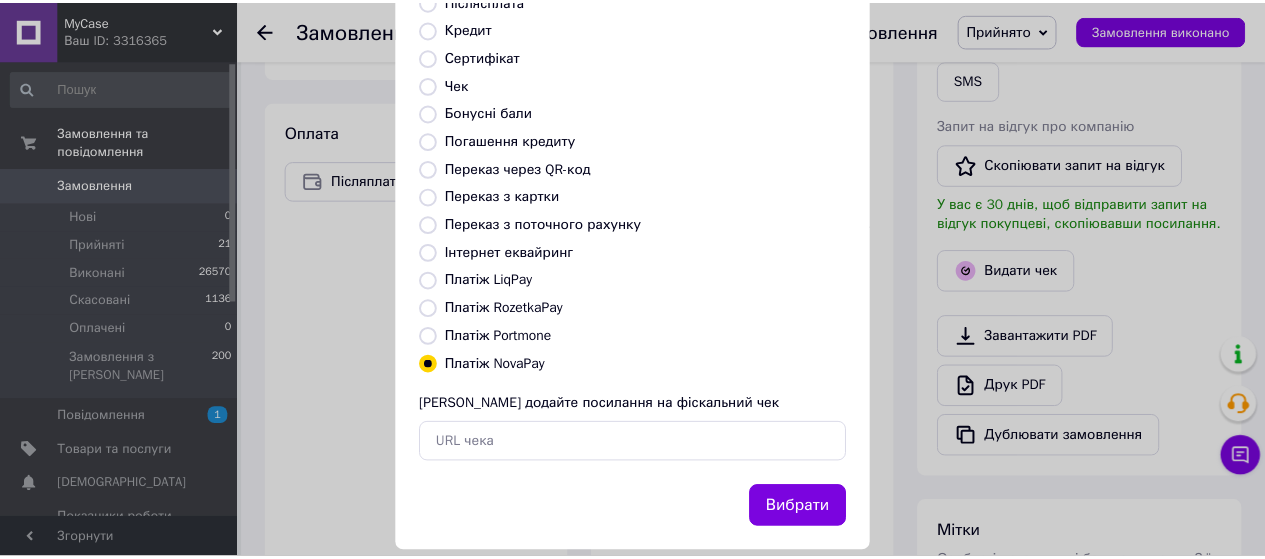 scroll, scrollTop: 284, scrollLeft: 0, axis: vertical 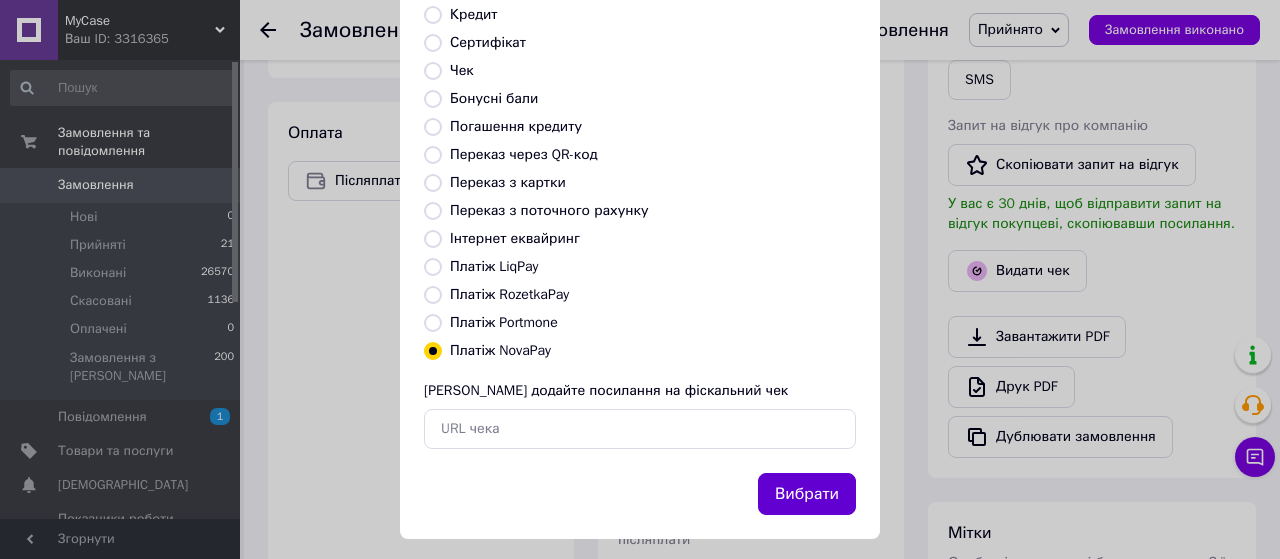click on "Вибрати" at bounding box center [807, 494] 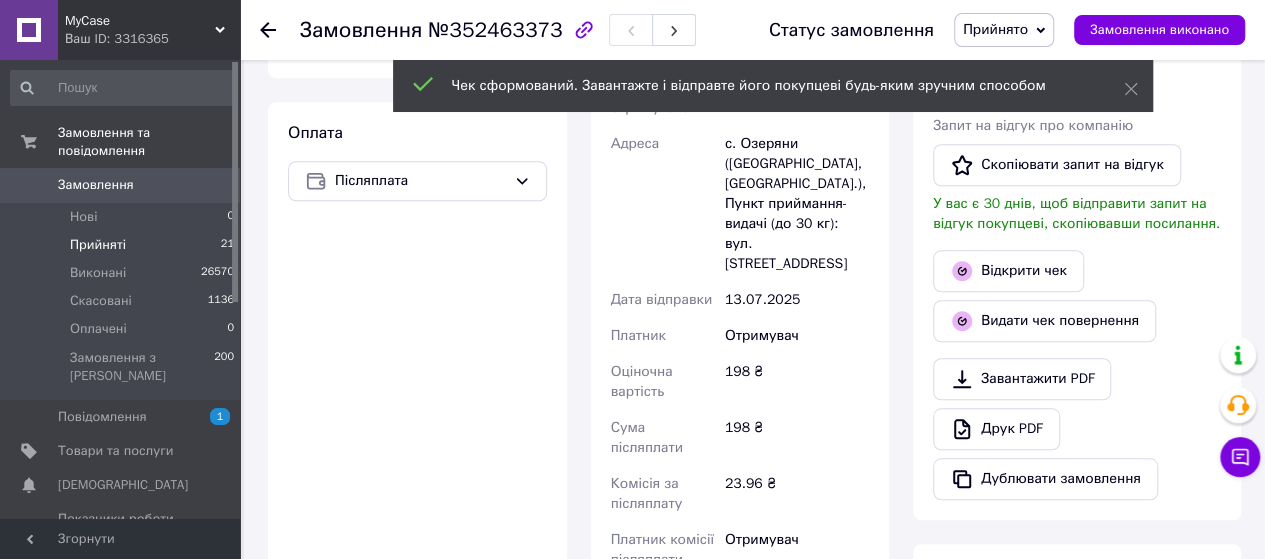 click on "Прийняті 21" at bounding box center (123, 245) 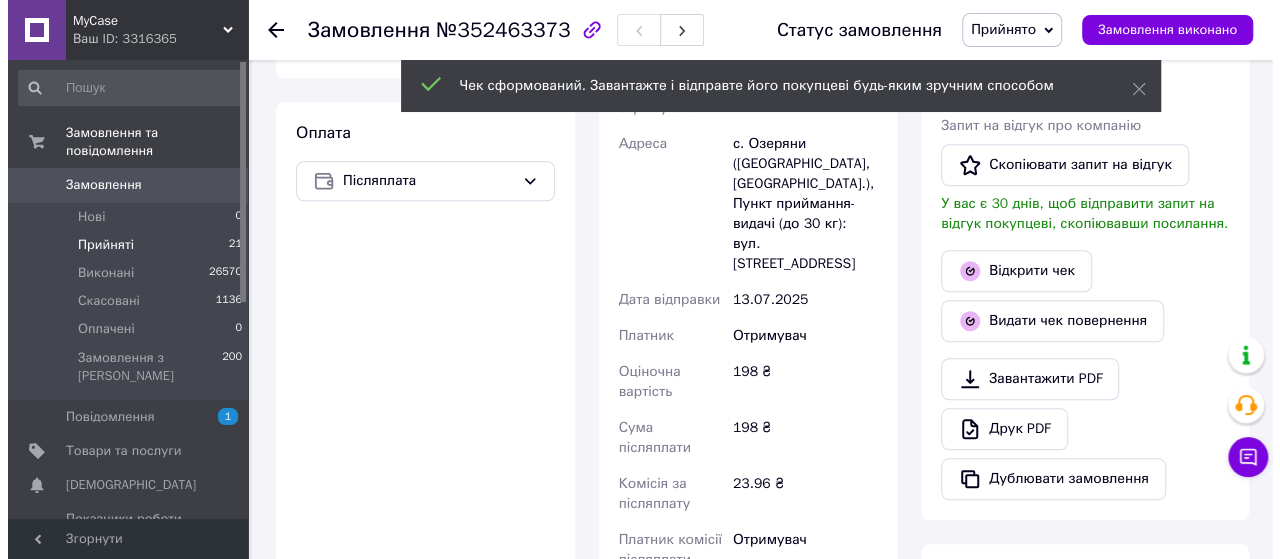scroll, scrollTop: 0, scrollLeft: 0, axis: both 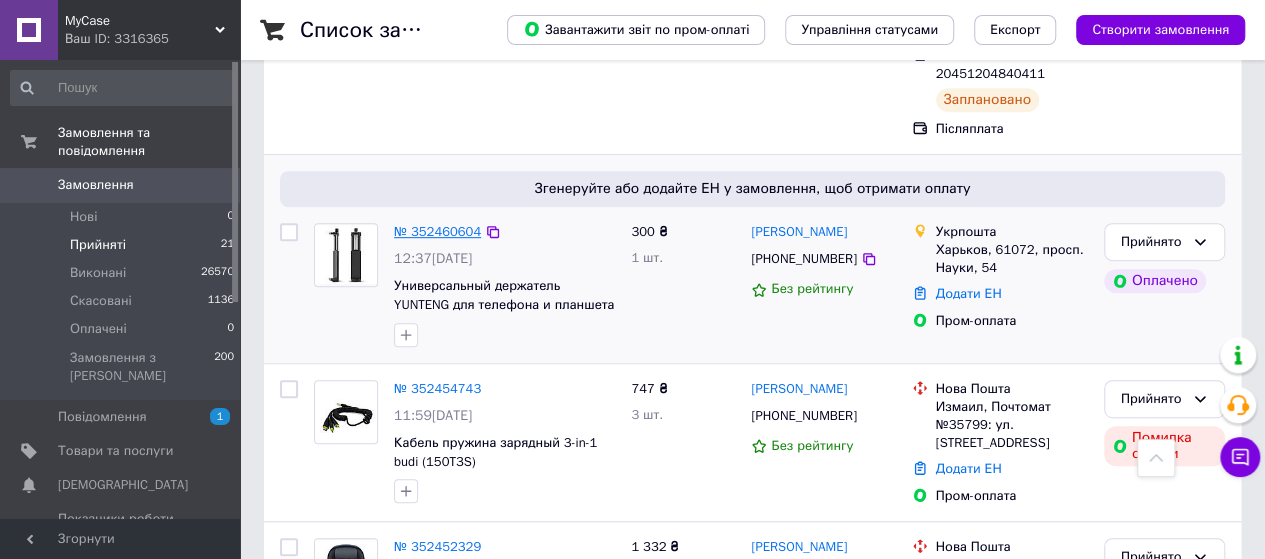 click on "№ 352460604" at bounding box center [437, 231] 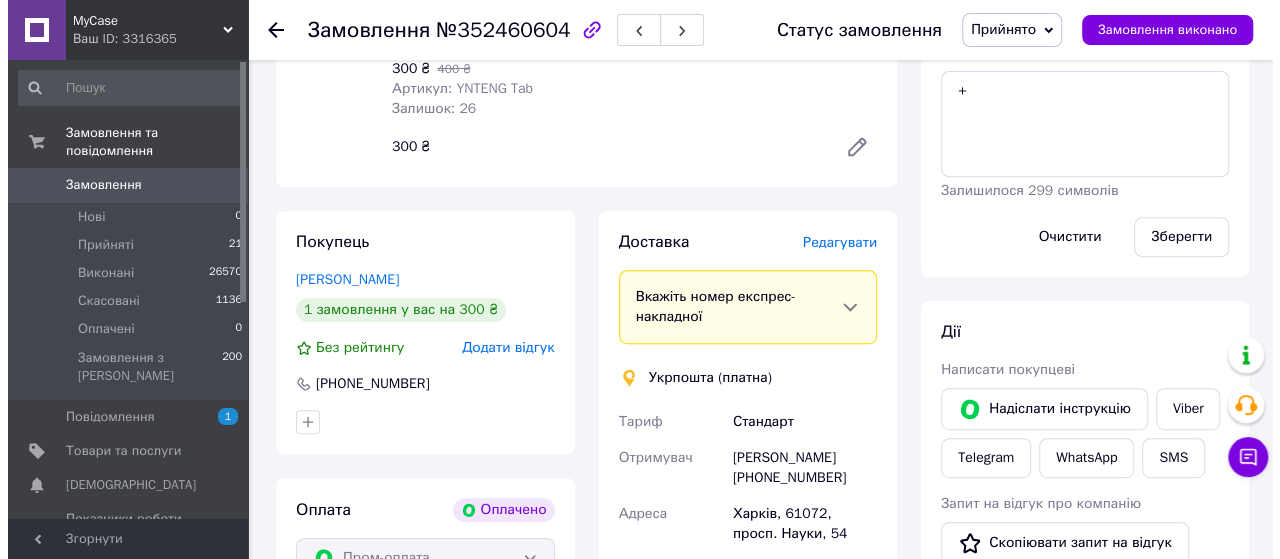 scroll, scrollTop: 352, scrollLeft: 0, axis: vertical 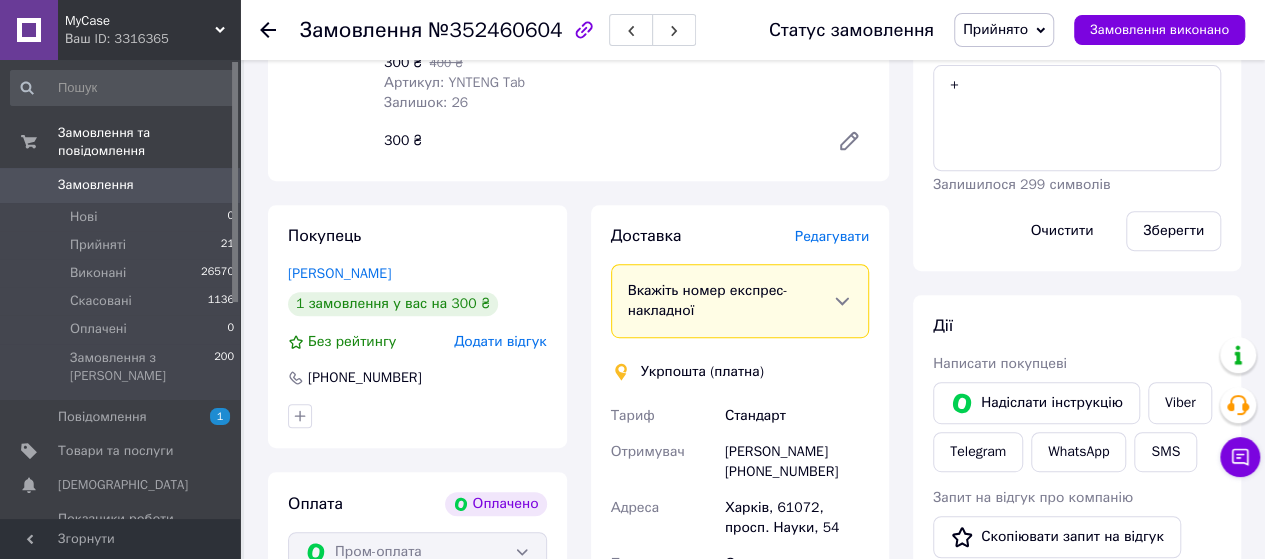 click on "Редагувати" at bounding box center (832, 236) 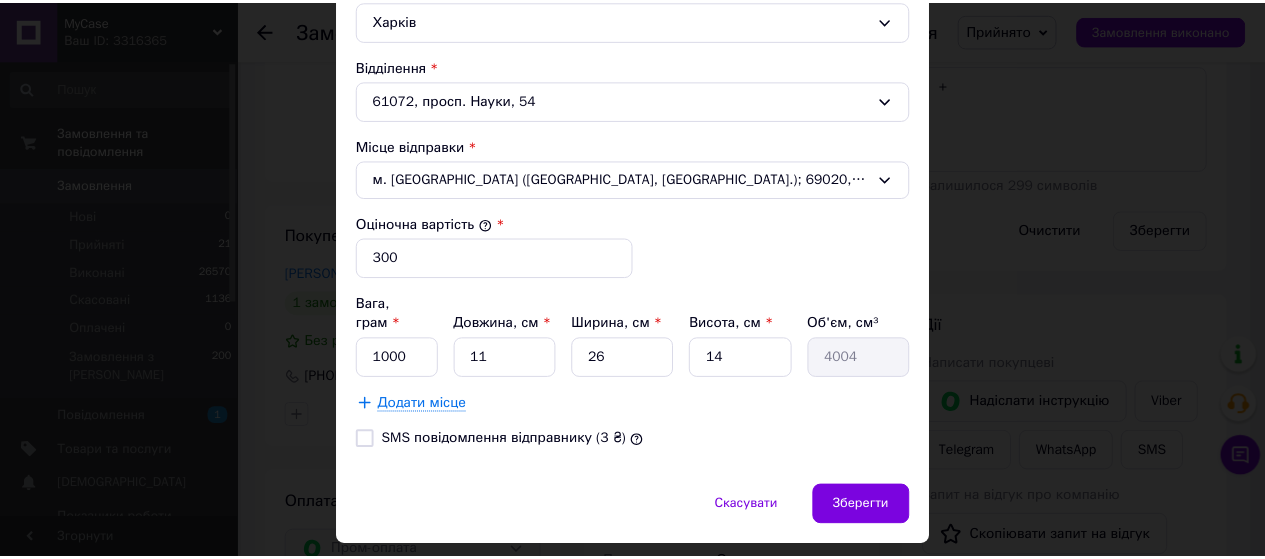 scroll, scrollTop: 683, scrollLeft: 0, axis: vertical 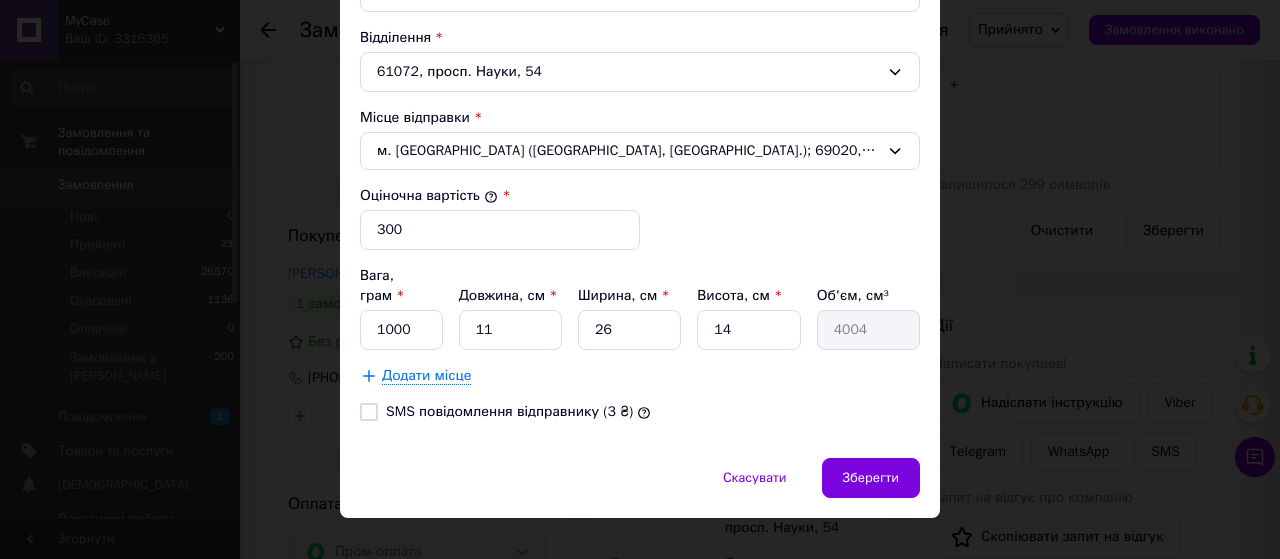 click on "SMS повідомлення відправнику (3 ₴)" at bounding box center [369, 412] 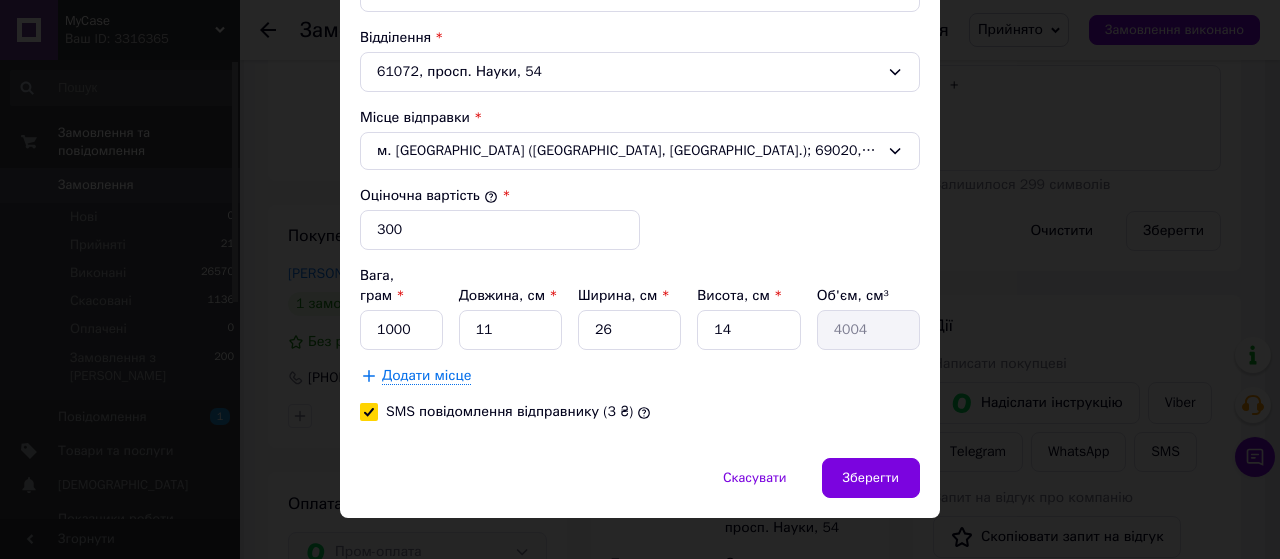 checkbox on "true" 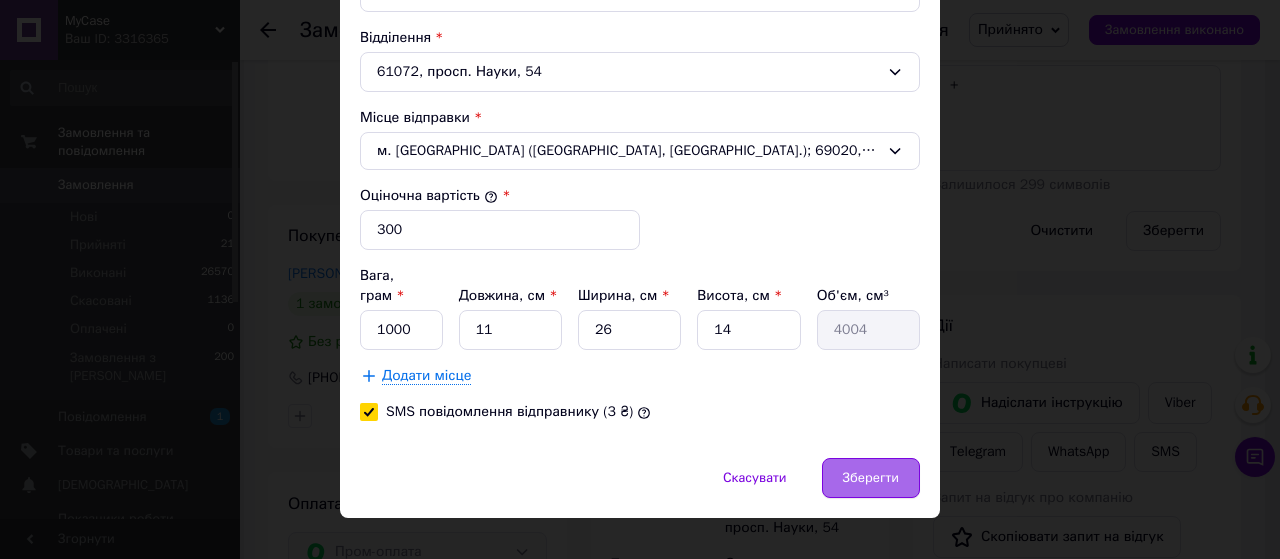 click on "Зберегти" at bounding box center [871, 478] 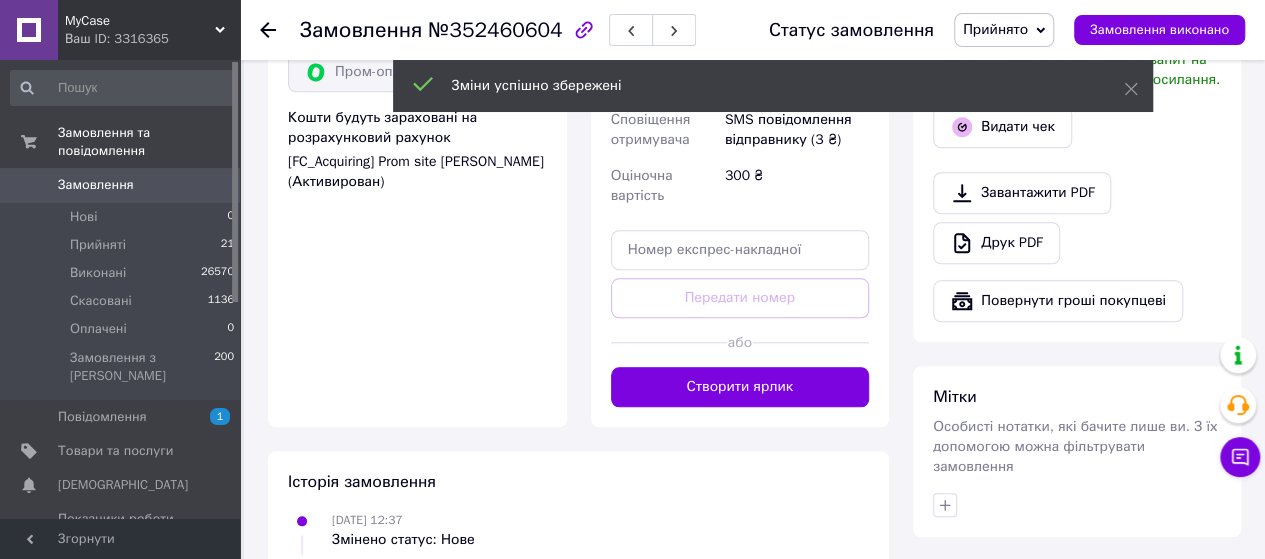 scroll, scrollTop: 840, scrollLeft: 0, axis: vertical 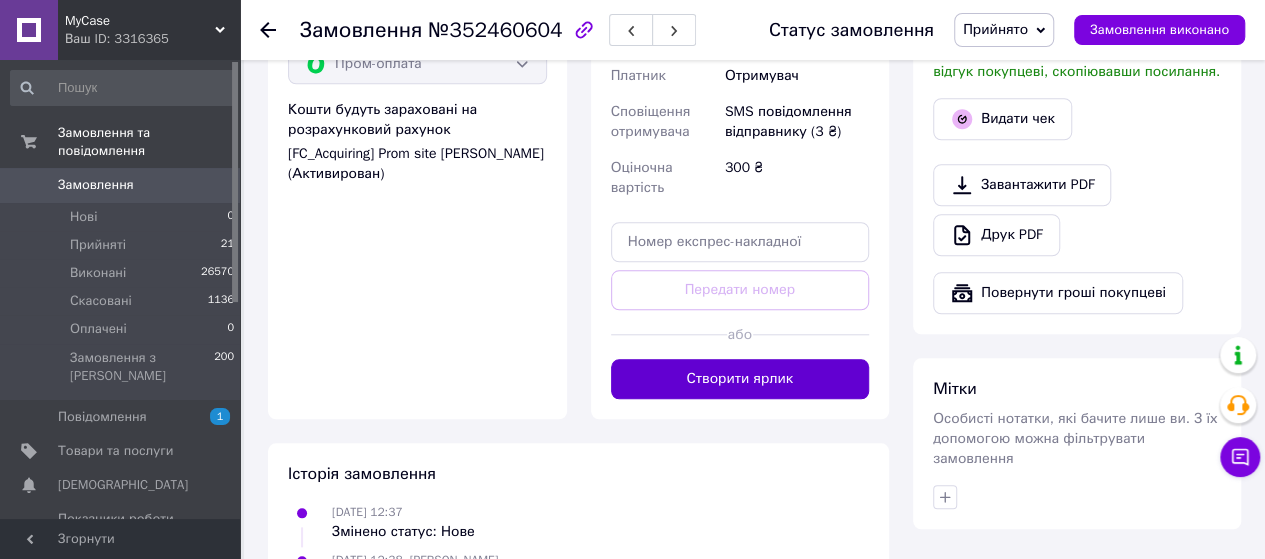 click on "Створити ярлик" at bounding box center [740, 379] 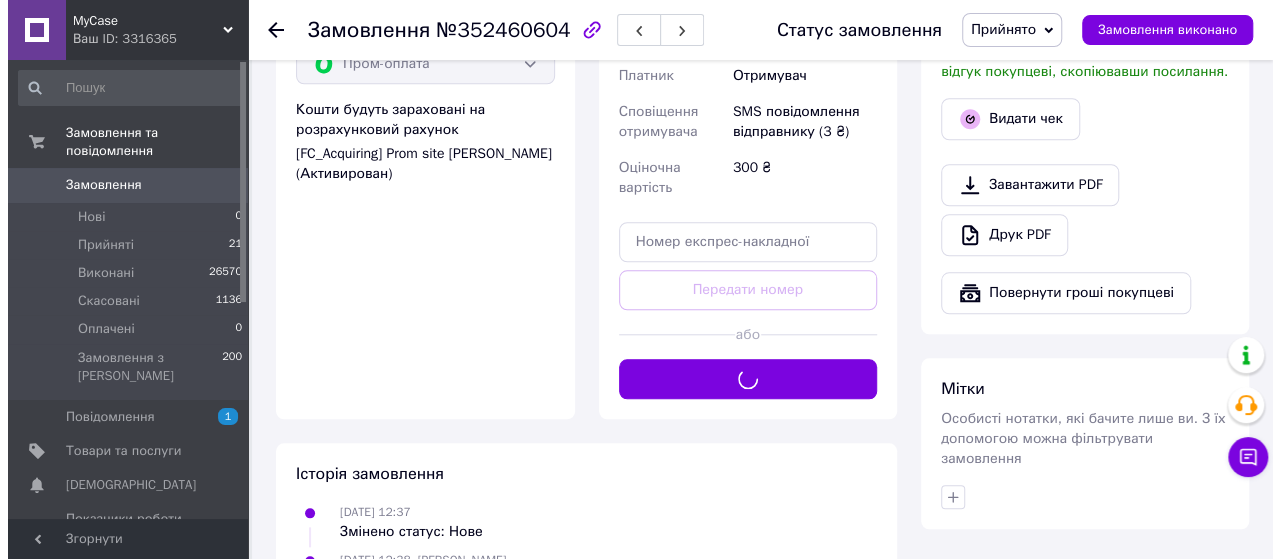 scroll, scrollTop: 749, scrollLeft: 0, axis: vertical 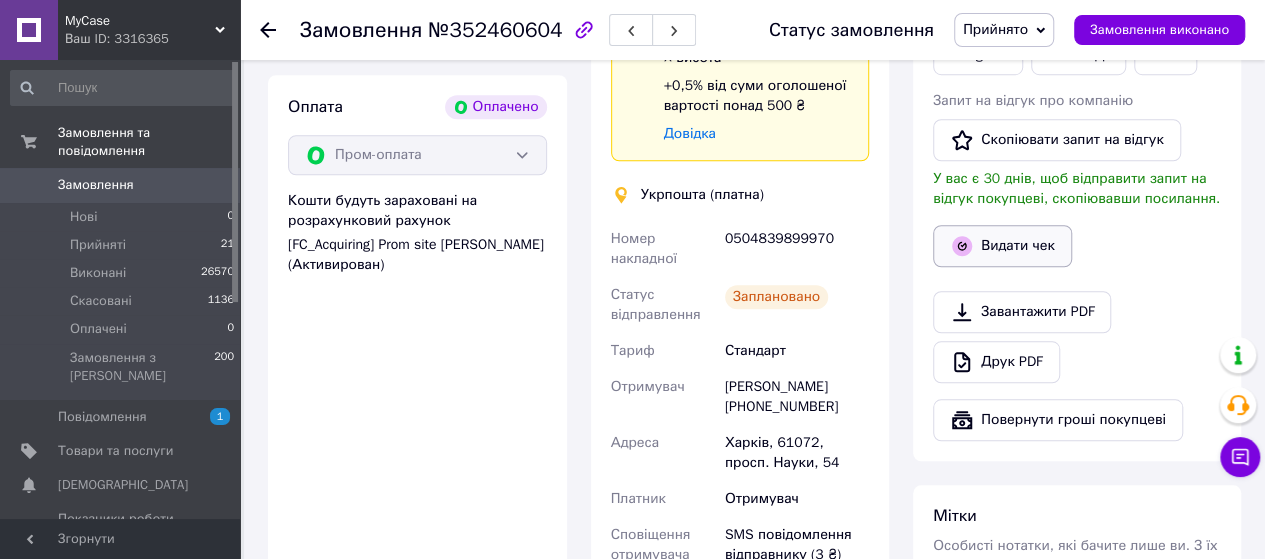 click on "Видати чек" at bounding box center (1002, 246) 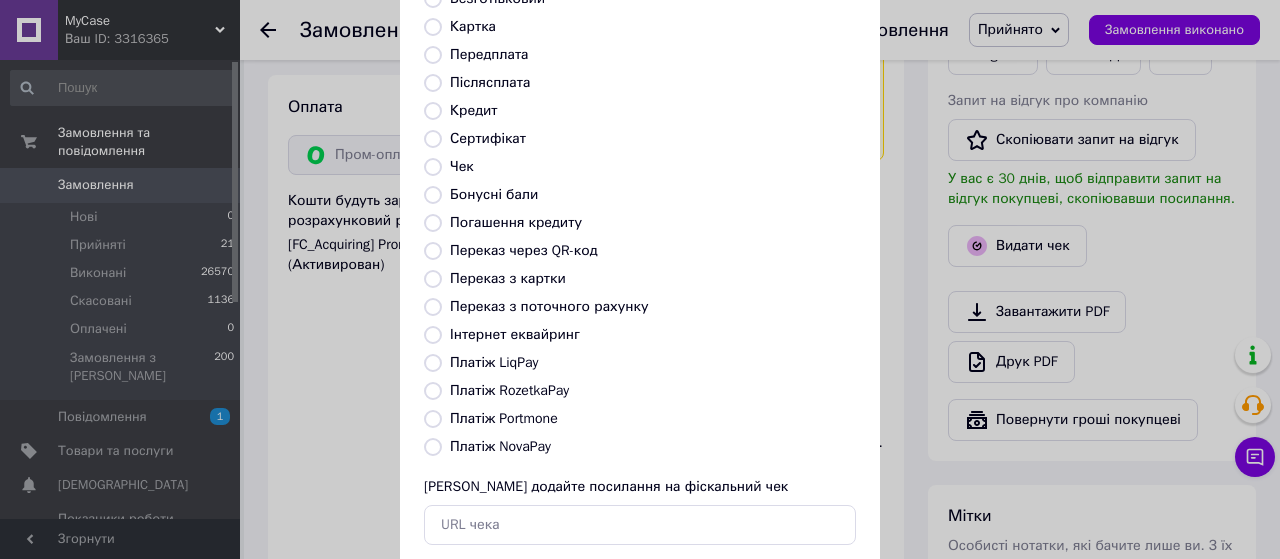 scroll, scrollTop: 190, scrollLeft: 0, axis: vertical 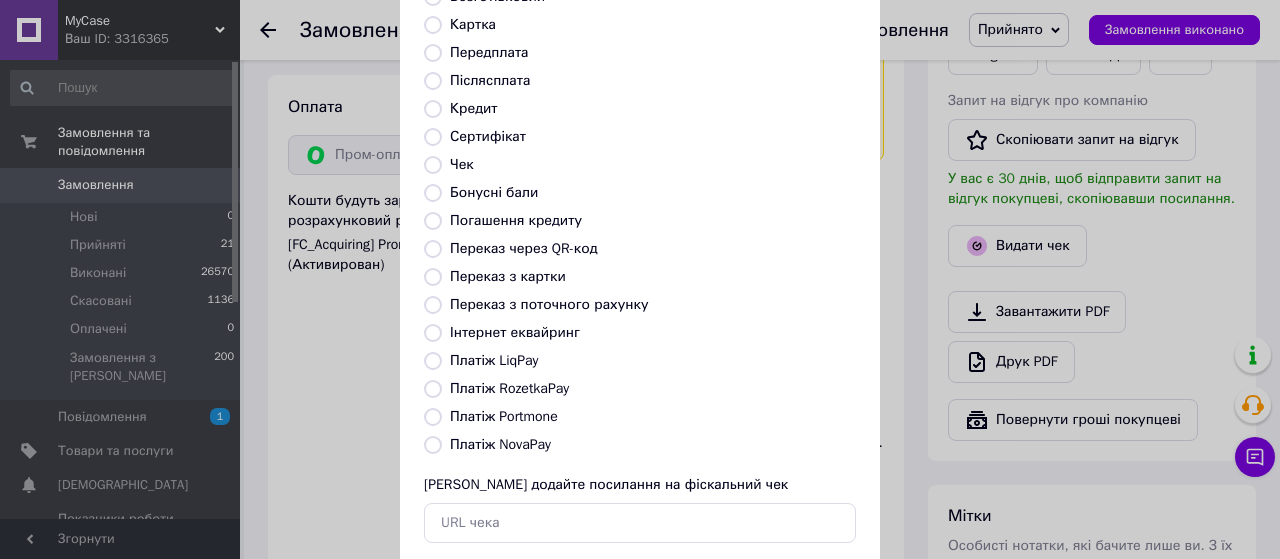 click on "Платіж RozetkaPay" at bounding box center [433, 389] 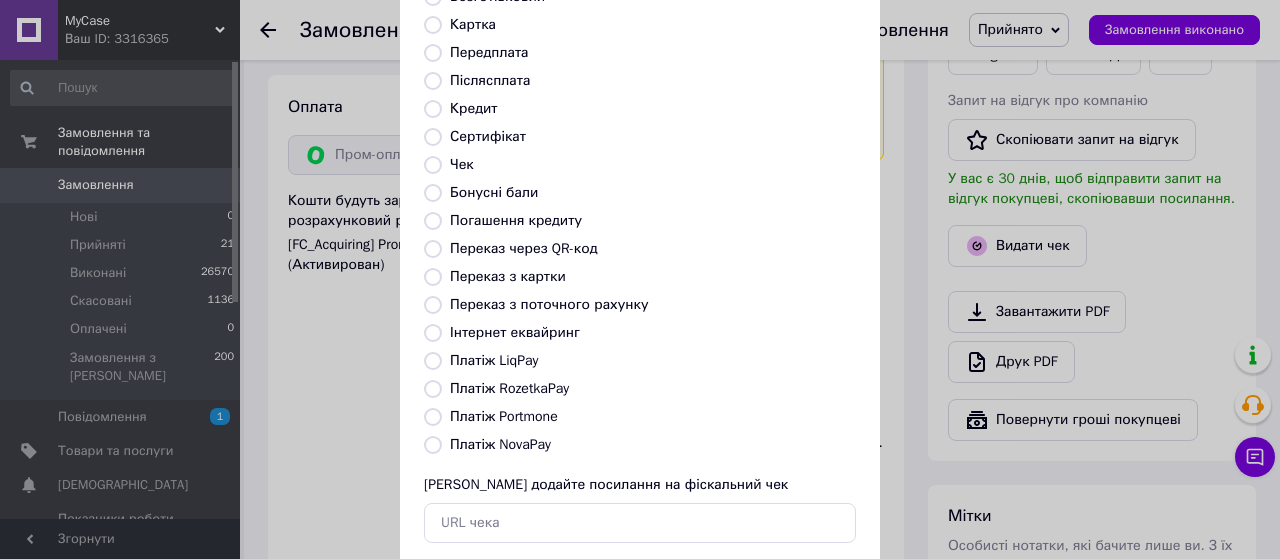 radio on "true" 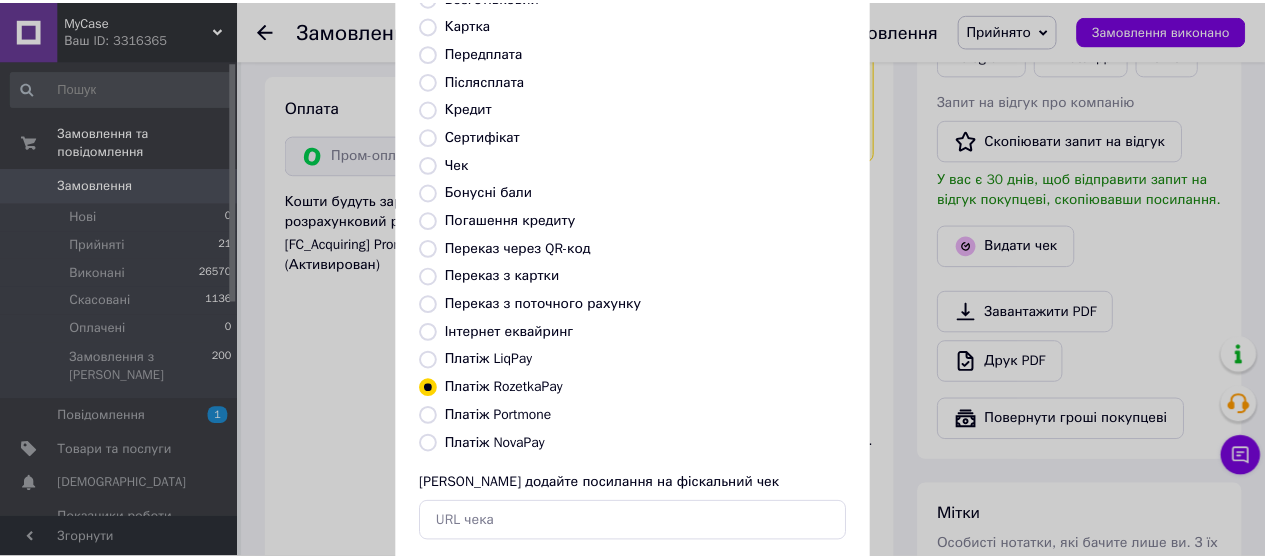 scroll, scrollTop: 298, scrollLeft: 0, axis: vertical 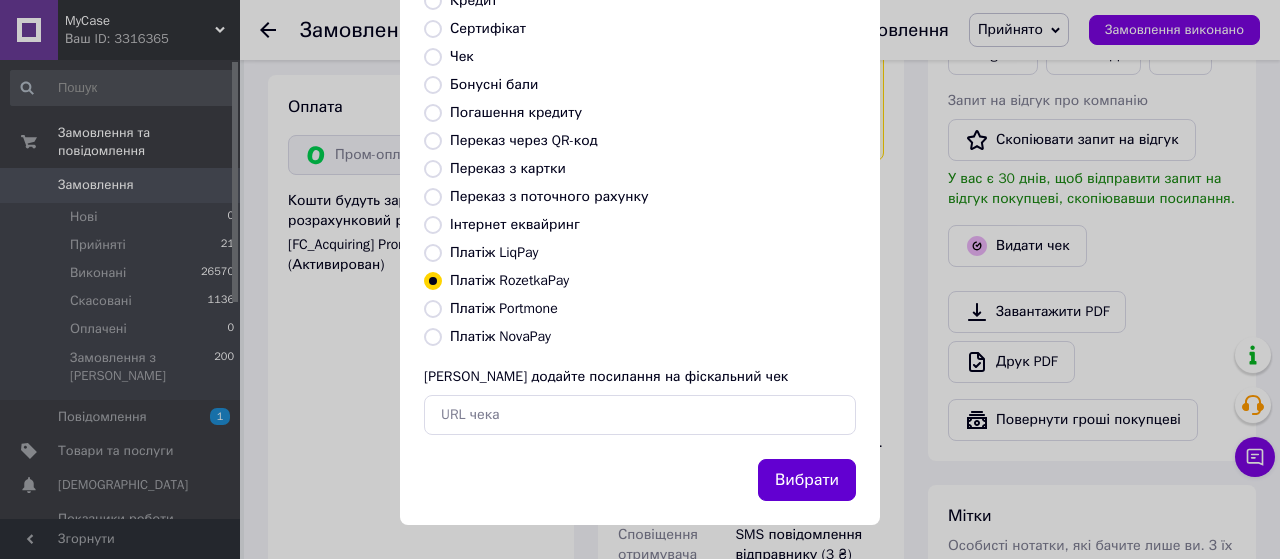 click on "Вибрати" at bounding box center [807, 480] 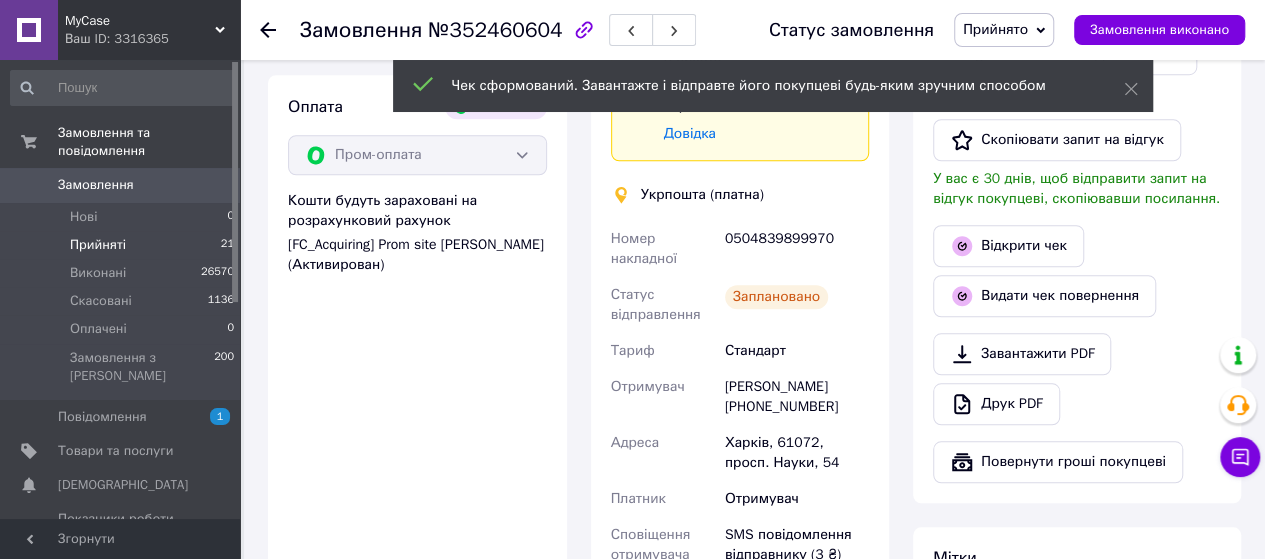 click on "Прийняті 21" at bounding box center [123, 245] 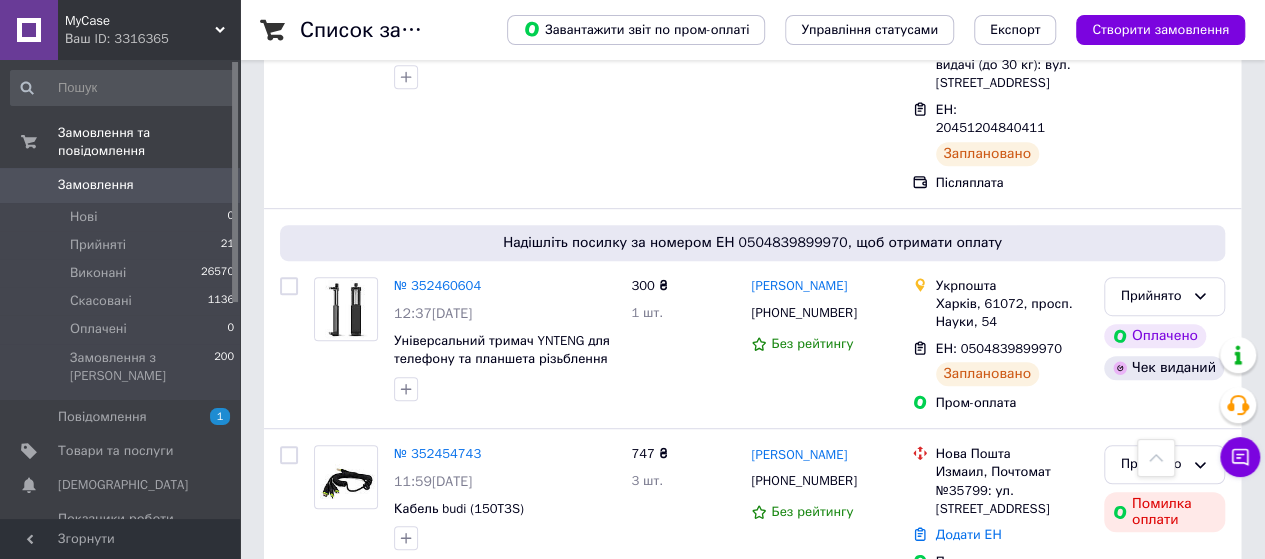 scroll, scrollTop: 599, scrollLeft: 0, axis: vertical 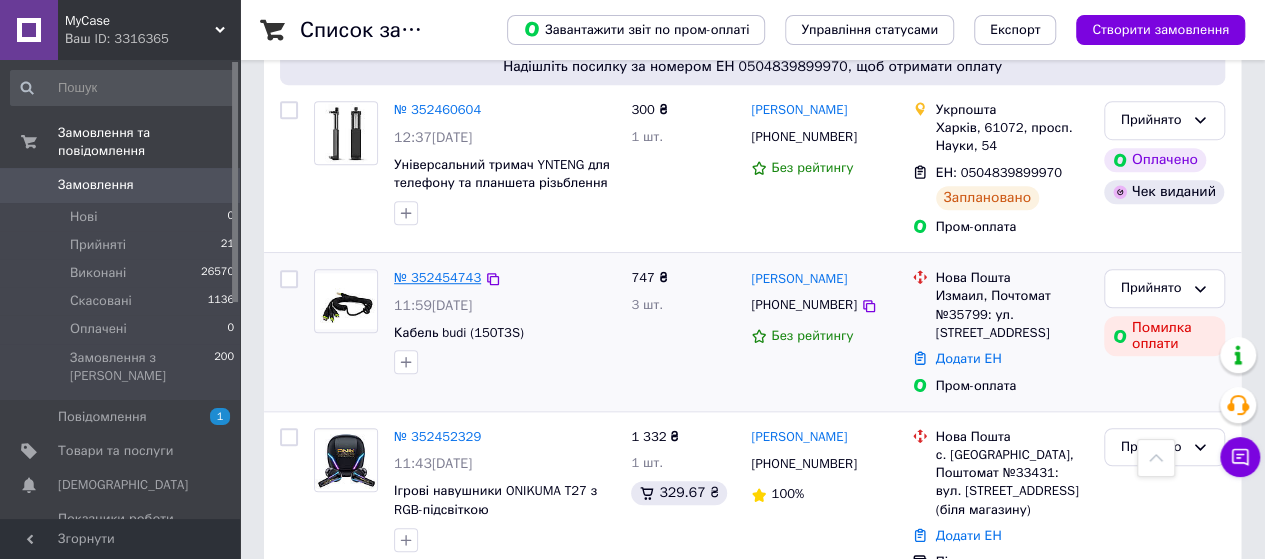 click on "№ 352454743" at bounding box center [437, 277] 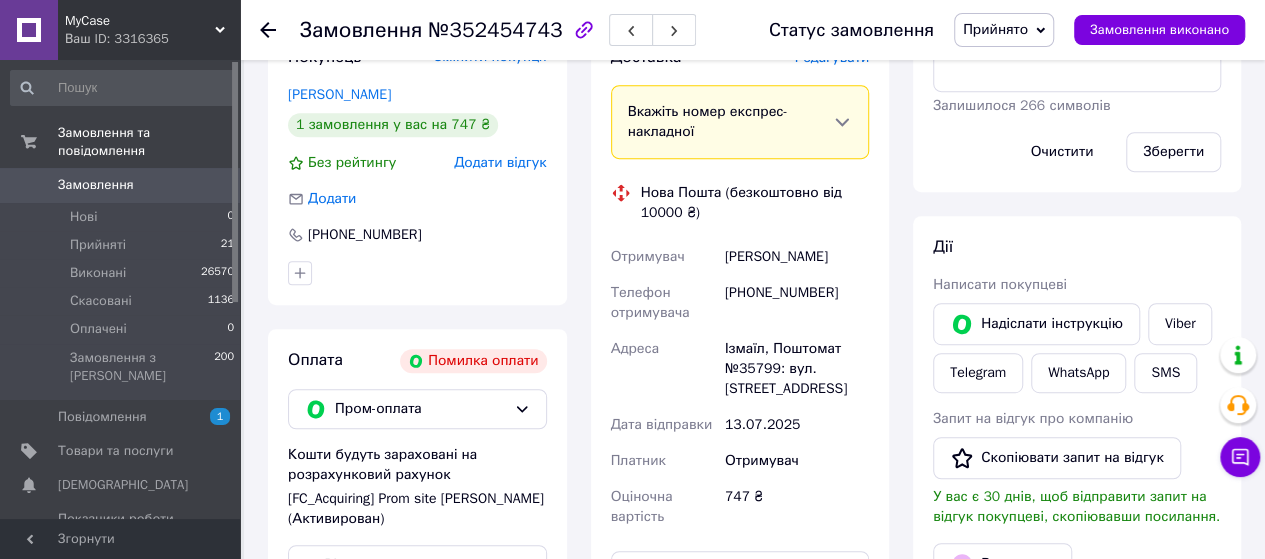 scroll, scrollTop: 494, scrollLeft: 0, axis: vertical 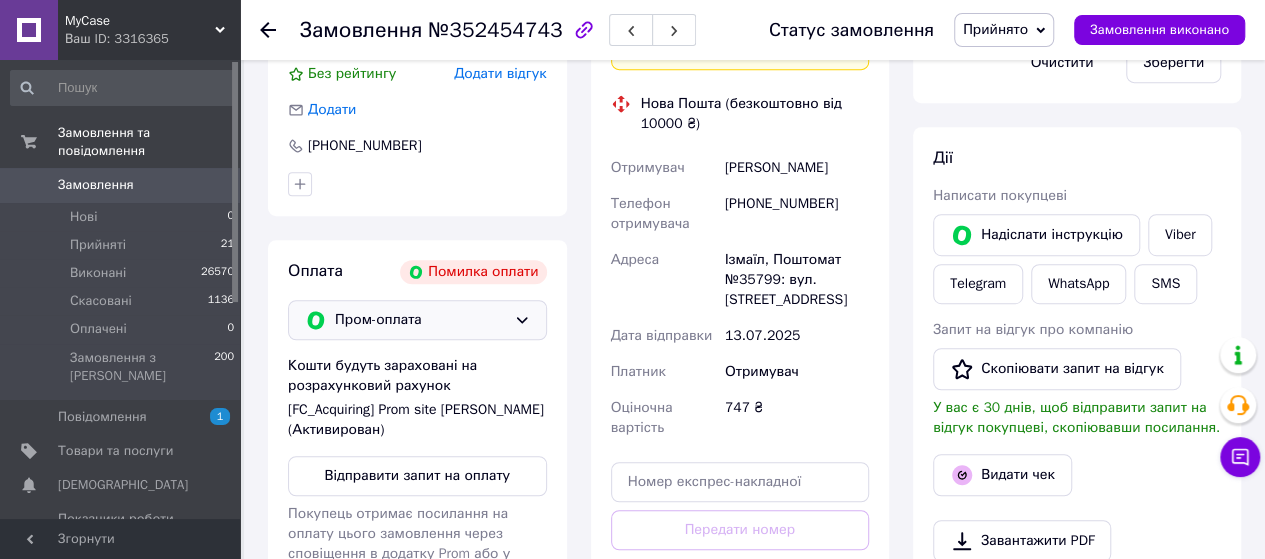 click on "Пром-оплата" at bounding box center [420, 320] 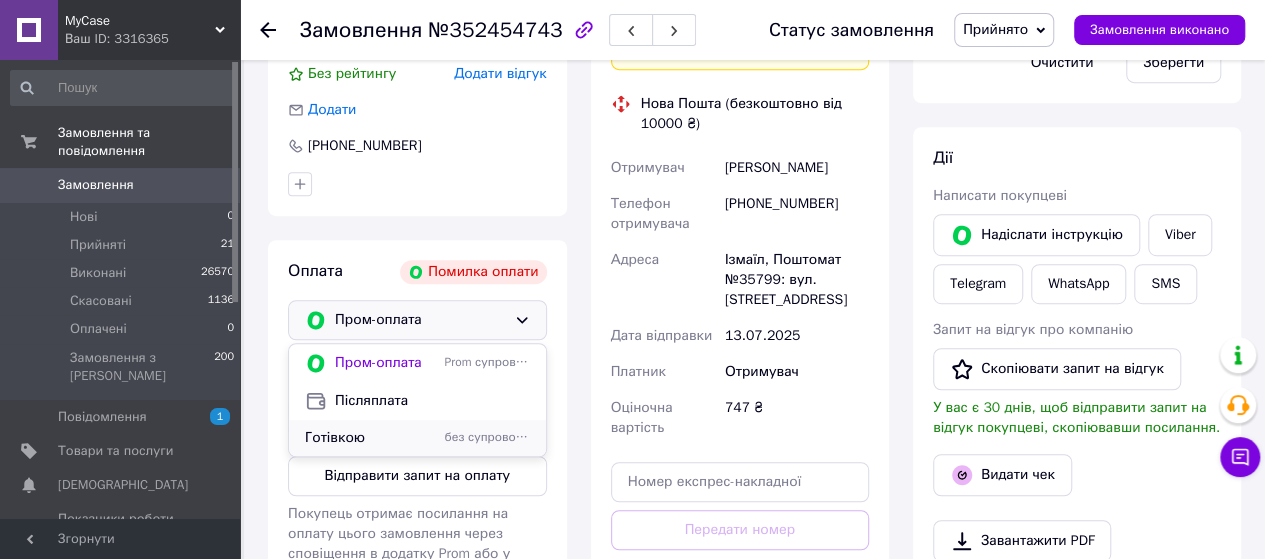 click on "Готівкою" at bounding box center [371, 438] 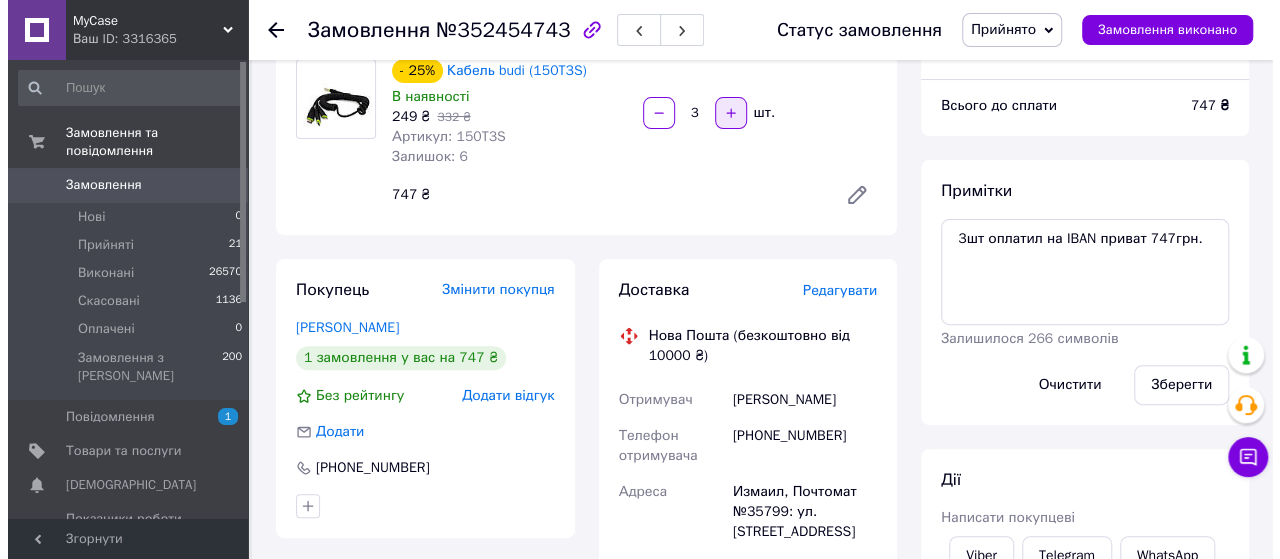 scroll, scrollTop: 173, scrollLeft: 0, axis: vertical 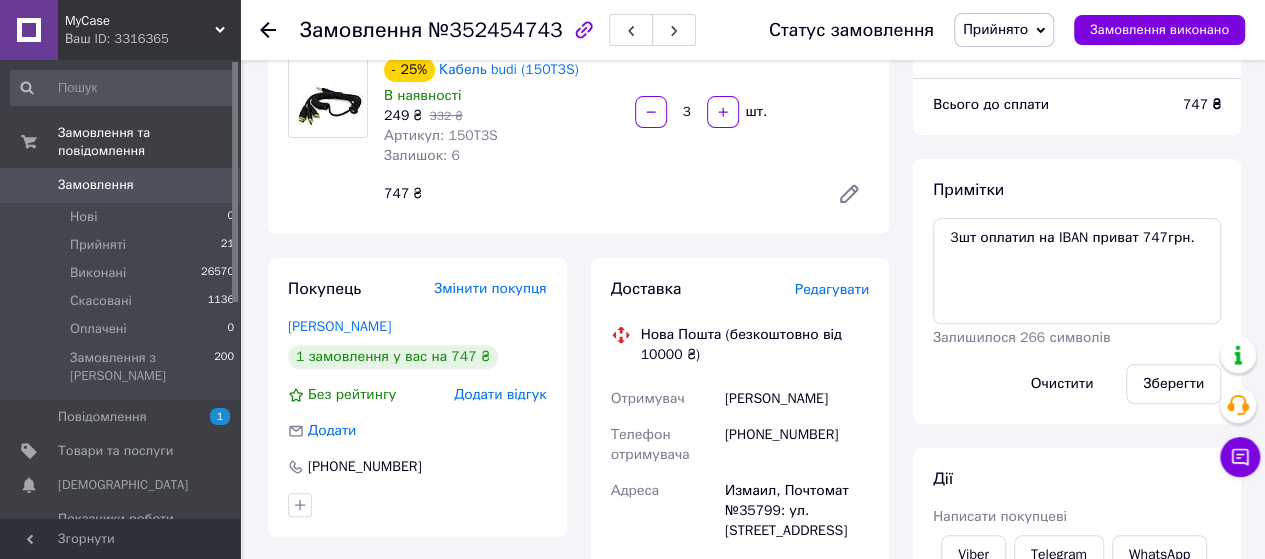 click on "Редагувати" at bounding box center (832, 289) 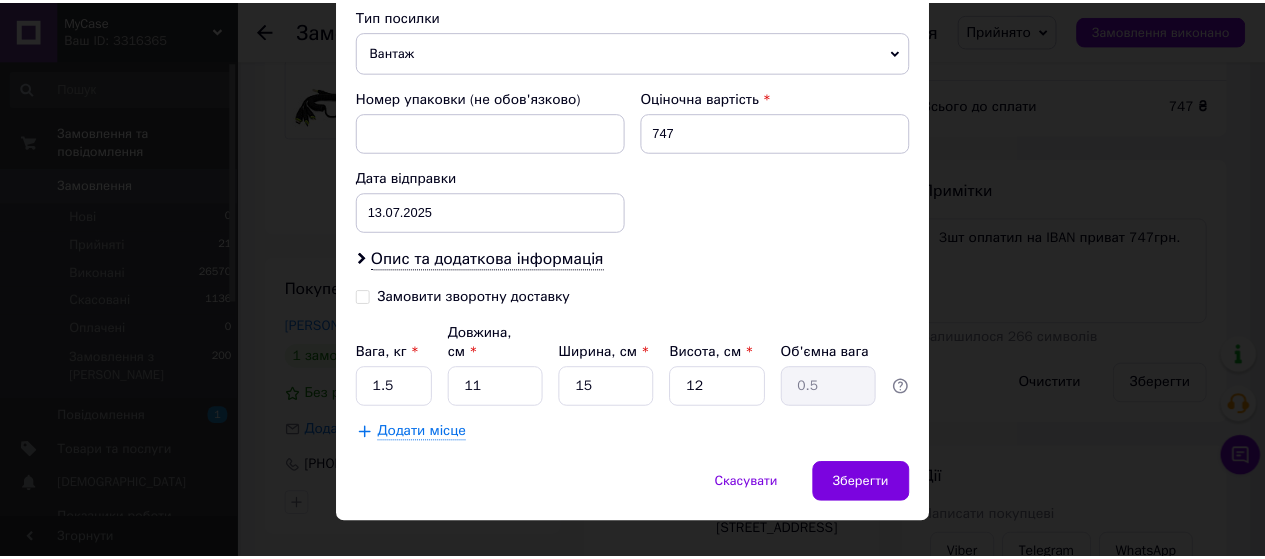 scroll, scrollTop: 816, scrollLeft: 0, axis: vertical 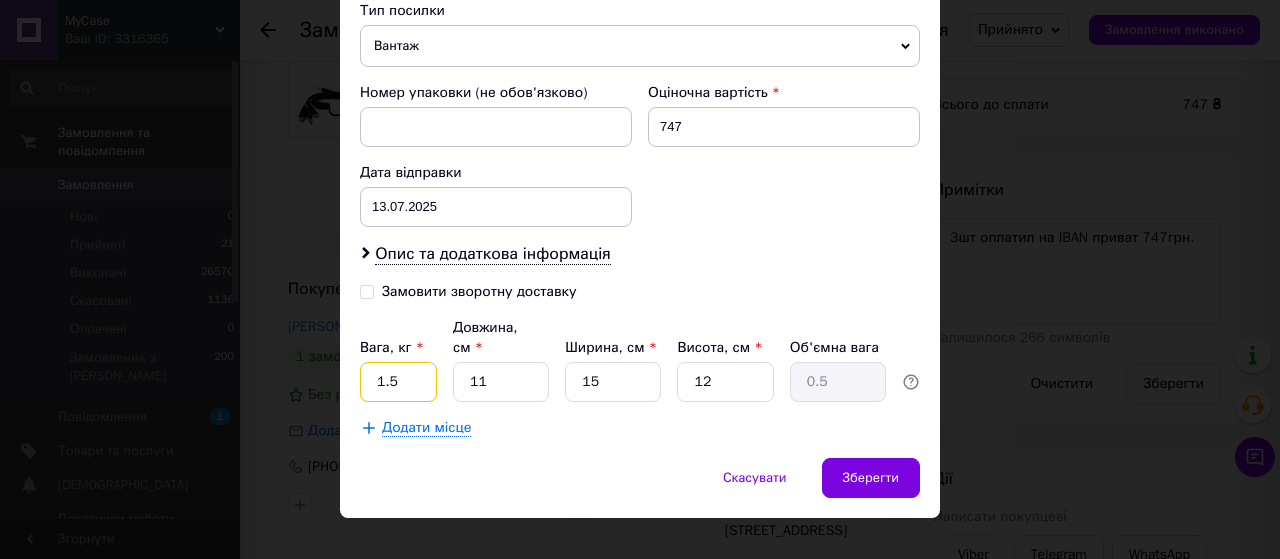 click on "1.5" at bounding box center [398, 382] 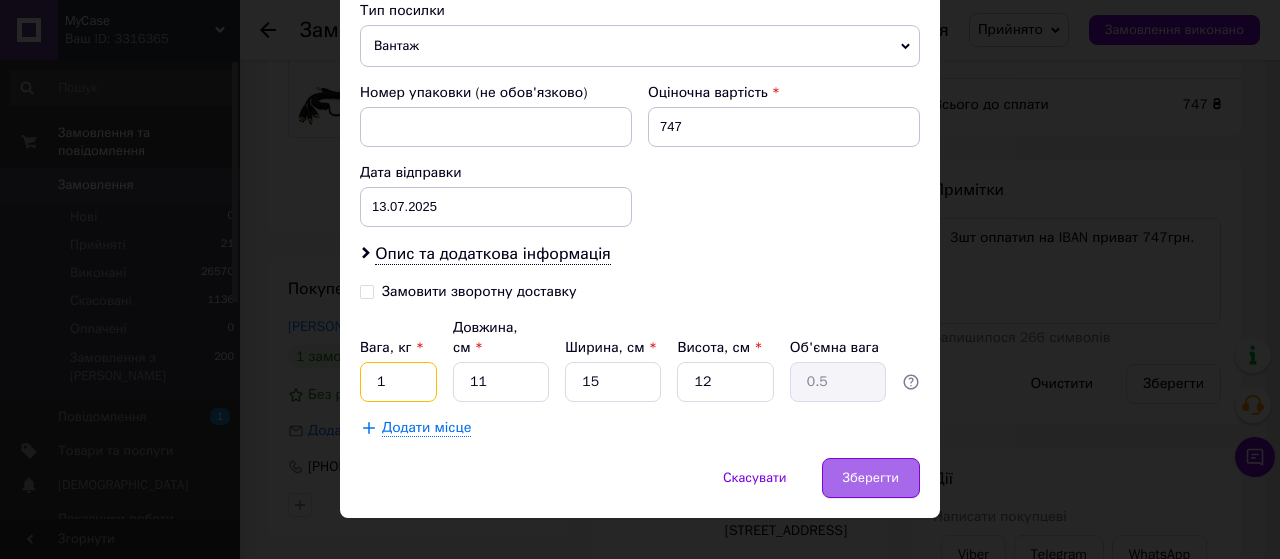 type on "1" 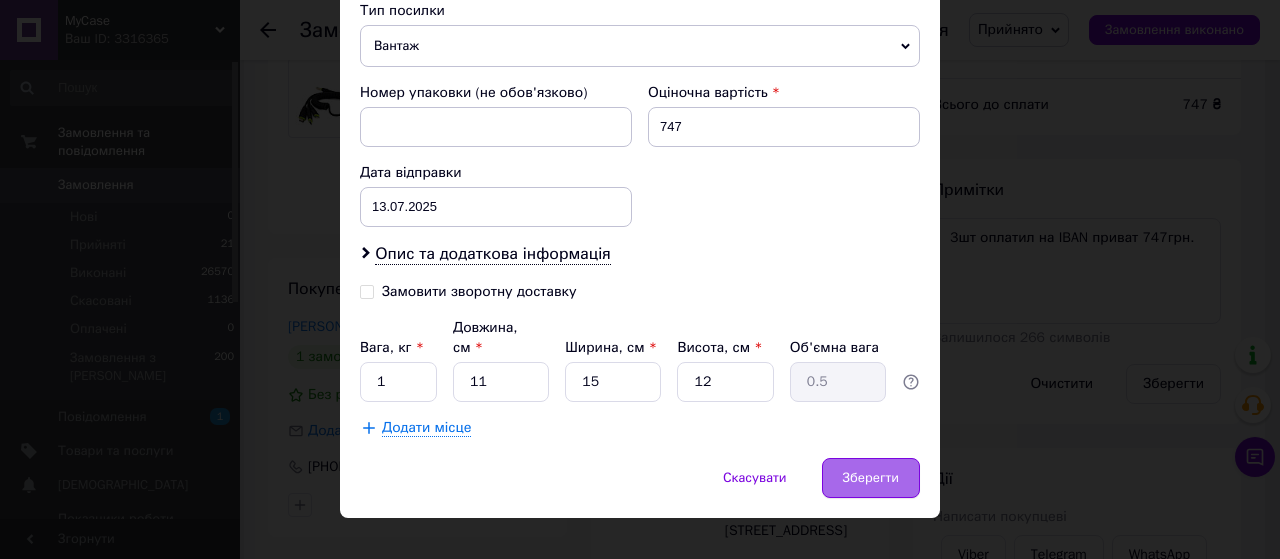 click on "Зберегти" at bounding box center [871, 478] 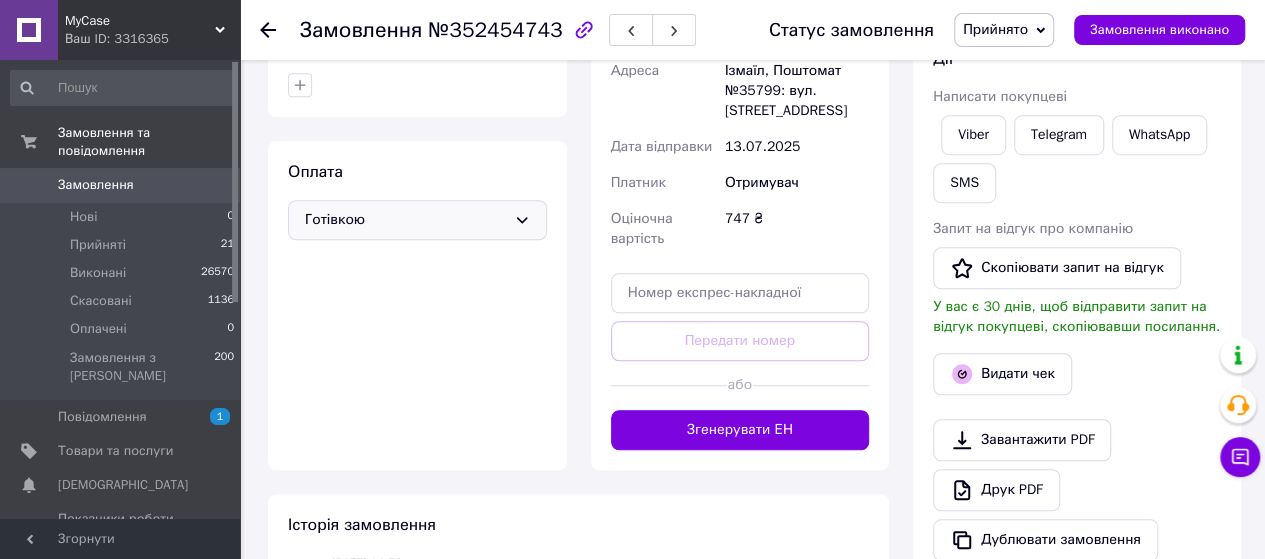 scroll, scrollTop: 604, scrollLeft: 0, axis: vertical 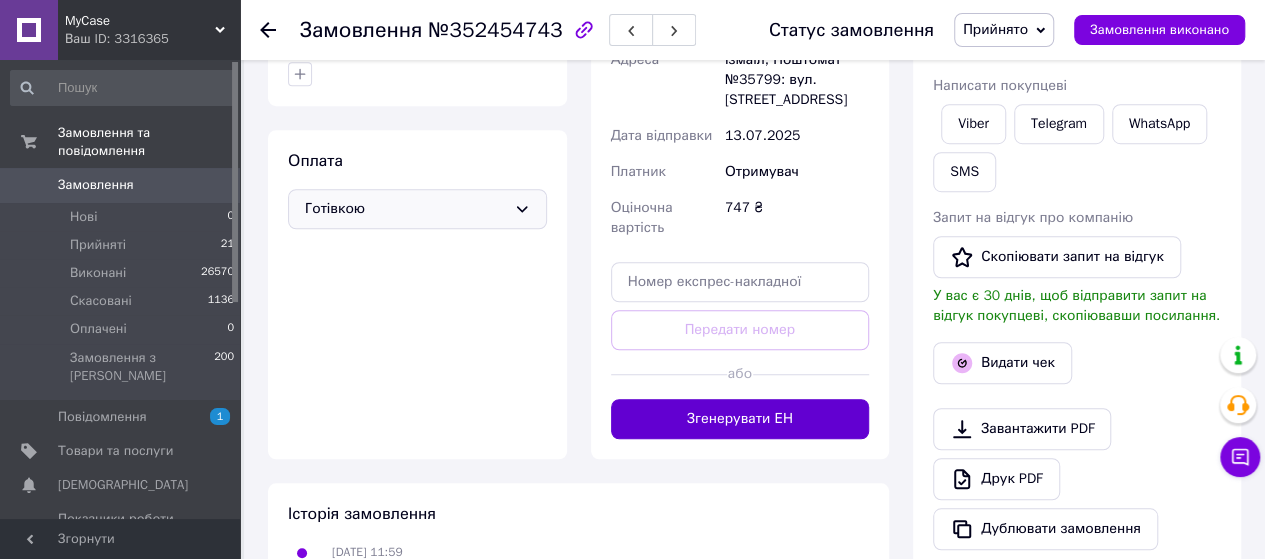 click on "Згенерувати ЕН" at bounding box center (740, 419) 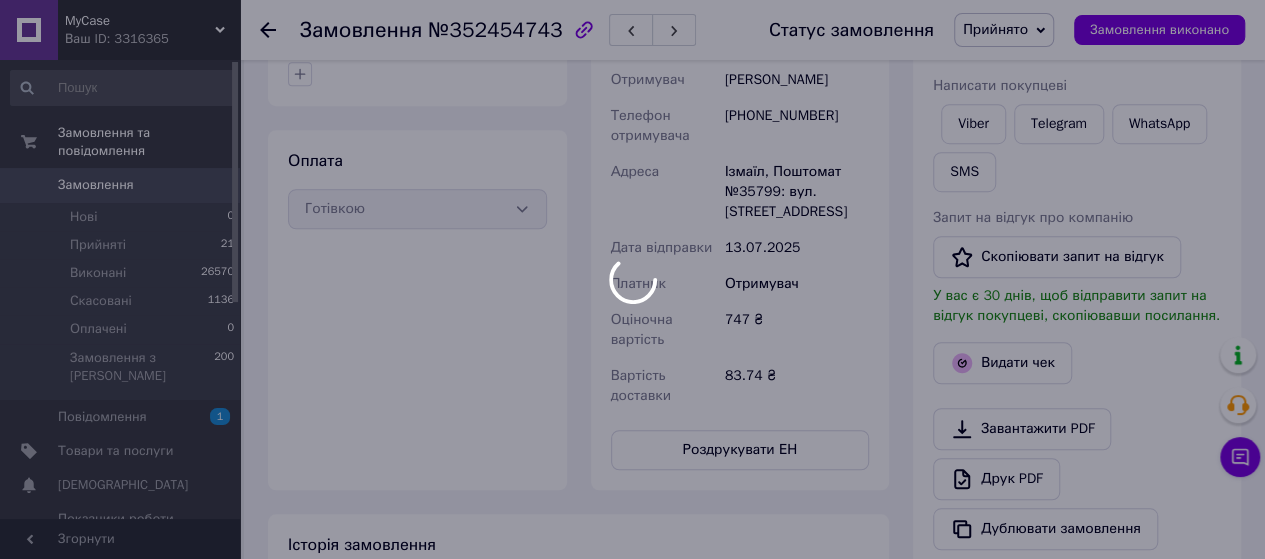 scroll, scrollTop: 36, scrollLeft: 0, axis: vertical 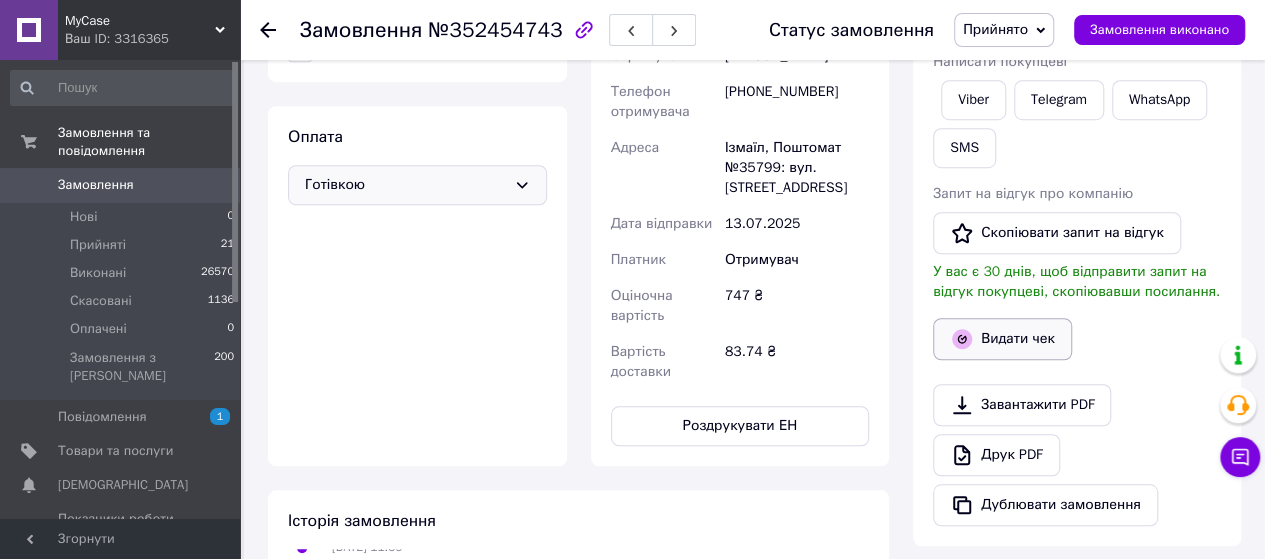 click on "Видати чек" at bounding box center (1002, 339) 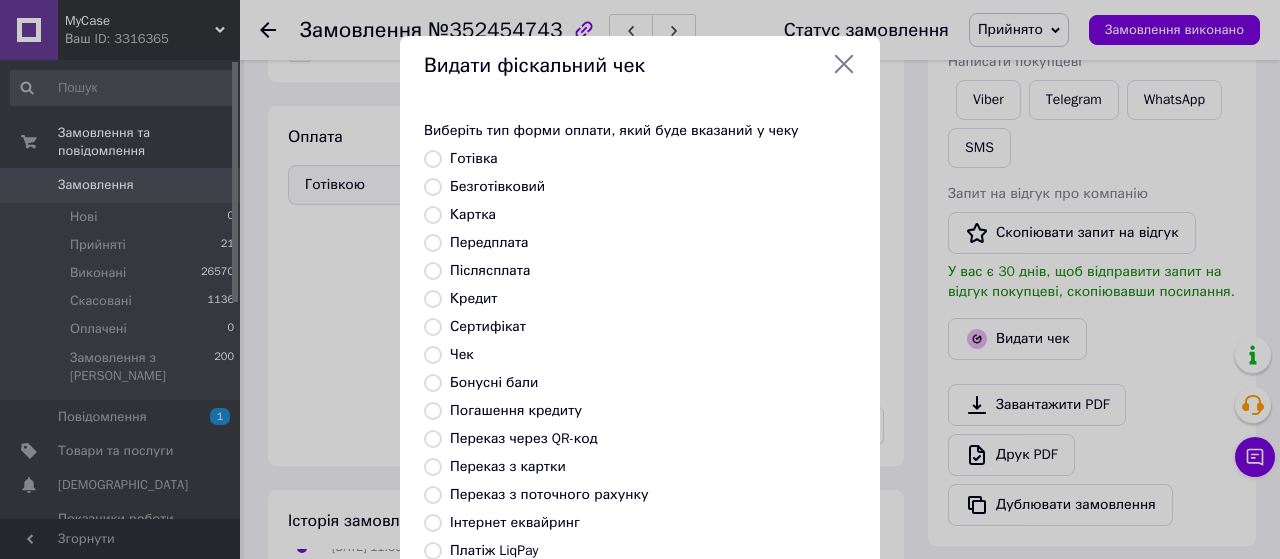 click 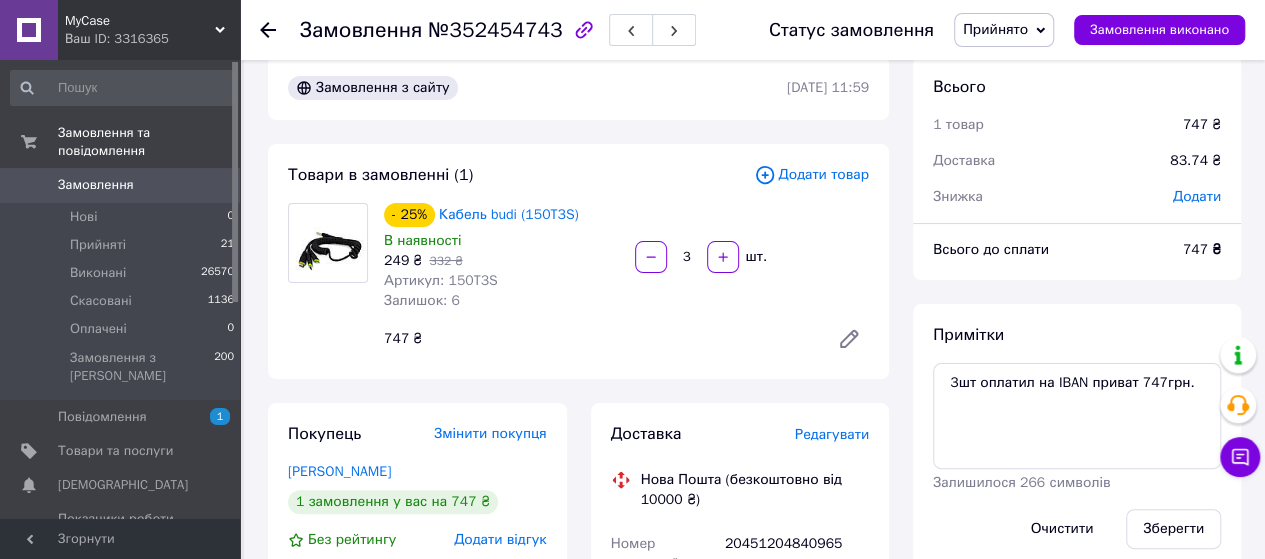 scroll, scrollTop: 0, scrollLeft: 0, axis: both 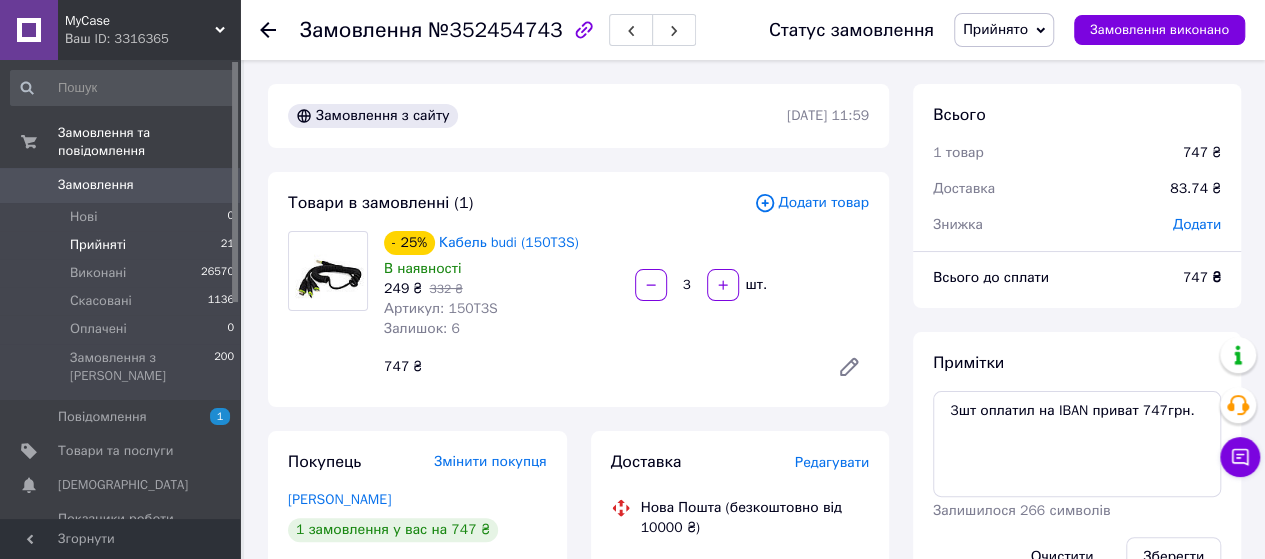click on "Прийняті 21" at bounding box center [123, 245] 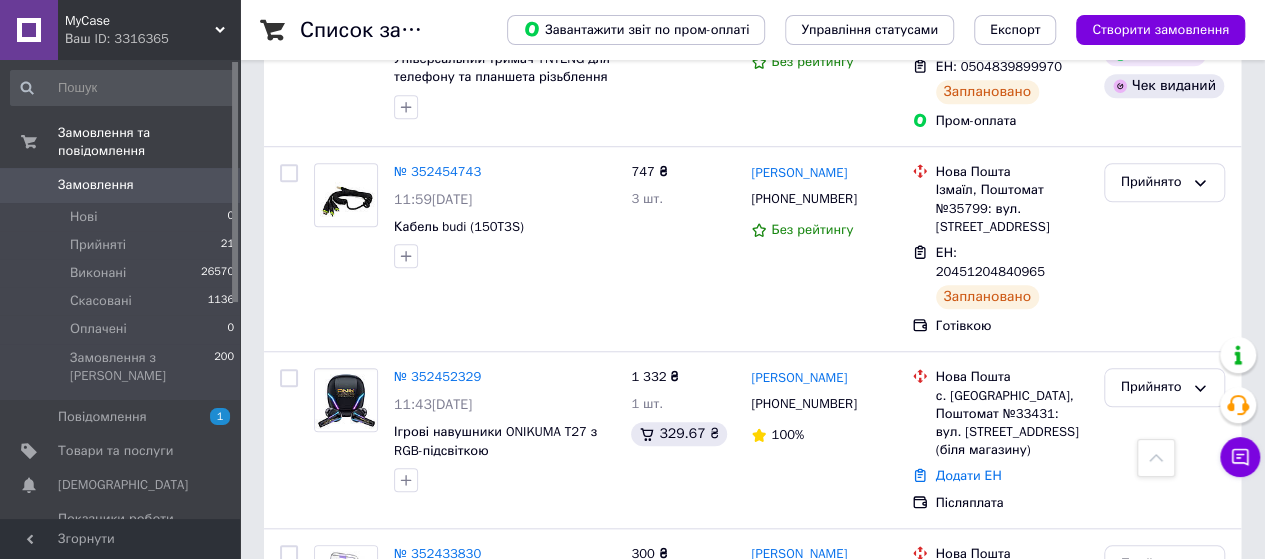 scroll, scrollTop: 704, scrollLeft: 0, axis: vertical 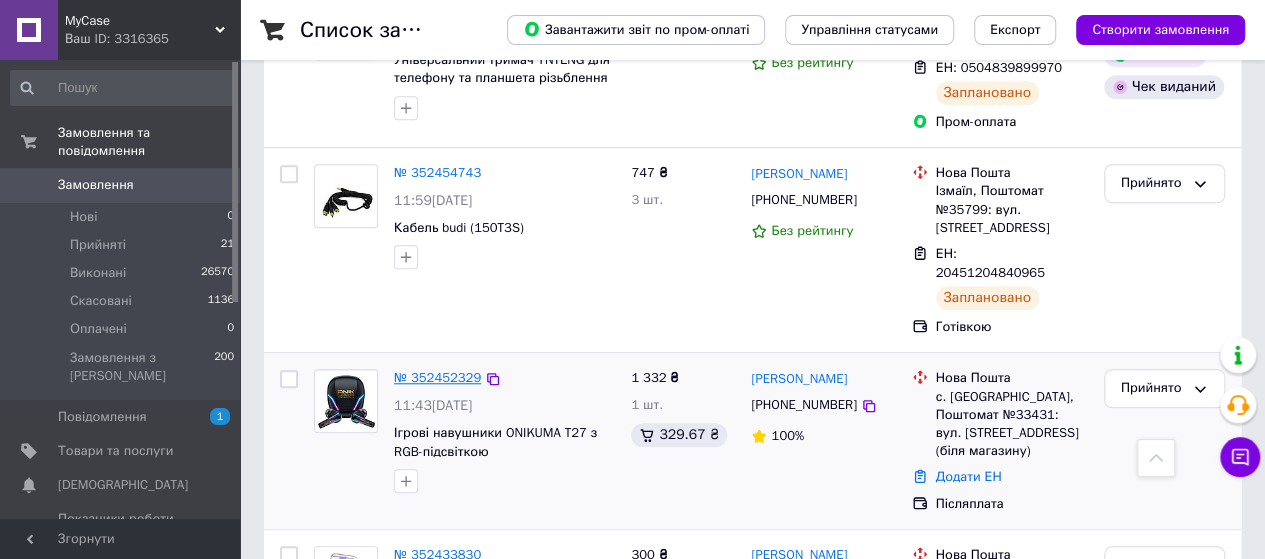 click on "№ 352452329" at bounding box center (437, 377) 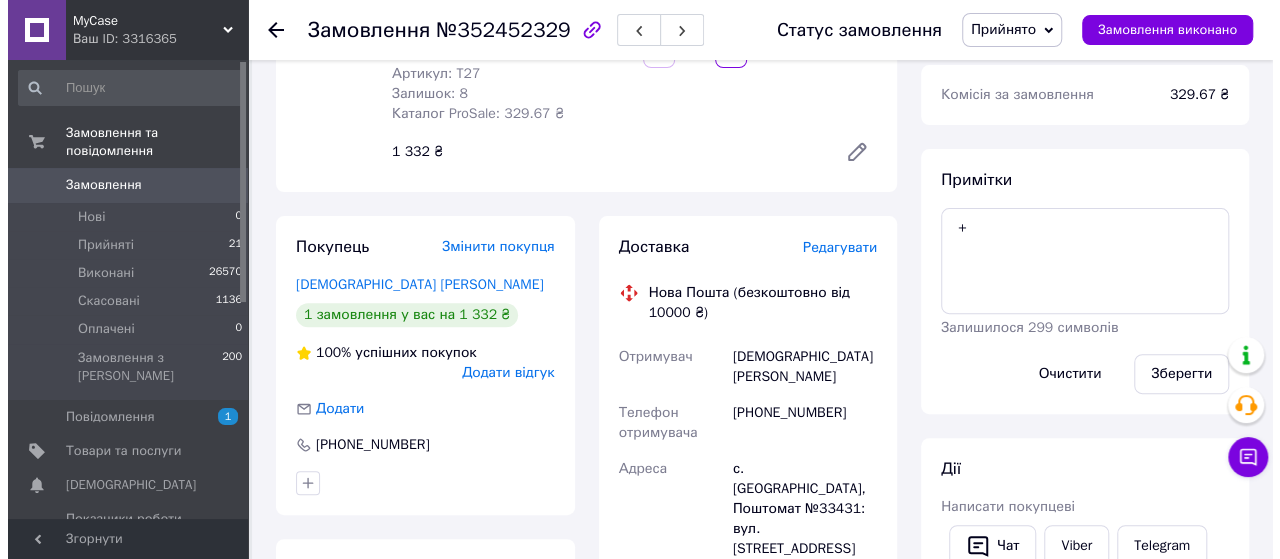 scroll, scrollTop: 253, scrollLeft: 0, axis: vertical 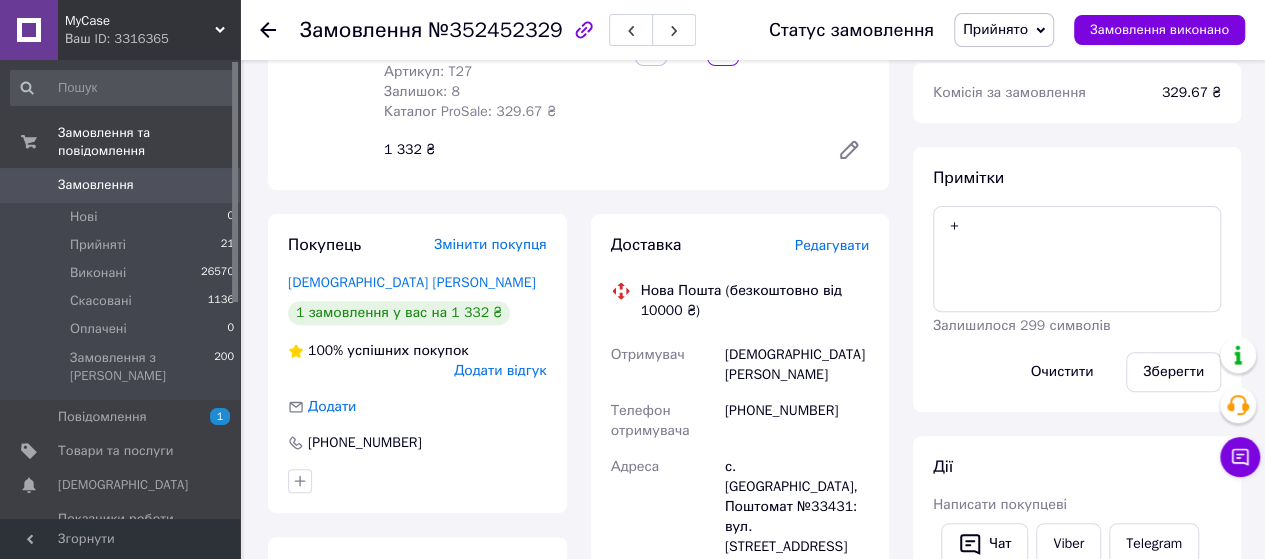 click on "Редагувати" at bounding box center (832, 245) 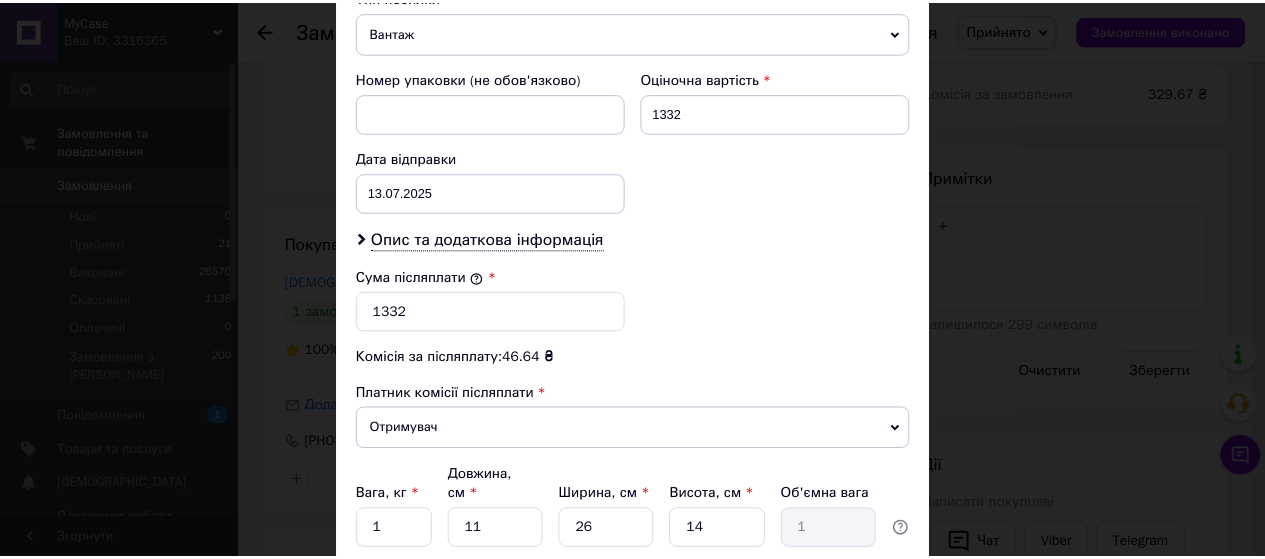 scroll, scrollTop: 976, scrollLeft: 0, axis: vertical 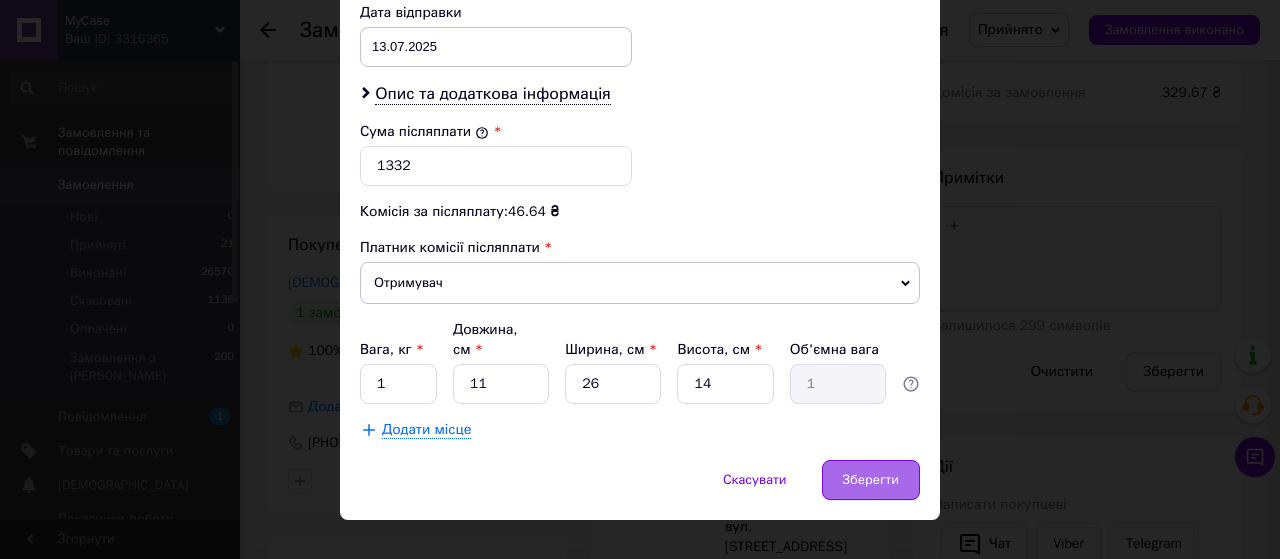 click on "Зберегти" at bounding box center (871, 480) 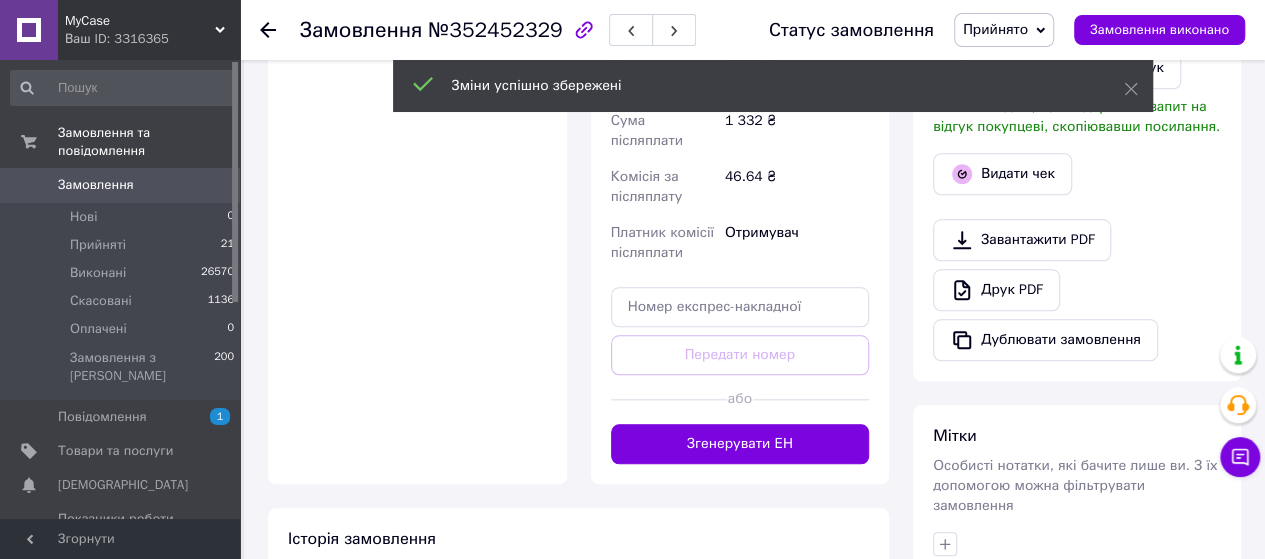 scroll, scrollTop: 877, scrollLeft: 0, axis: vertical 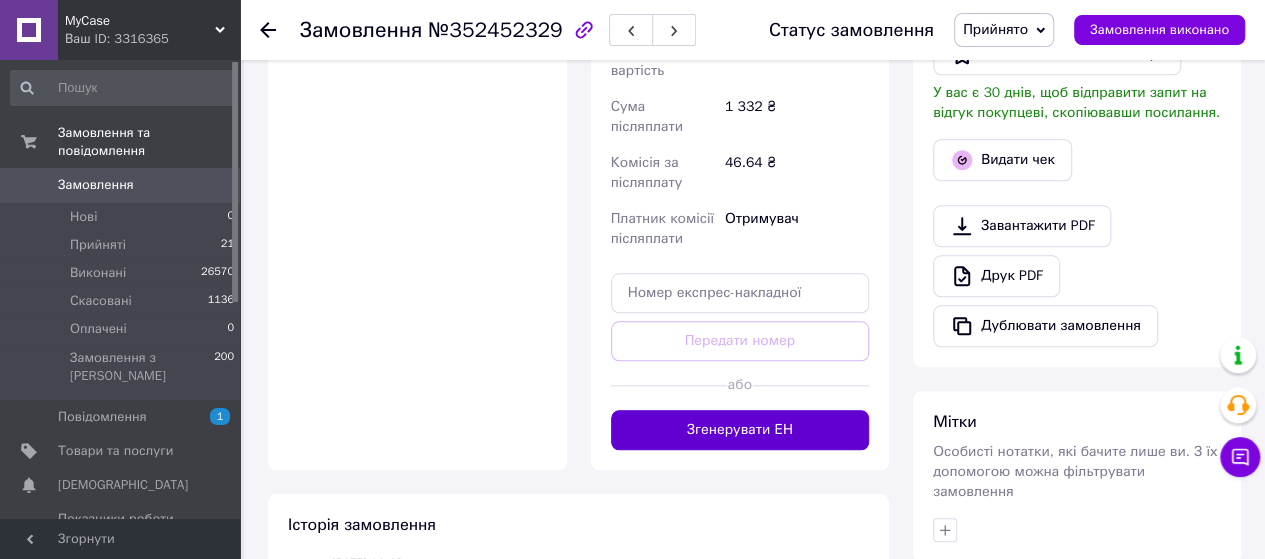 click on "Згенерувати ЕН" at bounding box center [740, 430] 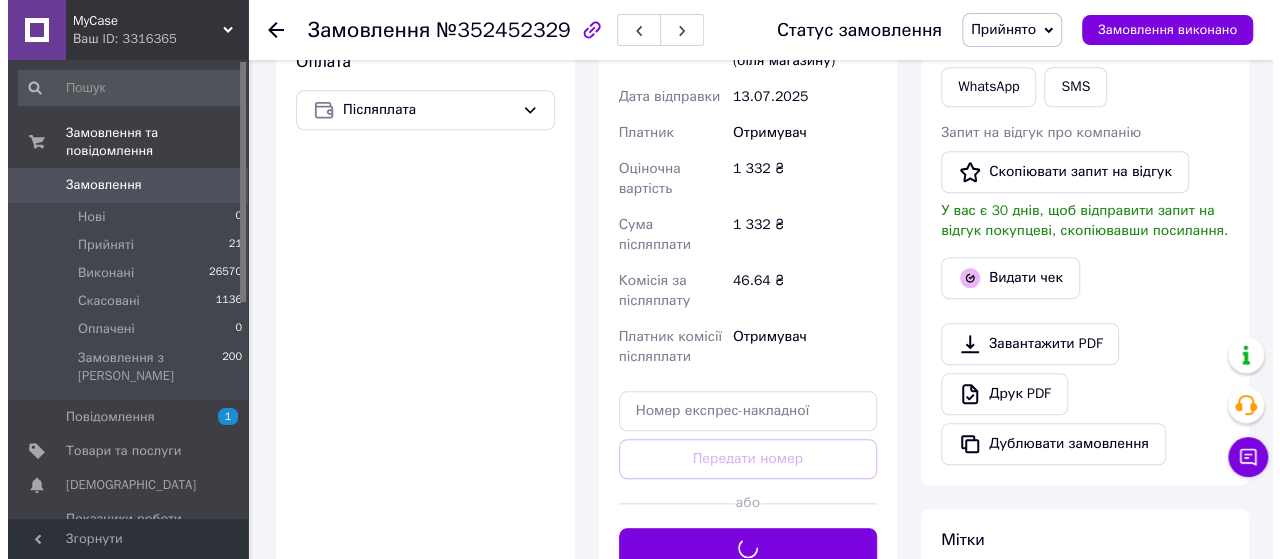 scroll, scrollTop: 757, scrollLeft: 0, axis: vertical 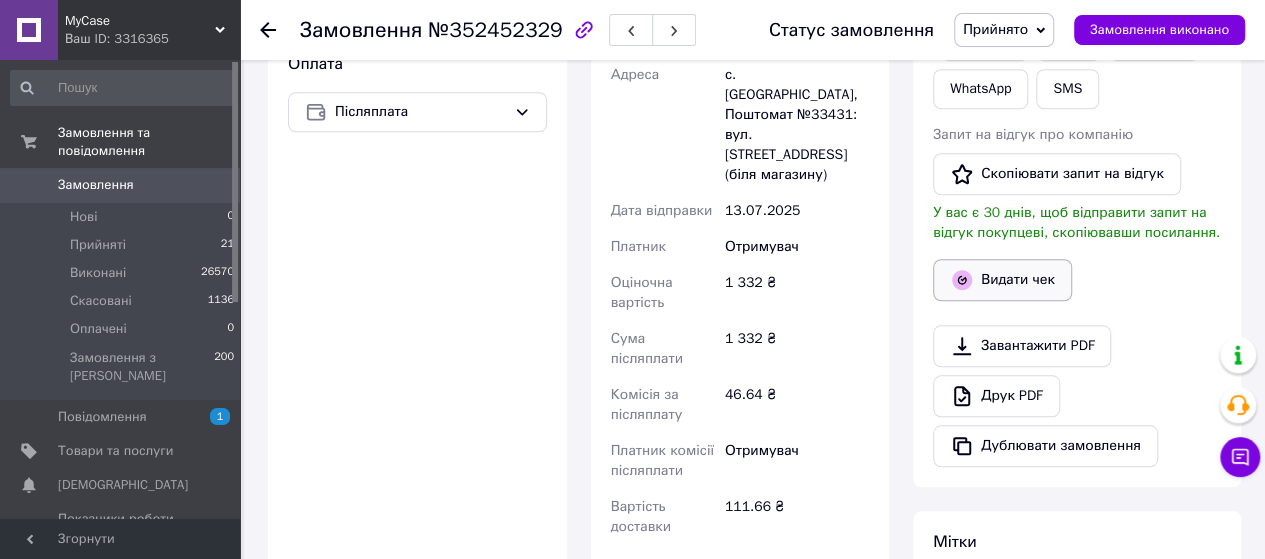 click 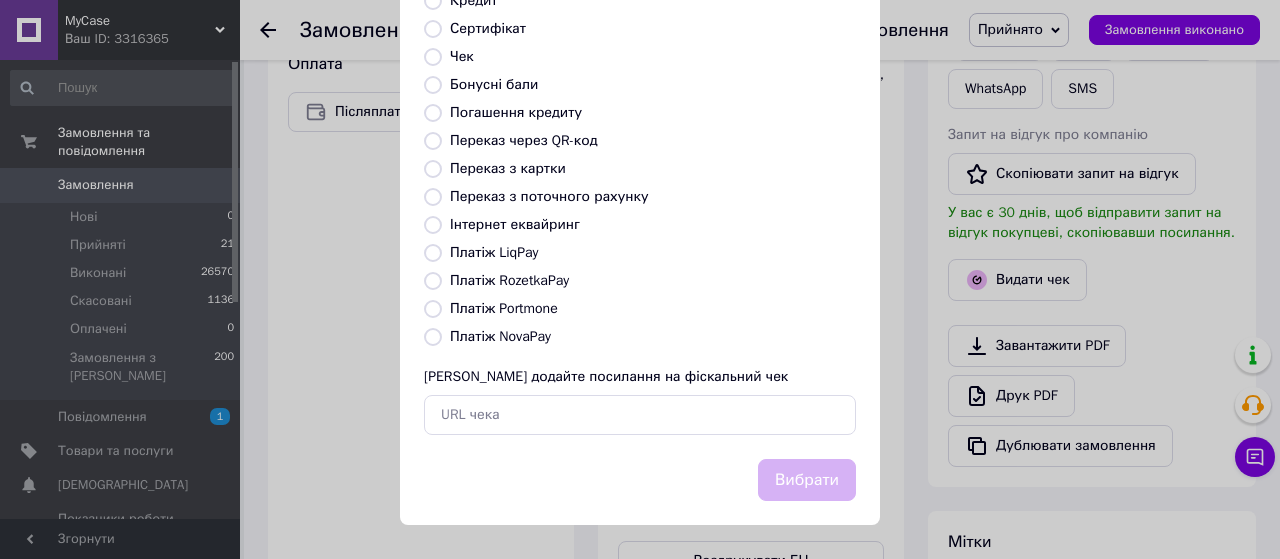 scroll, scrollTop: 0, scrollLeft: 0, axis: both 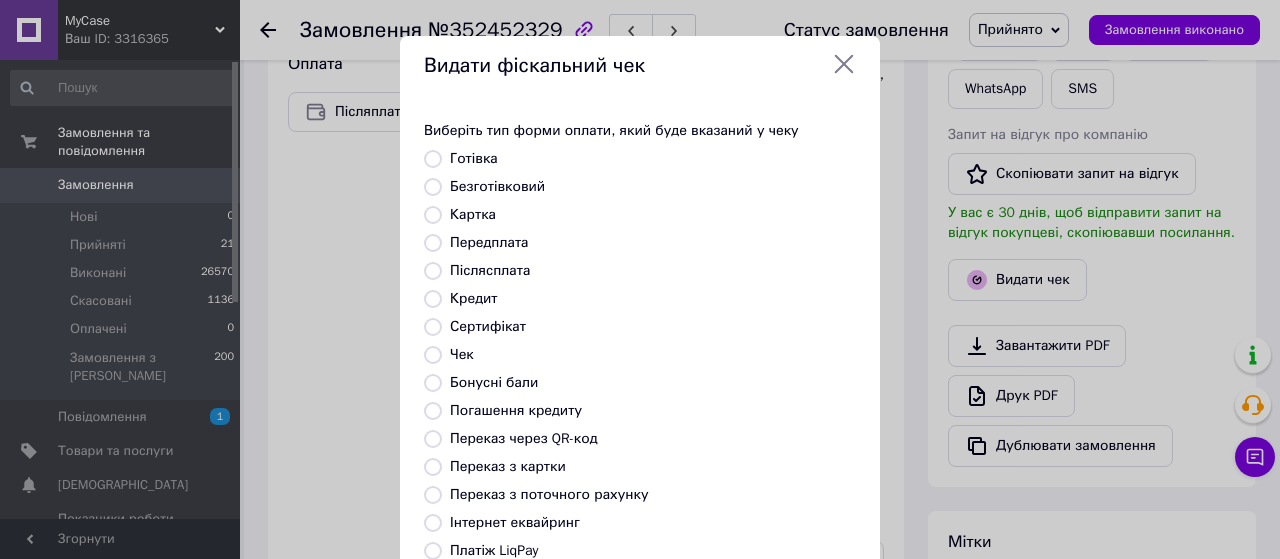 click 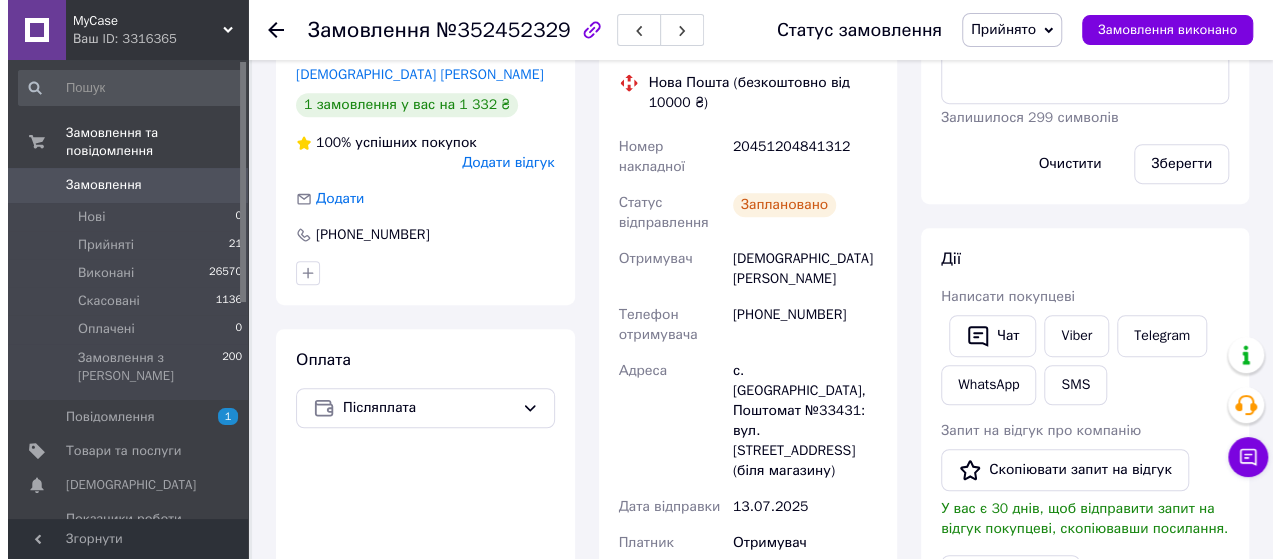 scroll, scrollTop: 388, scrollLeft: 0, axis: vertical 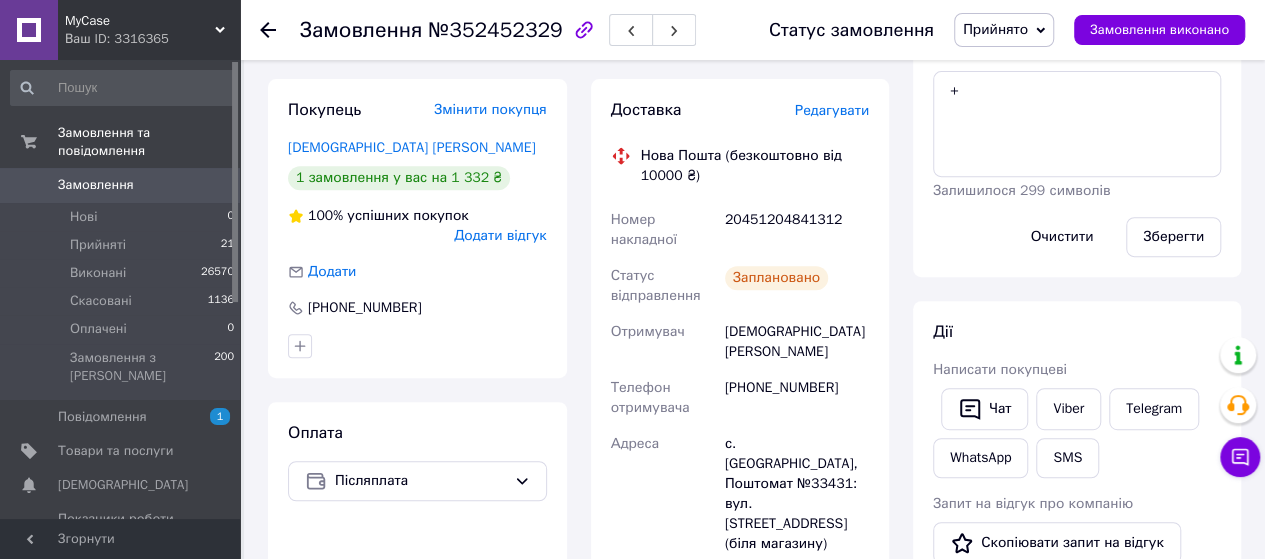 click on "Редагувати" at bounding box center (832, 110) 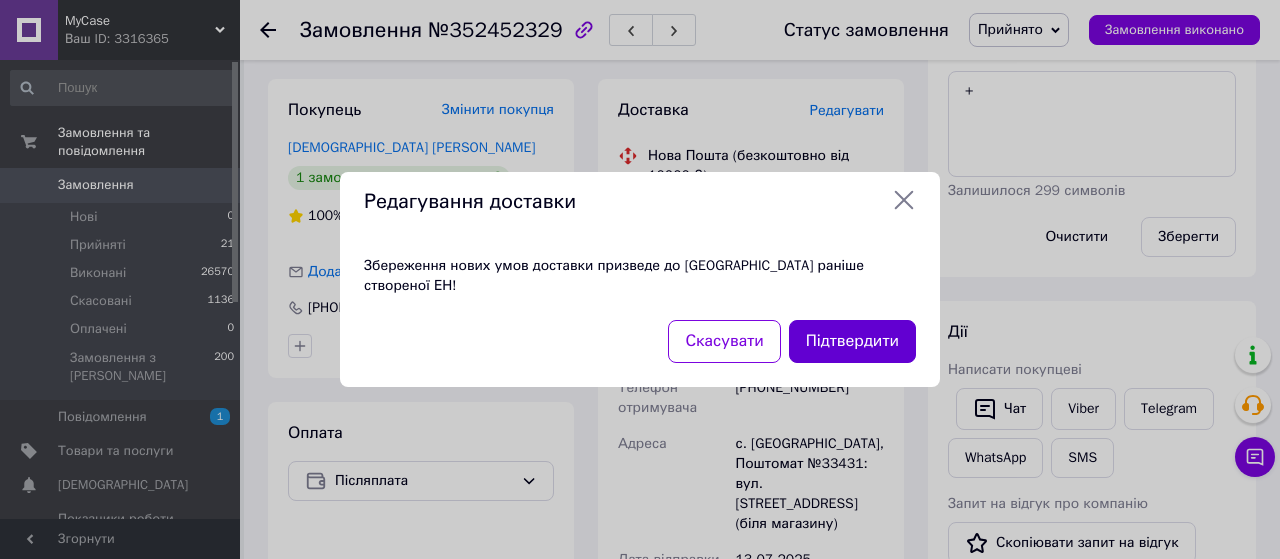 click on "Підтвердити" at bounding box center (852, 341) 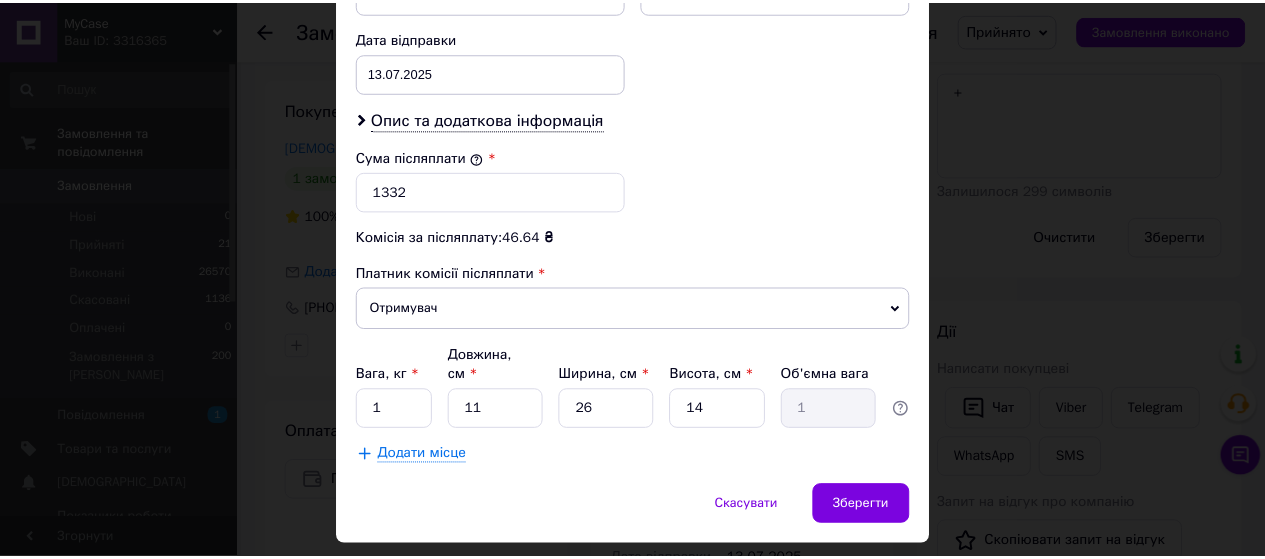 scroll, scrollTop: 976, scrollLeft: 0, axis: vertical 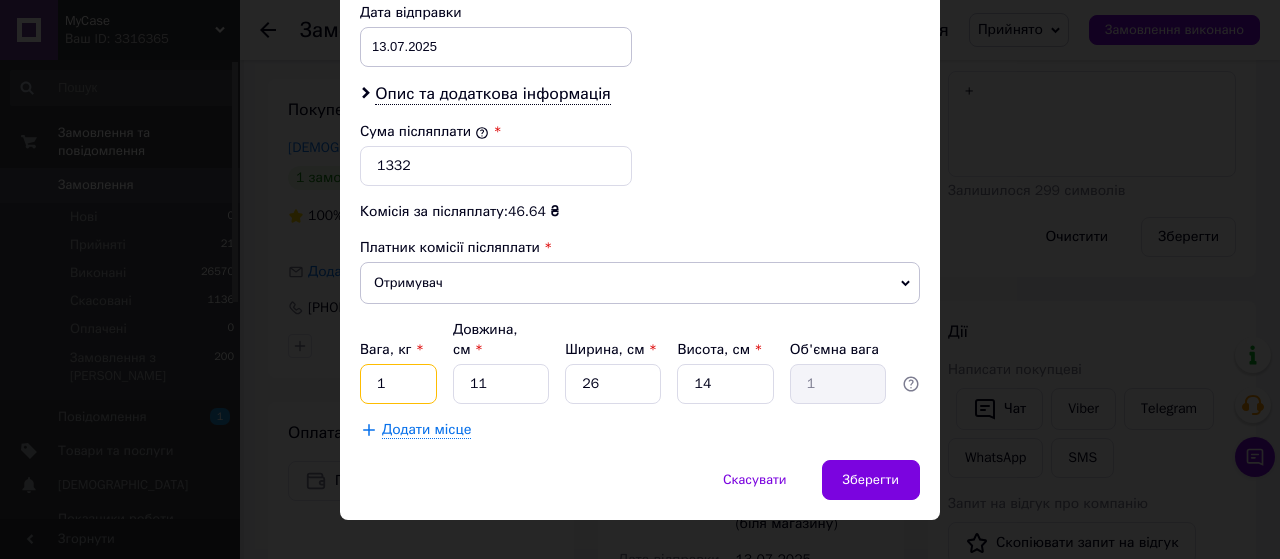 click on "1" at bounding box center (398, 384) 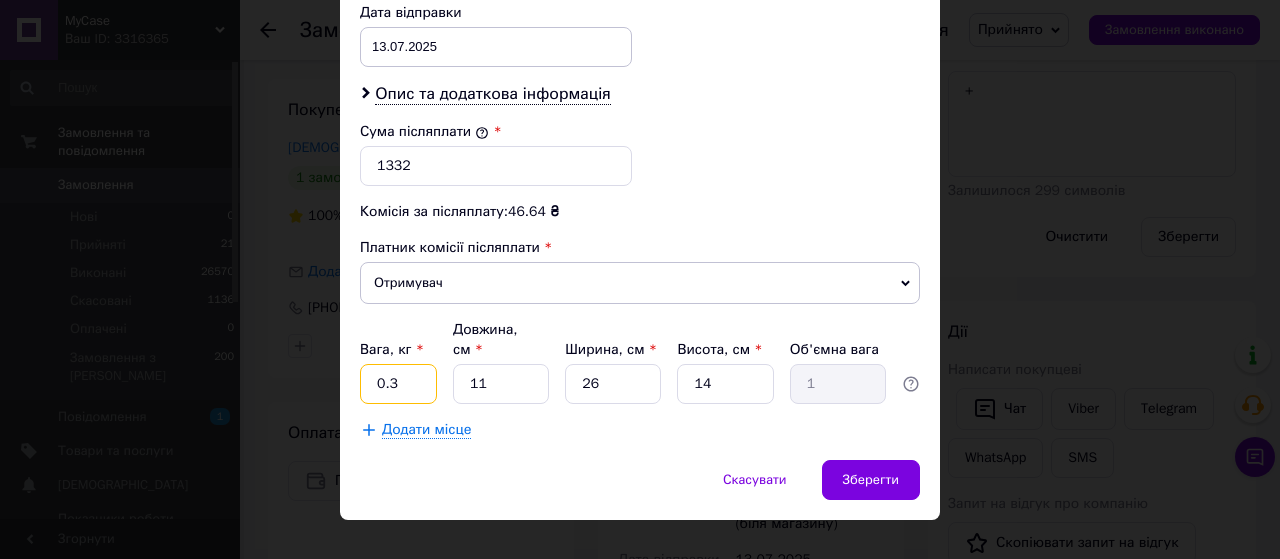 type on "0.3" 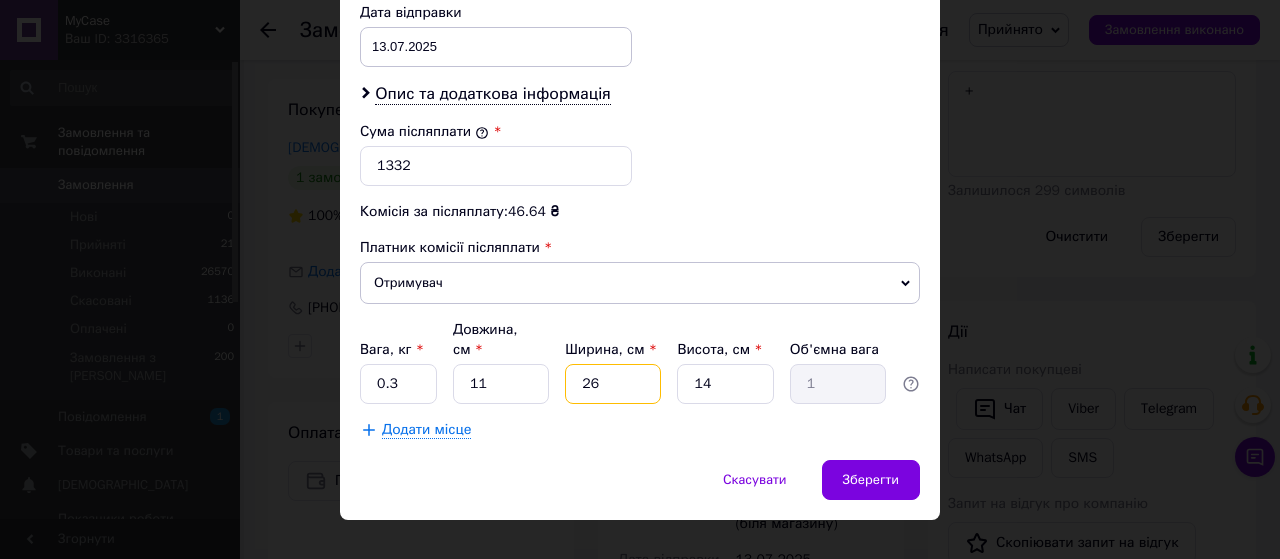 click on "26" at bounding box center (613, 384) 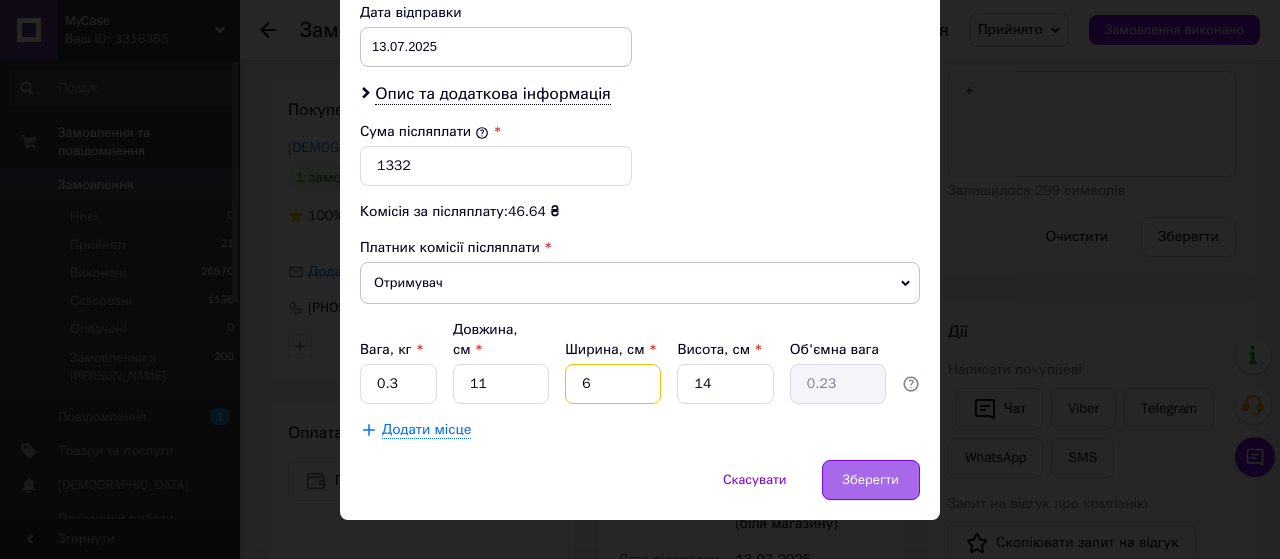 type on "6" 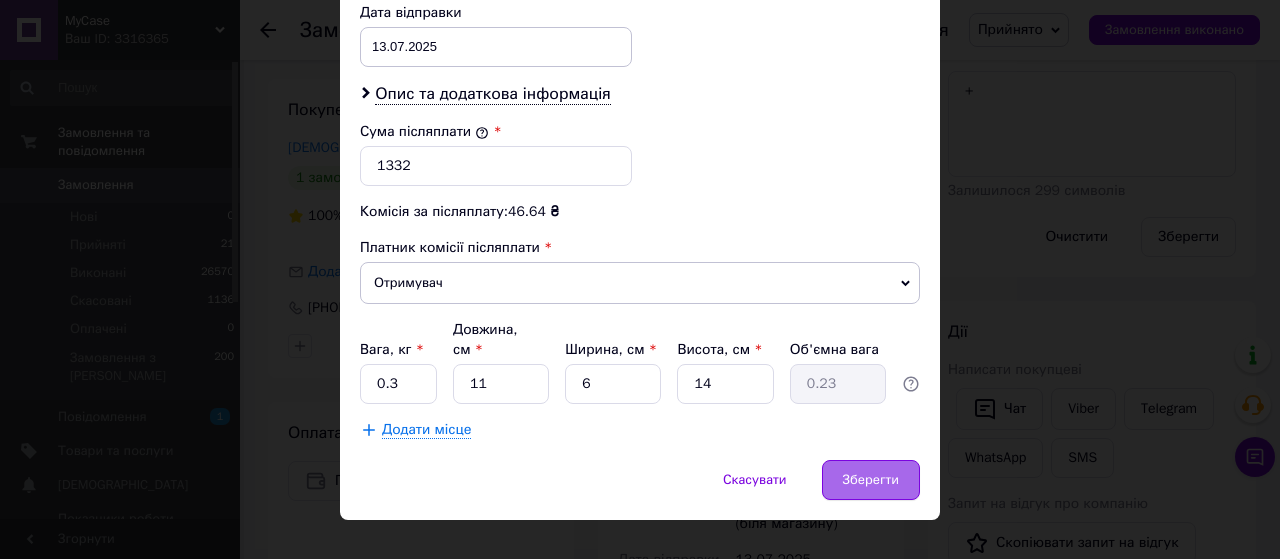 click on "Зберегти" at bounding box center (871, 480) 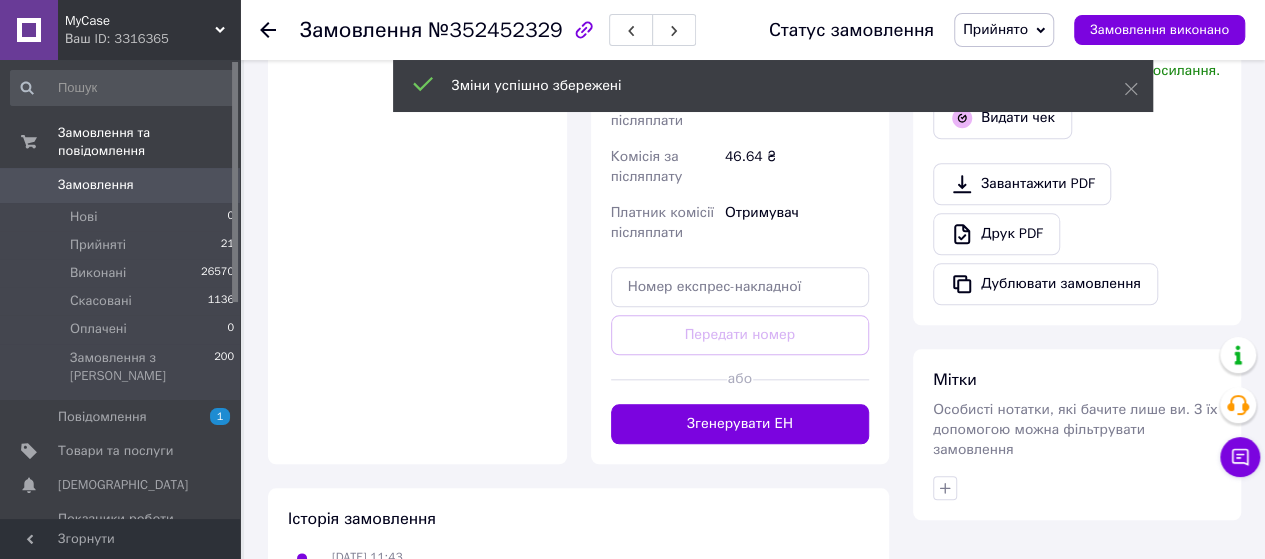 scroll, scrollTop: 886, scrollLeft: 0, axis: vertical 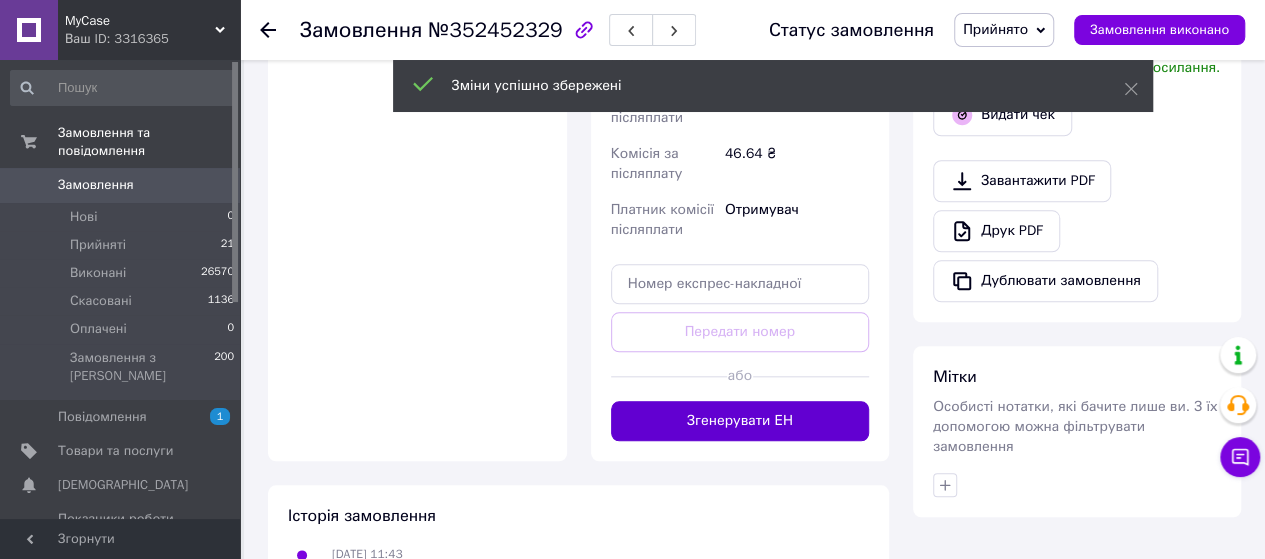 click on "Згенерувати ЕН" at bounding box center [740, 421] 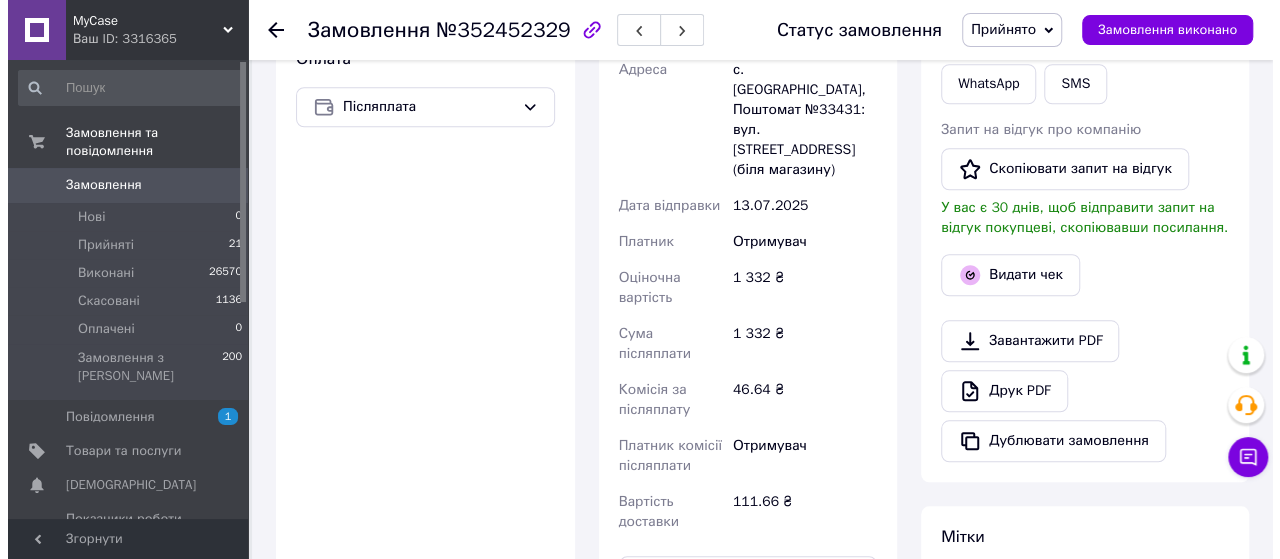 scroll, scrollTop: 763, scrollLeft: 0, axis: vertical 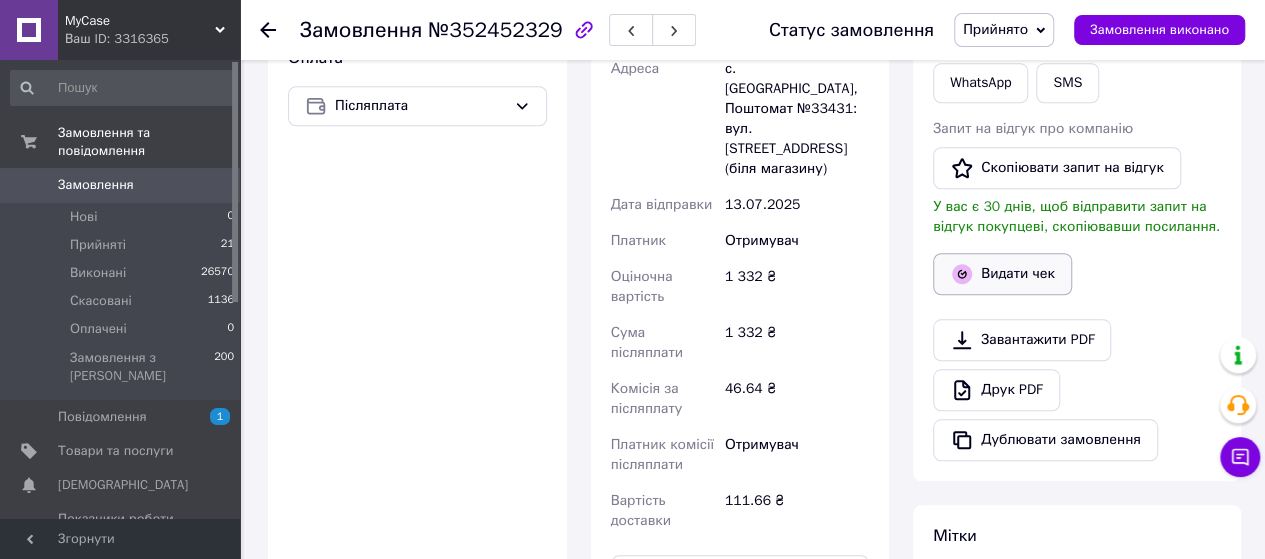 click 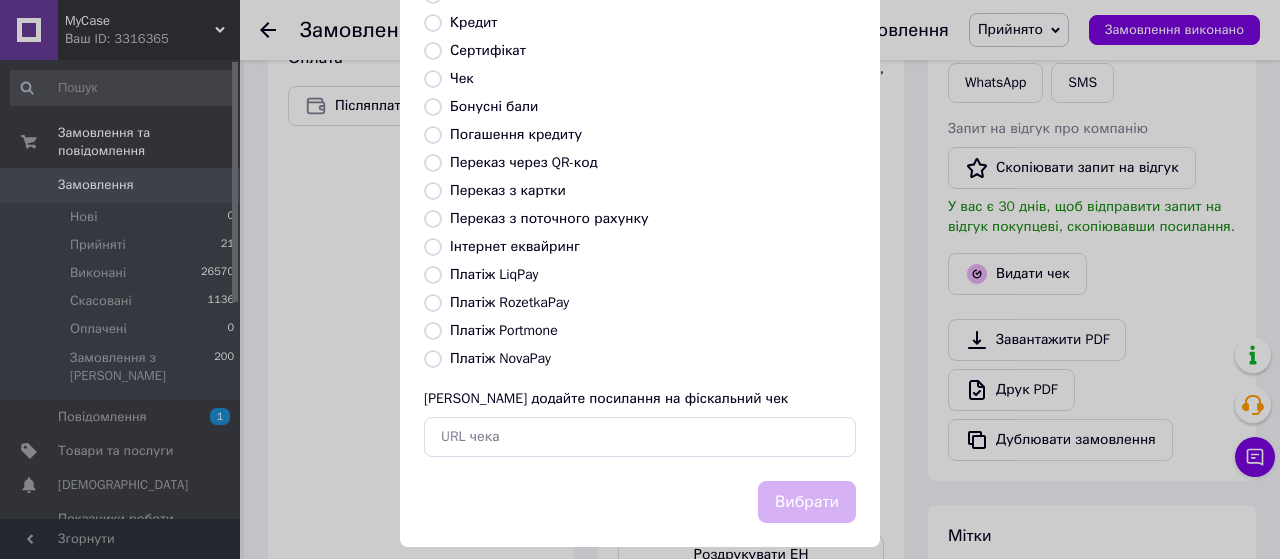 scroll, scrollTop: 283, scrollLeft: 0, axis: vertical 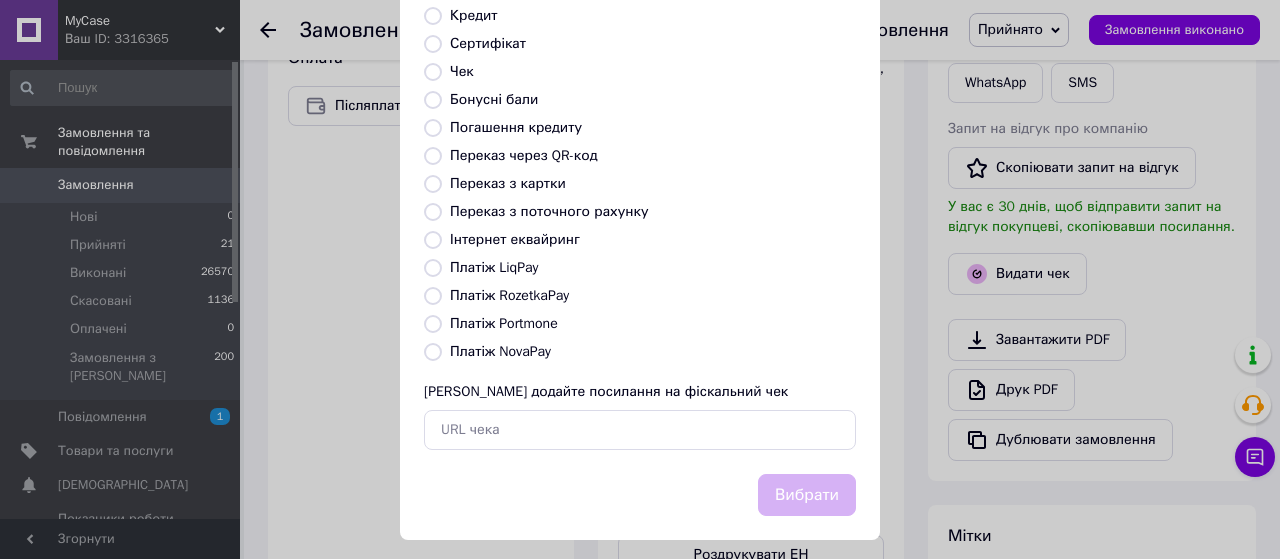 click on "Платіж NovaPay" at bounding box center (433, 352) 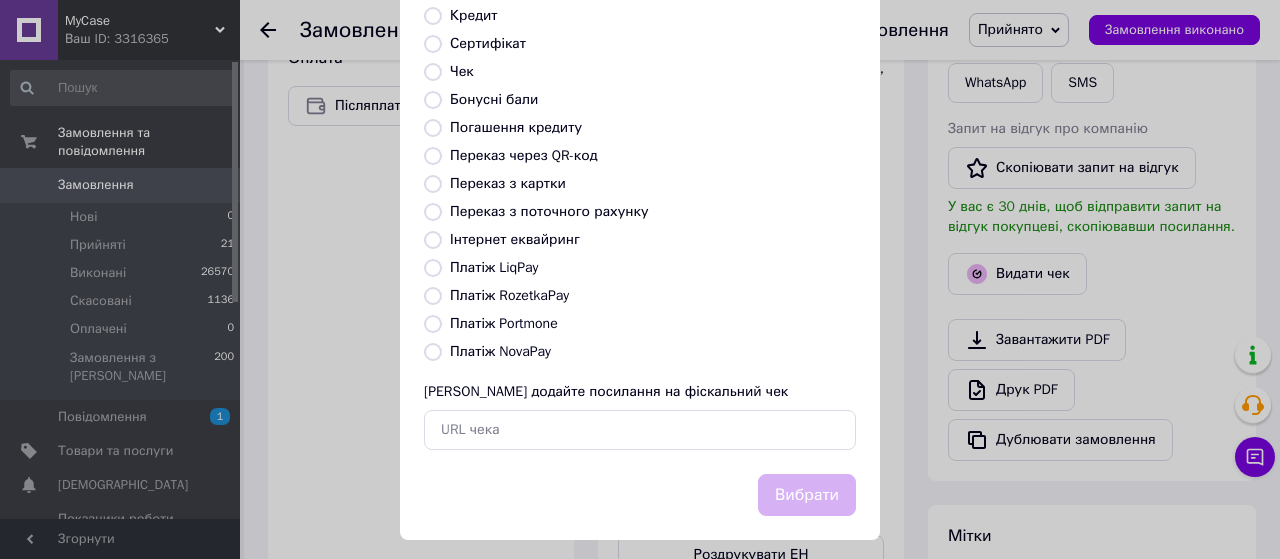 radio on "true" 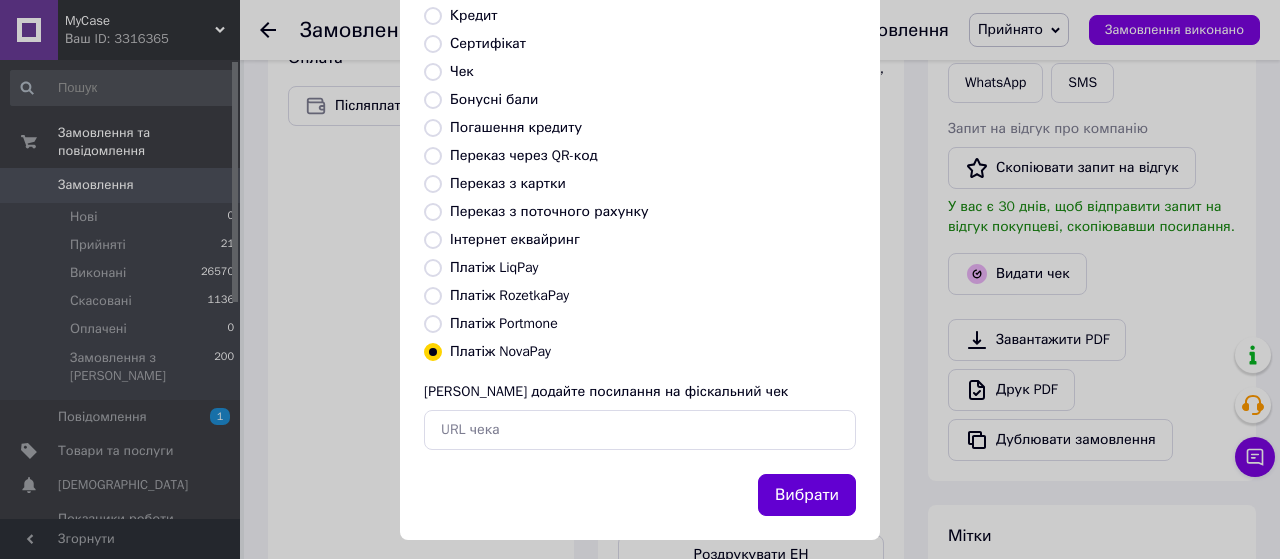 click on "Вибрати" at bounding box center (807, 495) 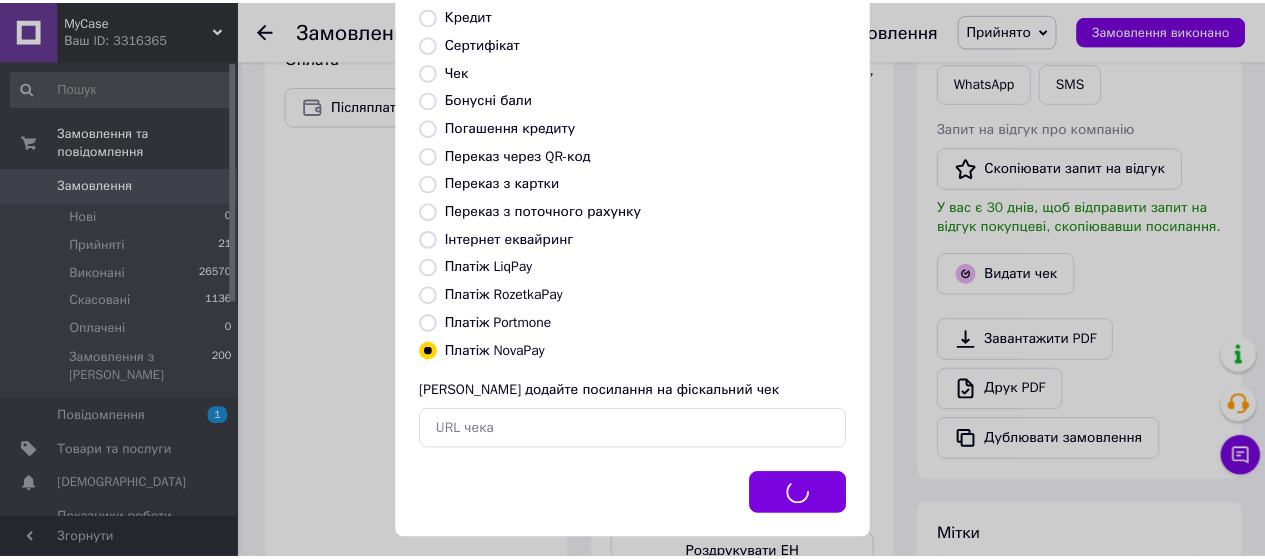 scroll, scrollTop: 783, scrollLeft: 0, axis: vertical 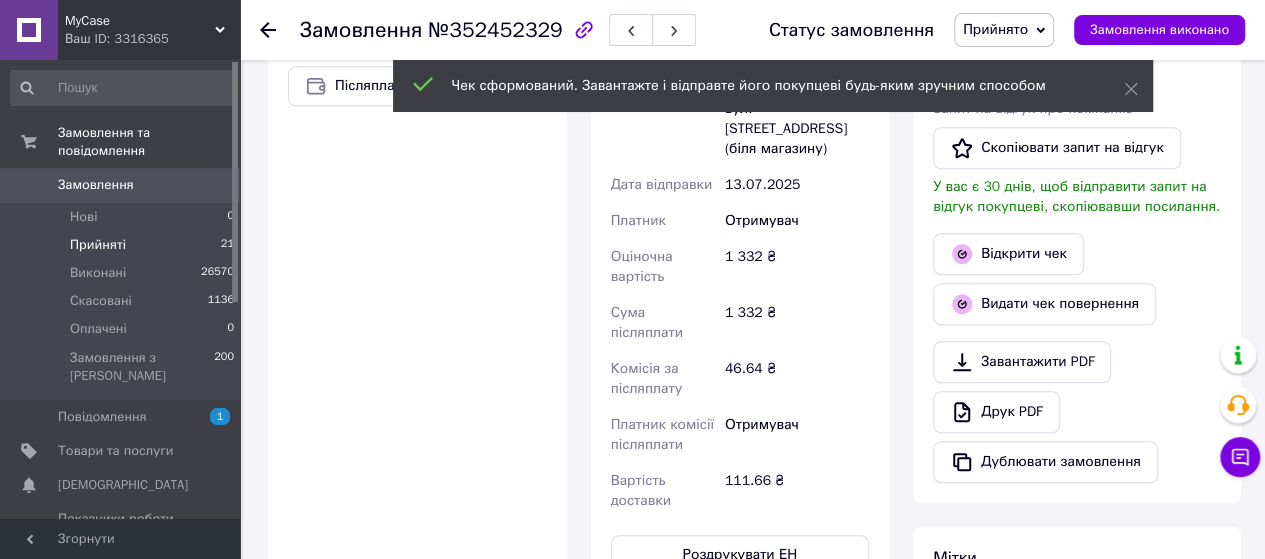 click on "Прийняті 21" at bounding box center (123, 245) 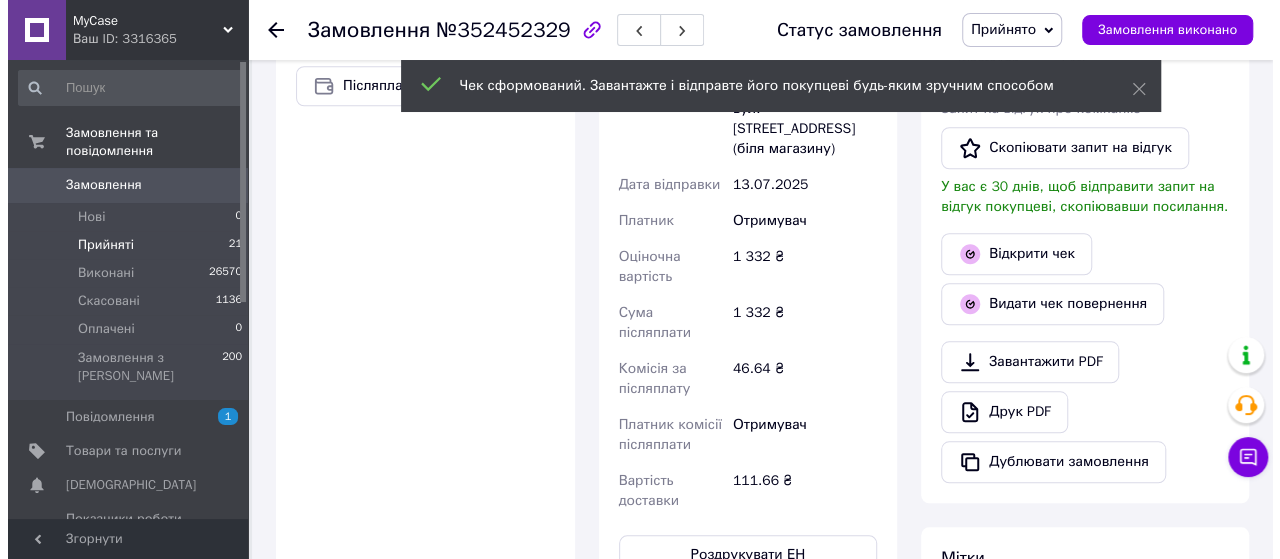 scroll, scrollTop: 0, scrollLeft: 0, axis: both 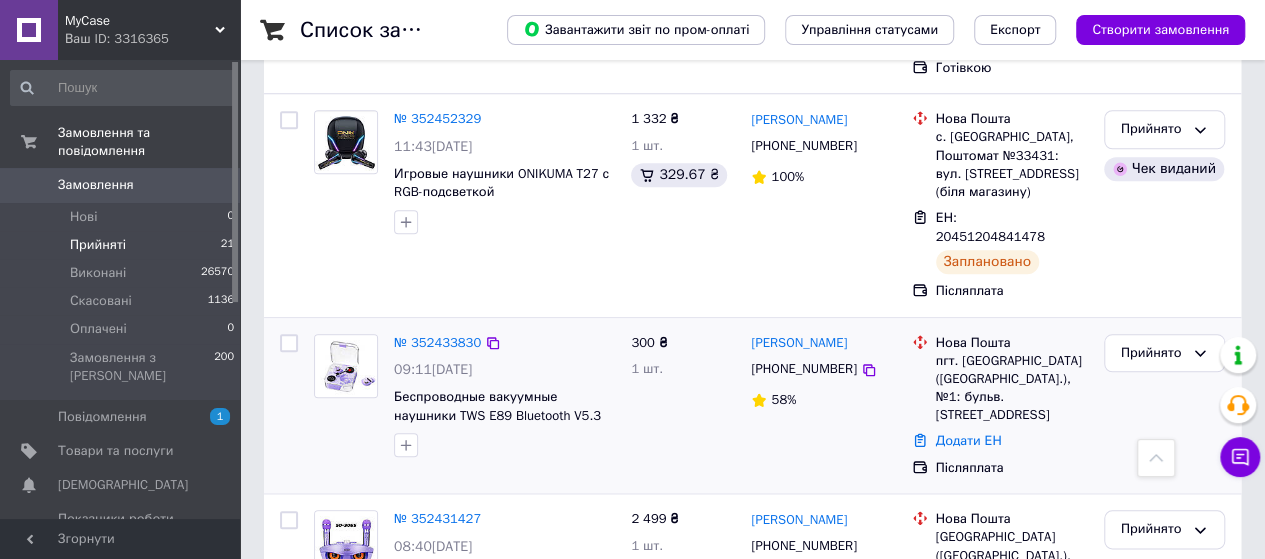 click on "№ 352433830" at bounding box center [437, 343] 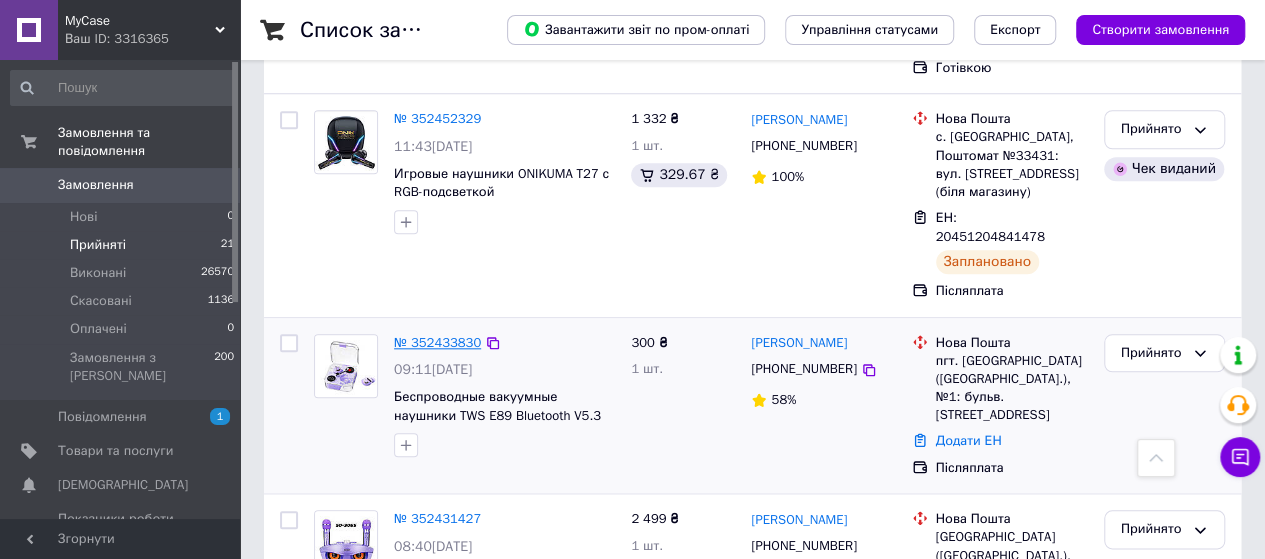 click on "№ 352433830" at bounding box center [437, 342] 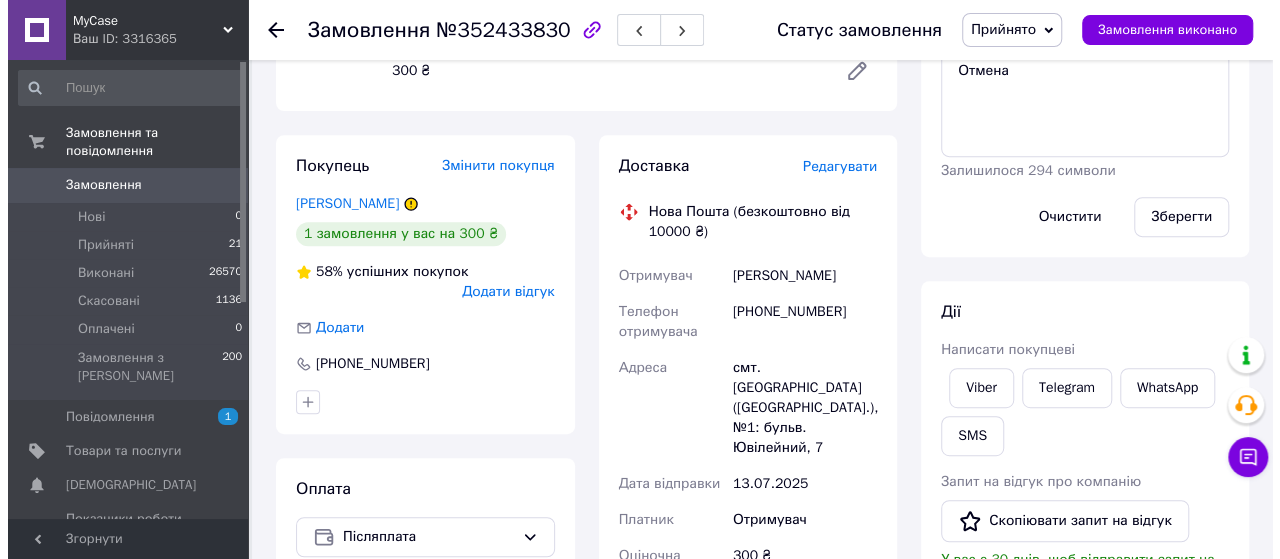 scroll, scrollTop: 341, scrollLeft: 0, axis: vertical 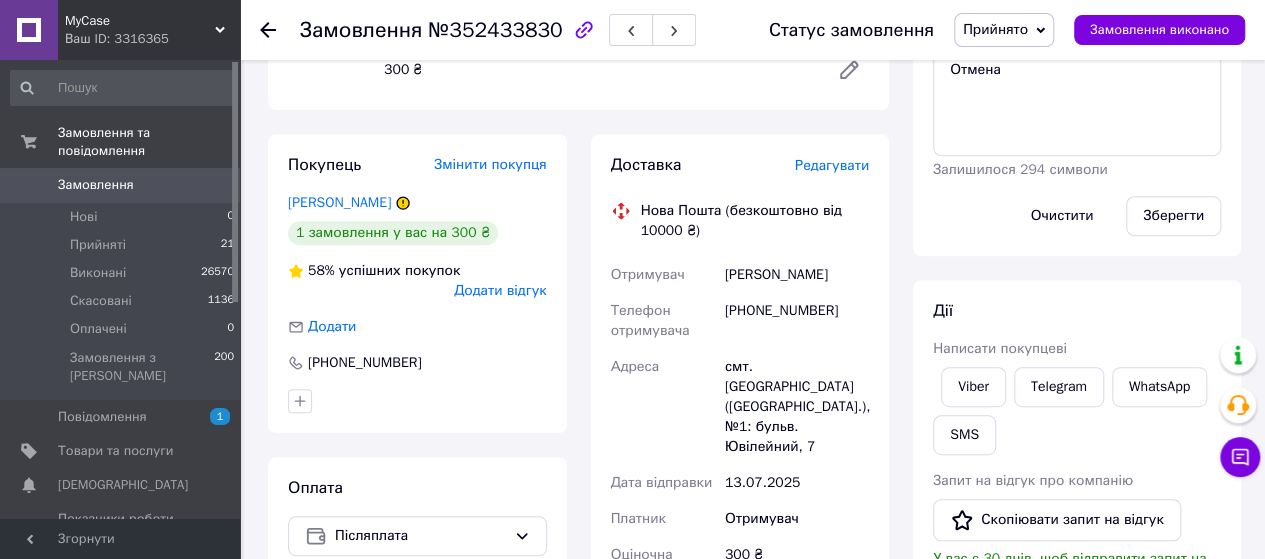 click on "Додати відгук" at bounding box center (500, 291) 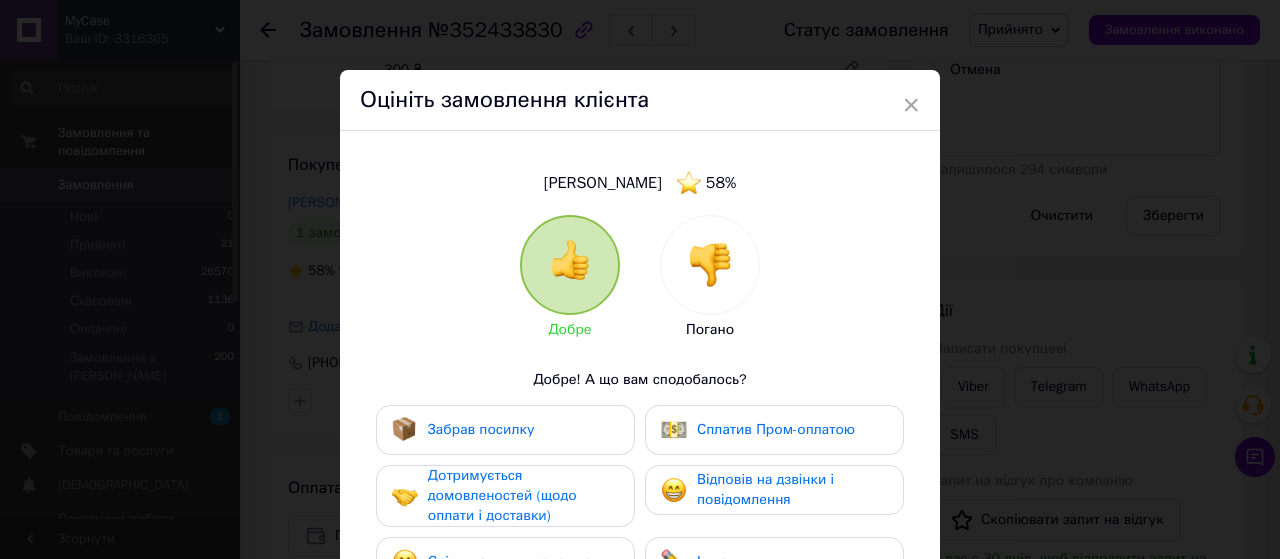 click at bounding box center (710, 265) 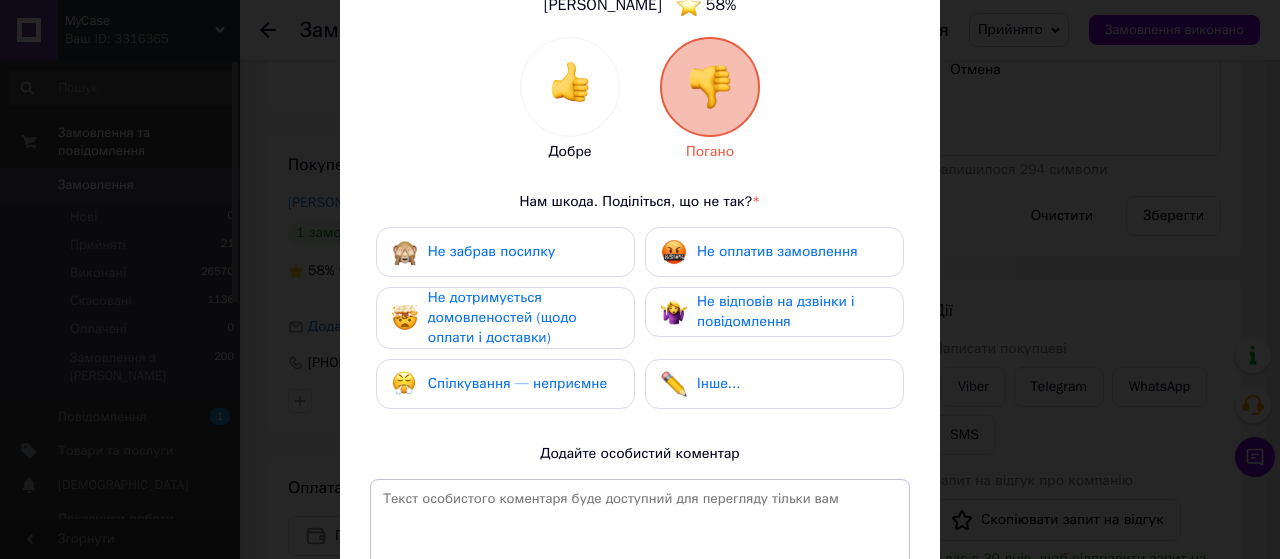 scroll, scrollTop: 179, scrollLeft: 0, axis: vertical 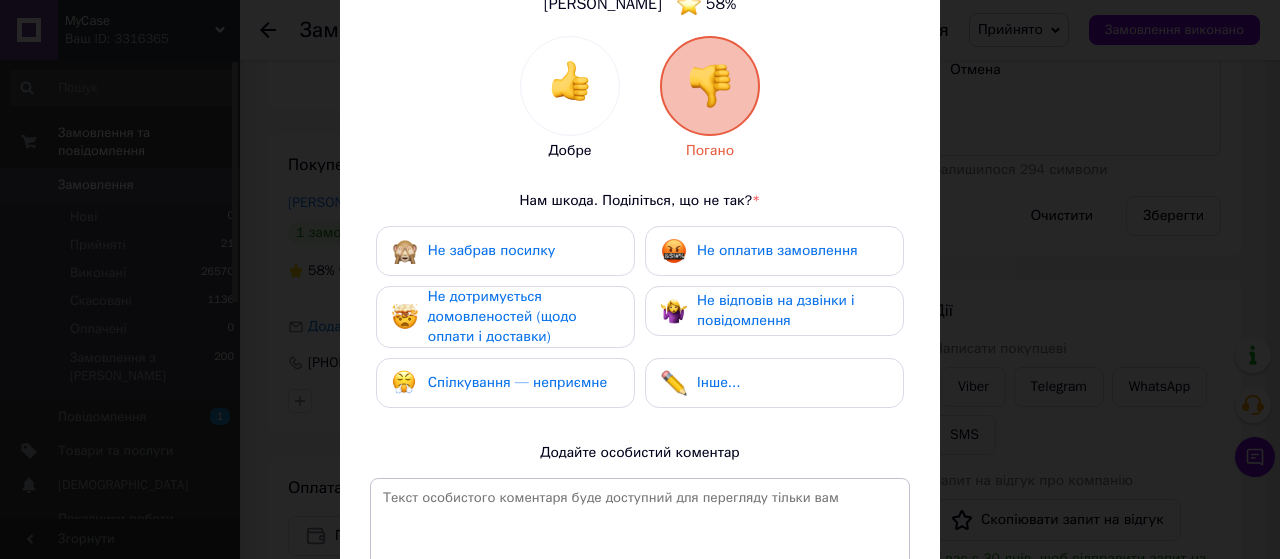 click on "Не оплатив замовлення" at bounding box center [777, 250] 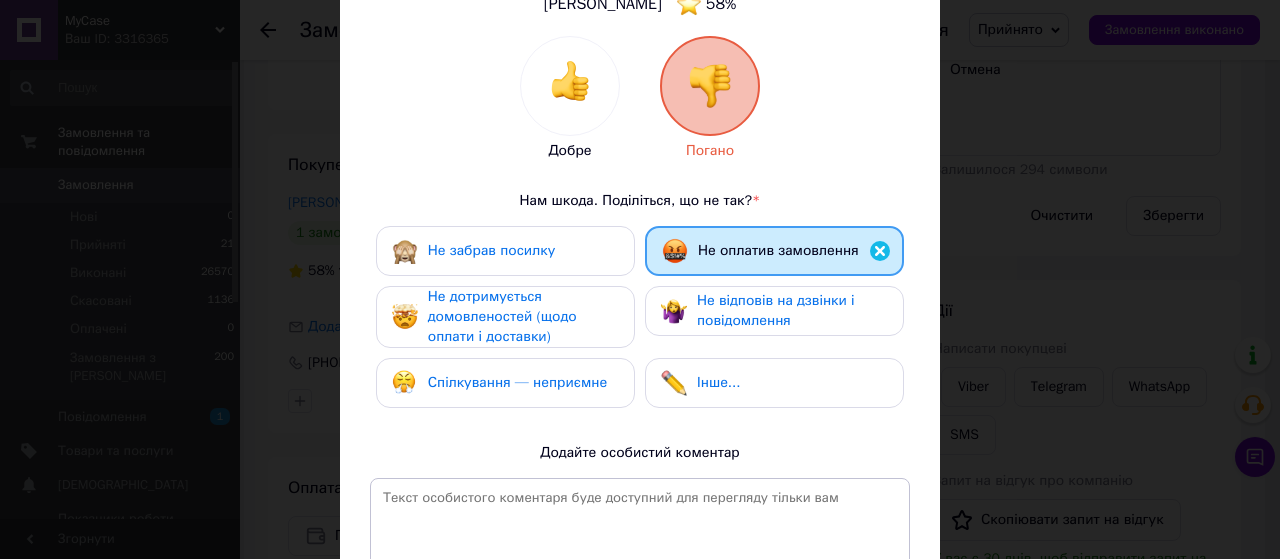 click on "Не відповів на дзвінки і повідомлення" at bounding box center [776, 310] 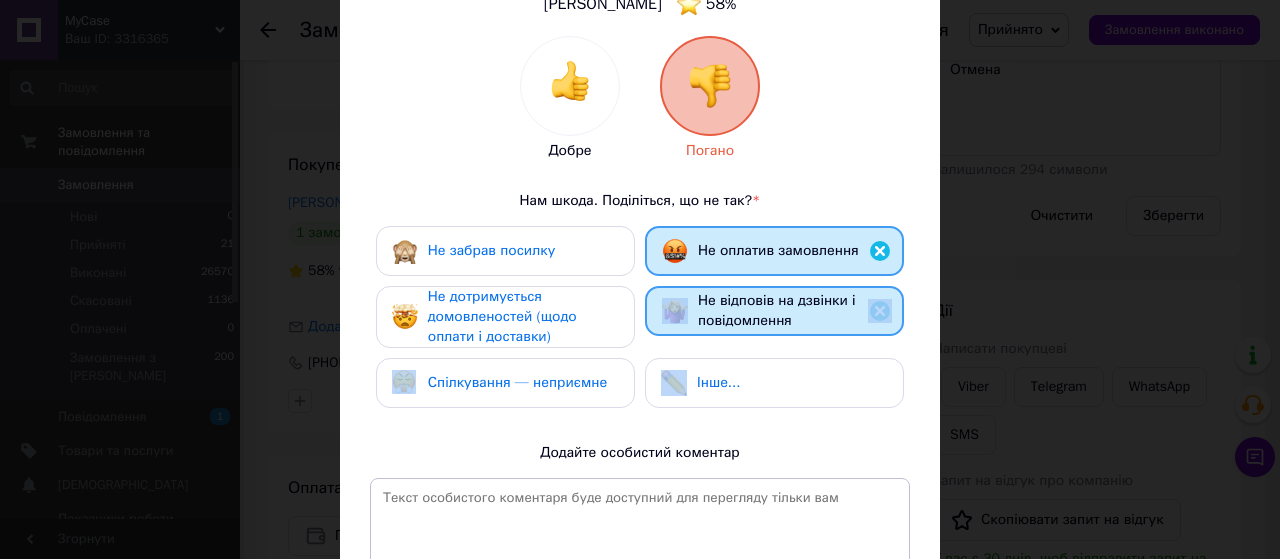 drag, startPoint x: 583, startPoint y: 306, endPoint x: 580, endPoint y: 372, distance: 66.068146 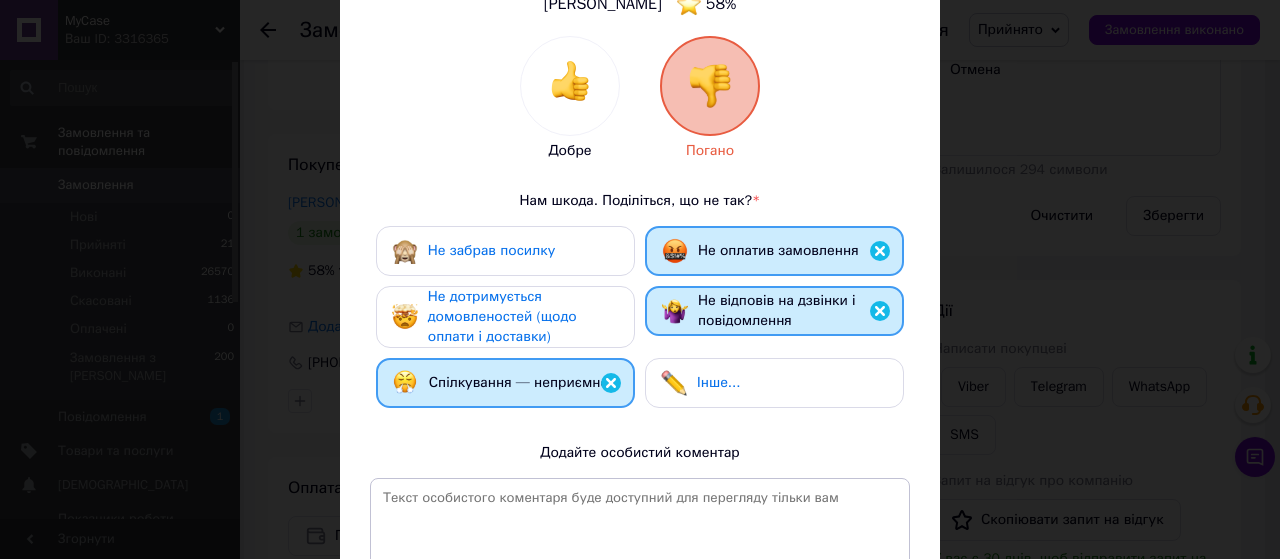 click on "Не дотримується домовленостей (щодо оплати і доставки)" at bounding box center [523, 317] 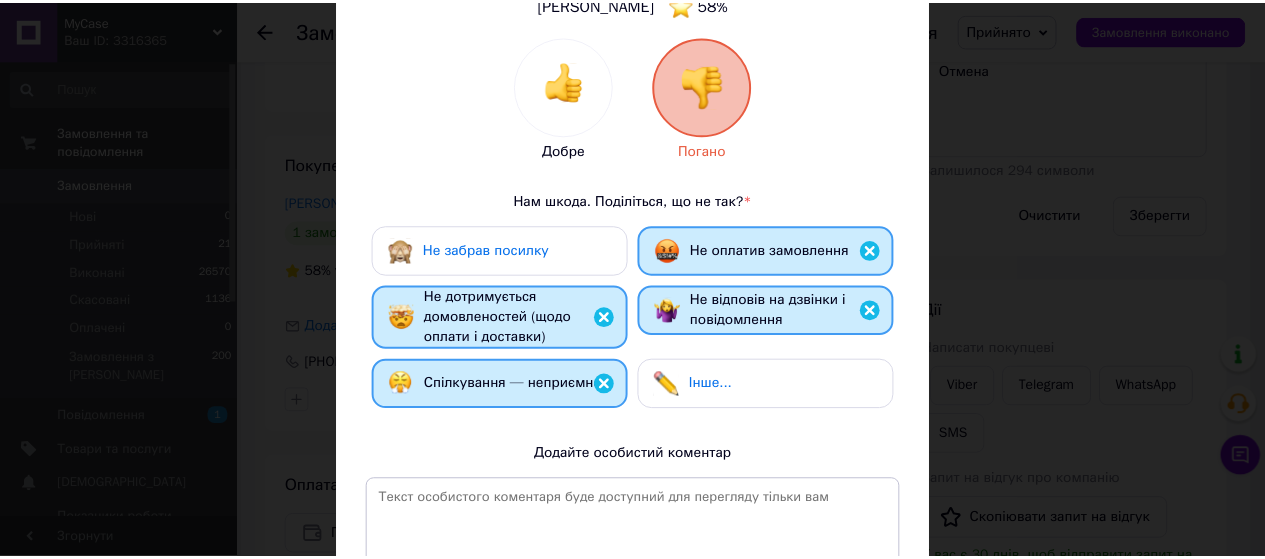 scroll, scrollTop: 436, scrollLeft: 0, axis: vertical 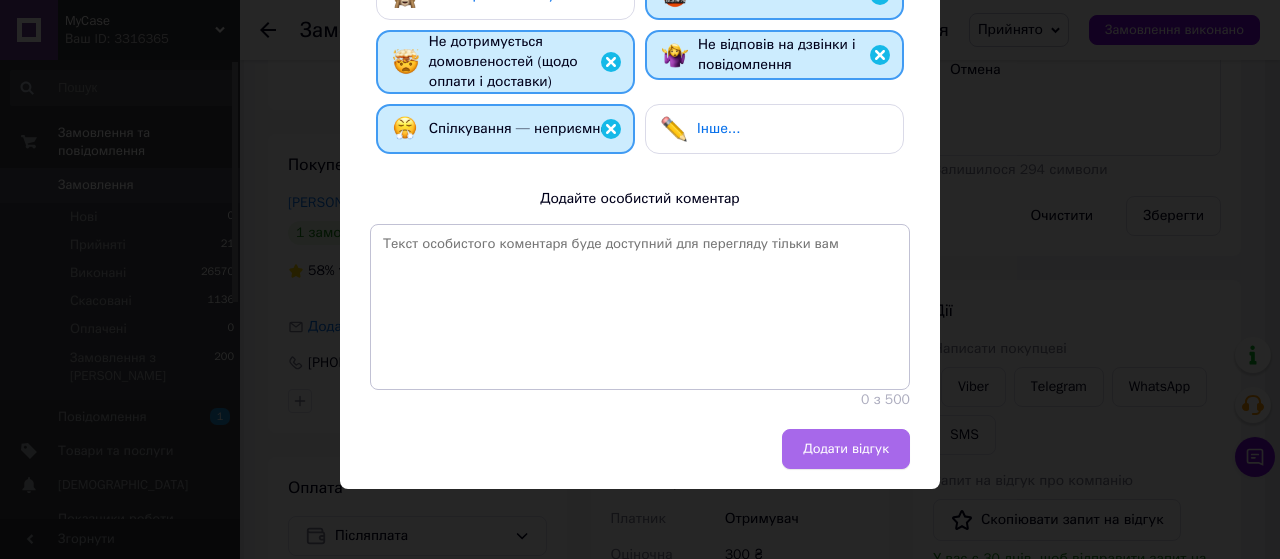 click on "Додати відгук" at bounding box center [846, 449] 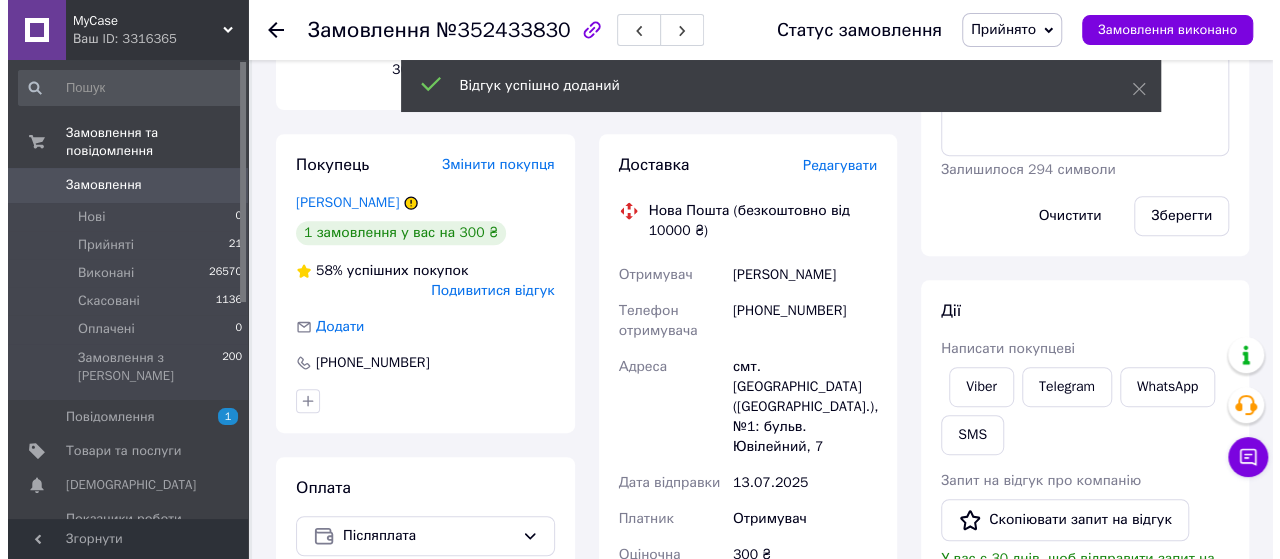 scroll, scrollTop: 0, scrollLeft: 0, axis: both 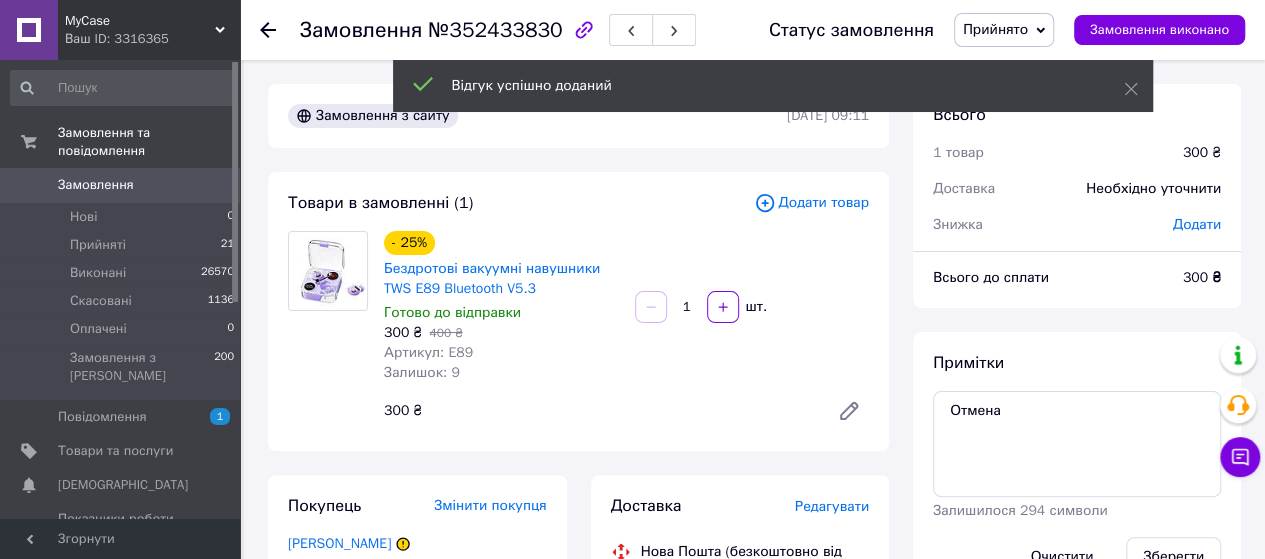 click on "Прийнято" at bounding box center (995, 29) 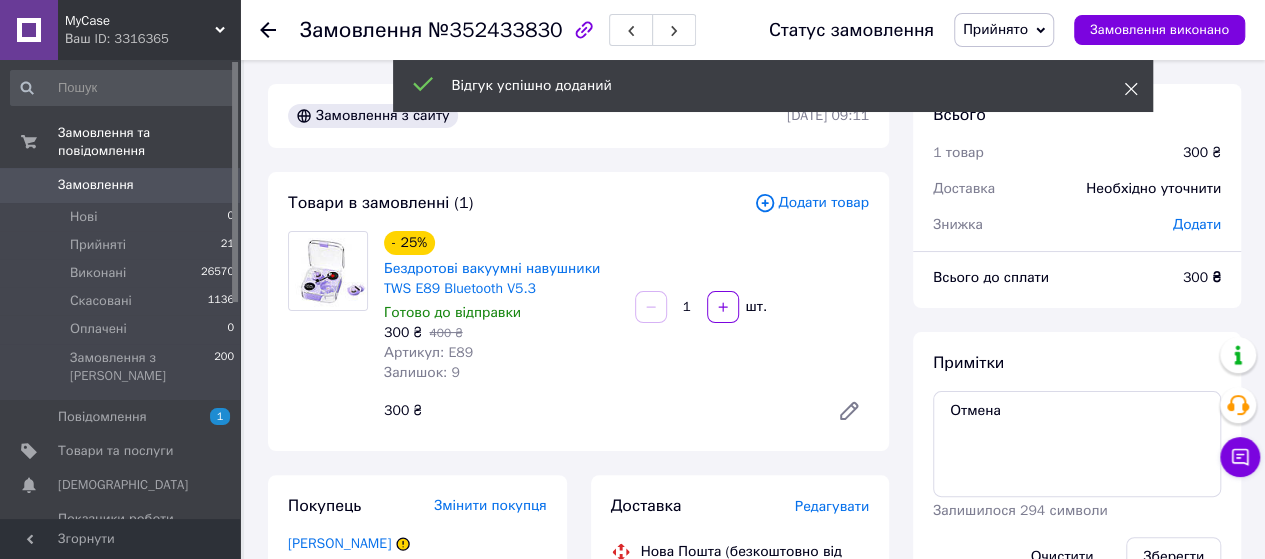 click 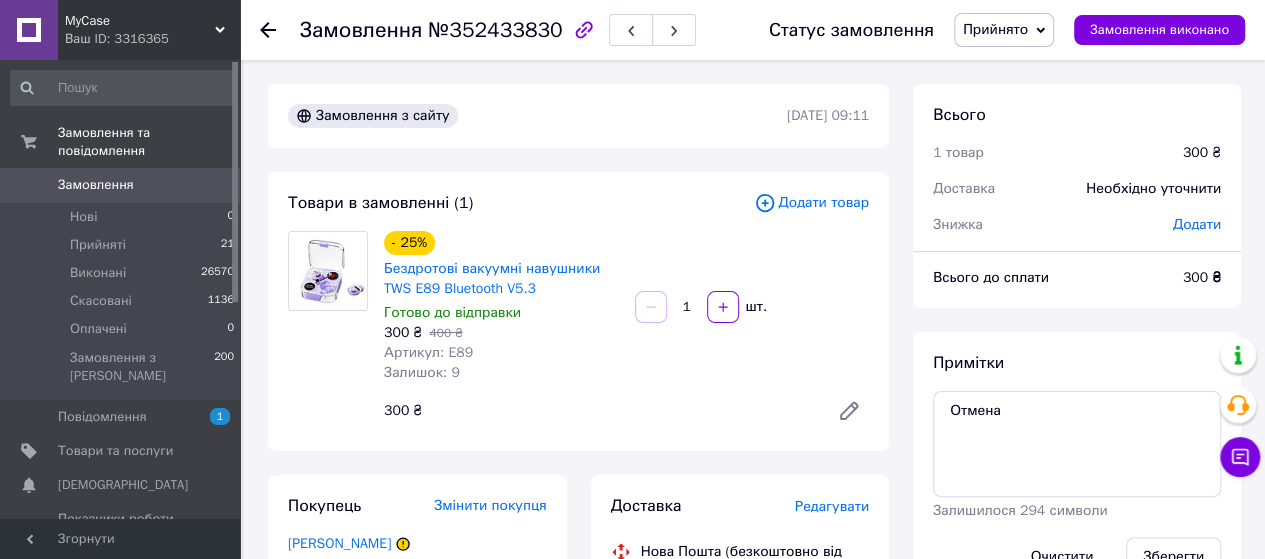 click on "Прийнято" at bounding box center [995, 29] 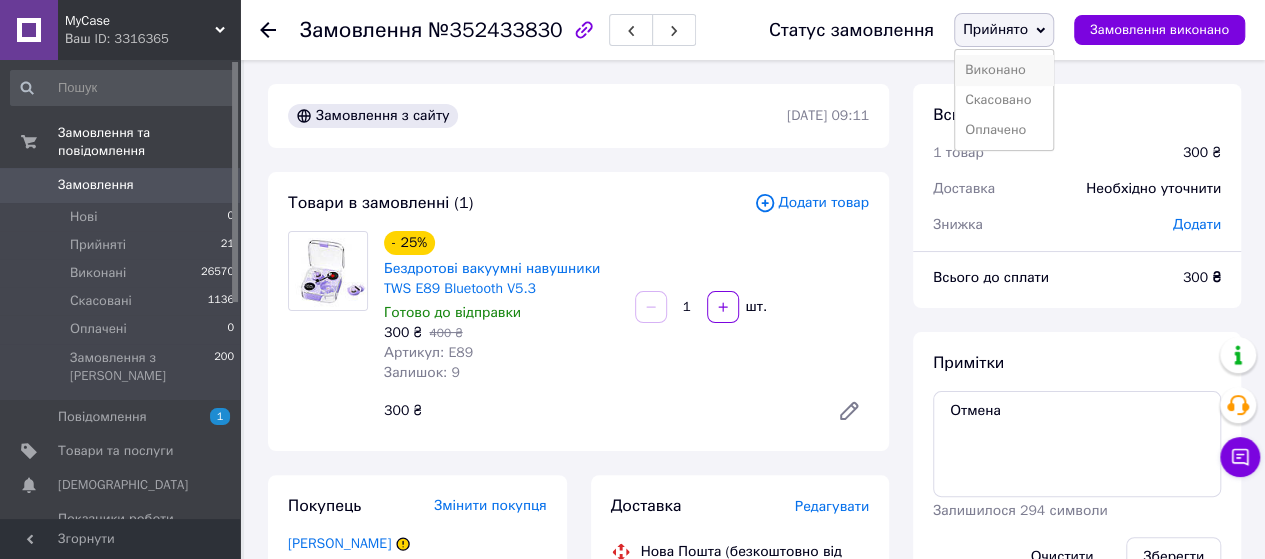 click on "Виконано" at bounding box center [1004, 70] 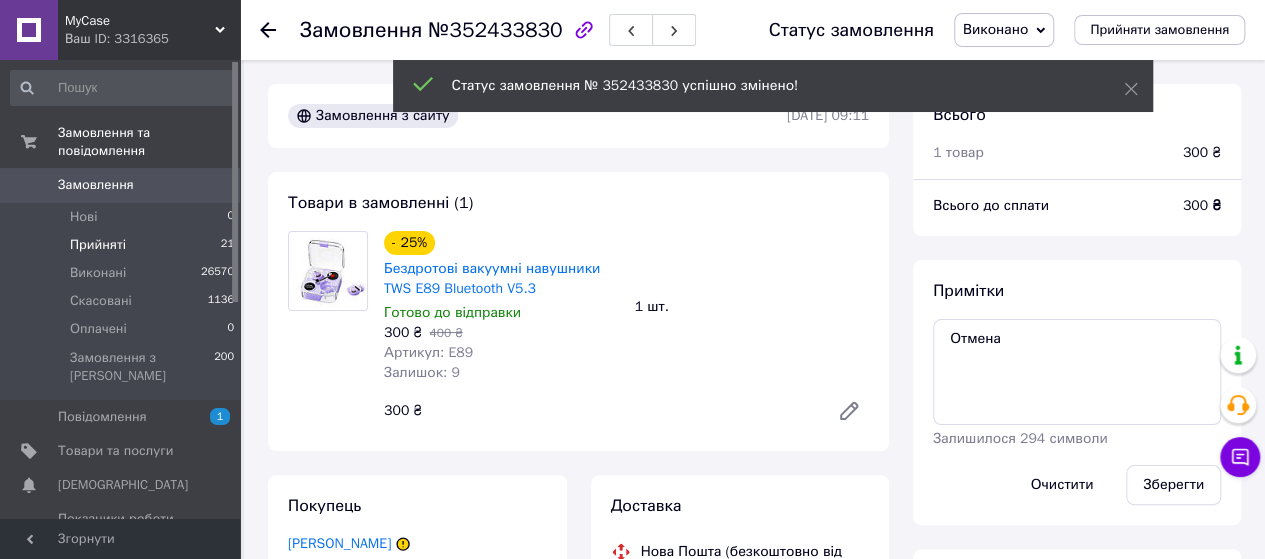 click on "Прийняті 21" at bounding box center (123, 245) 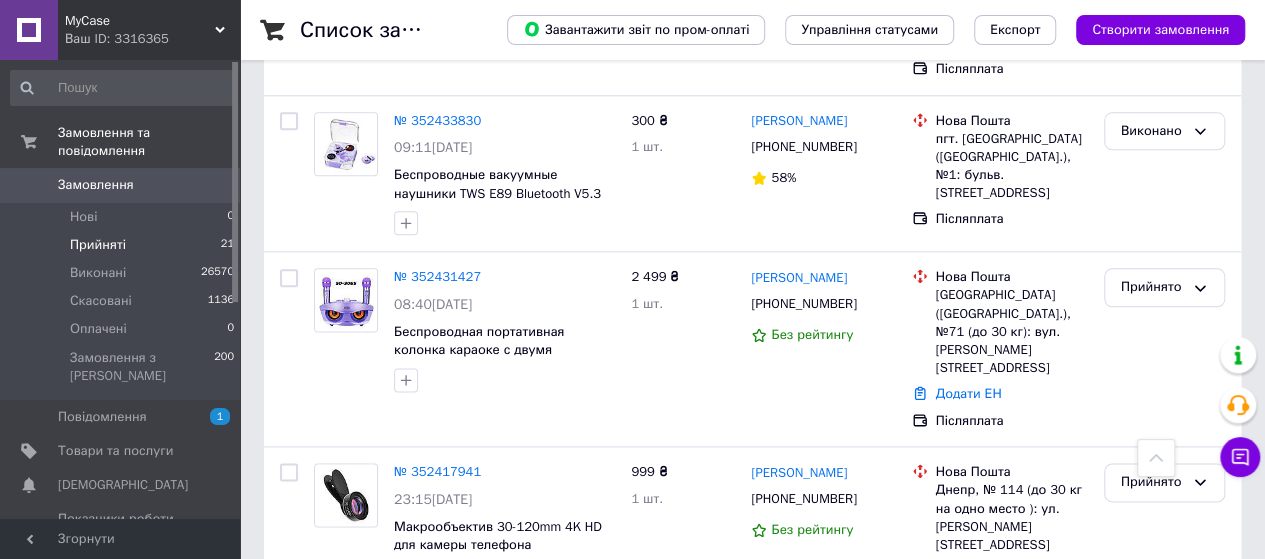 scroll, scrollTop: 1100, scrollLeft: 0, axis: vertical 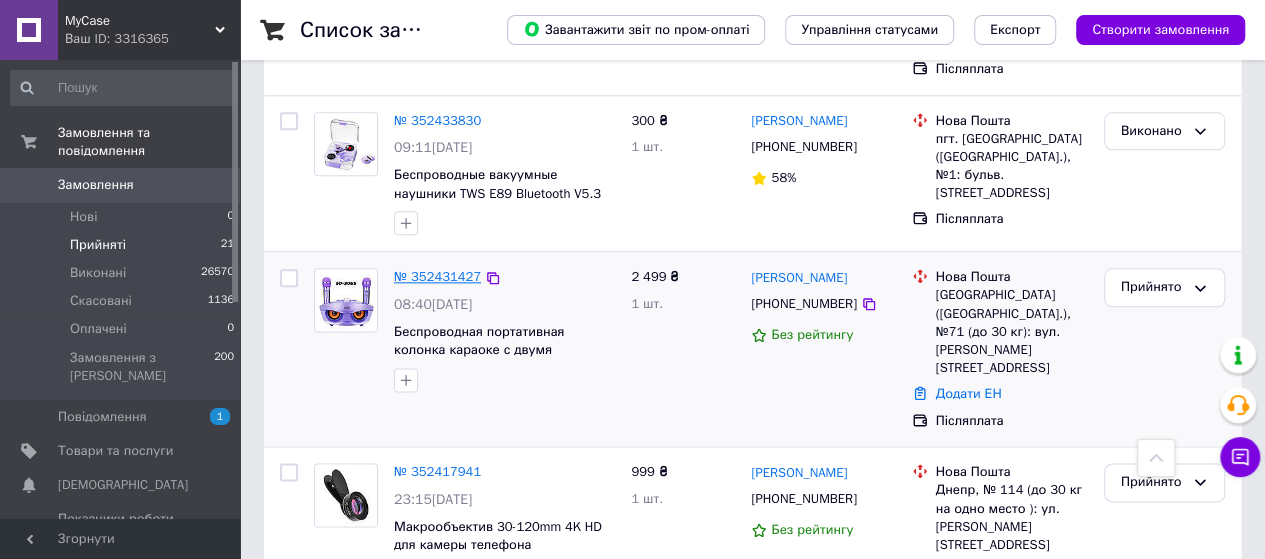 click on "№ 352431427" at bounding box center (437, 276) 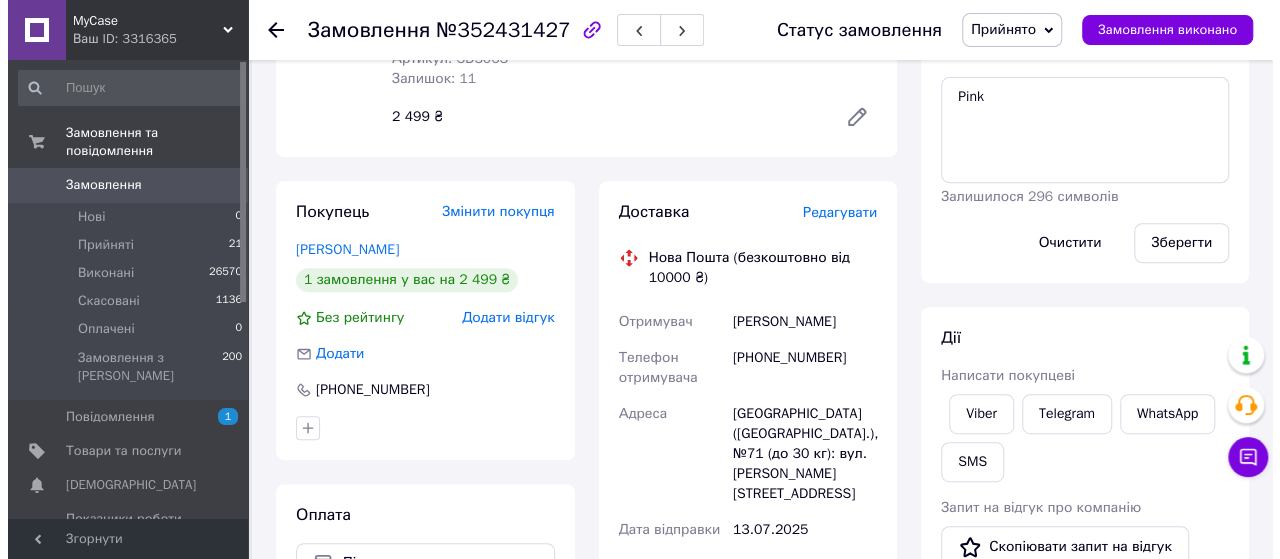 scroll, scrollTop: 328, scrollLeft: 0, axis: vertical 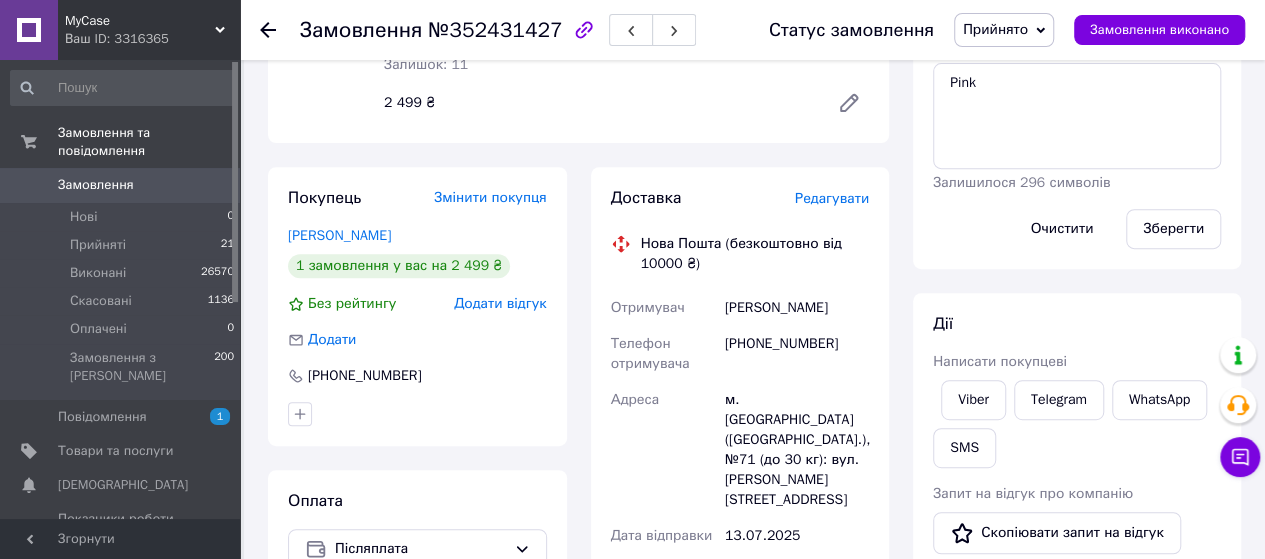 click on "Редагувати" at bounding box center (832, 198) 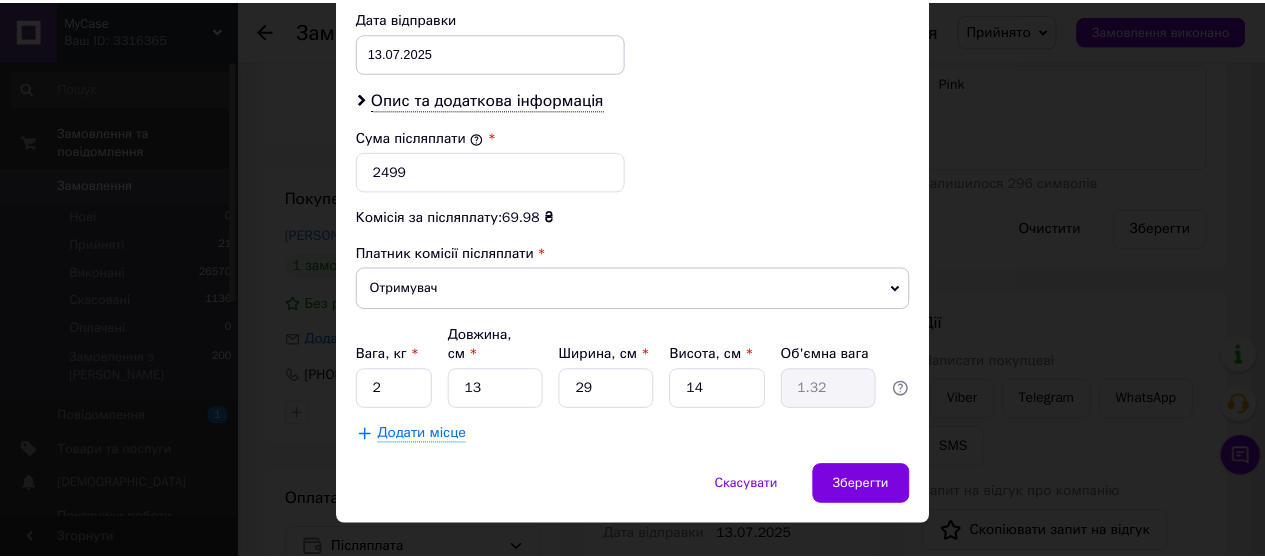 scroll, scrollTop: 976, scrollLeft: 0, axis: vertical 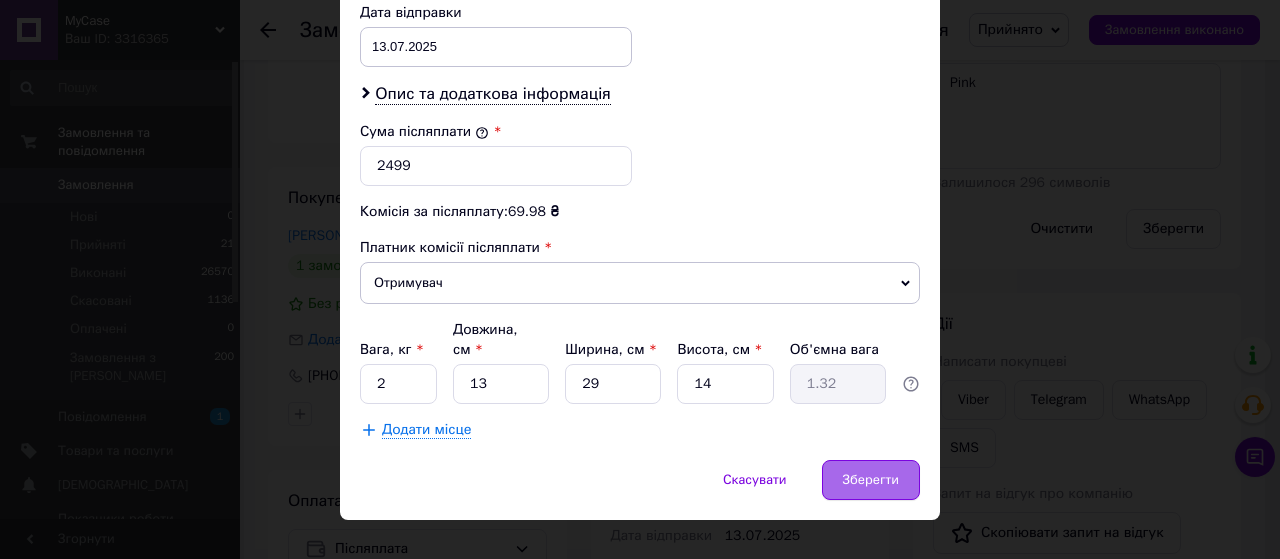 click on "Зберегти" at bounding box center (871, 480) 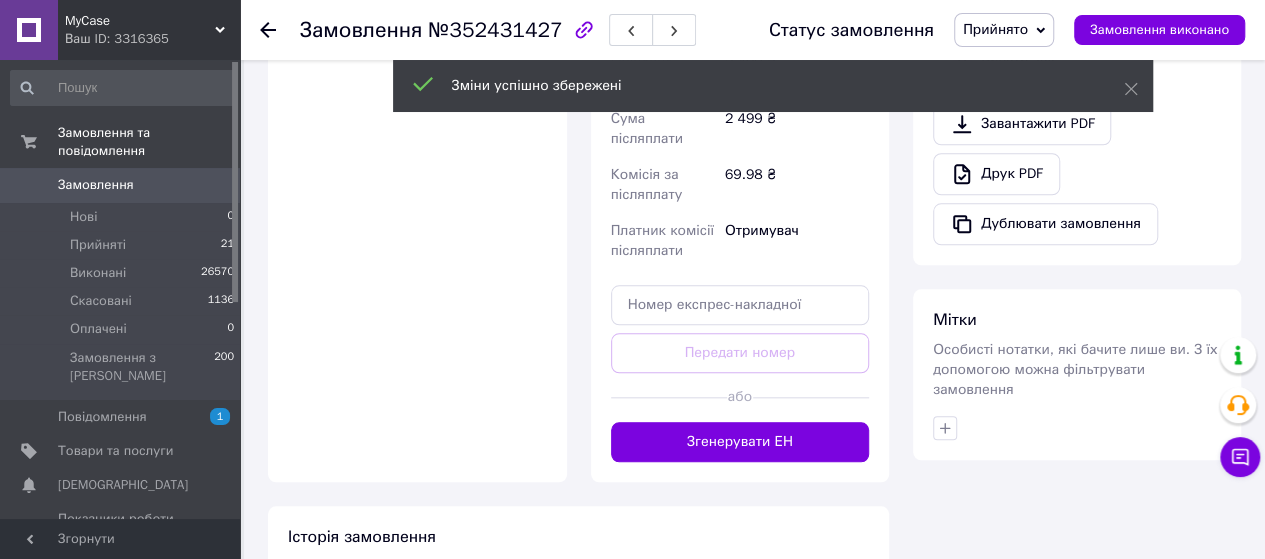 scroll, scrollTop: 877, scrollLeft: 0, axis: vertical 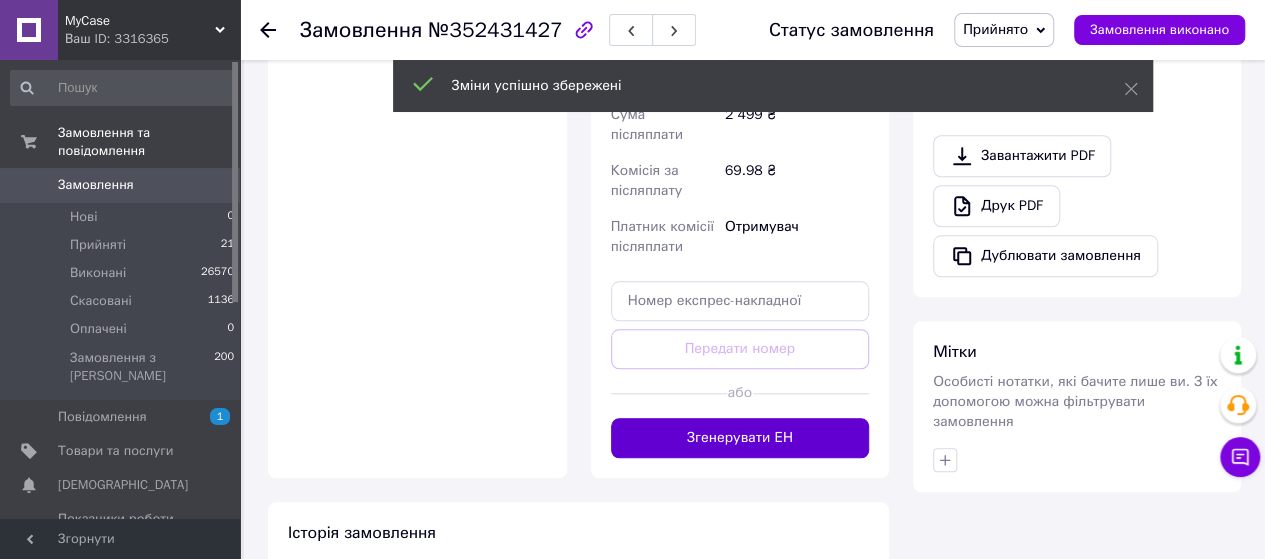 click on "Згенерувати ЕН" at bounding box center [740, 438] 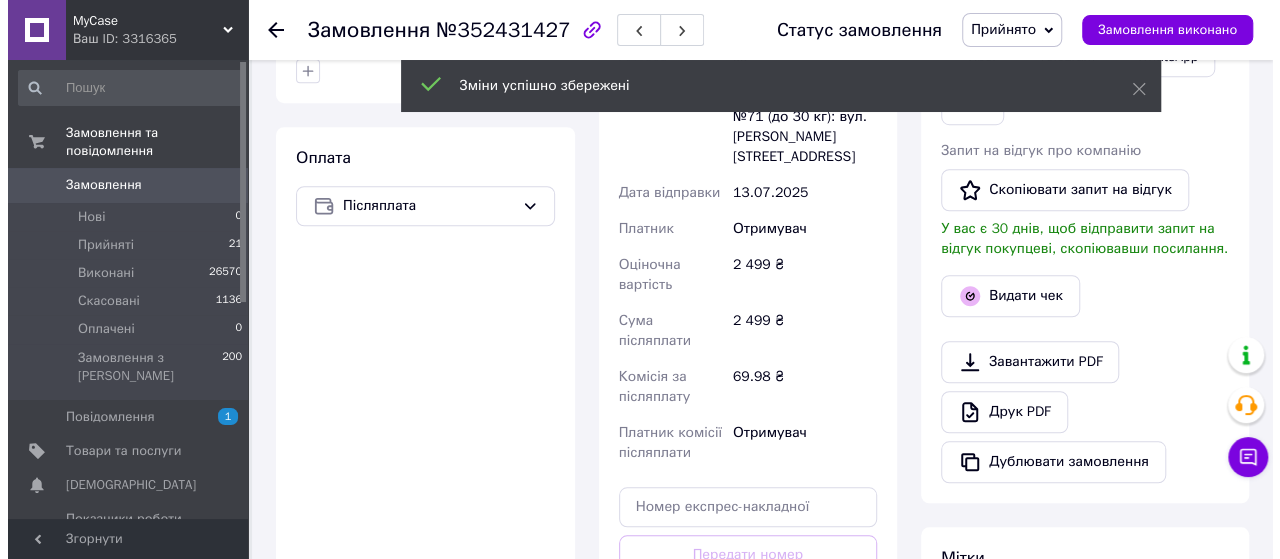 scroll, scrollTop: 663, scrollLeft: 0, axis: vertical 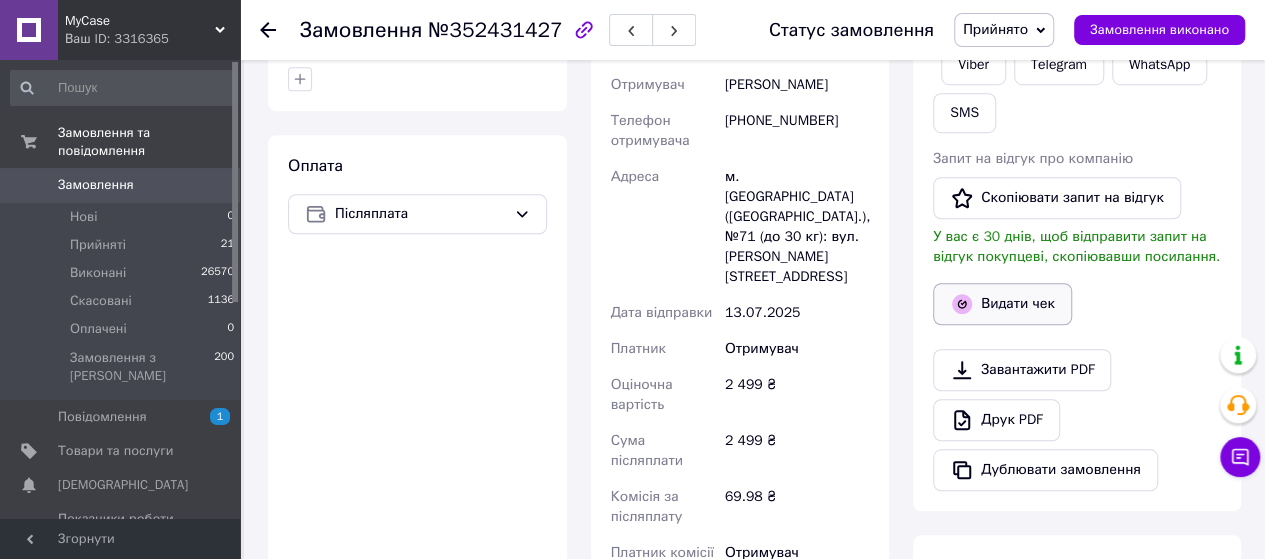 click on "Видати чек" at bounding box center (1002, 304) 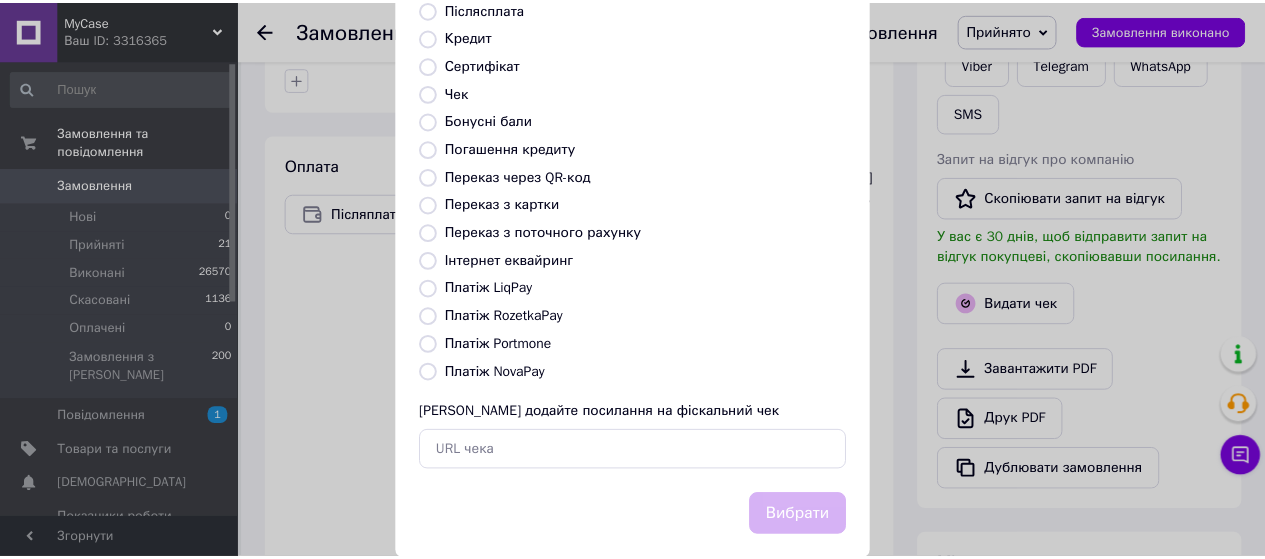 scroll, scrollTop: 266, scrollLeft: 0, axis: vertical 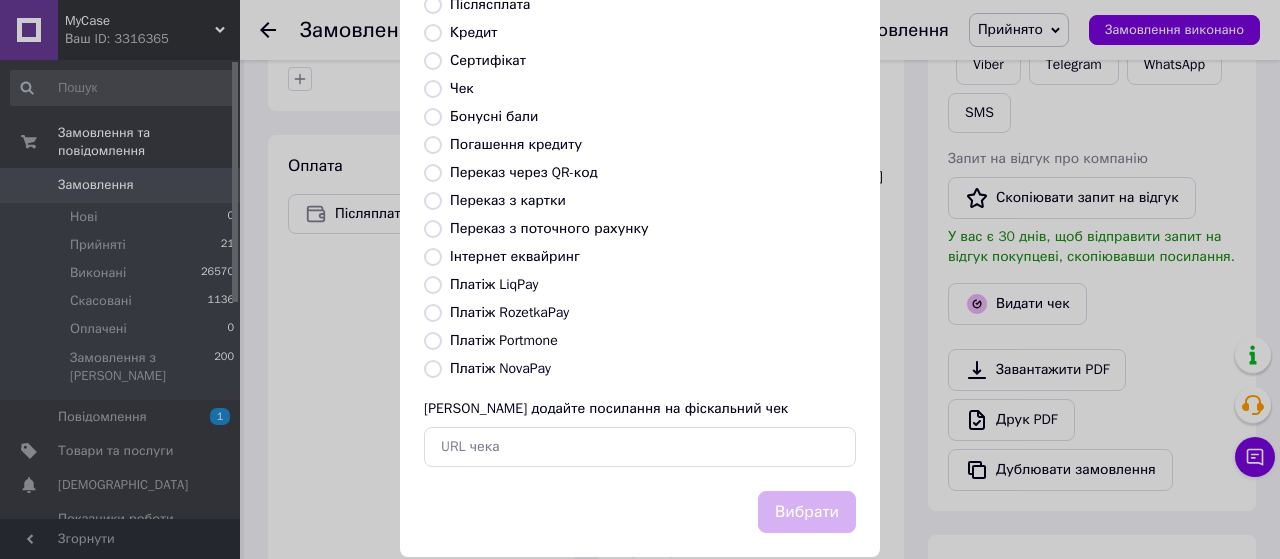 click on "Платіж NovaPay" at bounding box center (433, 369) 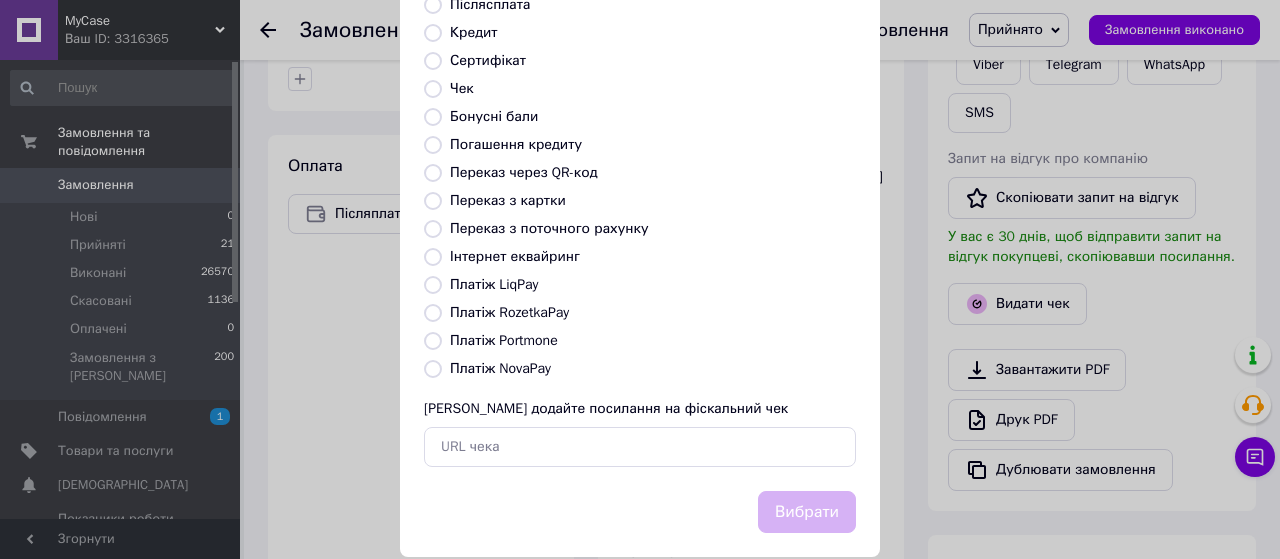 radio on "true" 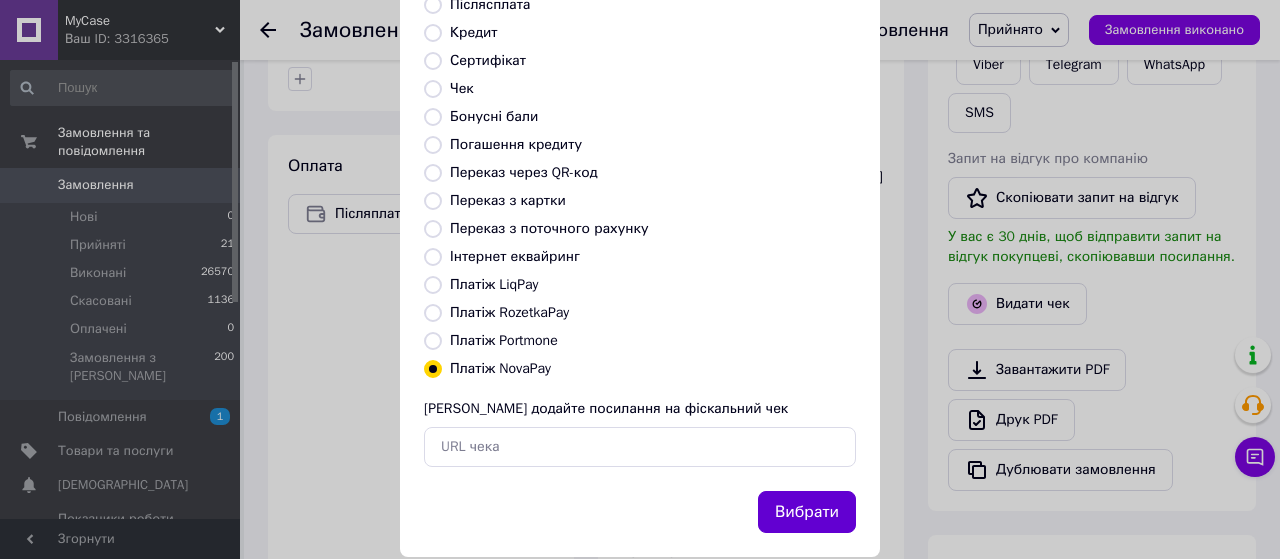 click on "Вибрати" at bounding box center (807, 512) 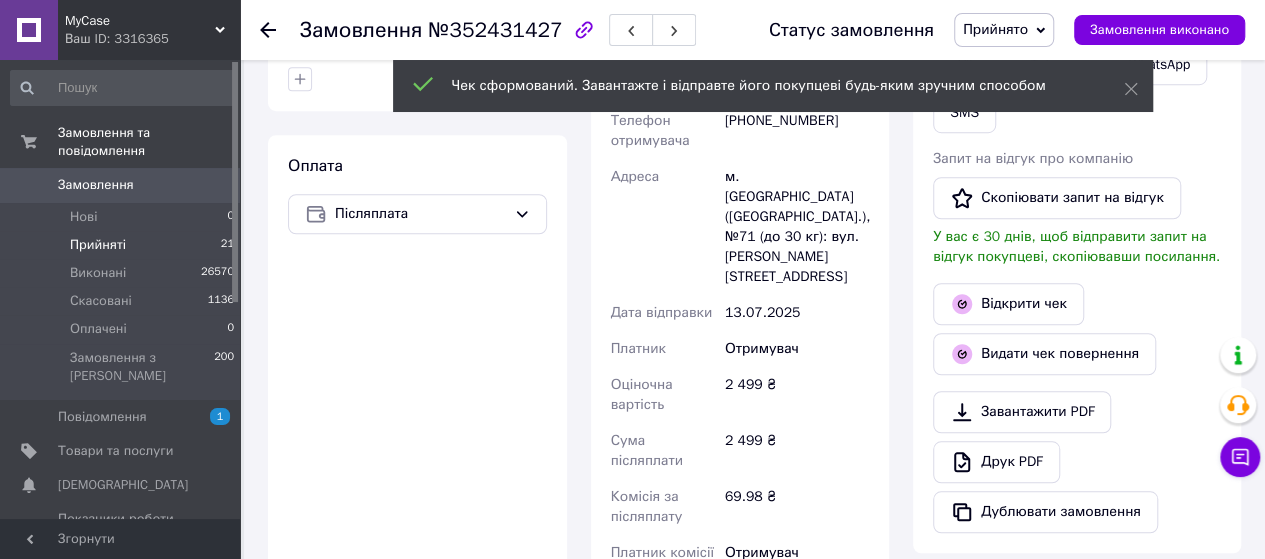 click on "Прийняті 21" at bounding box center (123, 245) 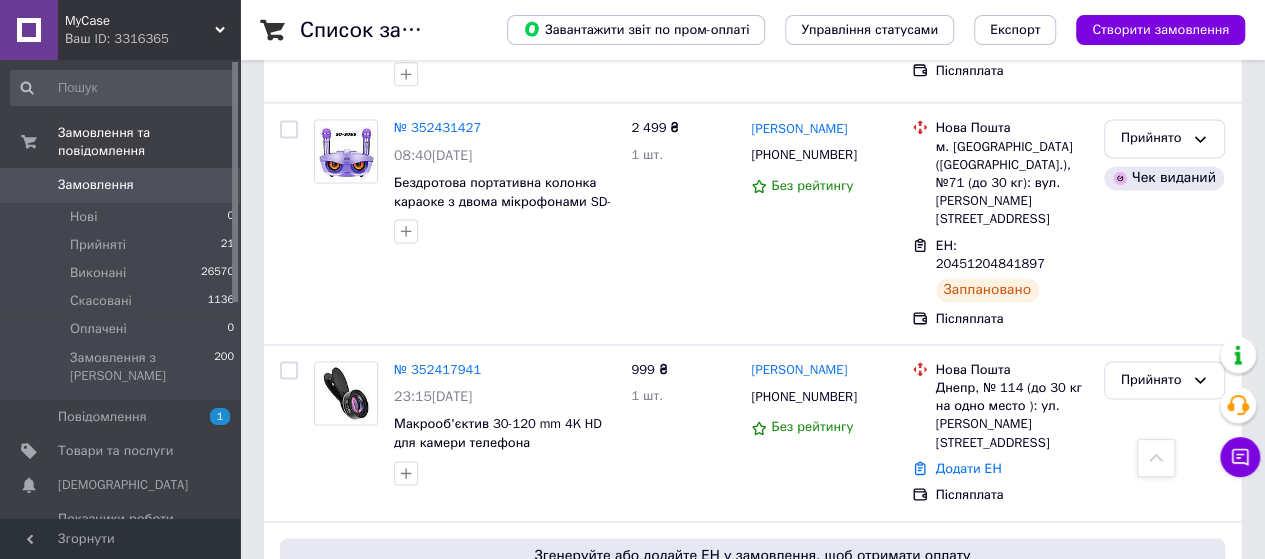 scroll, scrollTop: 1336, scrollLeft: 0, axis: vertical 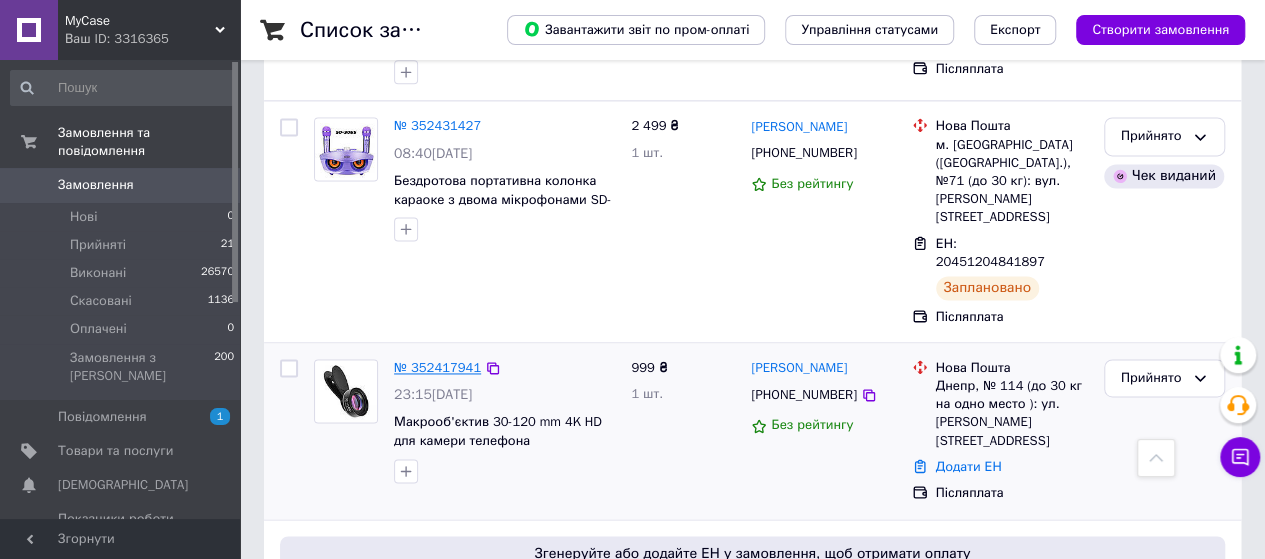 click on "№ 352417941" at bounding box center (437, 367) 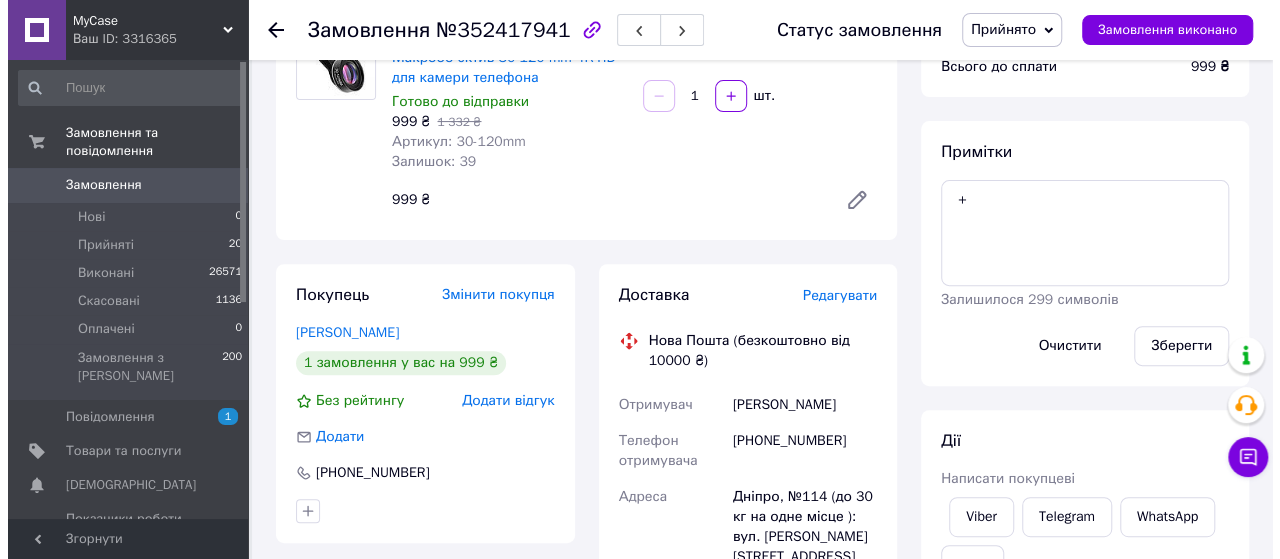 scroll, scrollTop: 217, scrollLeft: 0, axis: vertical 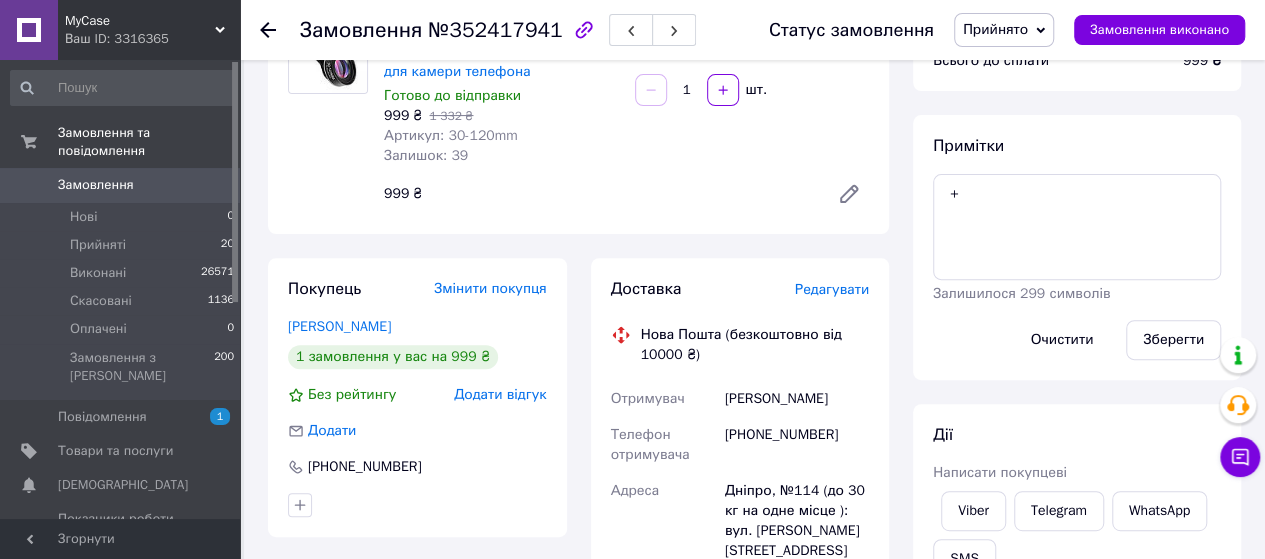 click on "Редагувати" at bounding box center [832, 289] 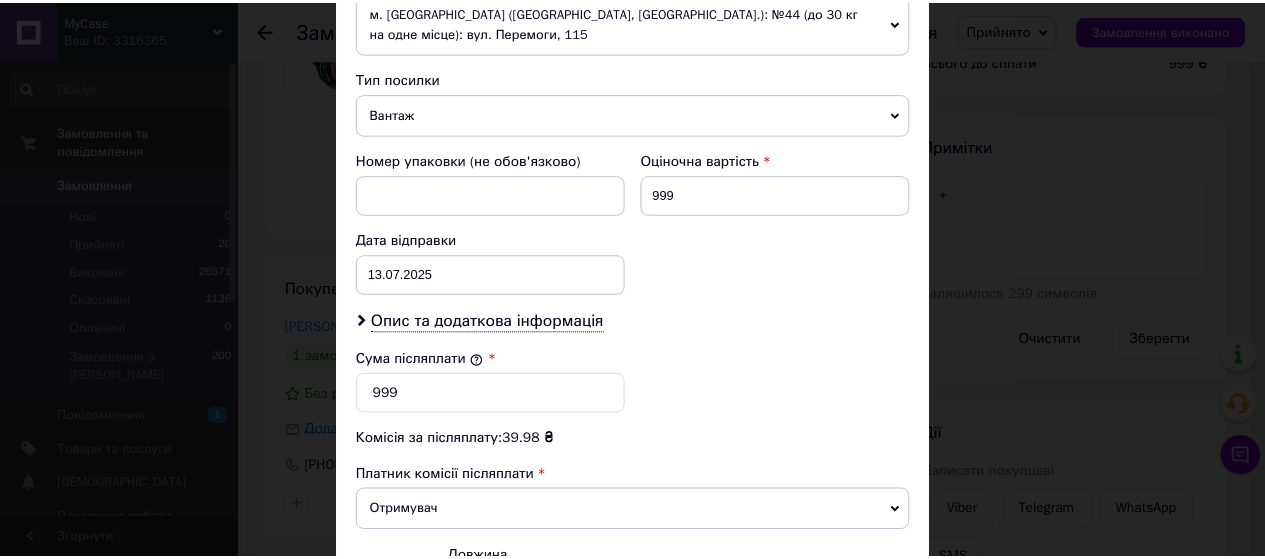 scroll, scrollTop: 976, scrollLeft: 0, axis: vertical 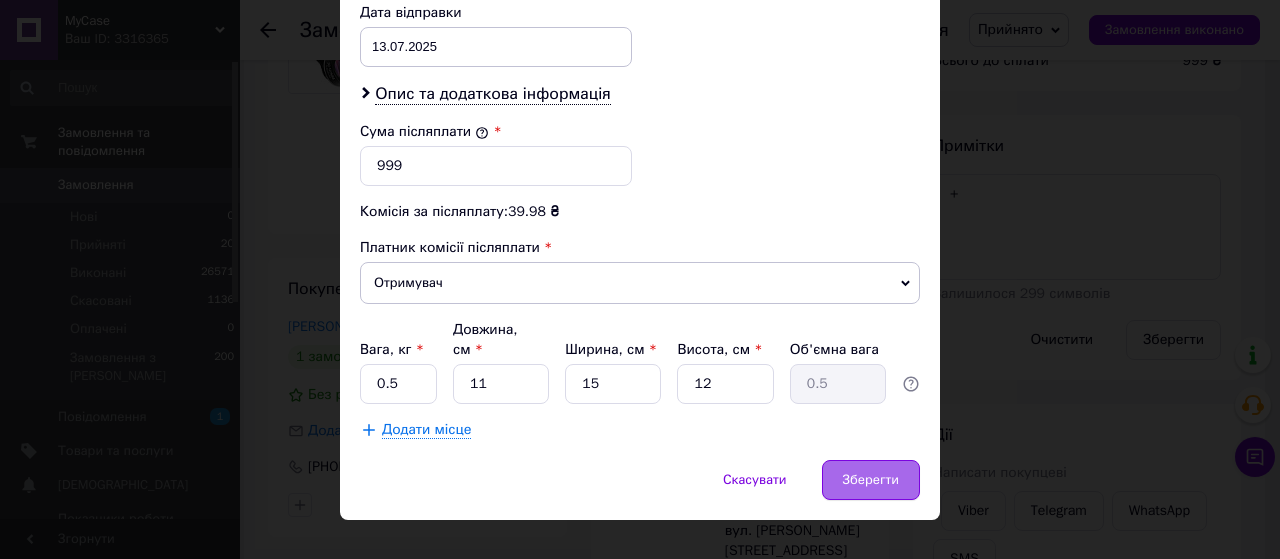 click on "Зберегти" at bounding box center [871, 480] 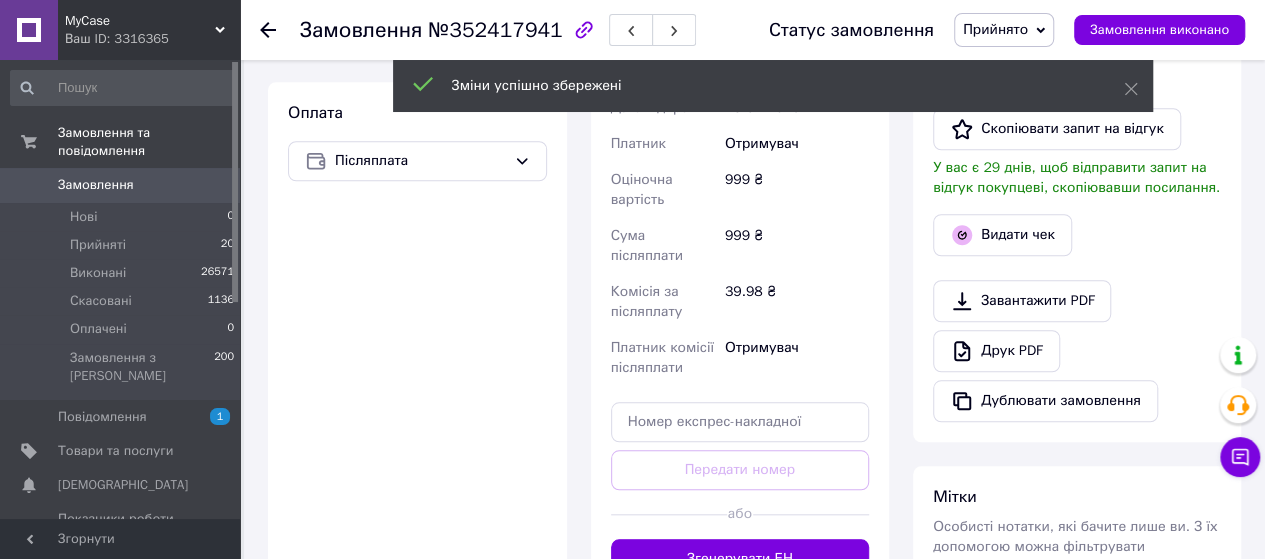 scroll, scrollTop: 697, scrollLeft: 0, axis: vertical 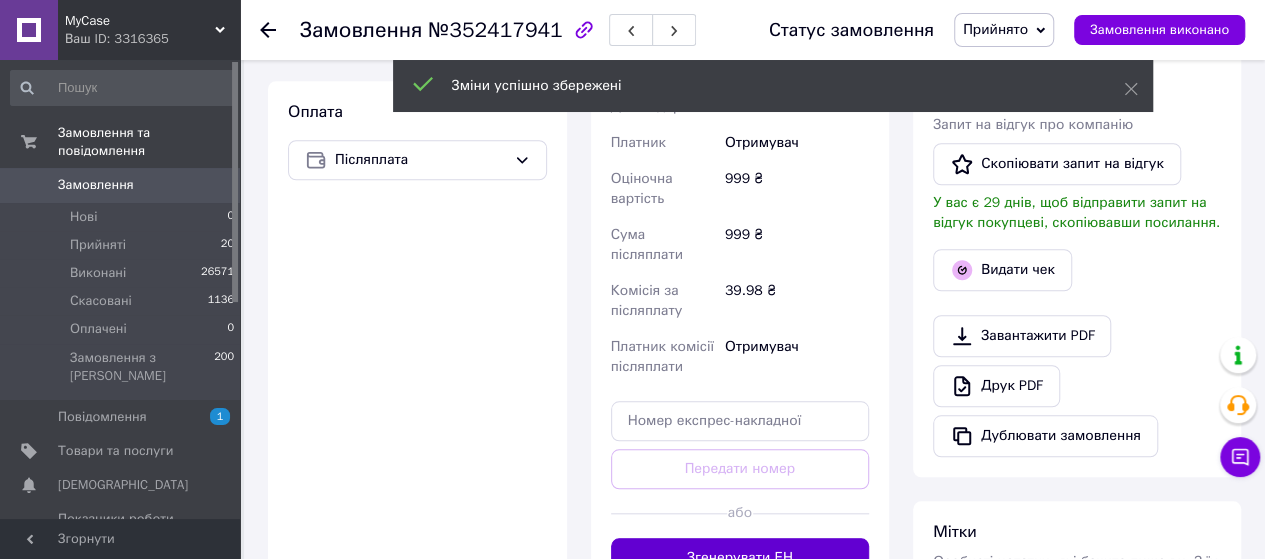 click on "Згенерувати ЕН" at bounding box center (740, 558) 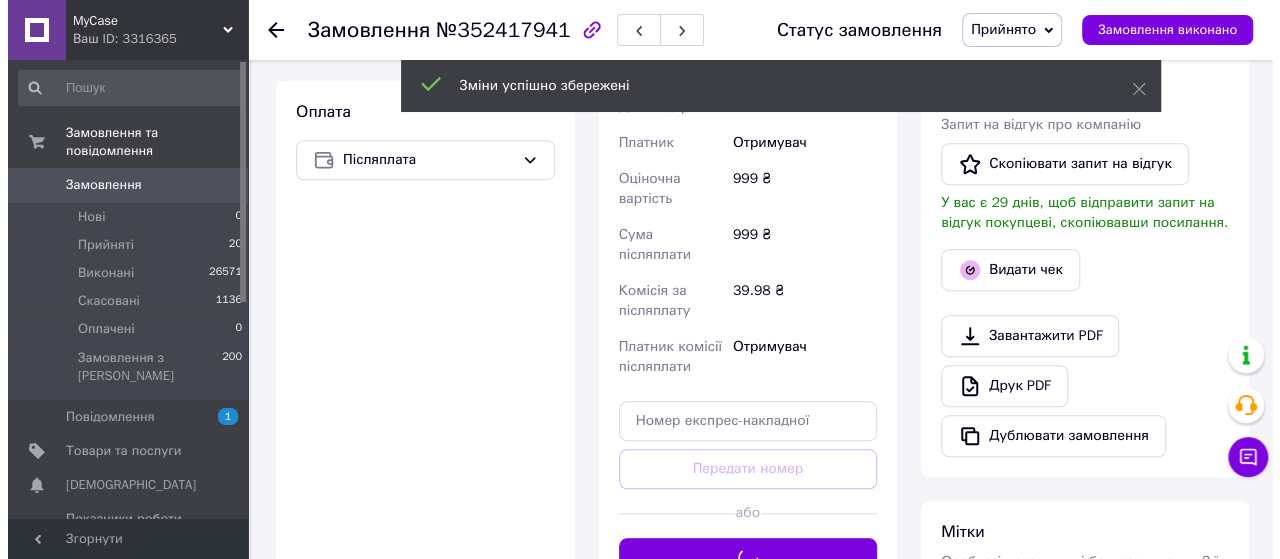 scroll, scrollTop: 615, scrollLeft: 0, axis: vertical 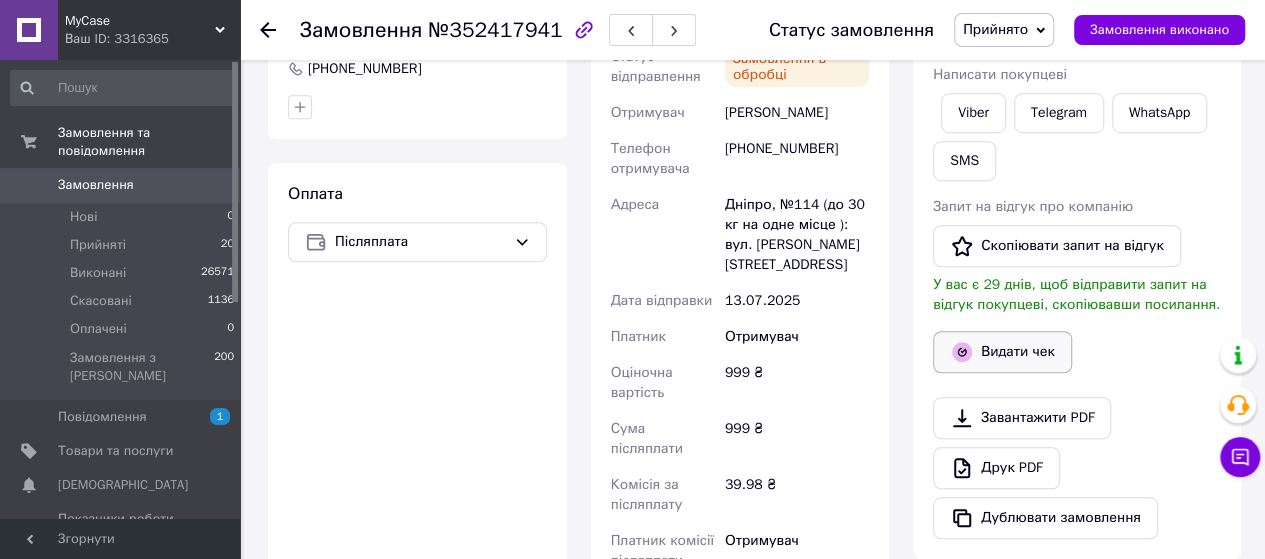 click 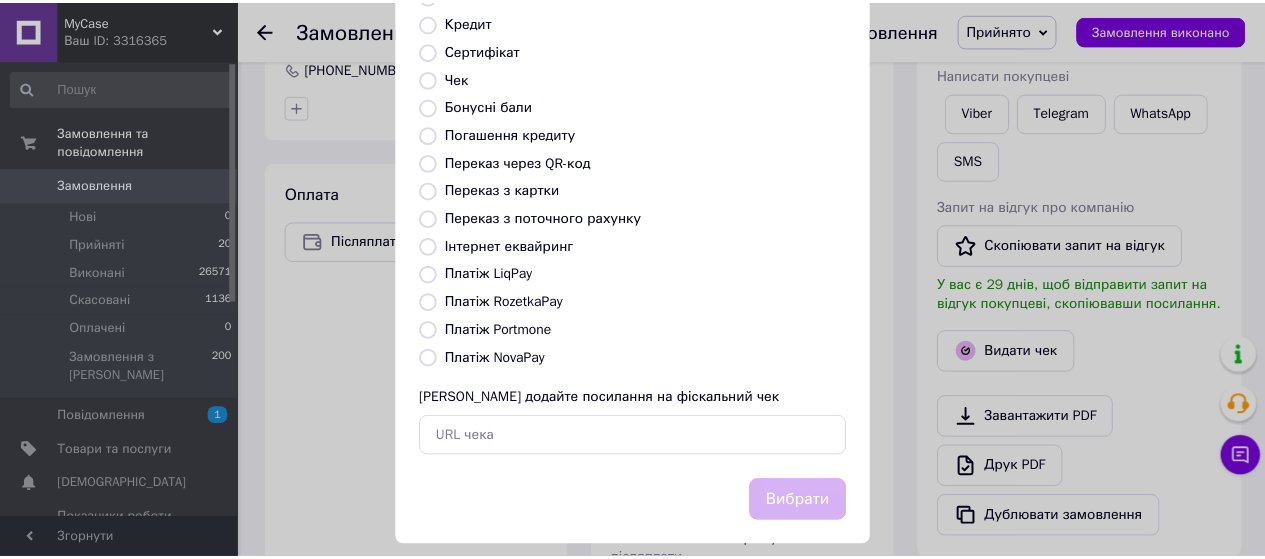 scroll, scrollTop: 292, scrollLeft: 0, axis: vertical 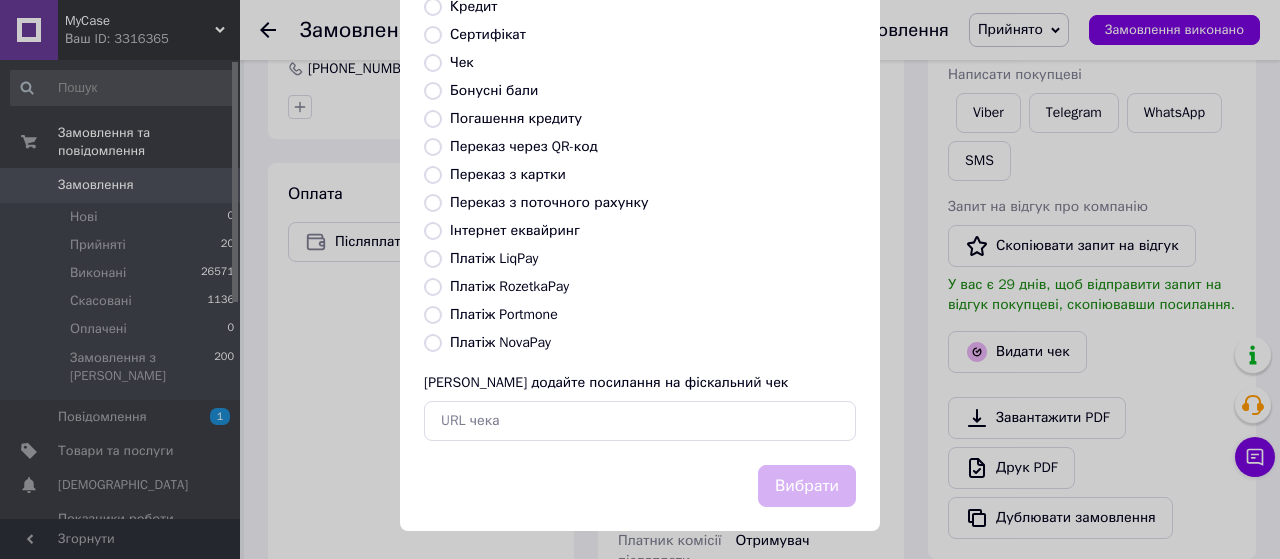 click on "Платіж NovaPay" at bounding box center [433, 343] 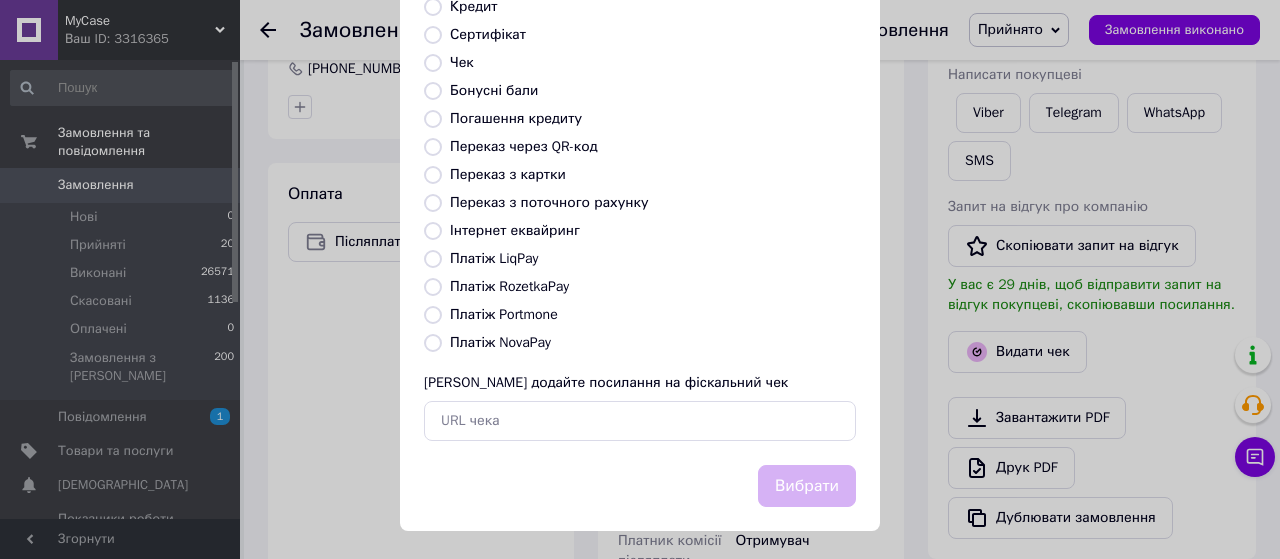 radio on "true" 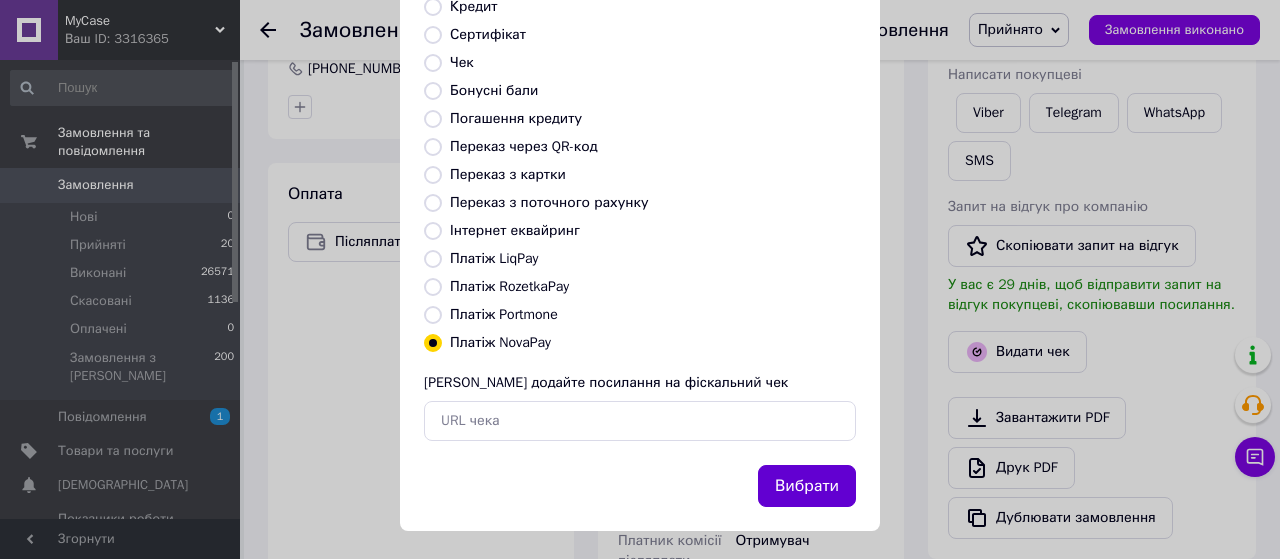 click on "Вибрати" at bounding box center [807, 486] 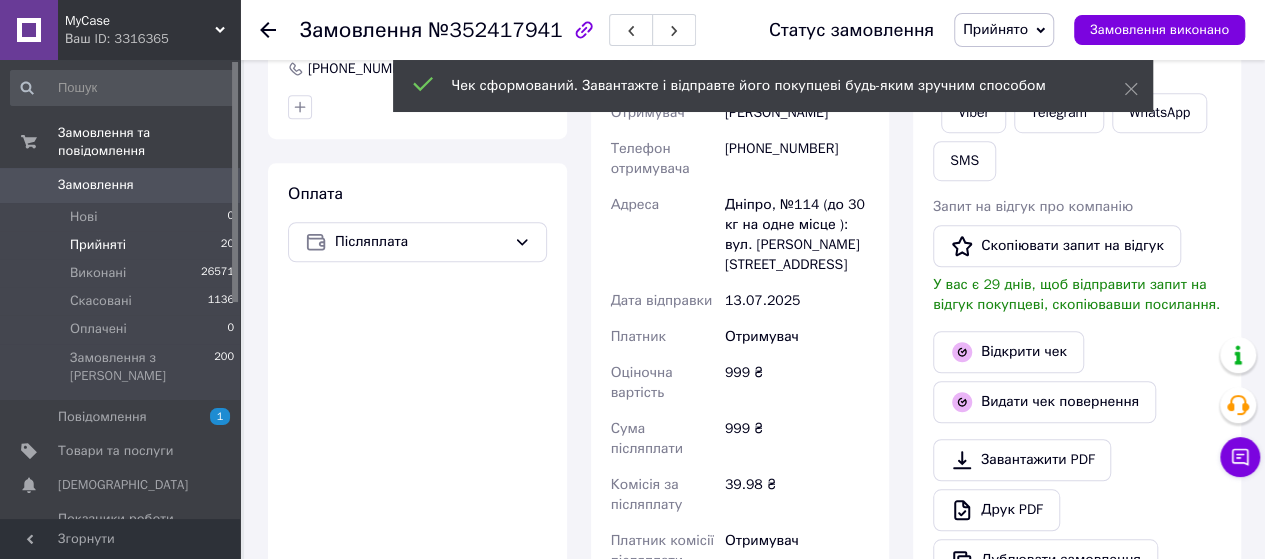 click on "Прийняті 20" at bounding box center (123, 245) 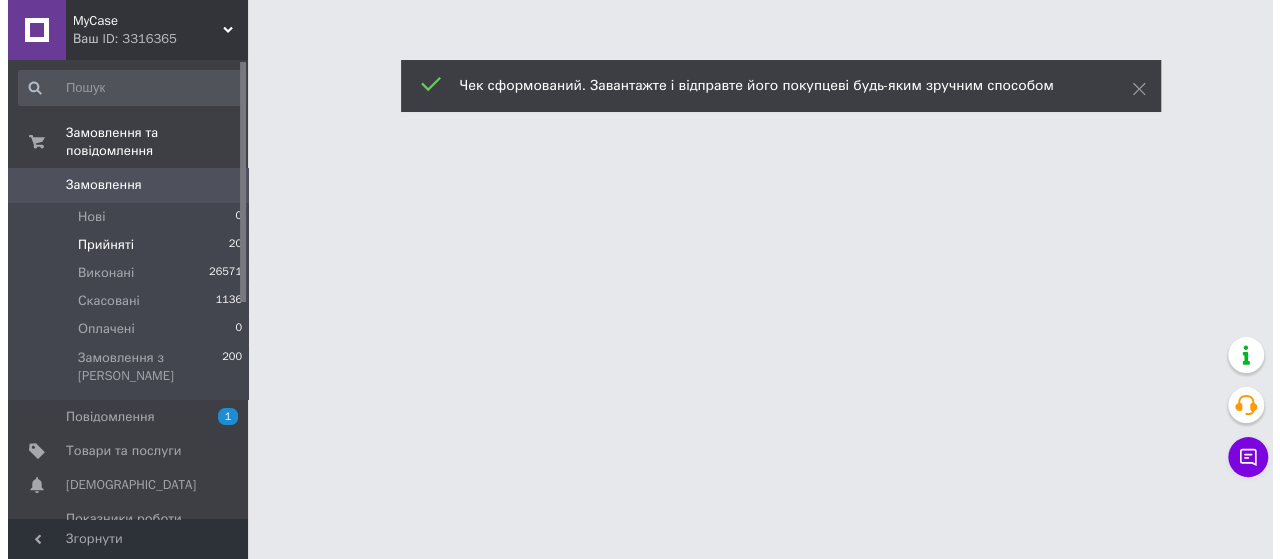 scroll, scrollTop: 0, scrollLeft: 0, axis: both 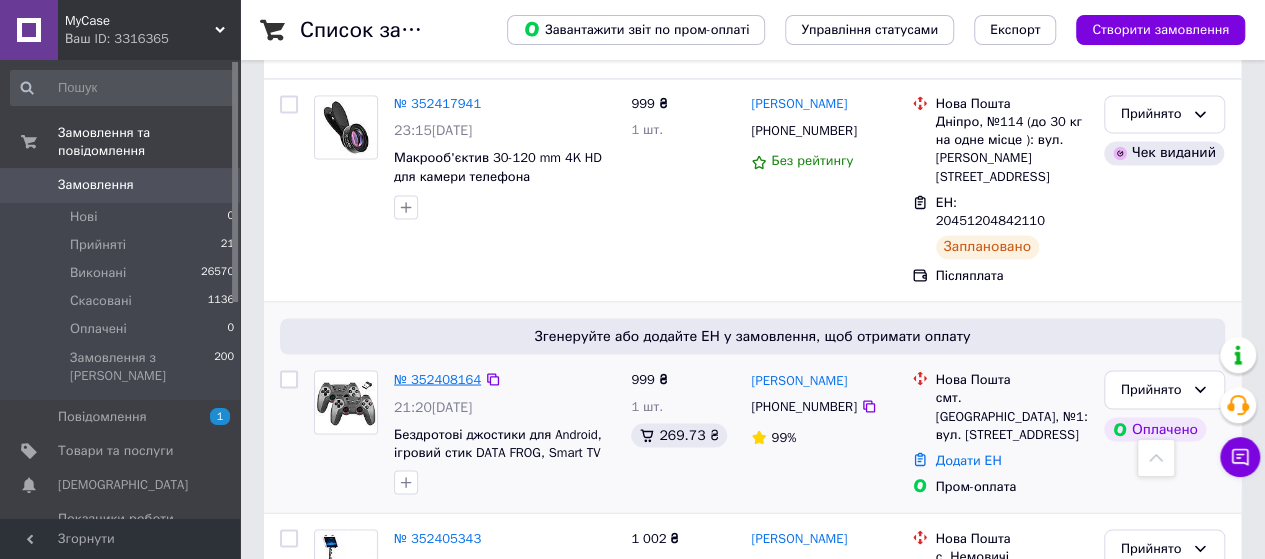 click on "№ 352408164" at bounding box center [437, 378] 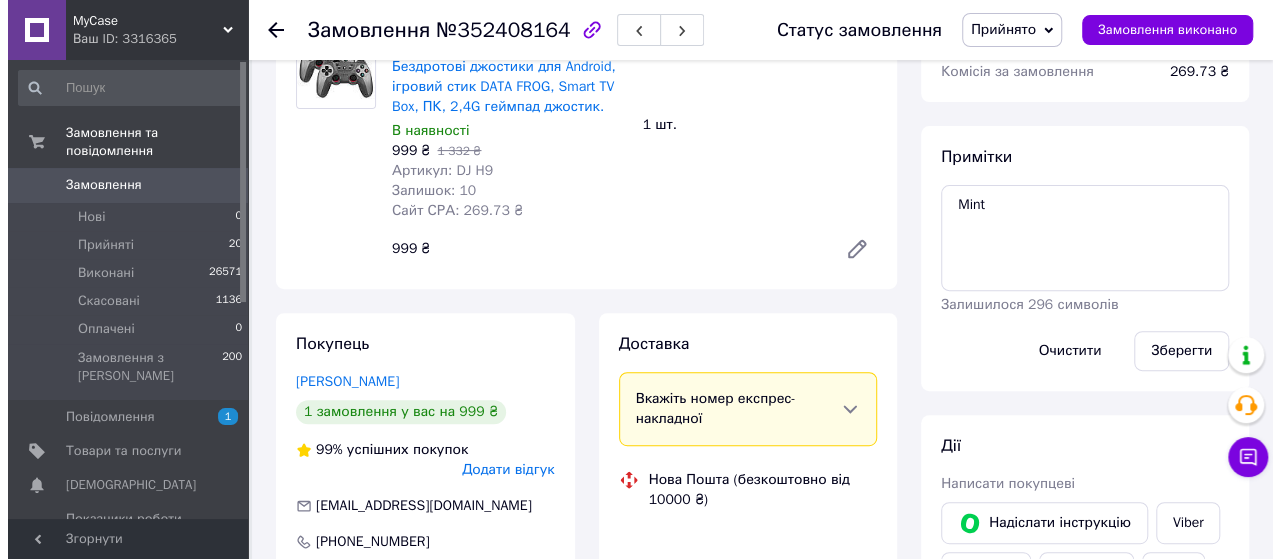 scroll, scrollTop: 280, scrollLeft: 0, axis: vertical 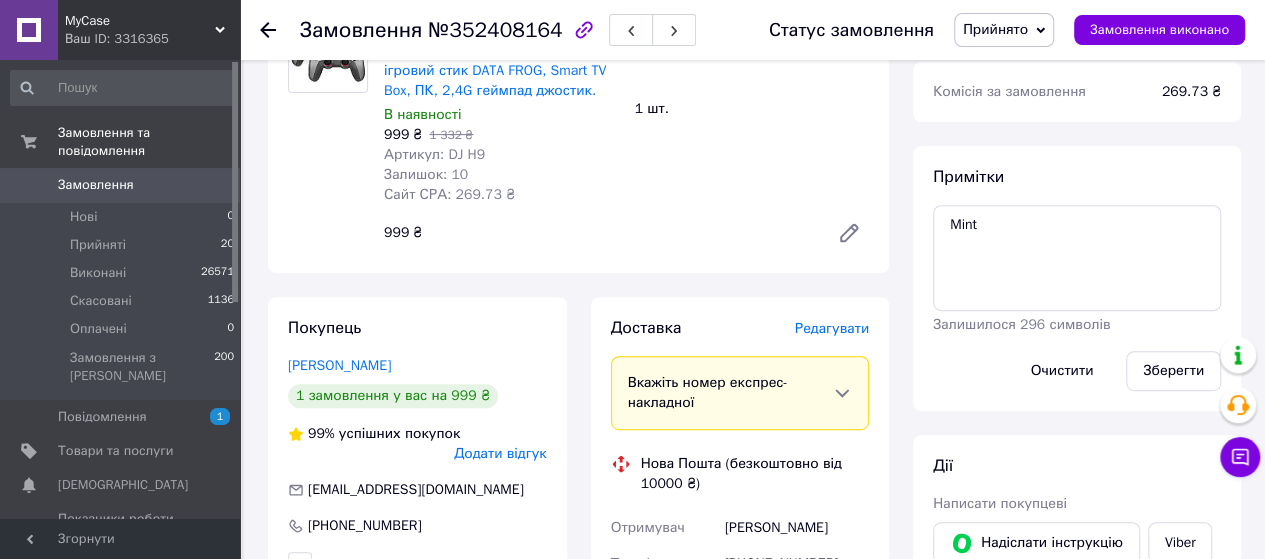 click on "Редагувати" at bounding box center (832, 328) 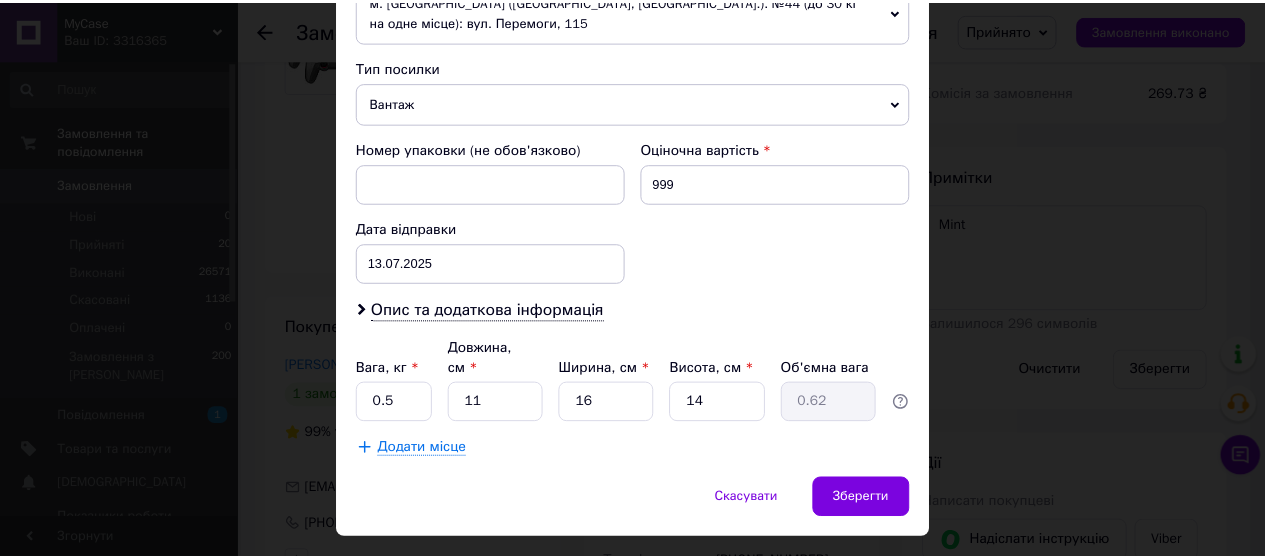 scroll, scrollTop: 780, scrollLeft: 0, axis: vertical 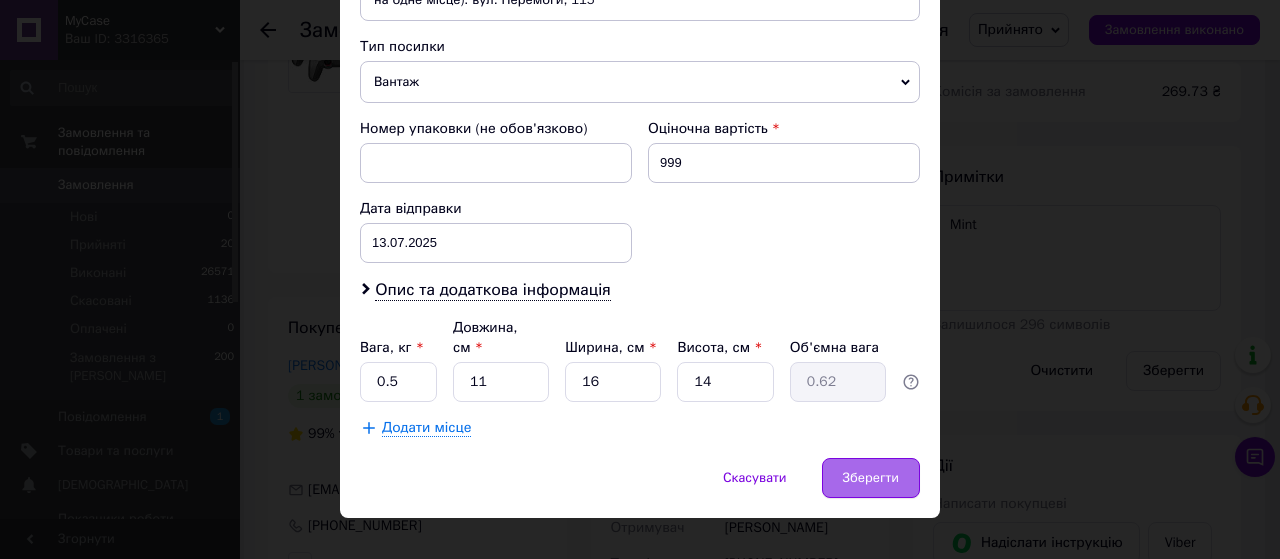 click on "Зберегти" at bounding box center (871, 478) 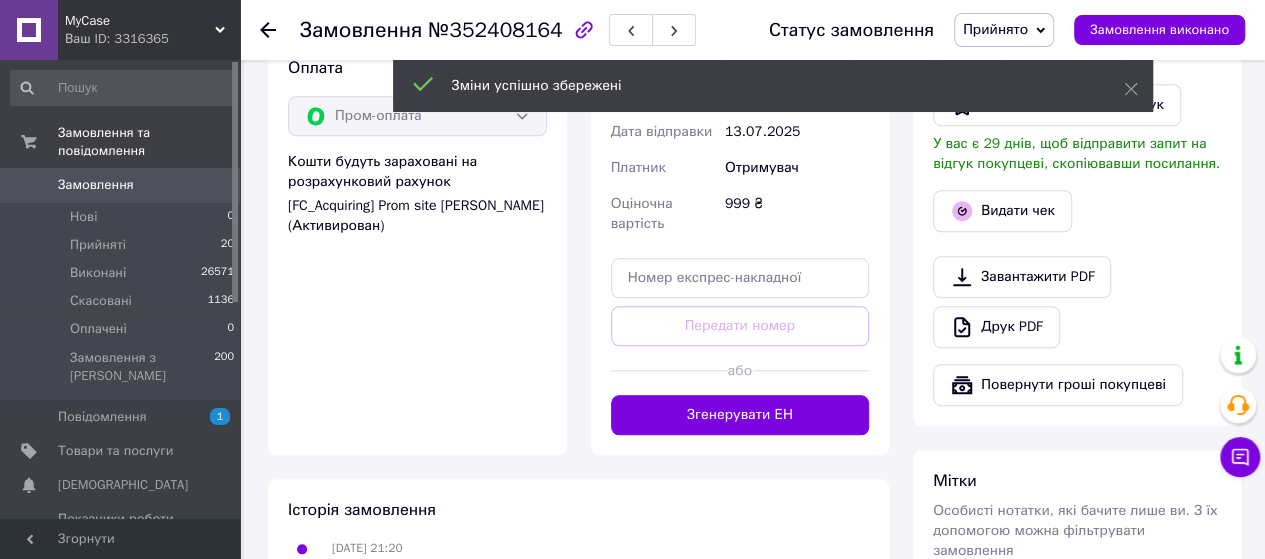 scroll, scrollTop: 868, scrollLeft: 0, axis: vertical 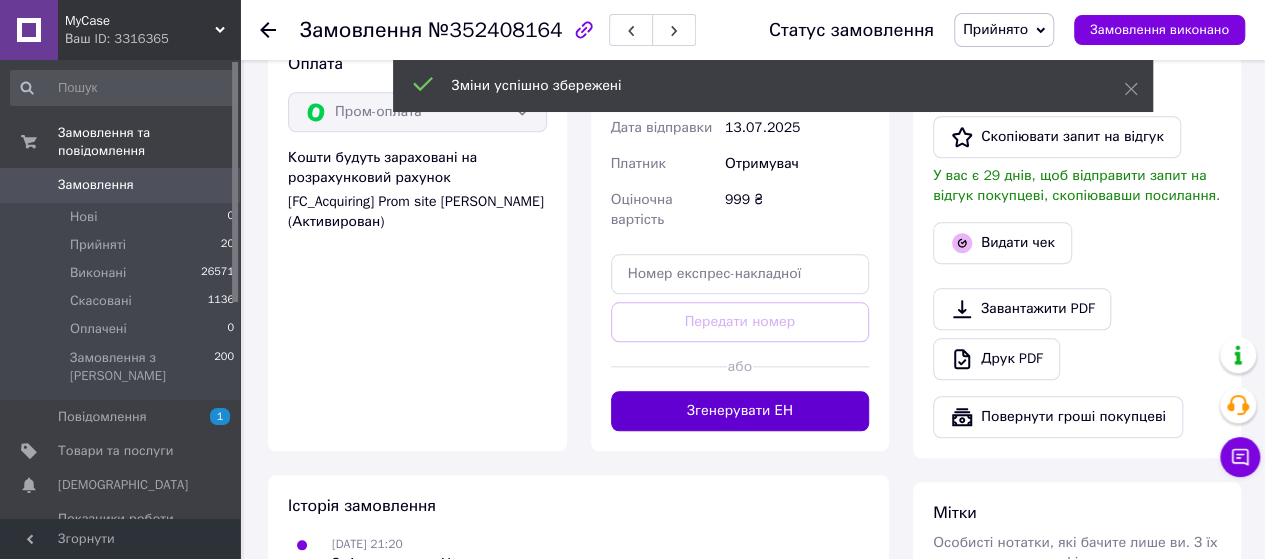 click on "Згенерувати ЕН" at bounding box center (740, 411) 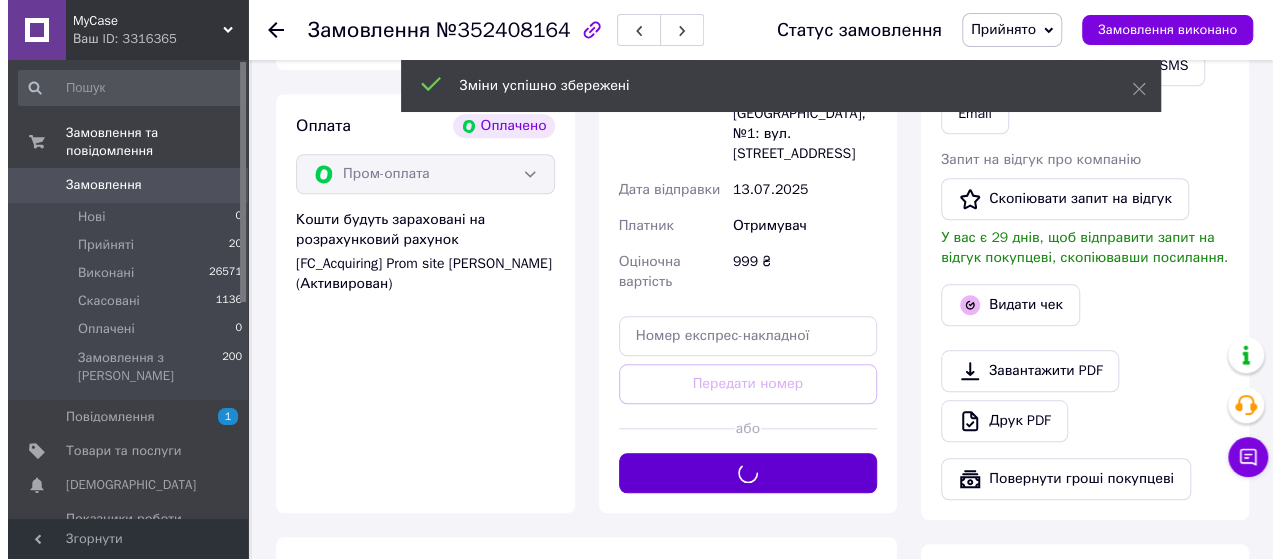 scroll, scrollTop: 803, scrollLeft: 0, axis: vertical 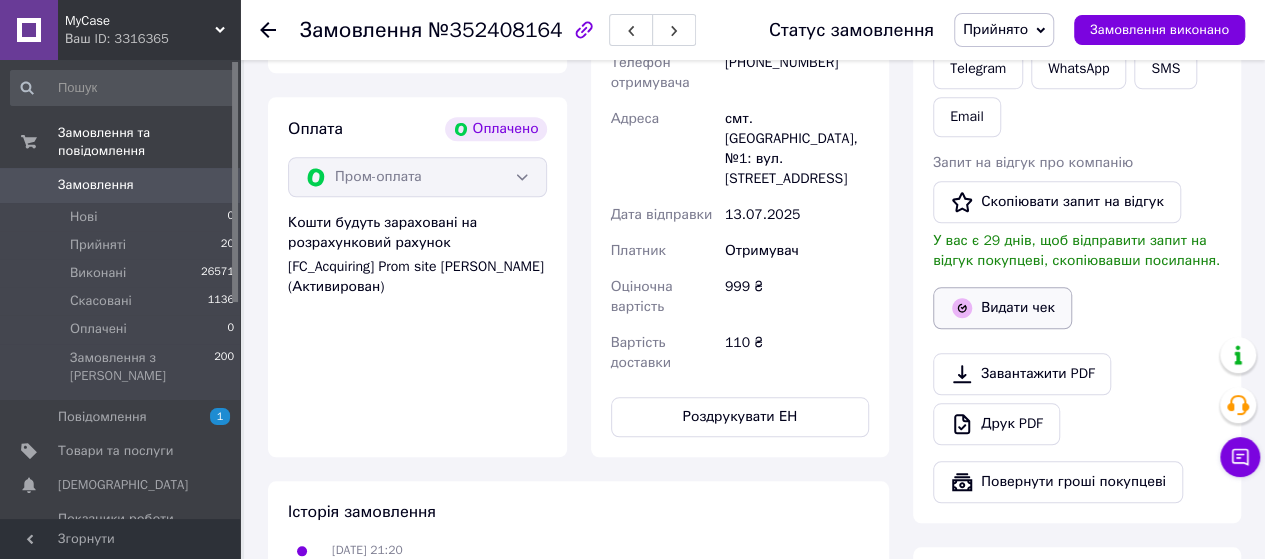 click on "Видати чек" at bounding box center [1002, 308] 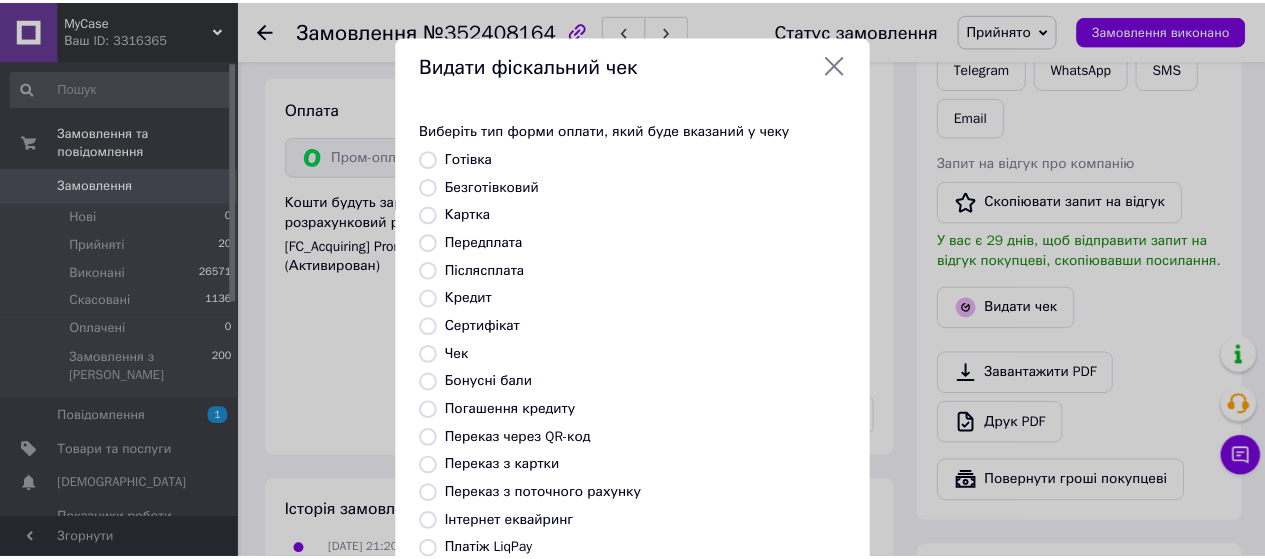 scroll, scrollTop: 298, scrollLeft: 0, axis: vertical 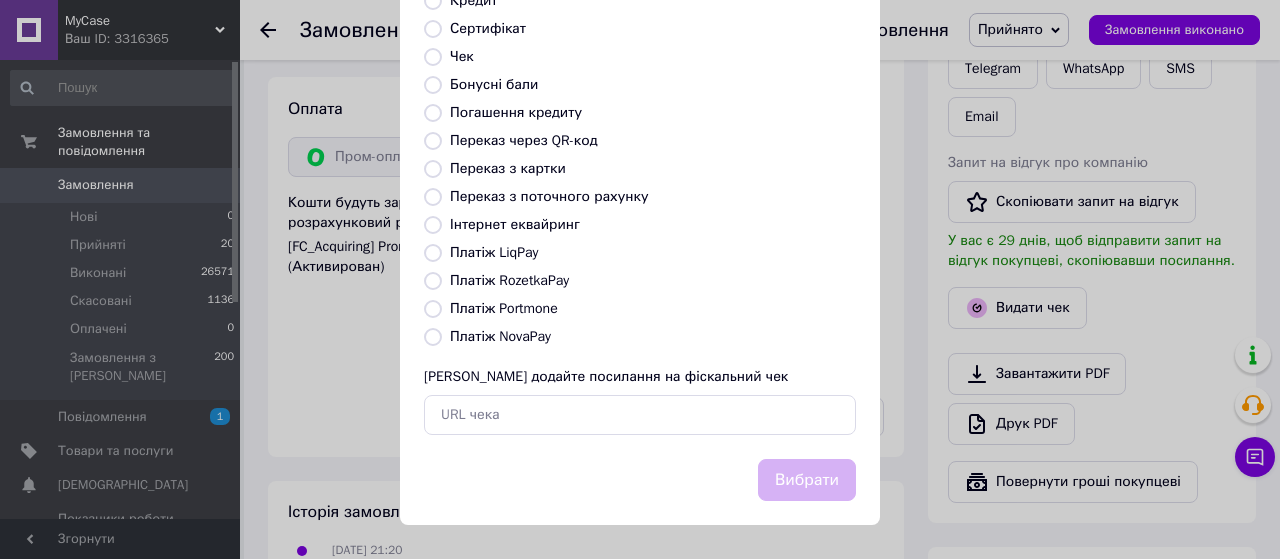 click on "Платіж RozetkaPay" at bounding box center [433, 281] 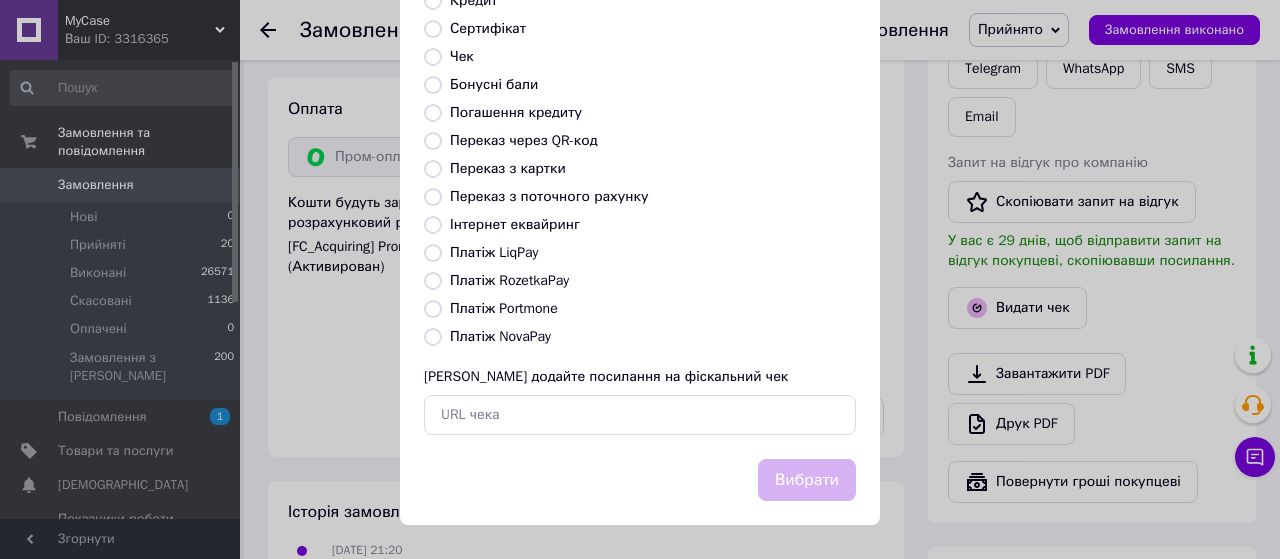 radio on "true" 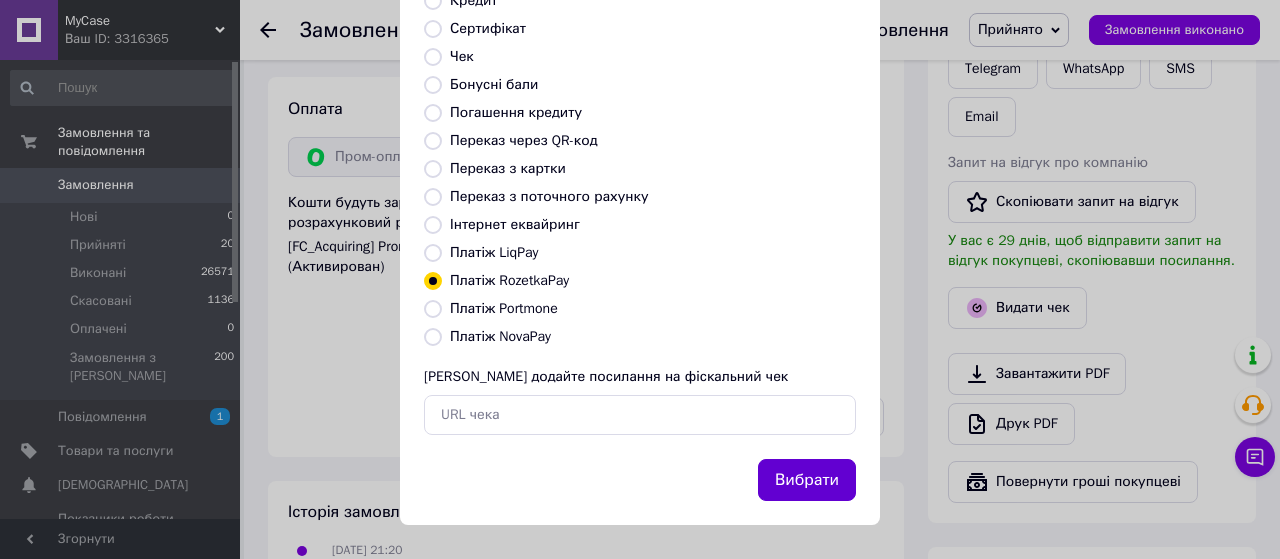 click on "Вибрати" at bounding box center [807, 480] 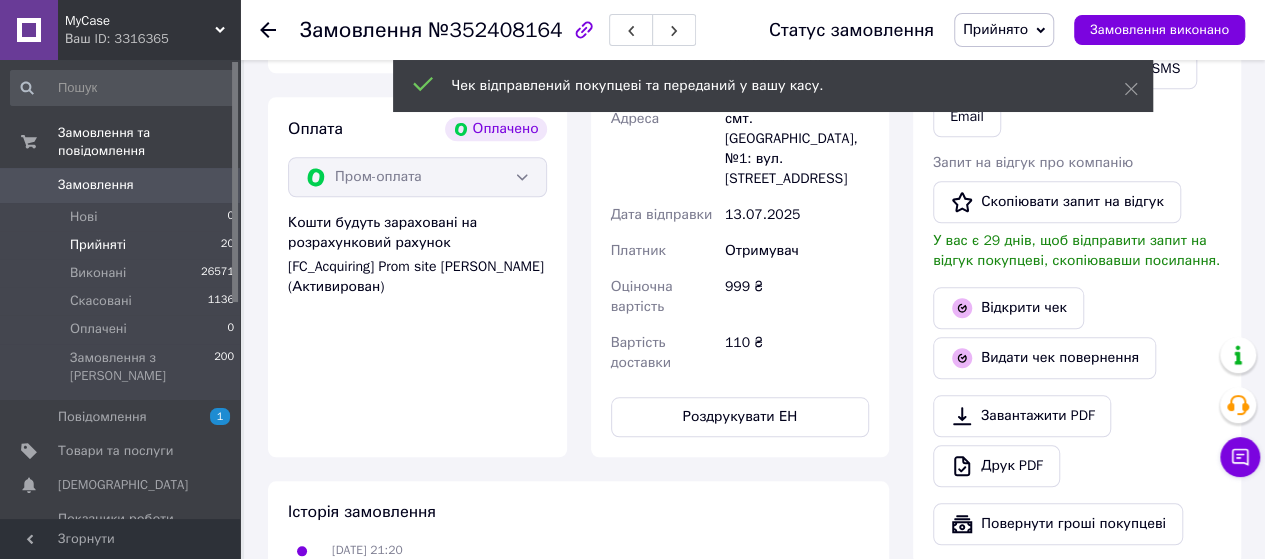 click on "Прийняті 20" at bounding box center (123, 245) 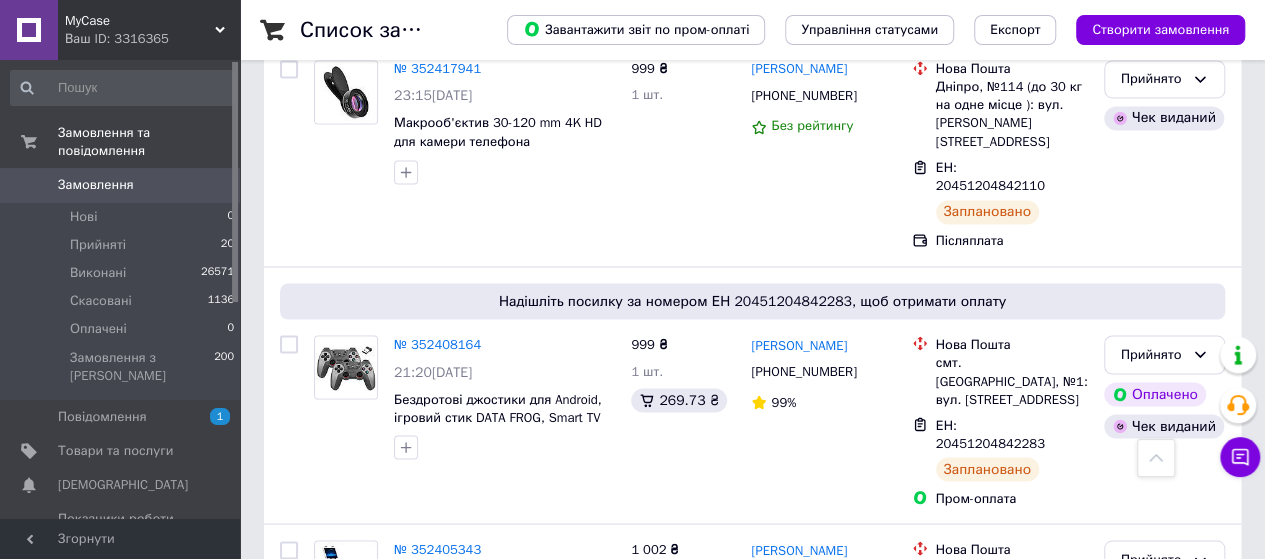 scroll, scrollTop: 1813, scrollLeft: 0, axis: vertical 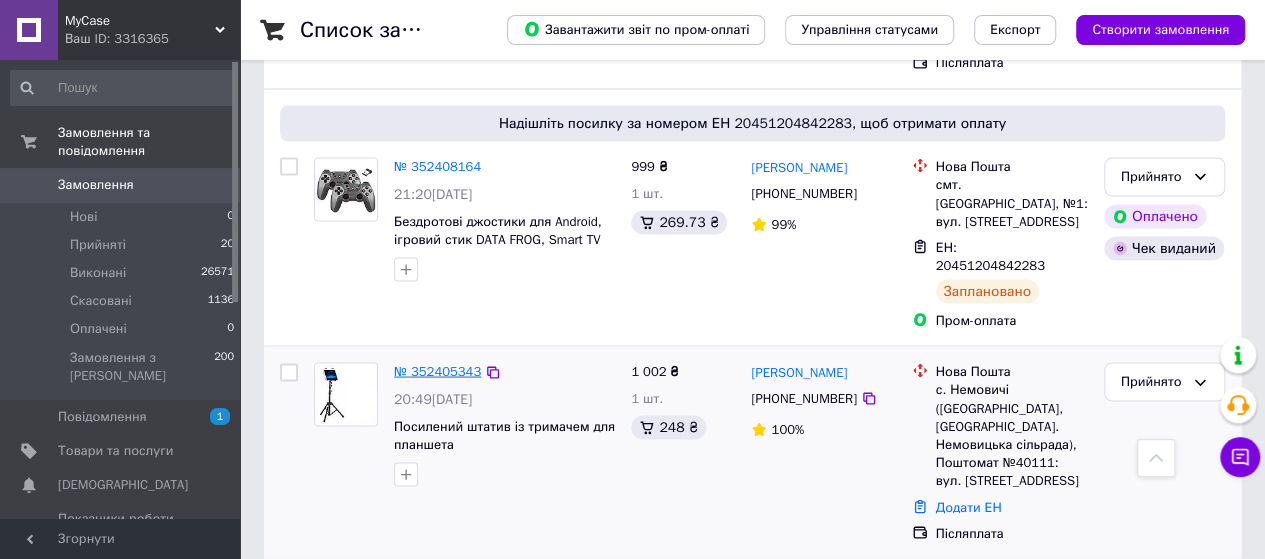 click on "№ 352405343" at bounding box center (437, 370) 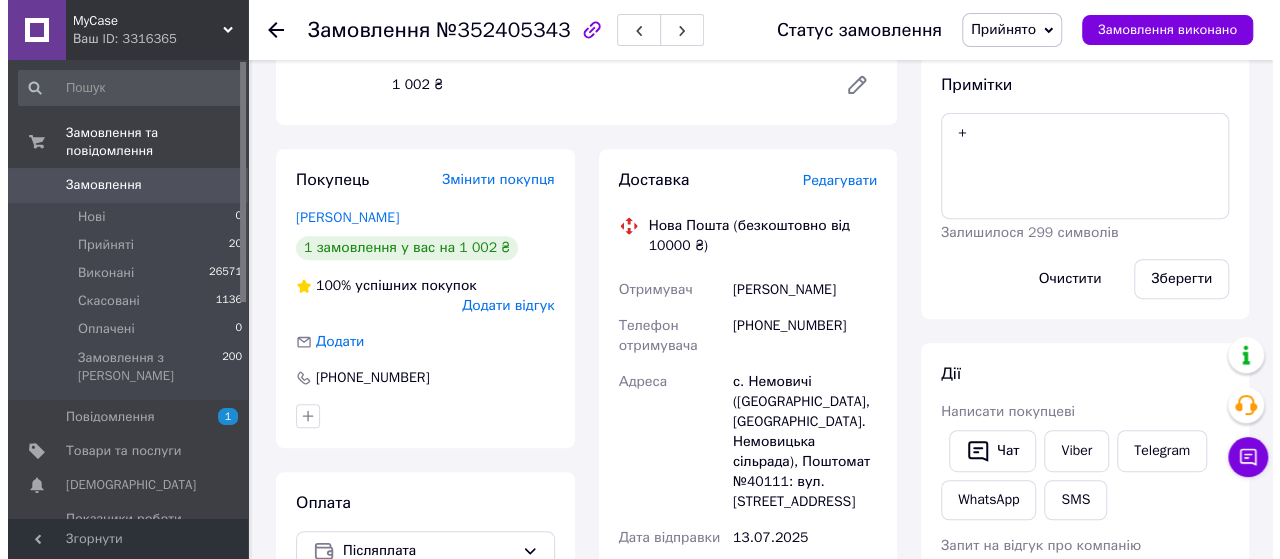 scroll, scrollTop: 348, scrollLeft: 0, axis: vertical 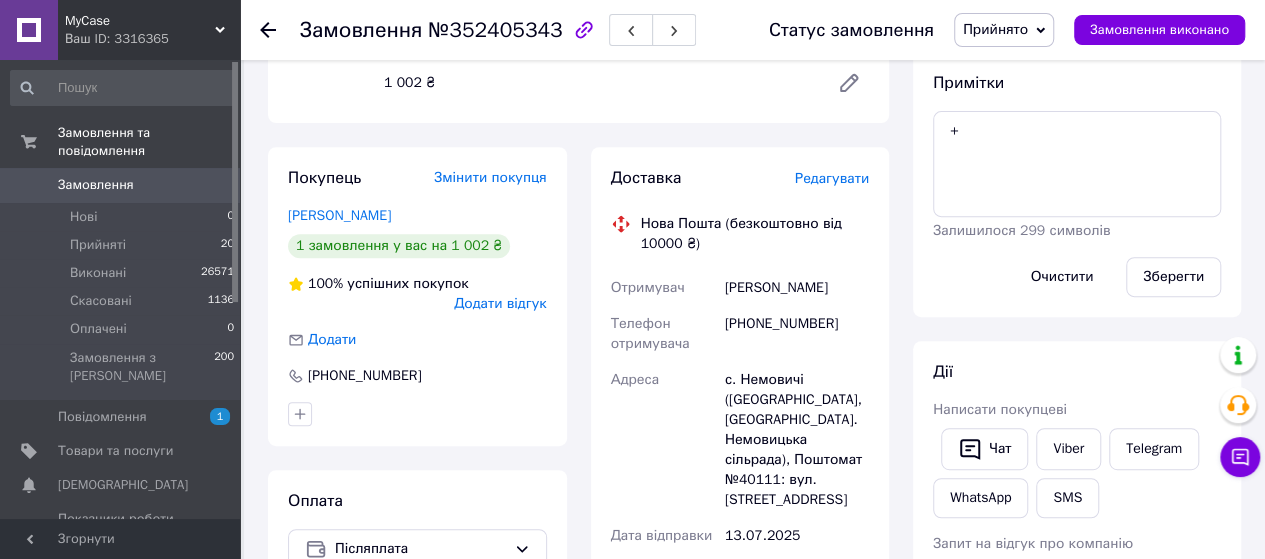 click on "Редагувати" at bounding box center [832, 178] 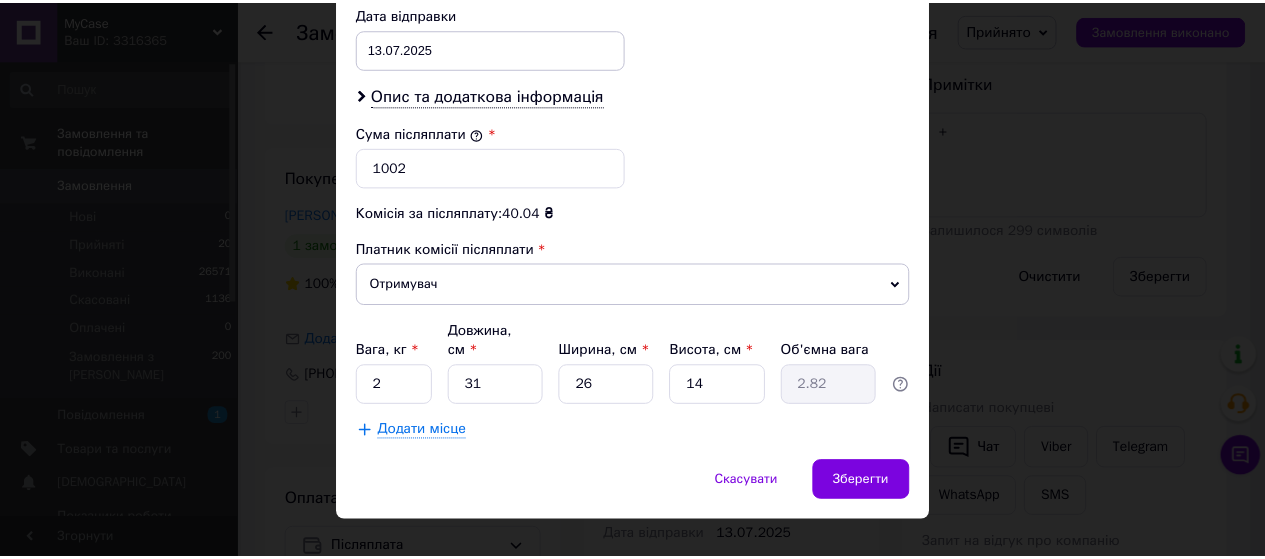 scroll, scrollTop: 976, scrollLeft: 0, axis: vertical 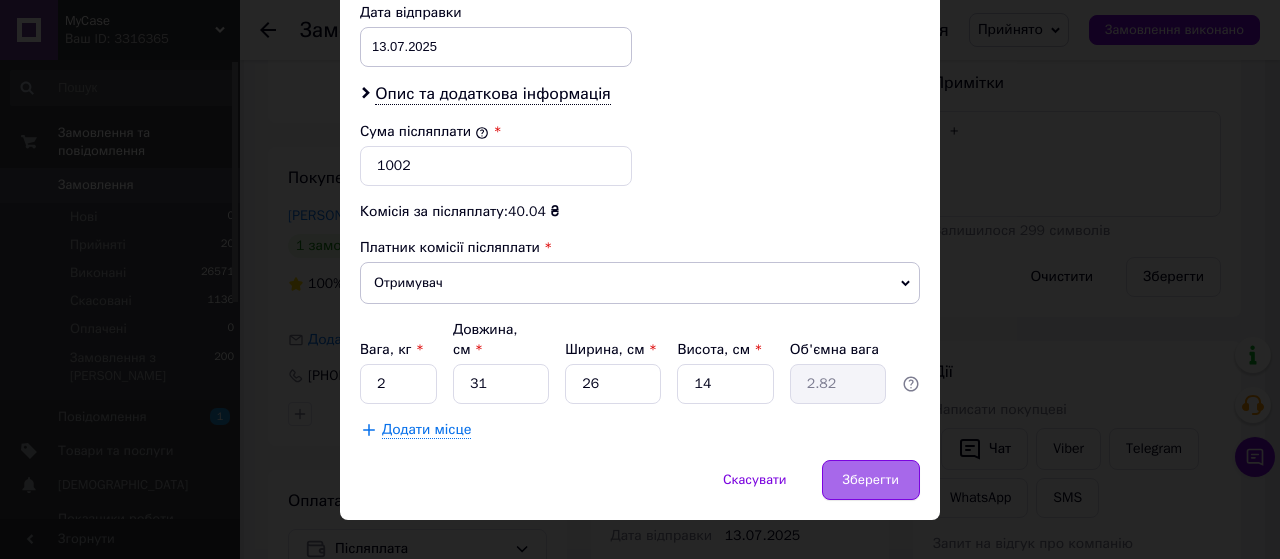 click on "Зберегти" at bounding box center (871, 480) 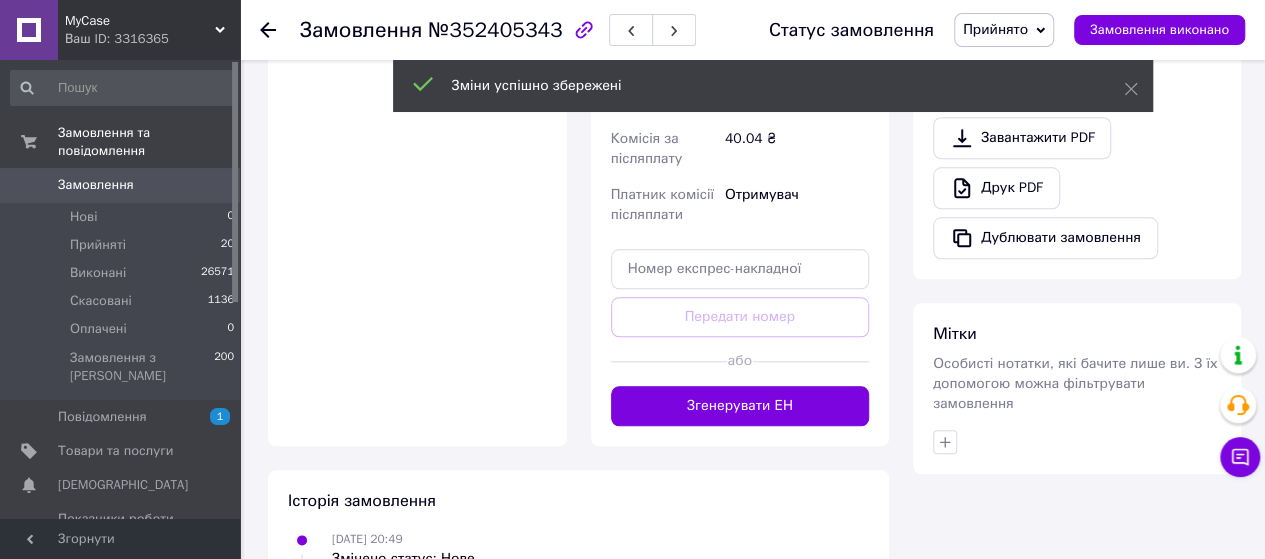 scroll, scrollTop: 932, scrollLeft: 0, axis: vertical 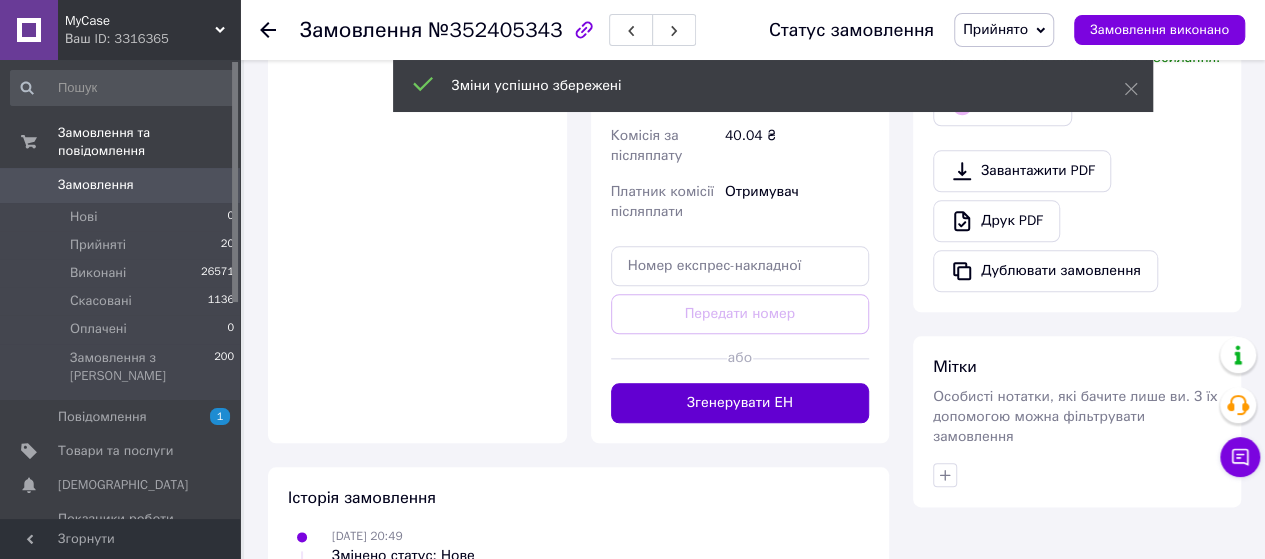 click on "Згенерувати ЕН" at bounding box center [740, 403] 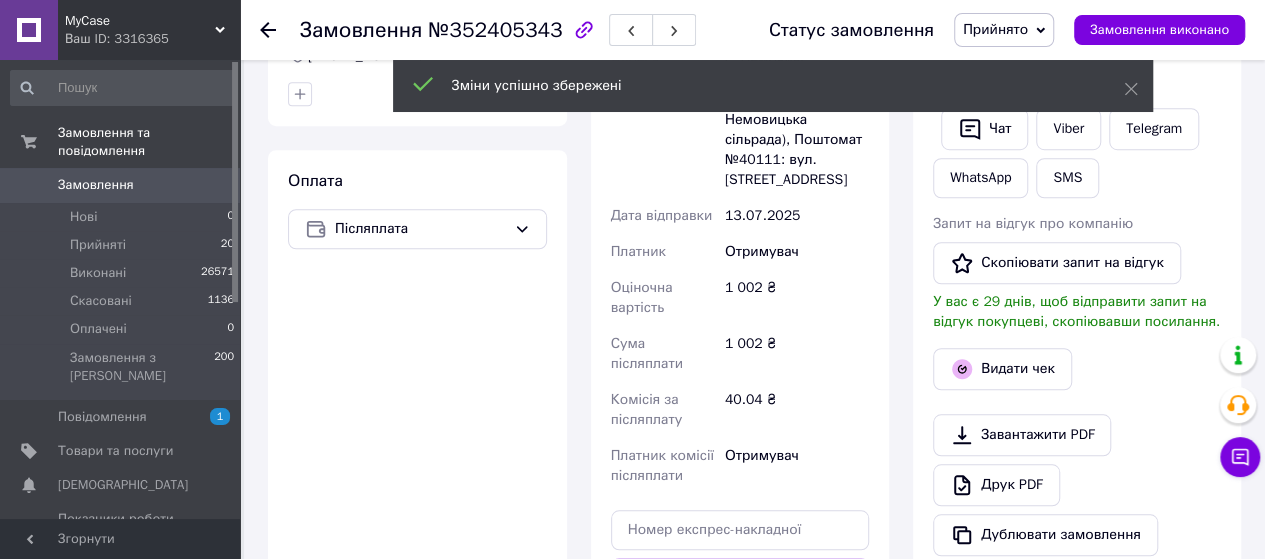 scroll, scrollTop: 662, scrollLeft: 0, axis: vertical 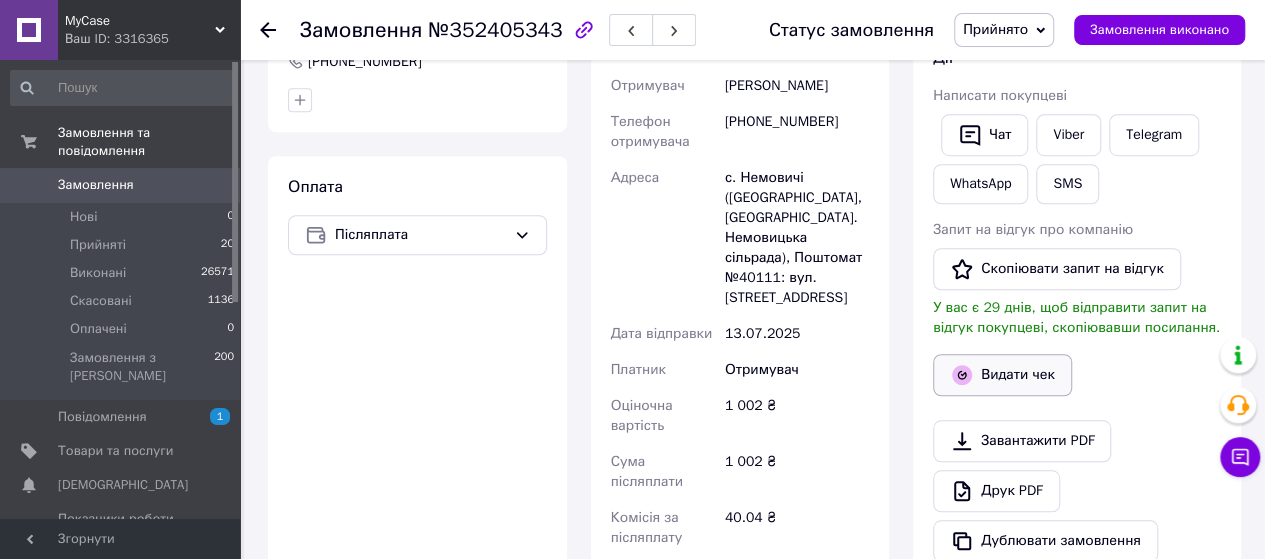 click on "Видати чек" at bounding box center (1002, 375) 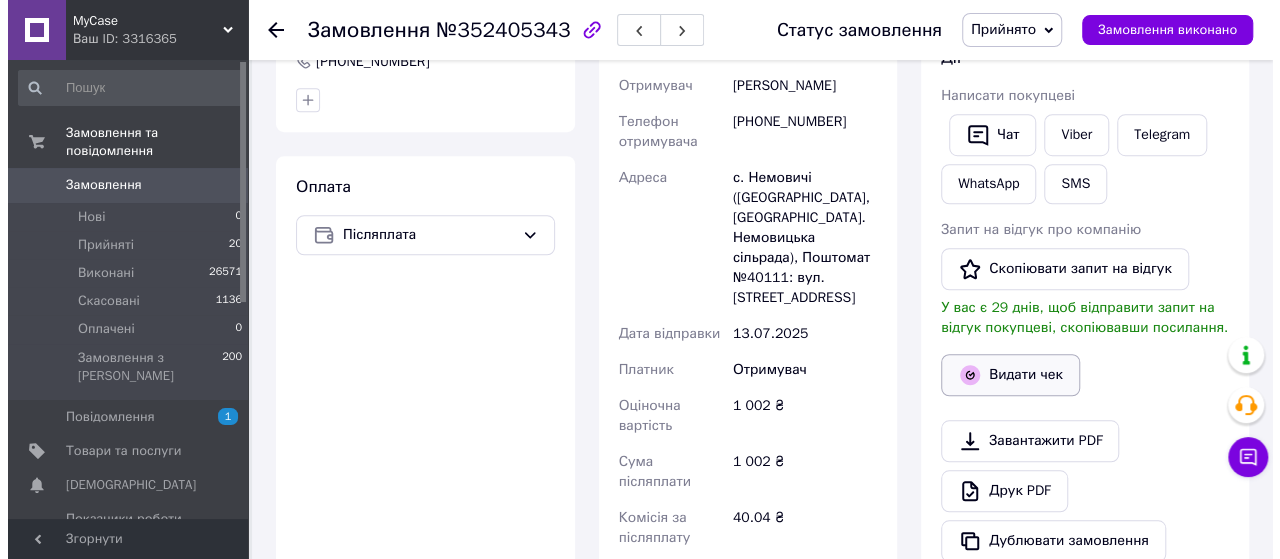 scroll, scrollTop: 642, scrollLeft: 0, axis: vertical 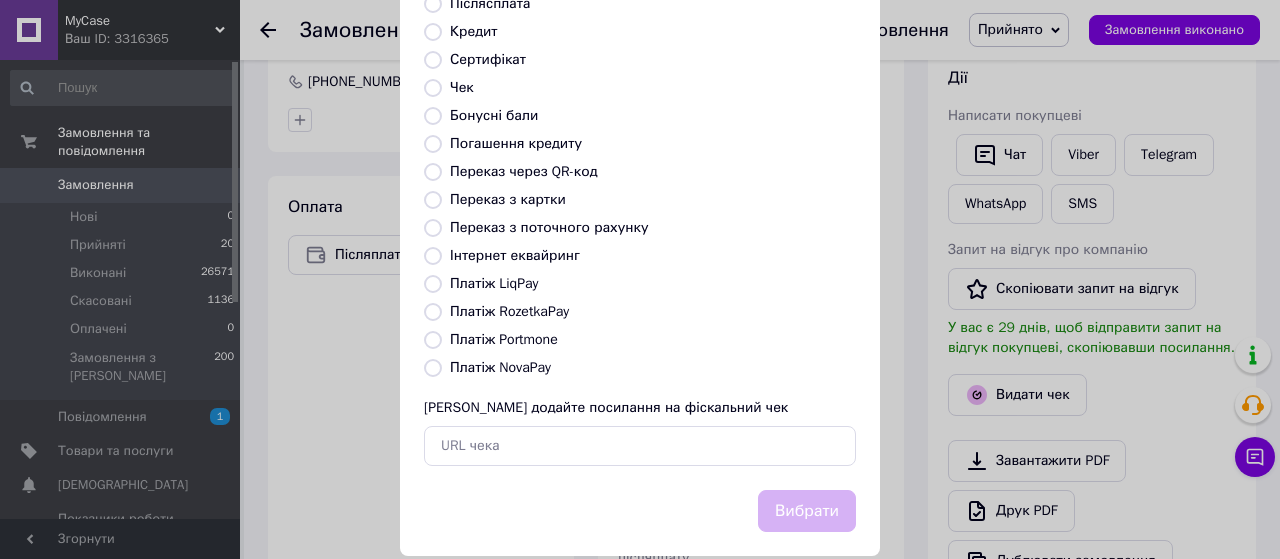 click on "Платіж NovaPay" at bounding box center [433, 368] 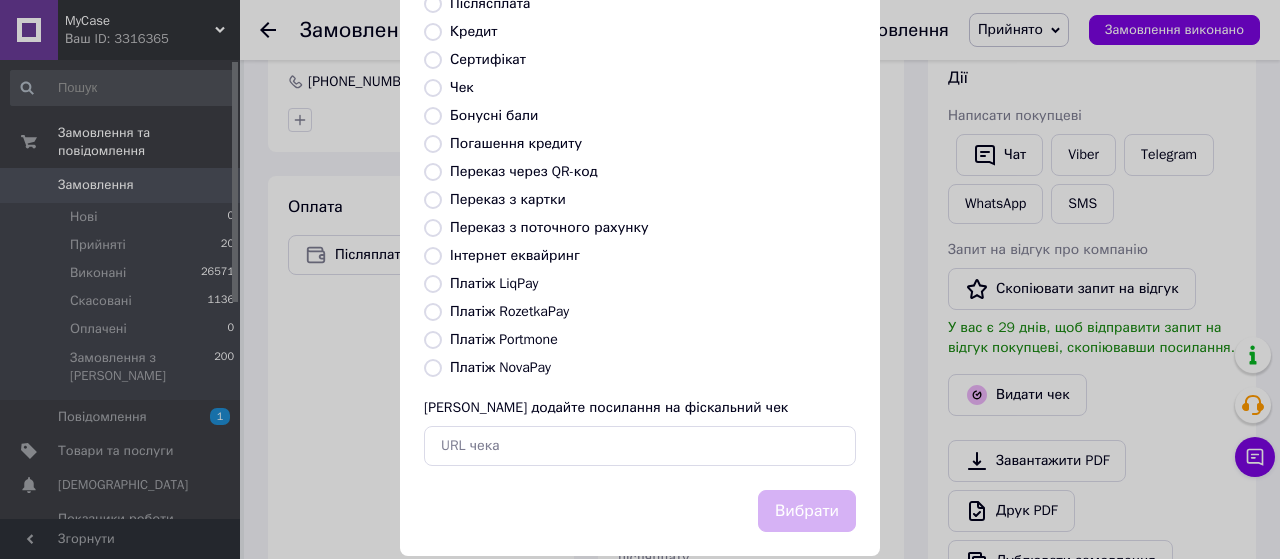 radio on "true" 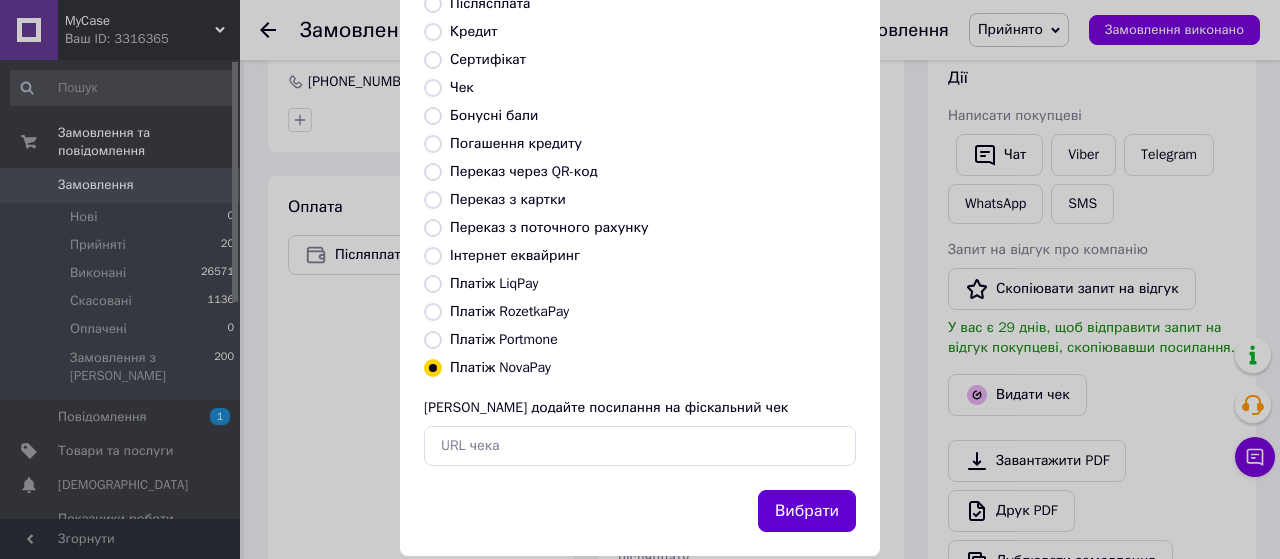 click on "Вибрати" at bounding box center (807, 511) 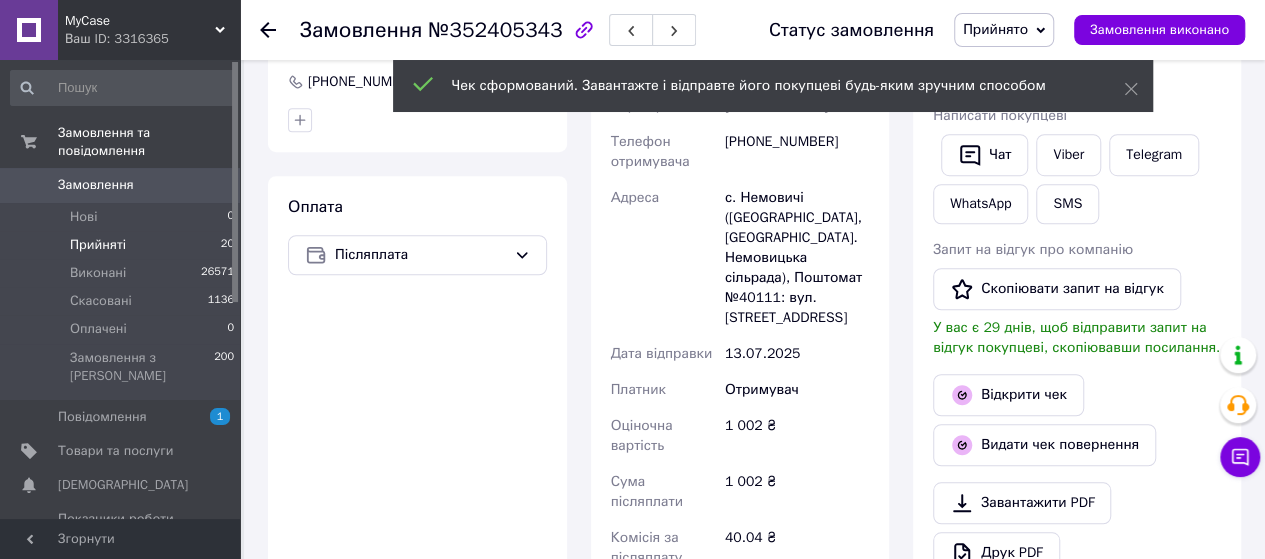 click on "Прийняті 20" at bounding box center [123, 245] 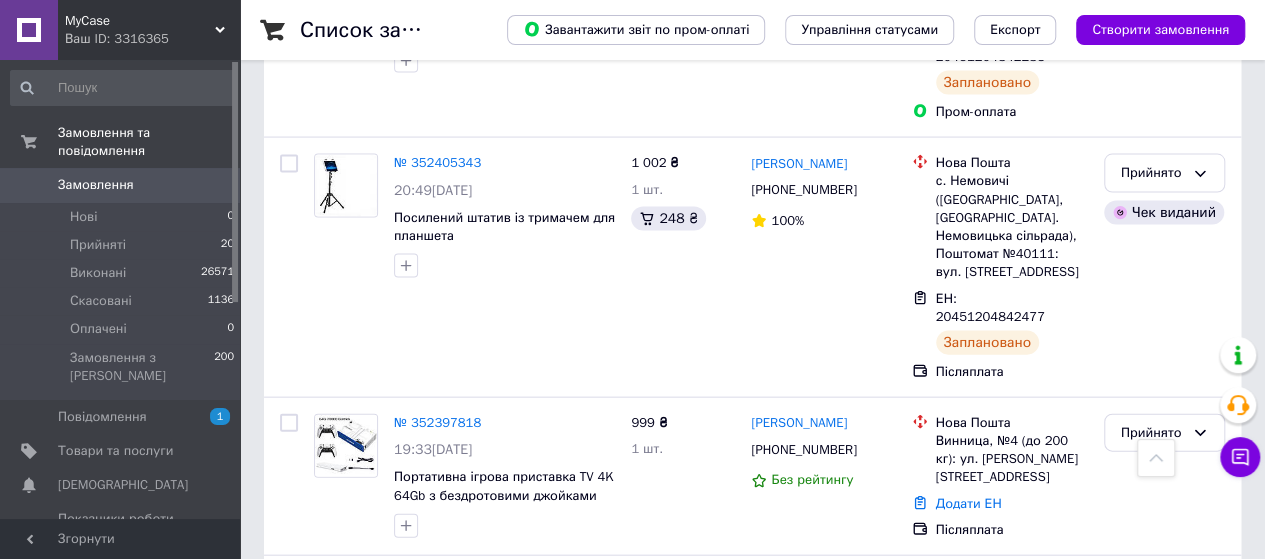 scroll, scrollTop: 2028, scrollLeft: 0, axis: vertical 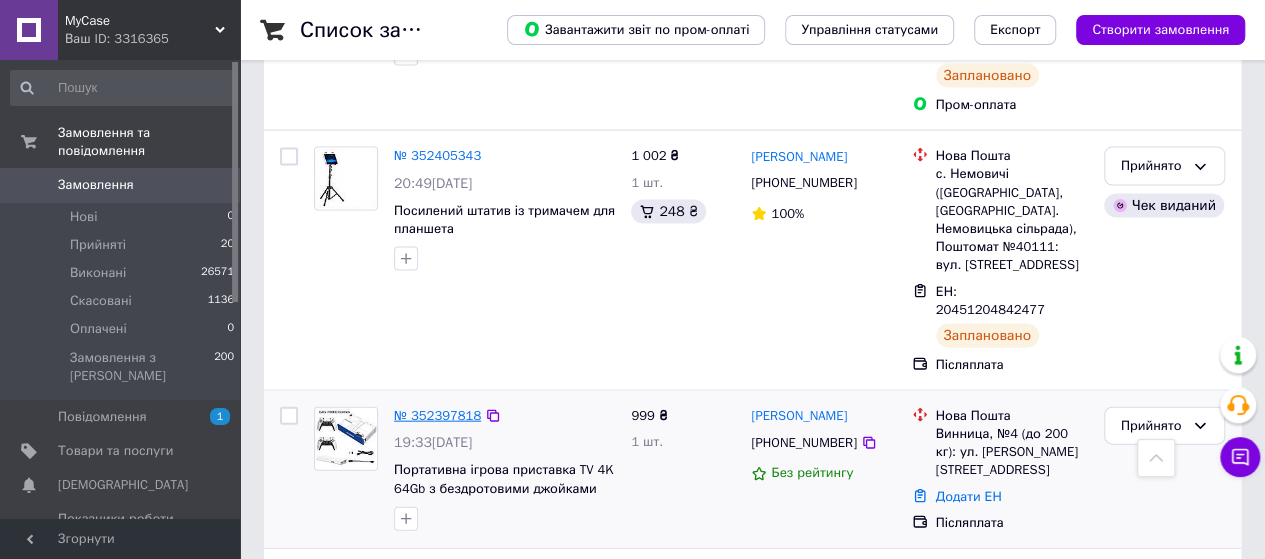 click on "№ 352397818" at bounding box center (437, 415) 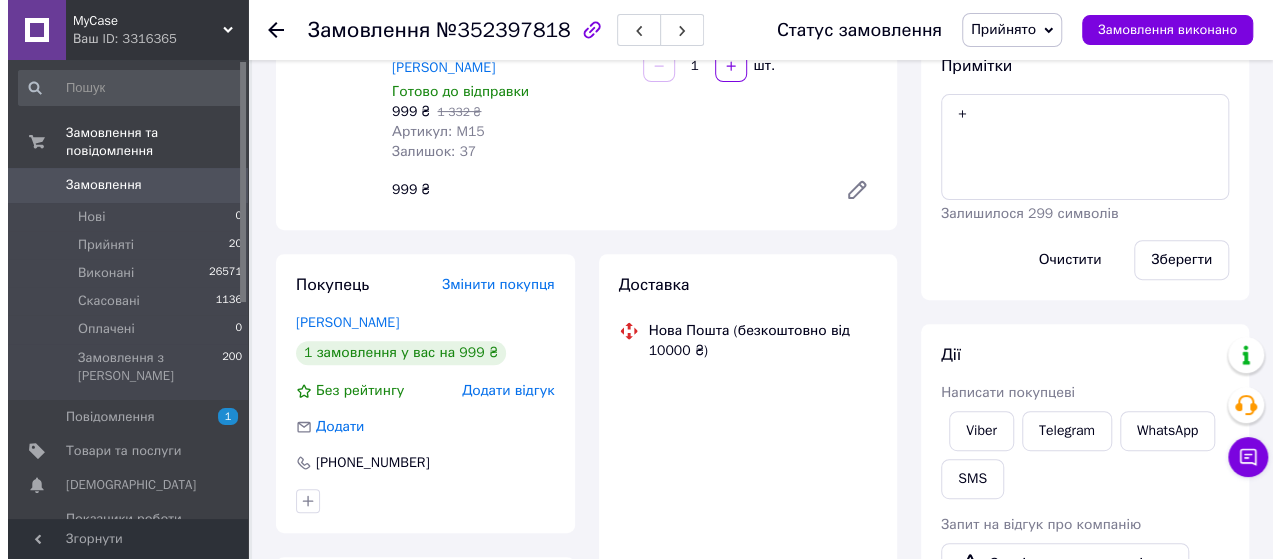 scroll, scrollTop: 265, scrollLeft: 0, axis: vertical 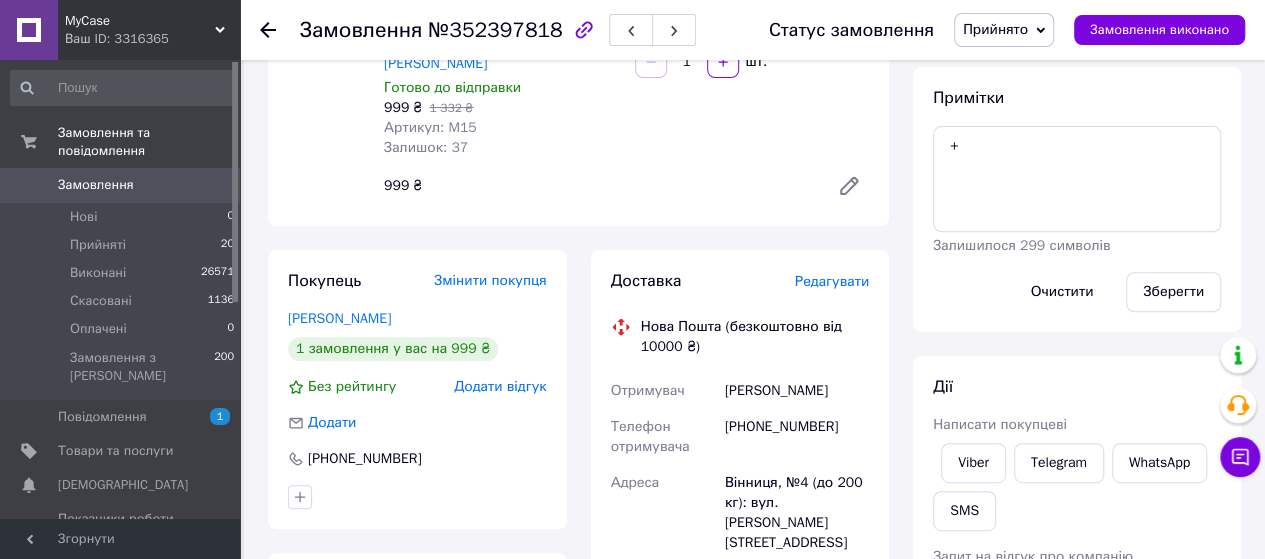 click on "Редагувати" at bounding box center [832, 281] 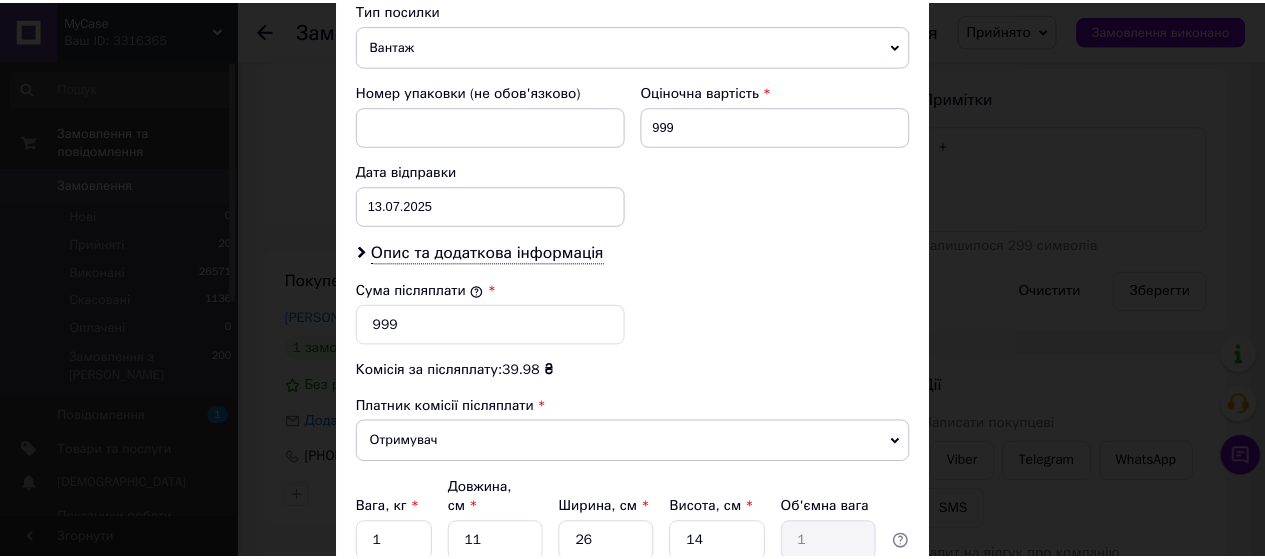 scroll, scrollTop: 976, scrollLeft: 0, axis: vertical 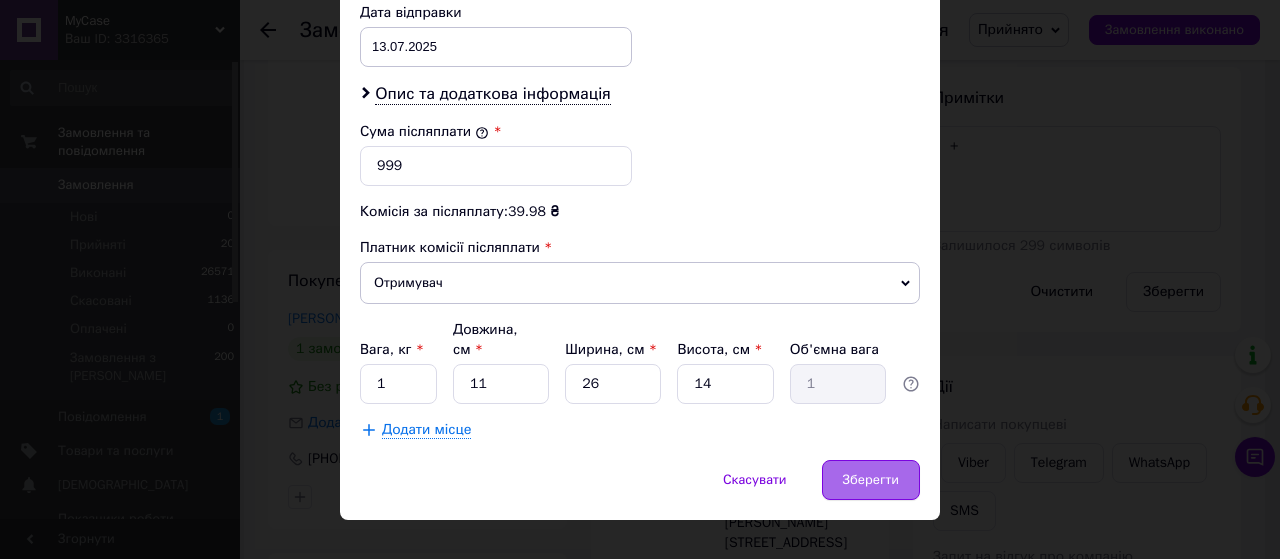 click on "Зберегти" at bounding box center [871, 480] 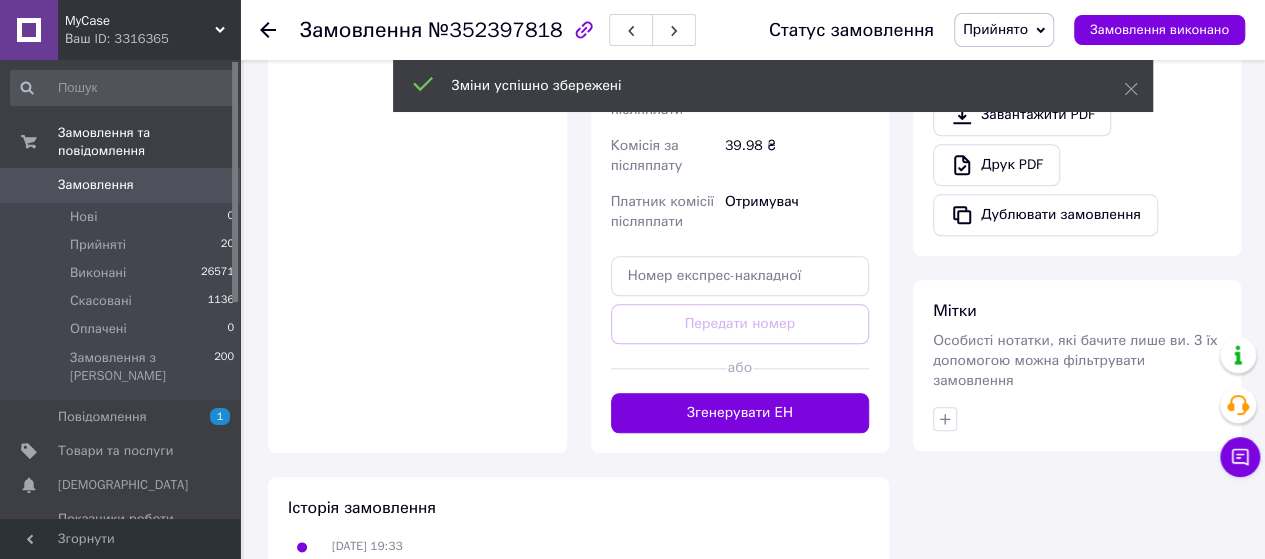 scroll, scrollTop: 883, scrollLeft: 0, axis: vertical 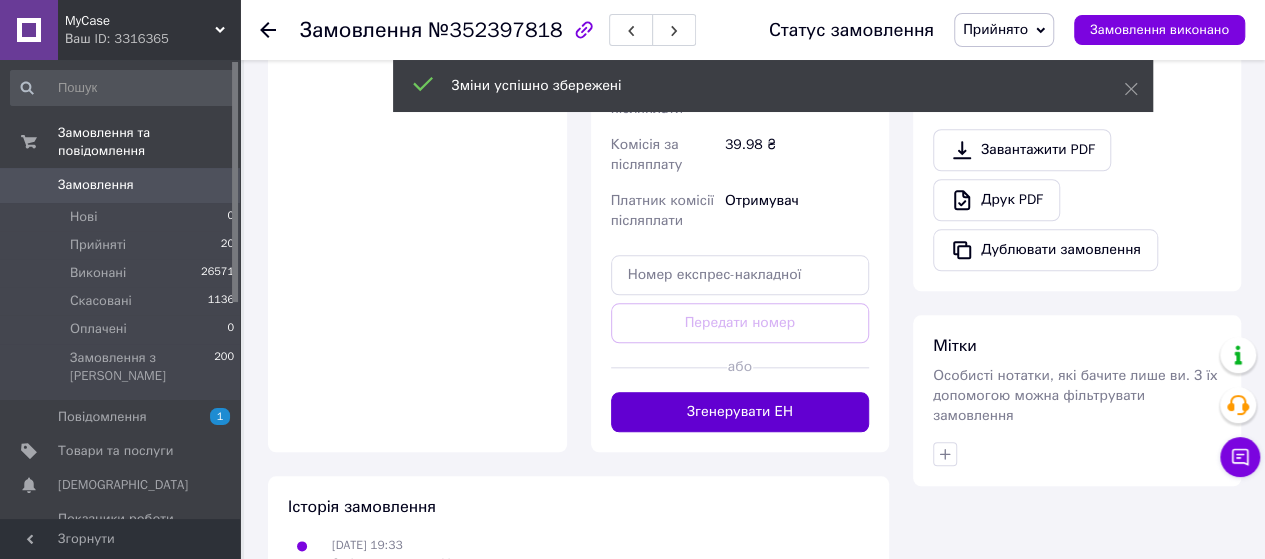 click on "Згенерувати ЕН" at bounding box center [740, 412] 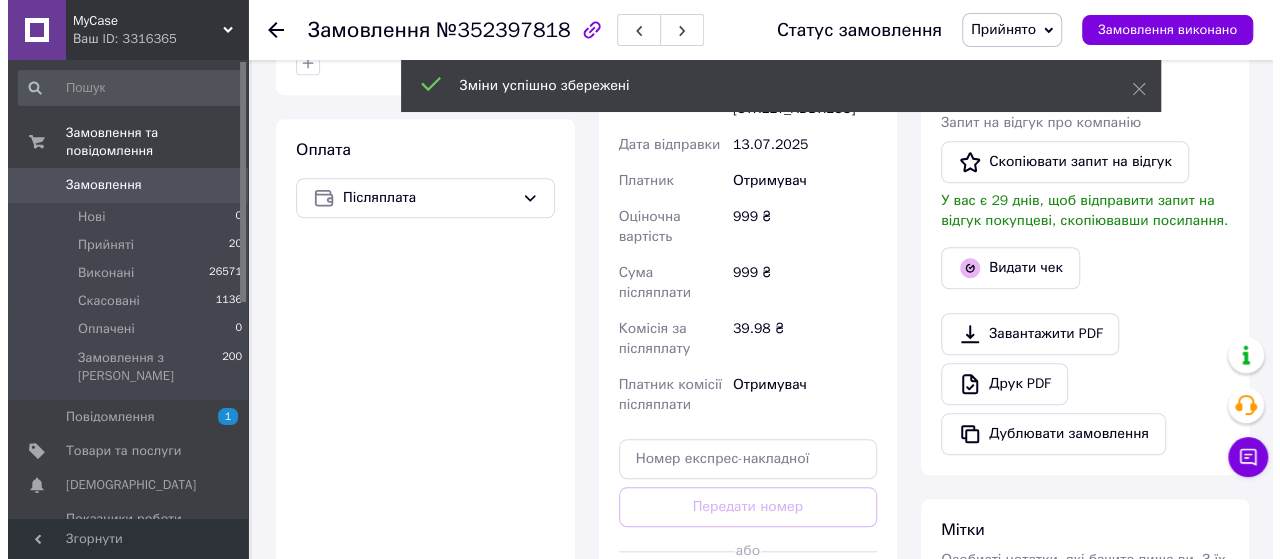 scroll, scrollTop: 692, scrollLeft: 0, axis: vertical 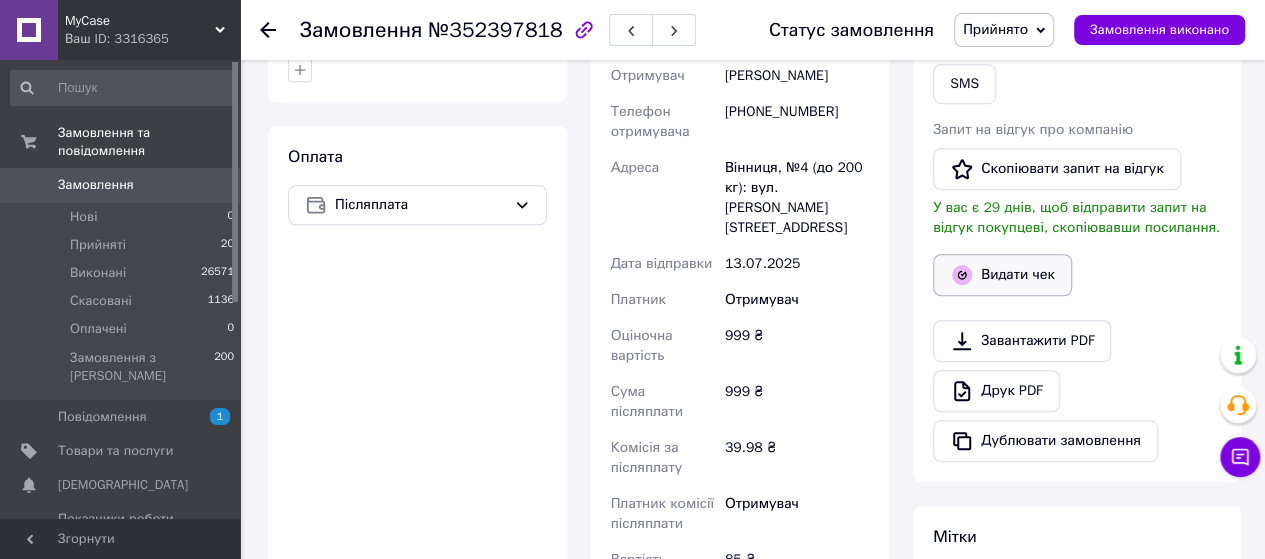 click on "Видати чек" at bounding box center [1002, 275] 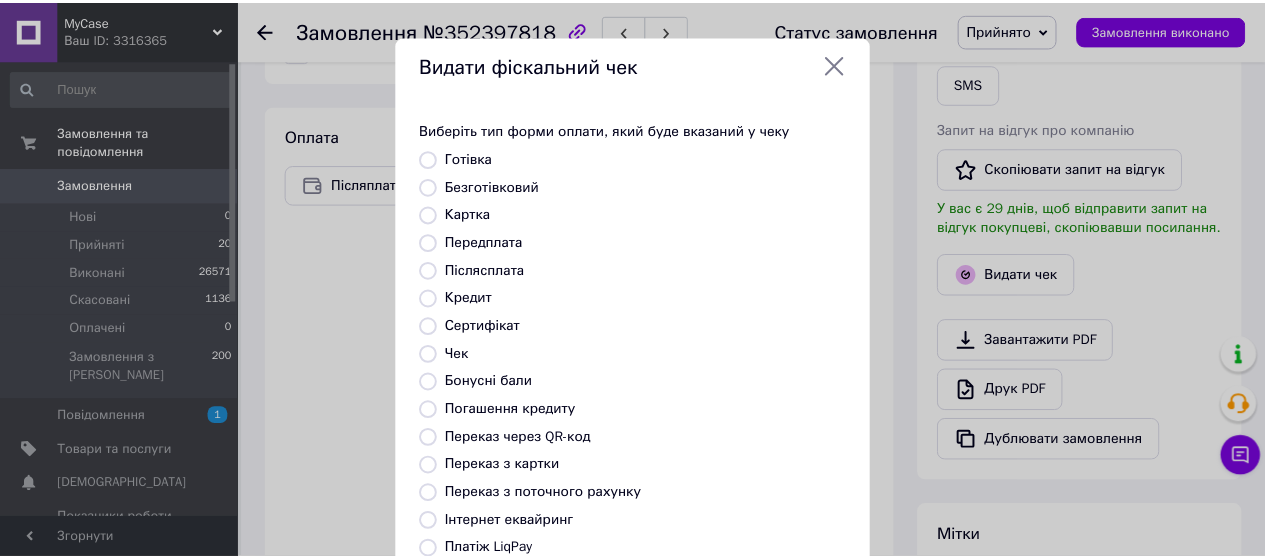 scroll, scrollTop: 298, scrollLeft: 0, axis: vertical 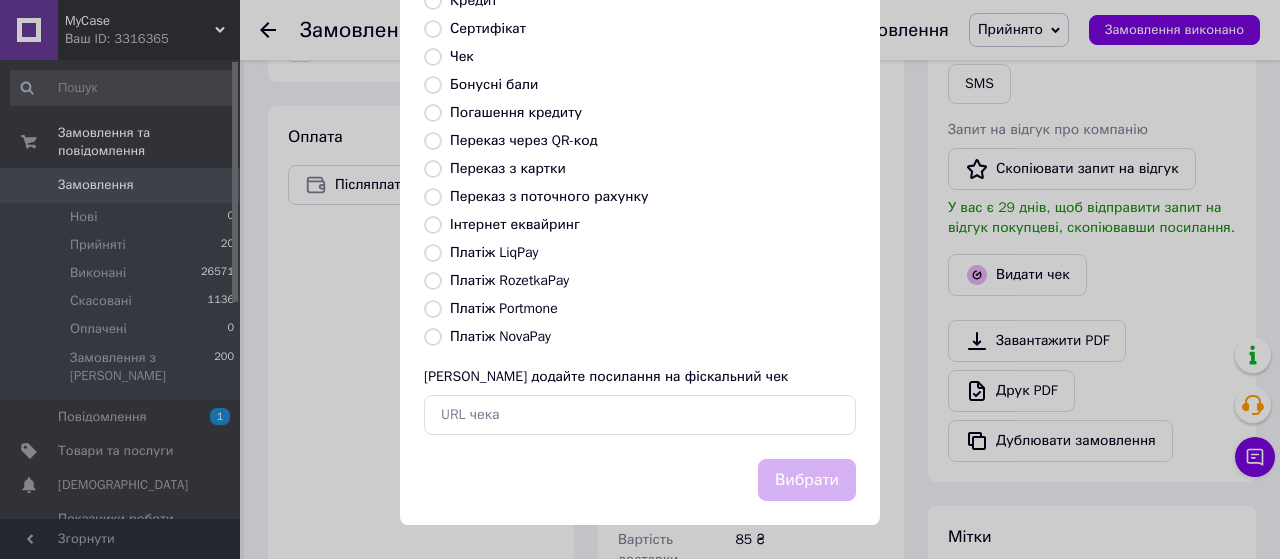 click on "Платіж NovaPay" at bounding box center (433, 337) 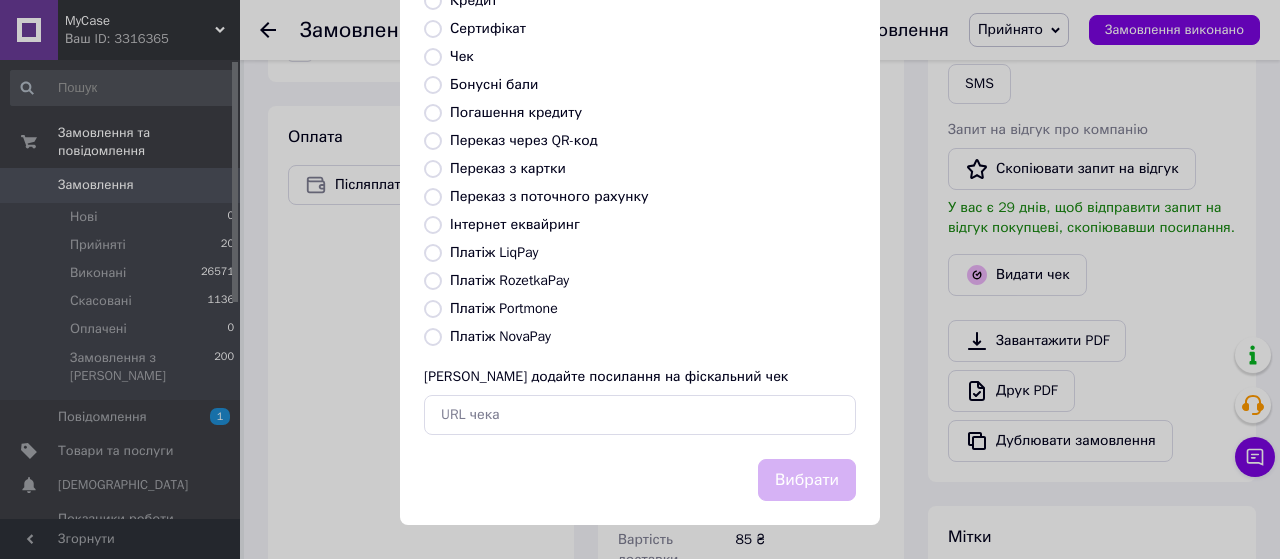 radio on "true" 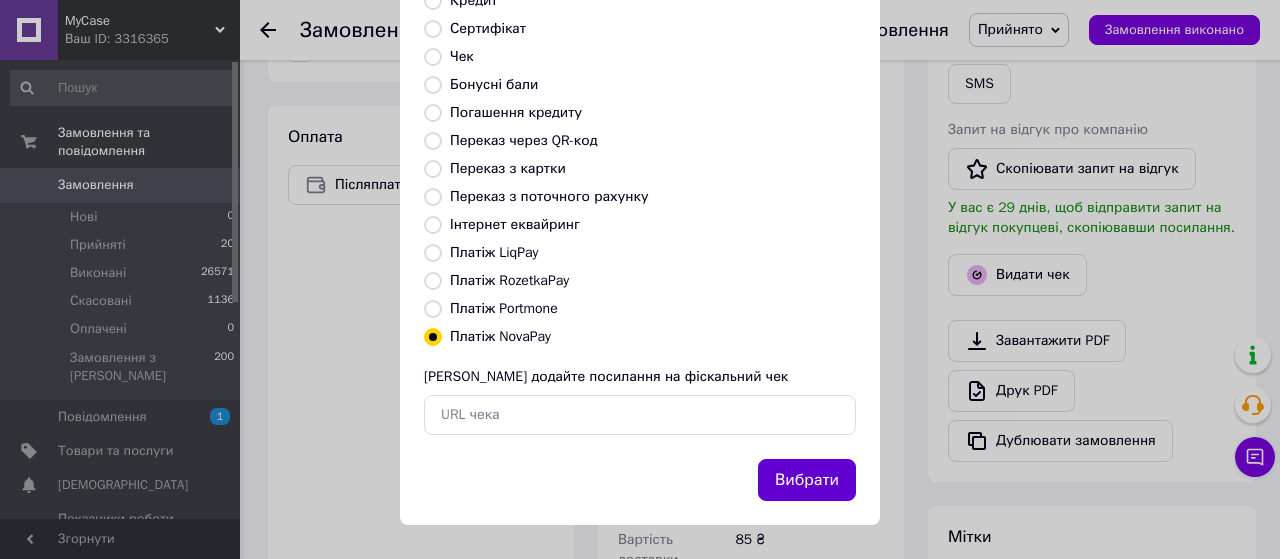 click on "Вибрати" at bounding box center [807, 480] 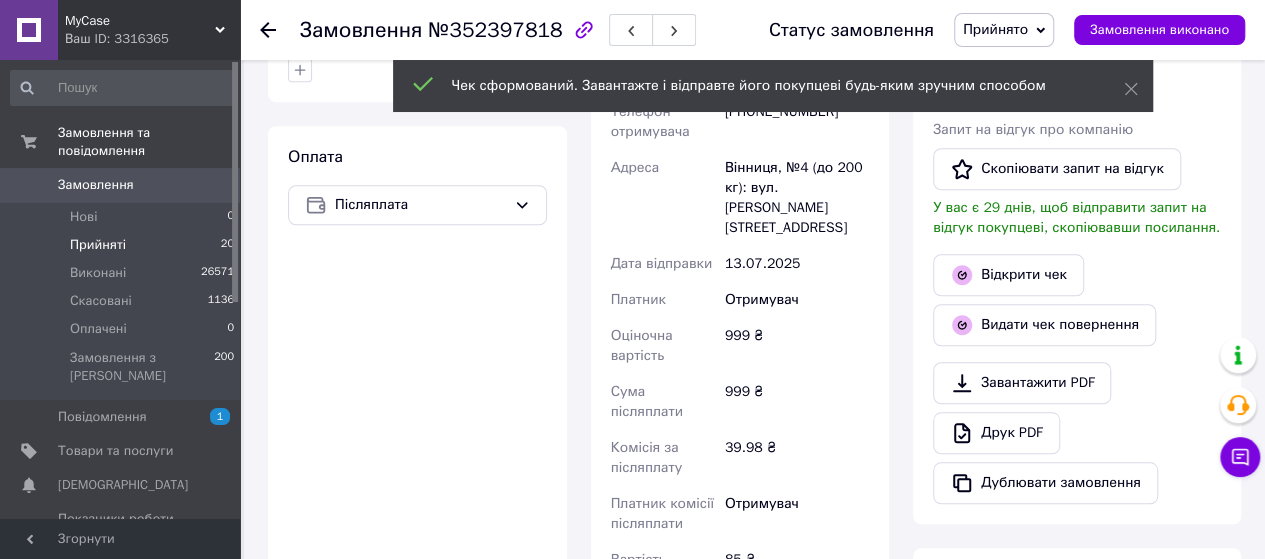 click on "Прийняті 20" at bounding box center (123, 245) 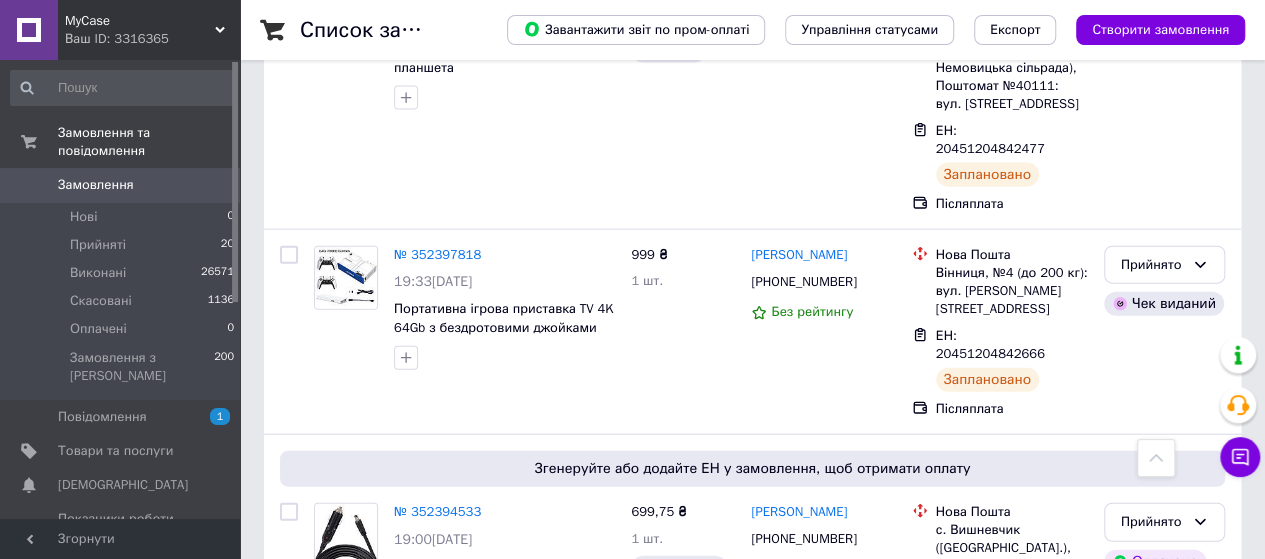 scroll, scrollTop: 2283, scrollLeft: 0, axis: vertical 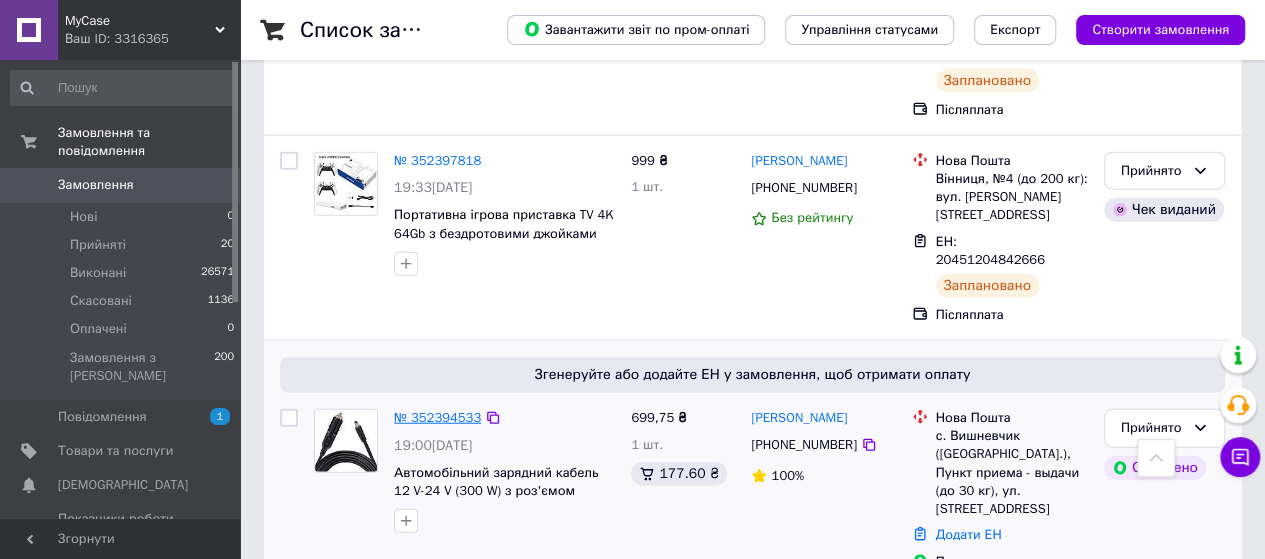 click on "№ 352394533" at bounding box center [437, 417] 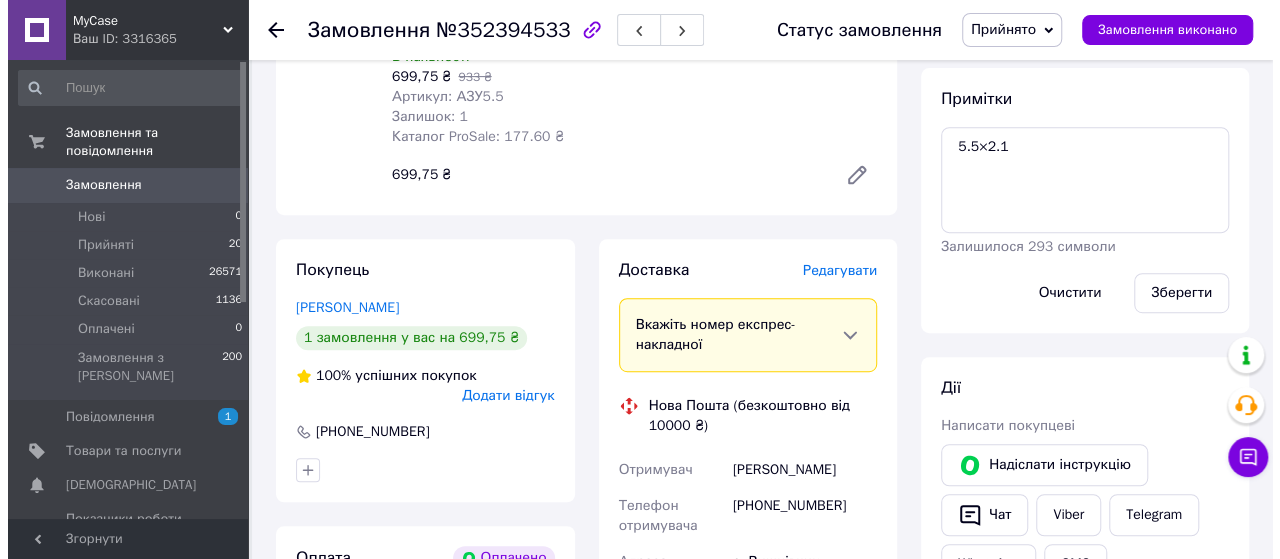 scroll, scrollTop: 391, scrollLeft: 0, axis: vertical 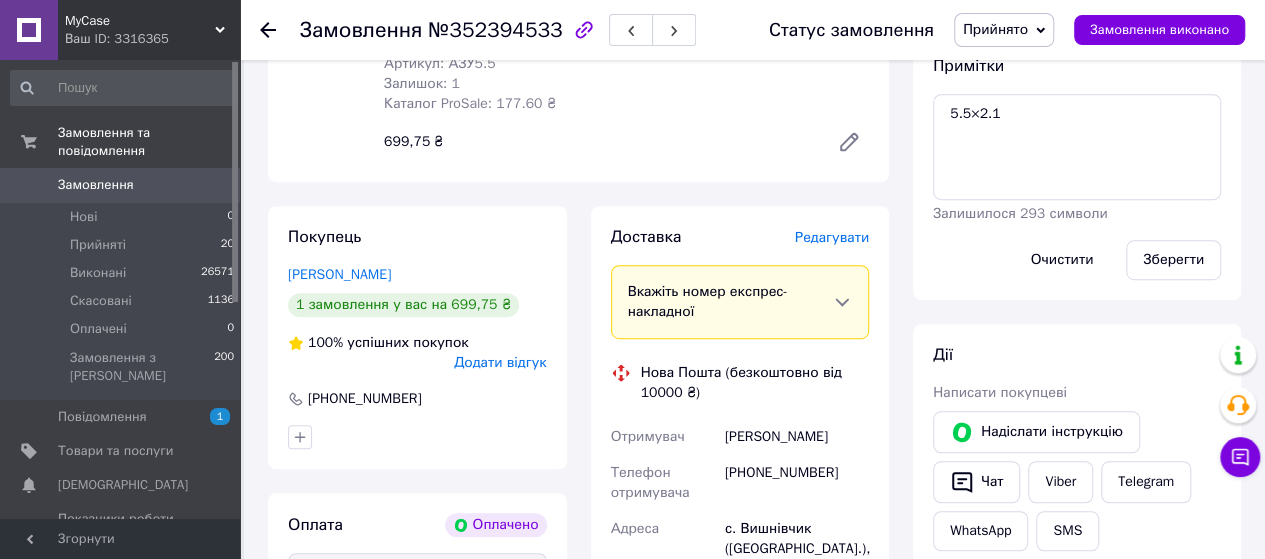 click on "Редагувати" at bounding box center [832, 237] 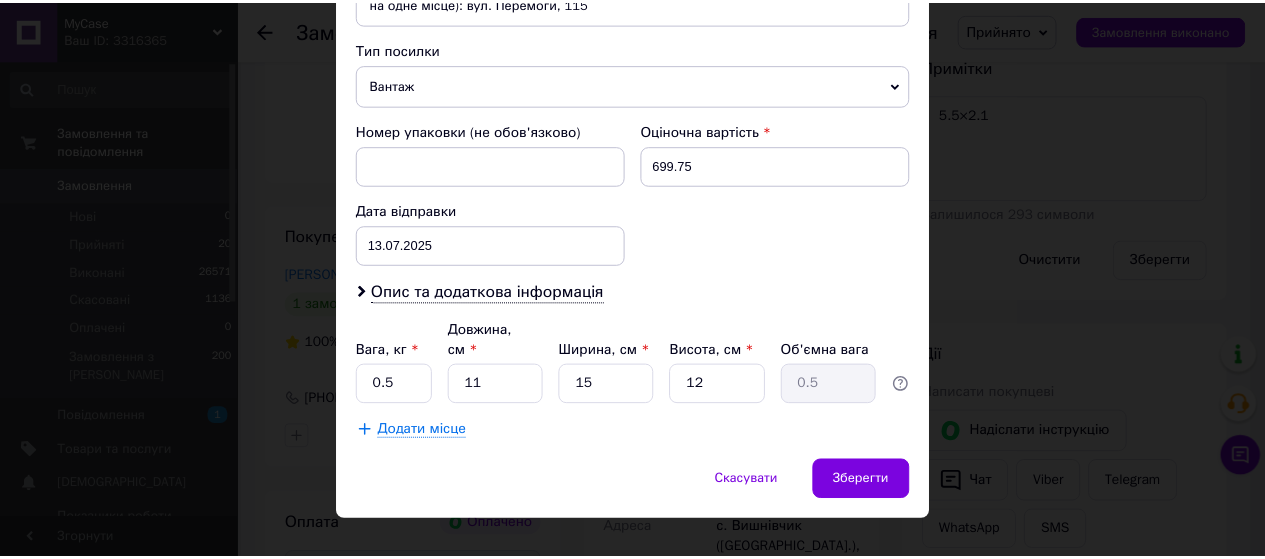 scroll, scrollTop: 778, scrollLeft: 0, axis: vertical 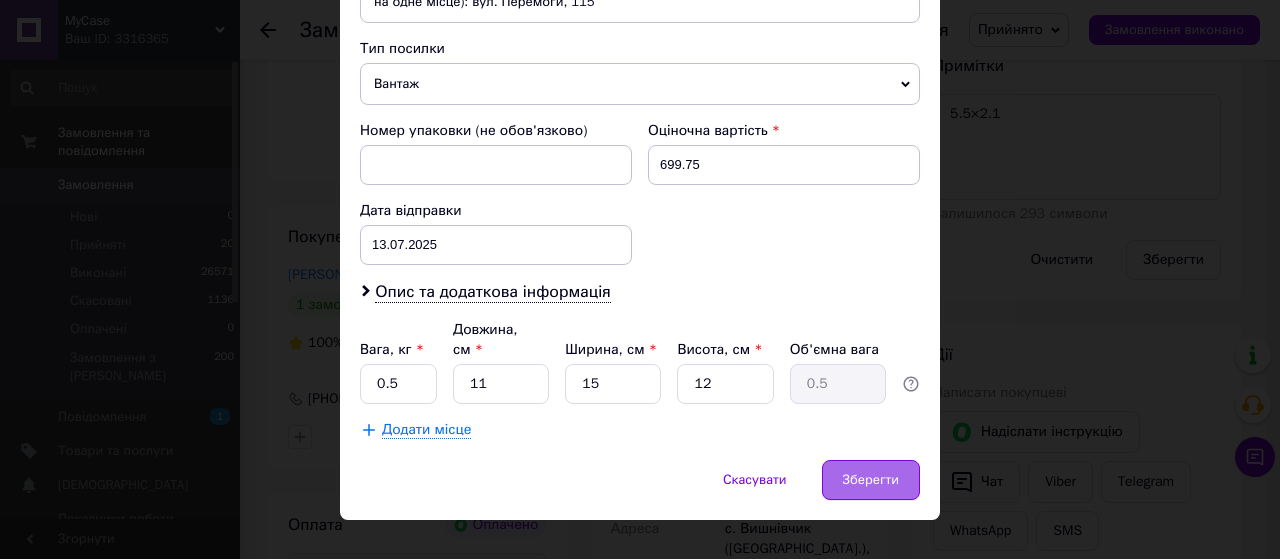 click on "Зберегти" at bounding box center [871, 480] 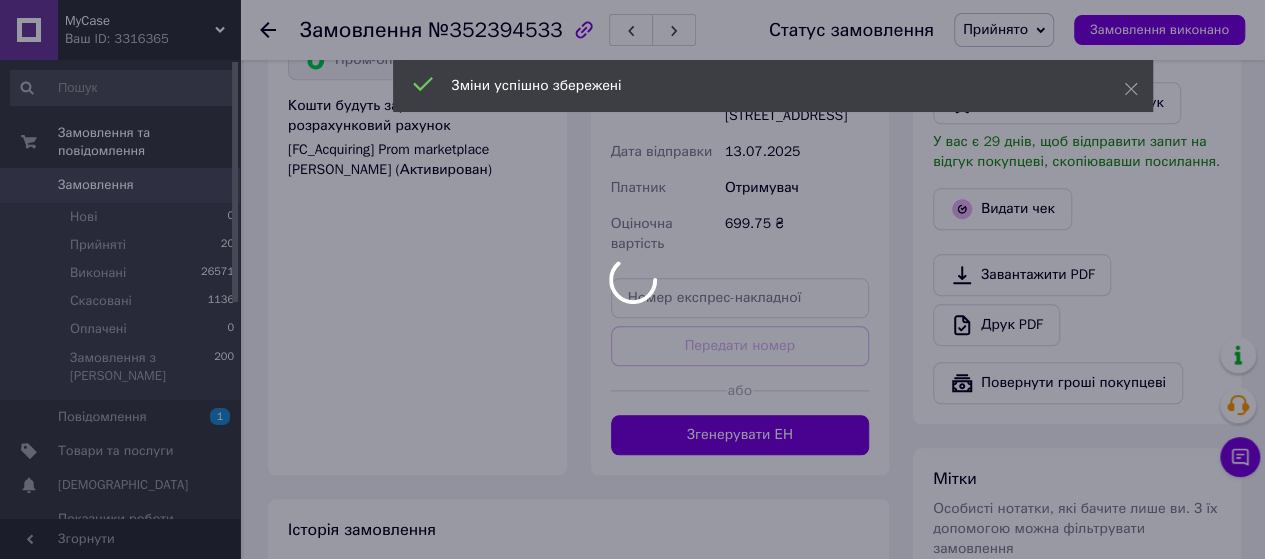scroll, scrollTop: 935, scrollLeft: 0, axis: vertical 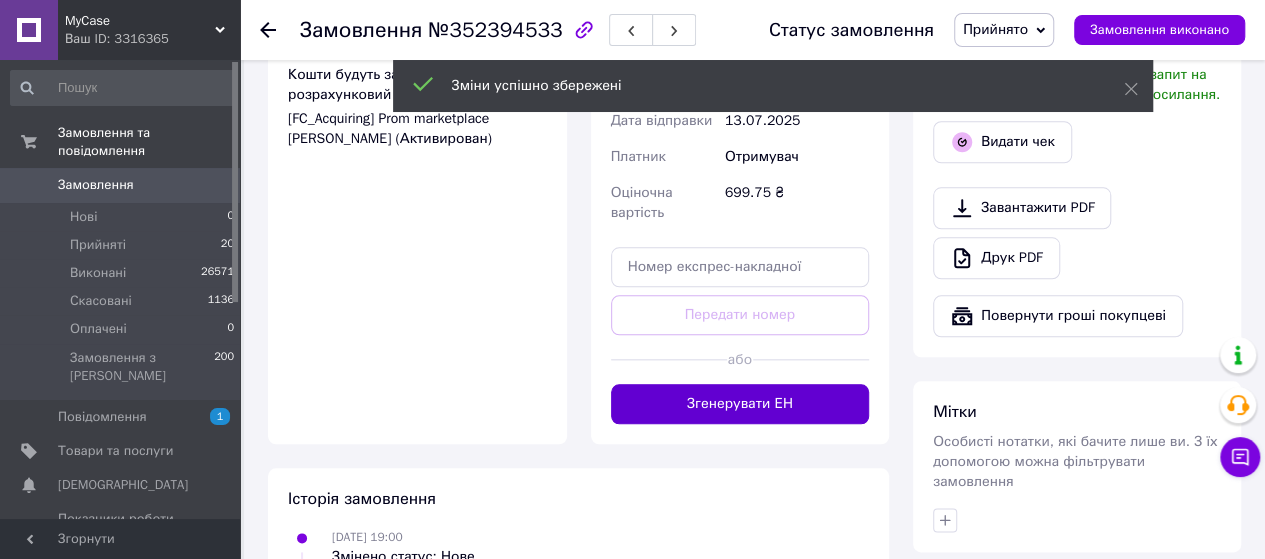 click on "Згенерувати ЕН" at bounding box center [740, 404] 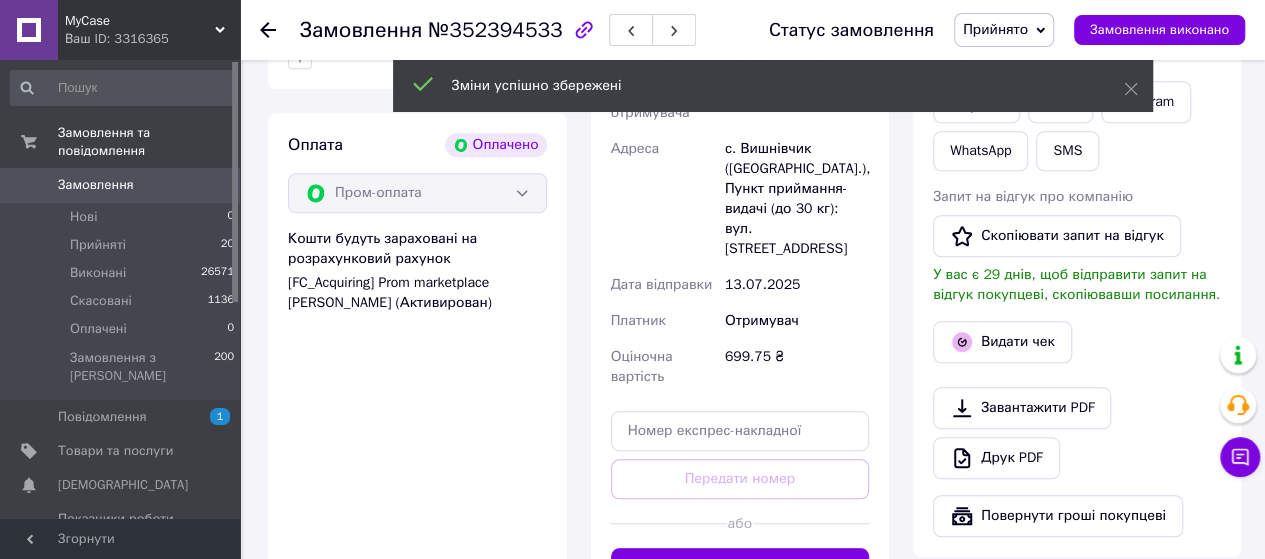 scroll, scrollTop: 750, scrollLeft: 0, axis: vertical 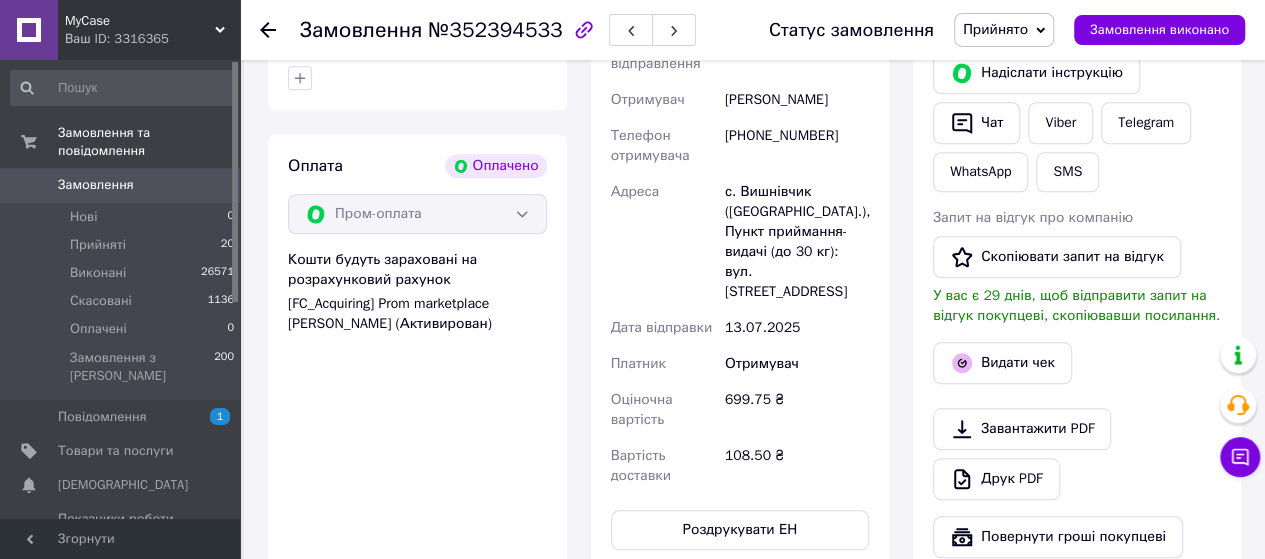 click on "Видати чек" at bounding box center (1002, 363) 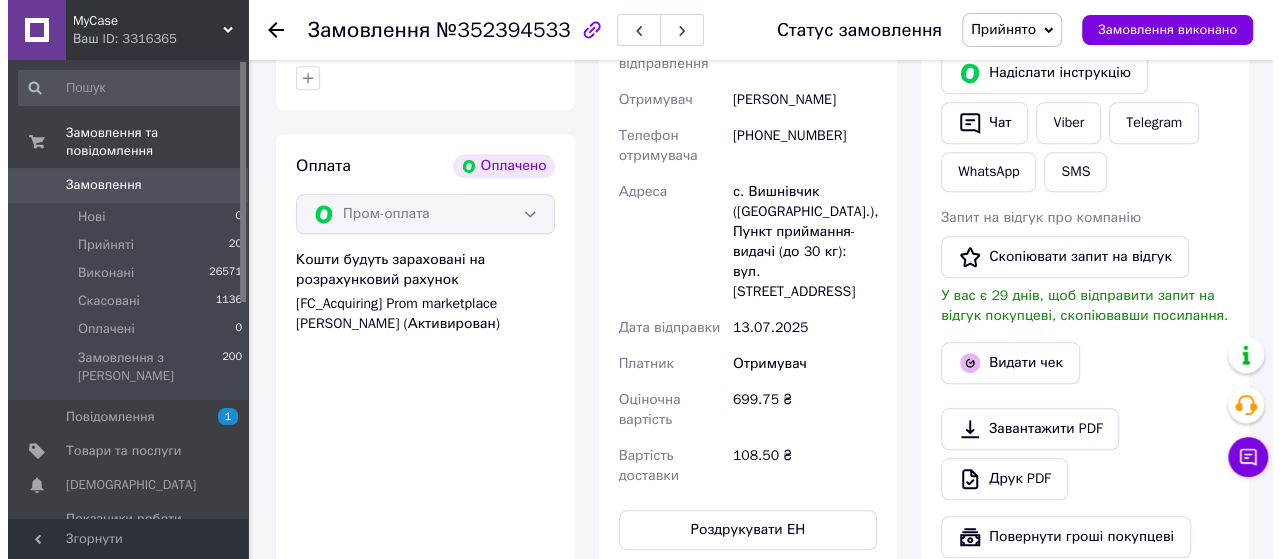 scroll, scrollTop: 710, scrollLeft: 0, axis: vertical 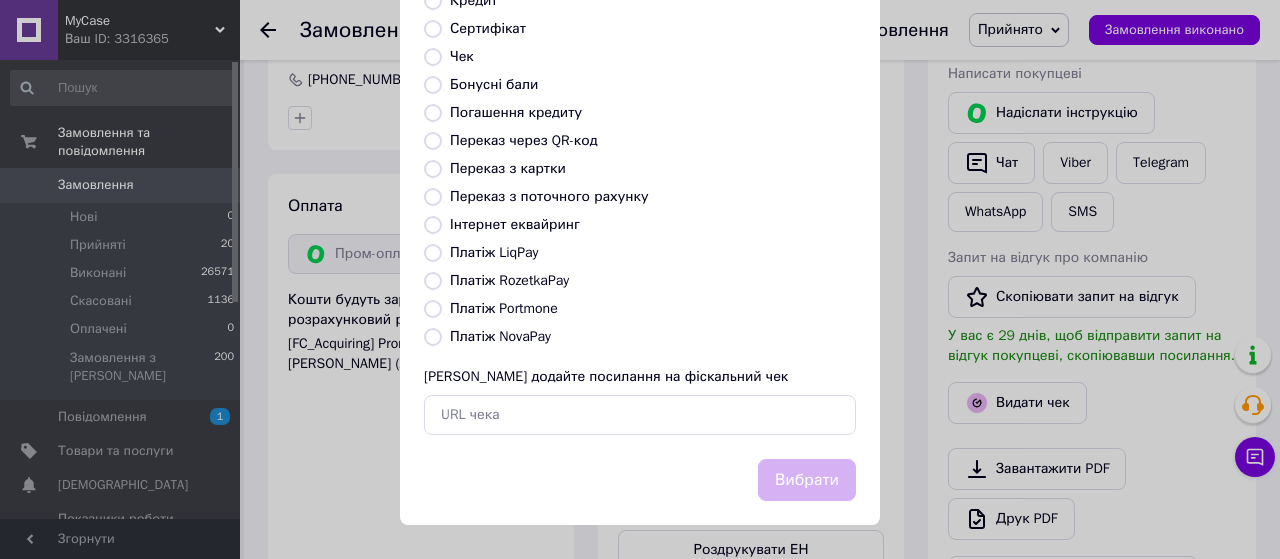 click on "Платіж RozetkaPay" at bounding box center [433, 281] 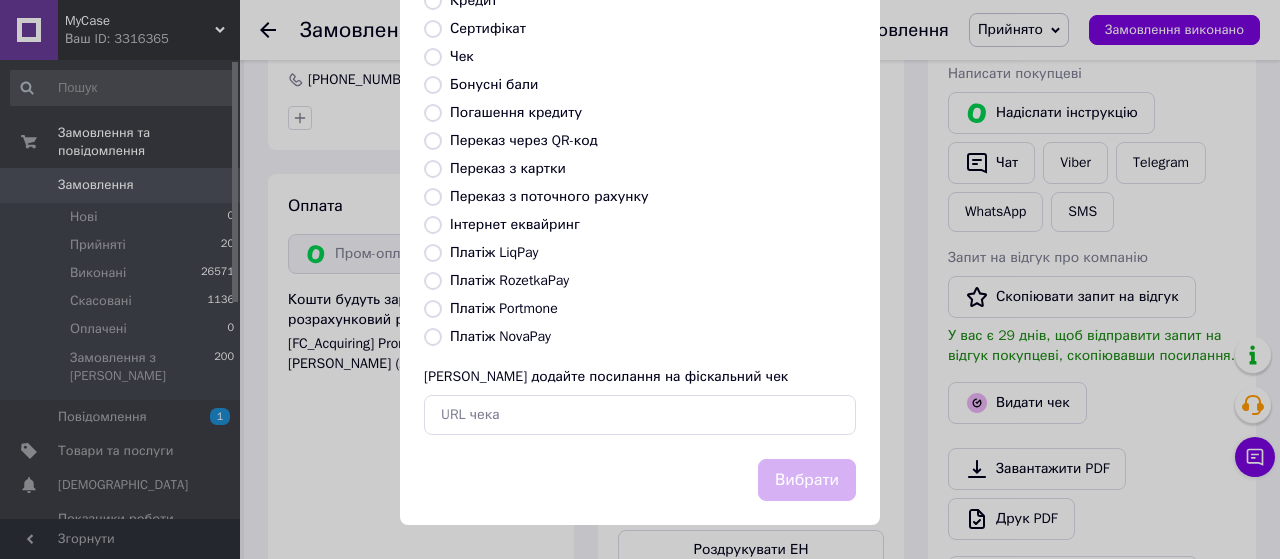 radio on "true" 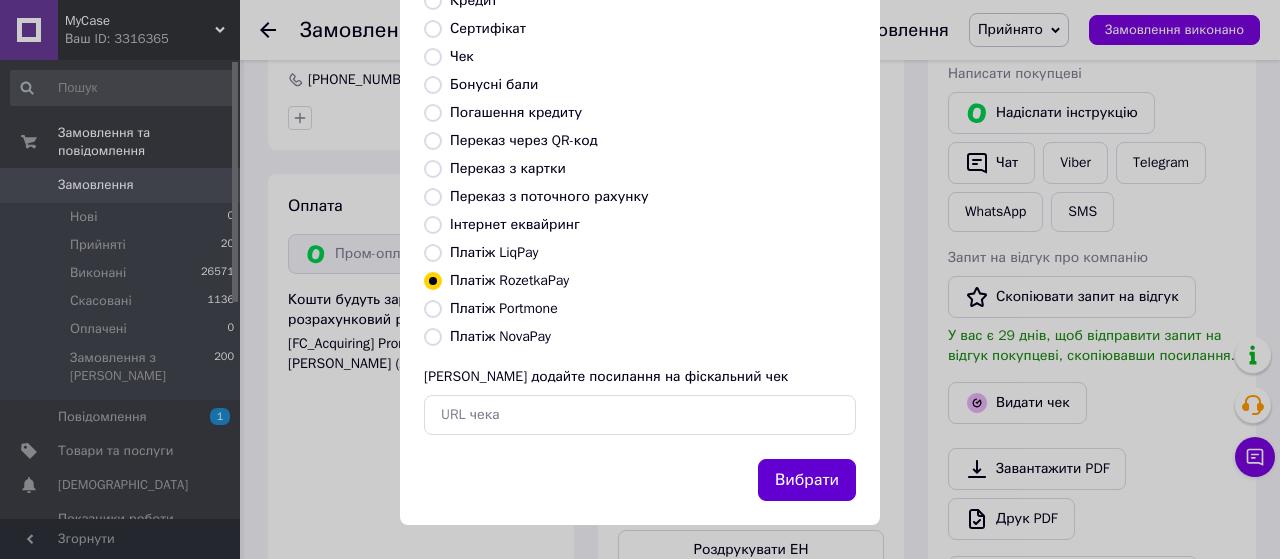 click on "Вибрати" at bounding box center [807, 480] 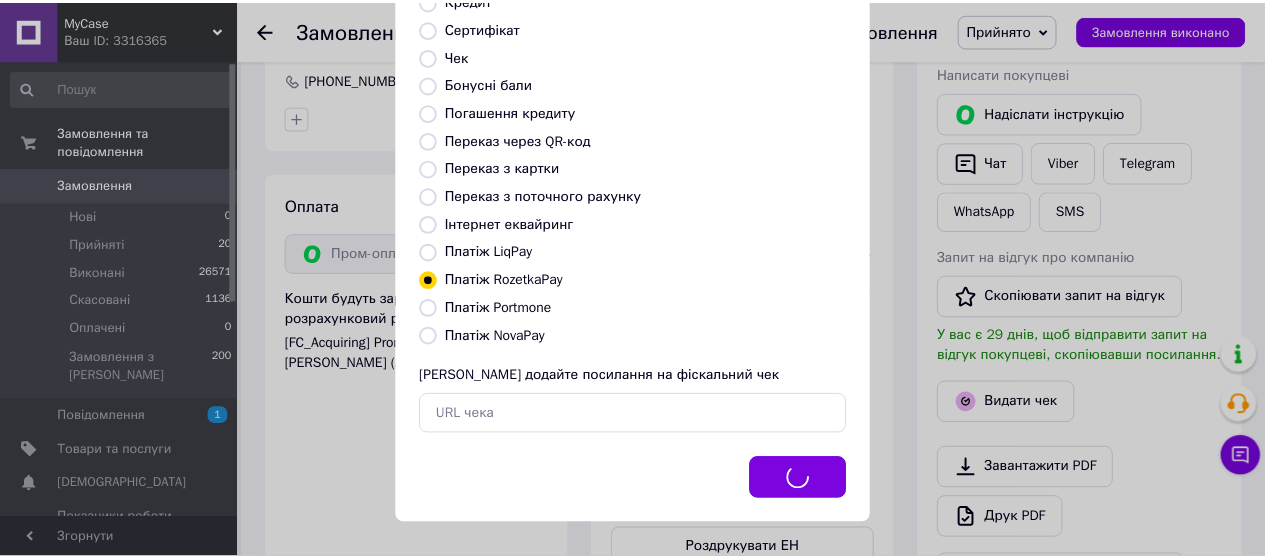 scroll, scrollTop: 730, scrollLeft: 0, axis: vertical 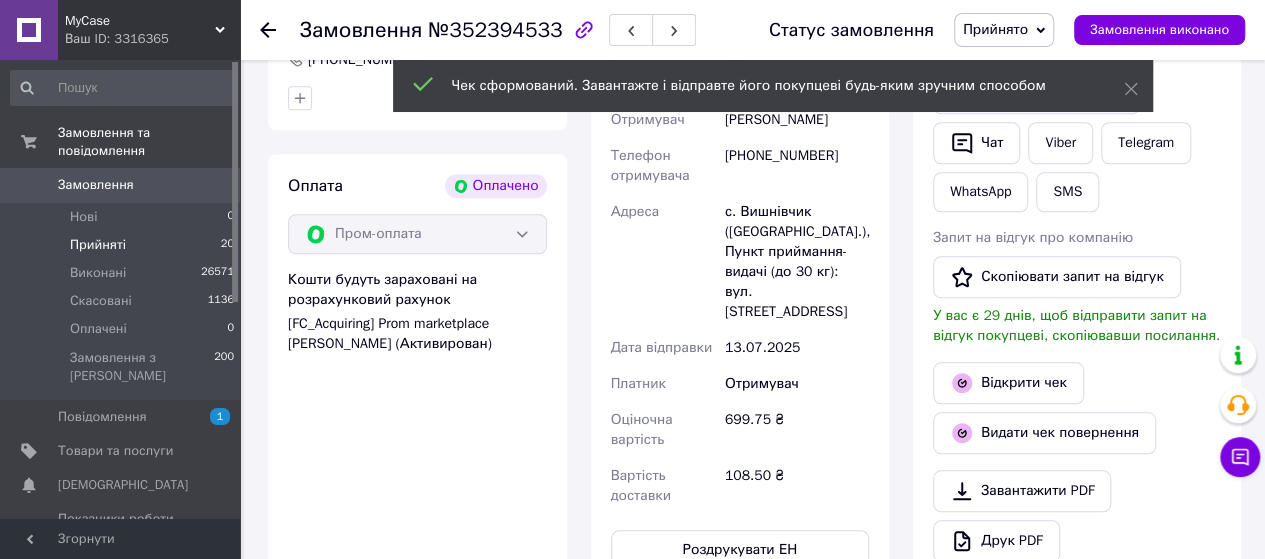 click on "Прийняті 20" at bounding box center (123, 245) 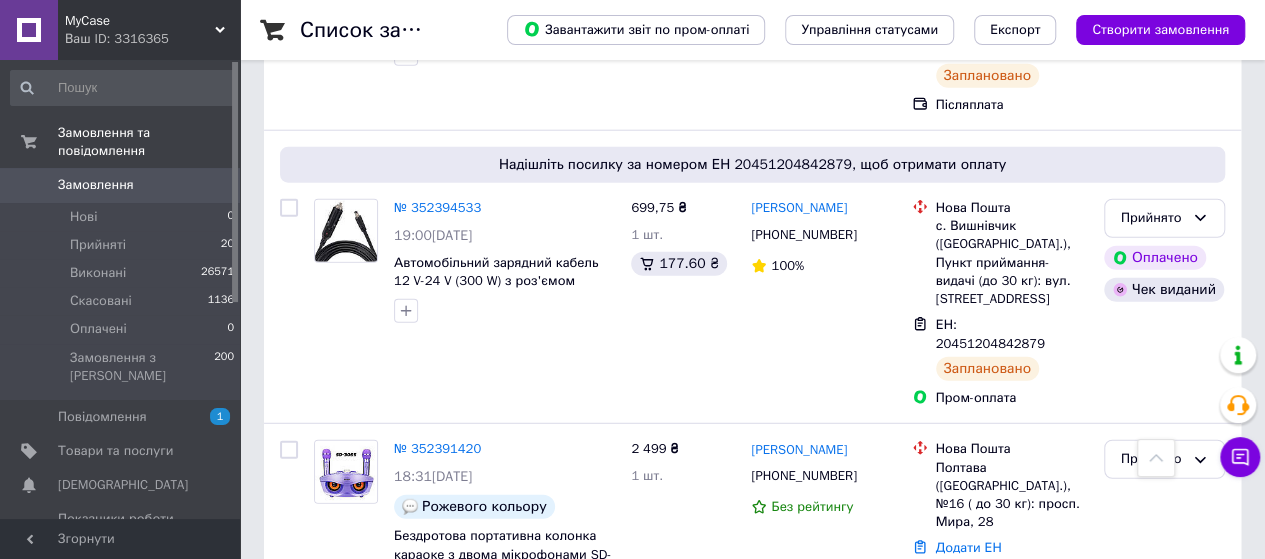 scroll, scrollTop: 2406, scrollLeft: 0, axis: vertical 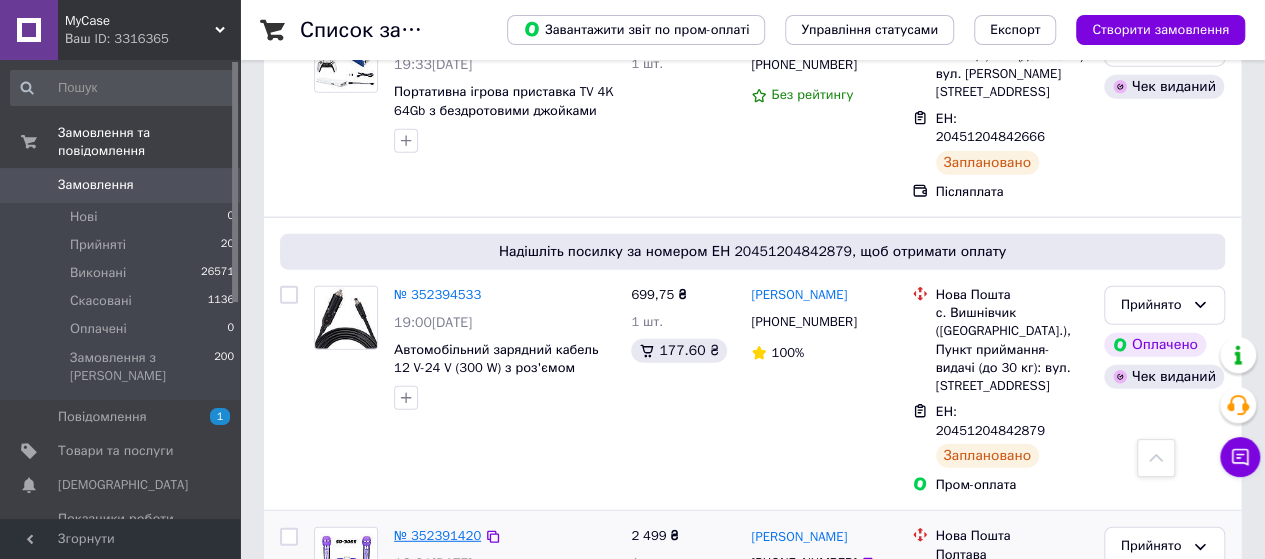 click on "№ 352391420" at bounding box center (437, 535) 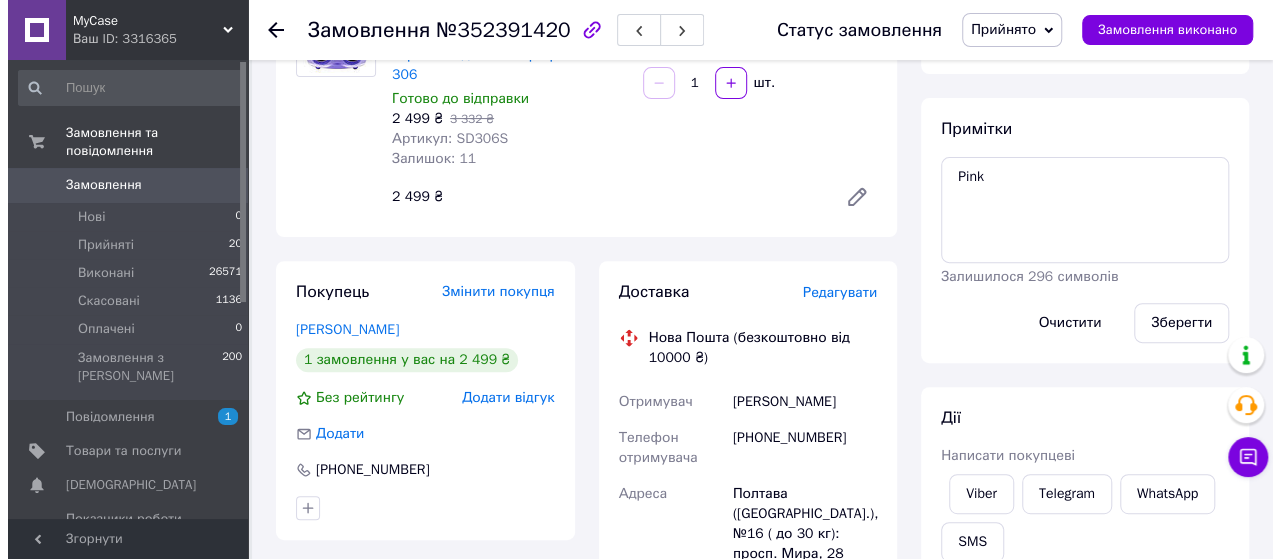 scroll, scrollTop: 243, scrollLeft: 0, axis: vertical 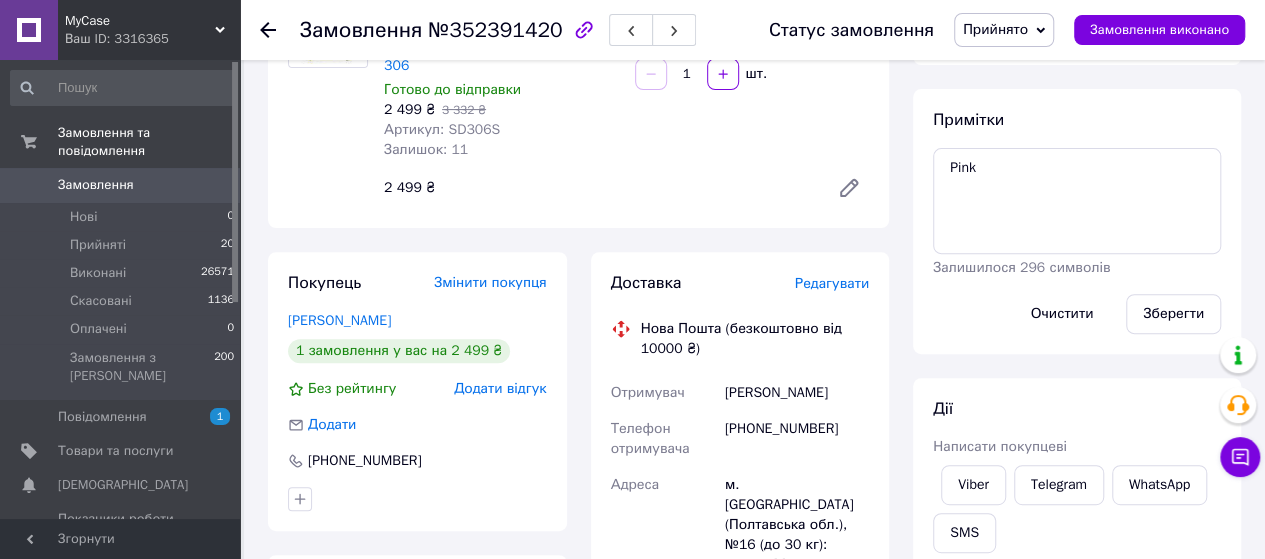 click on "Редагувати" at bounding box center [832, 283] 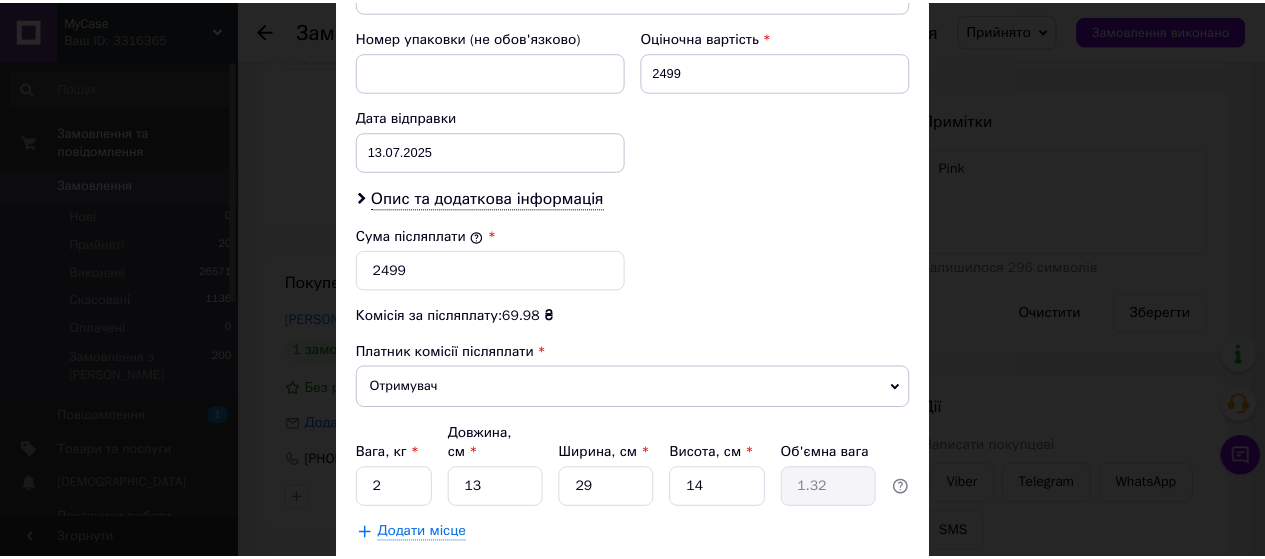 scroll, scrollTop: 976, scrollLeft: 0, axis: vertical 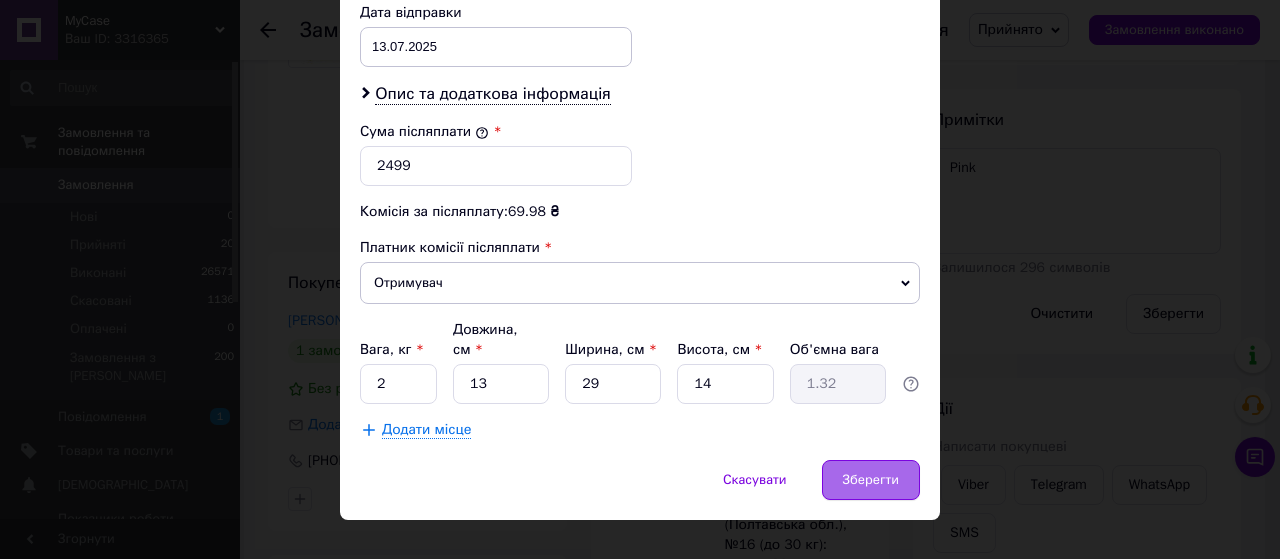 click on "Зберегти" at bounding box center (871, 480) 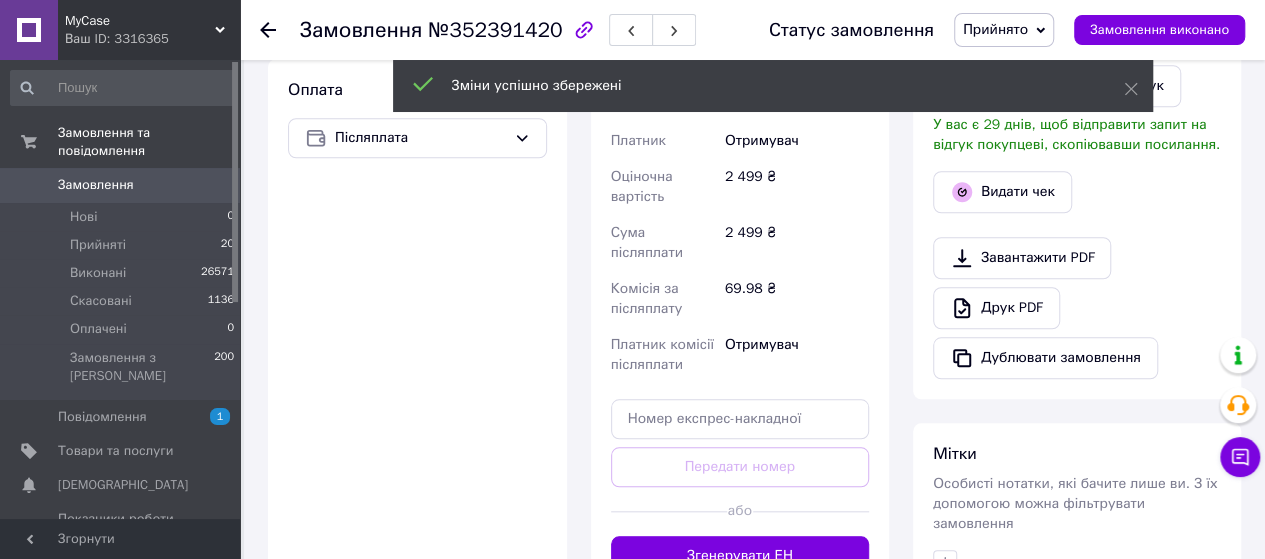 scroll, scrollTop: 747, scrollLeft: 0, axis: vertical 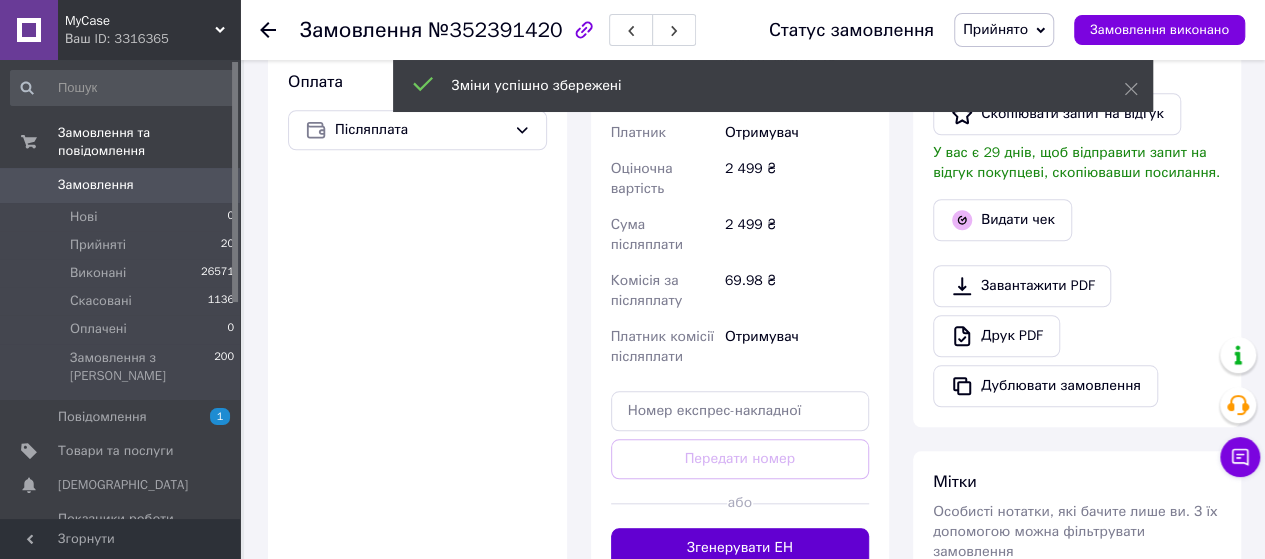 click on "Згенерувати ЕН" at bounding box center (740, 548) 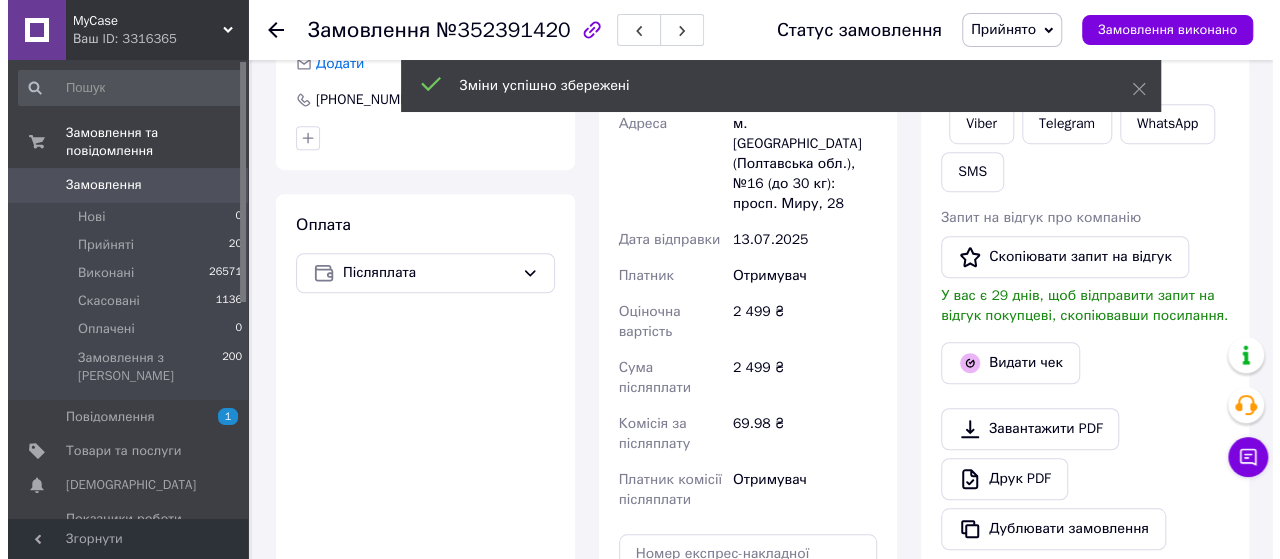 scroll, scrollTop: 599, scrollLeft: 0, axis: vertical 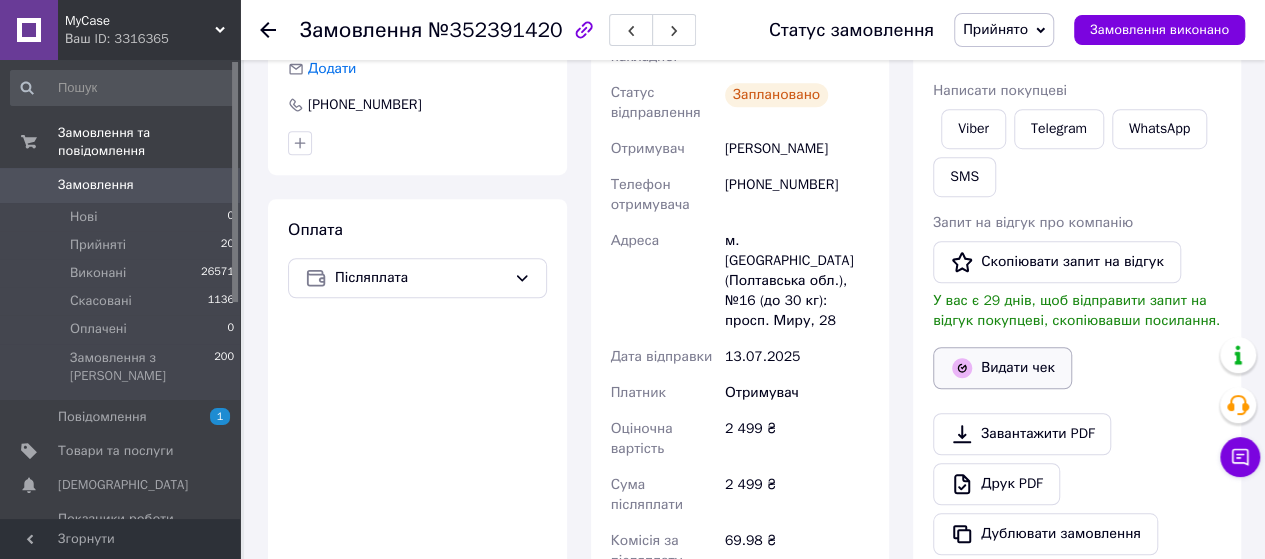 click on "Видати чек" at bounding box center (1002, 368) 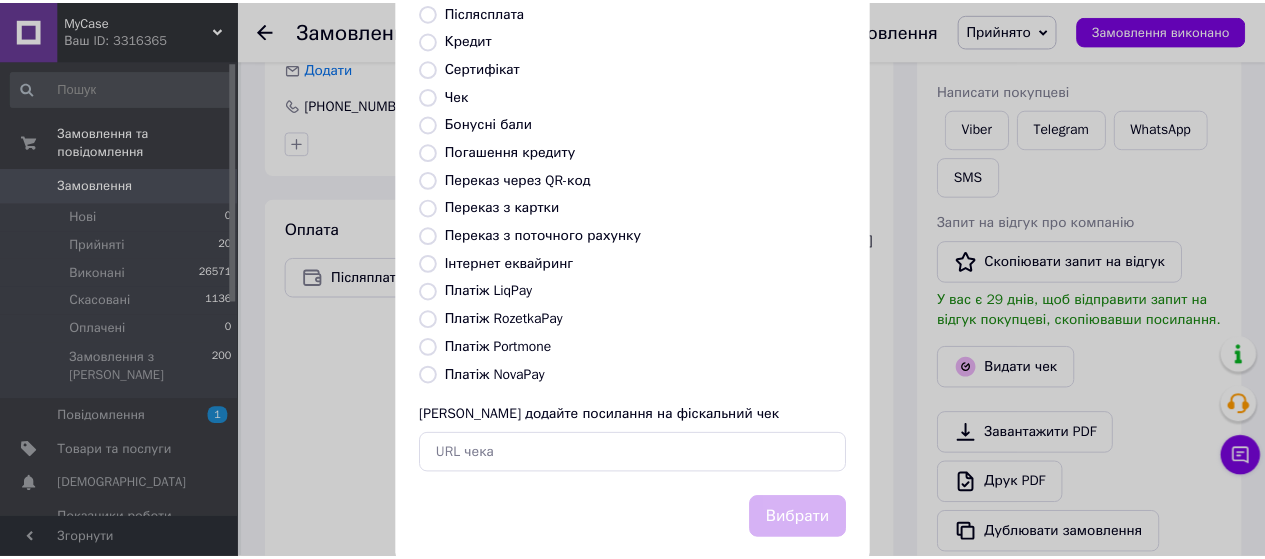 scroll, scrollTop: 298, scrollLeft: 0, axis: vertical 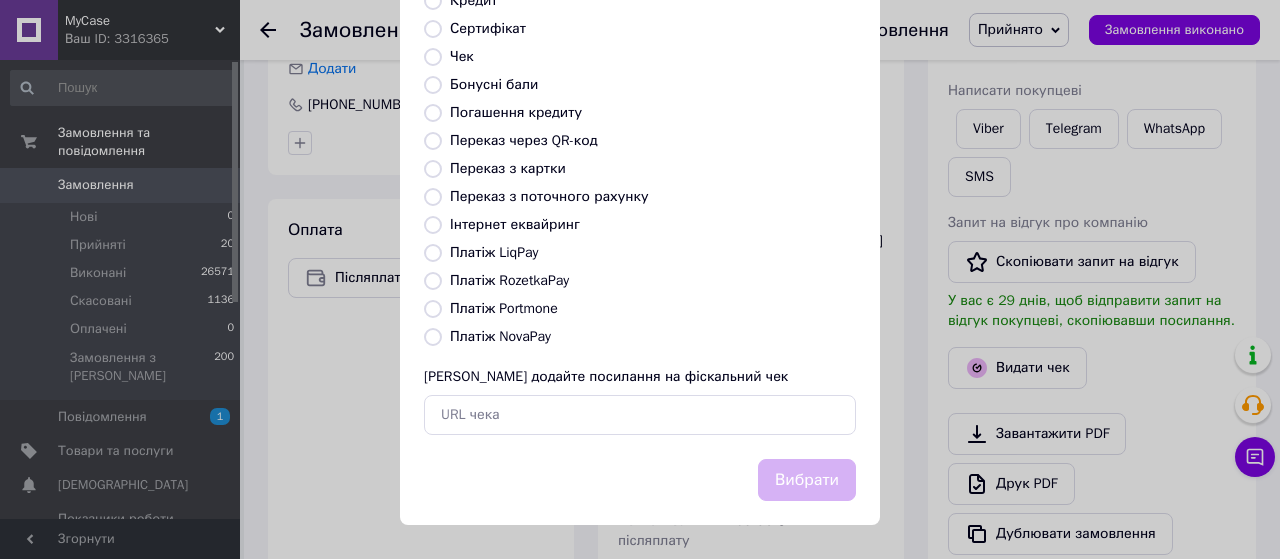 click on "Платіж NovaPay" at bounding box center [433, 337] 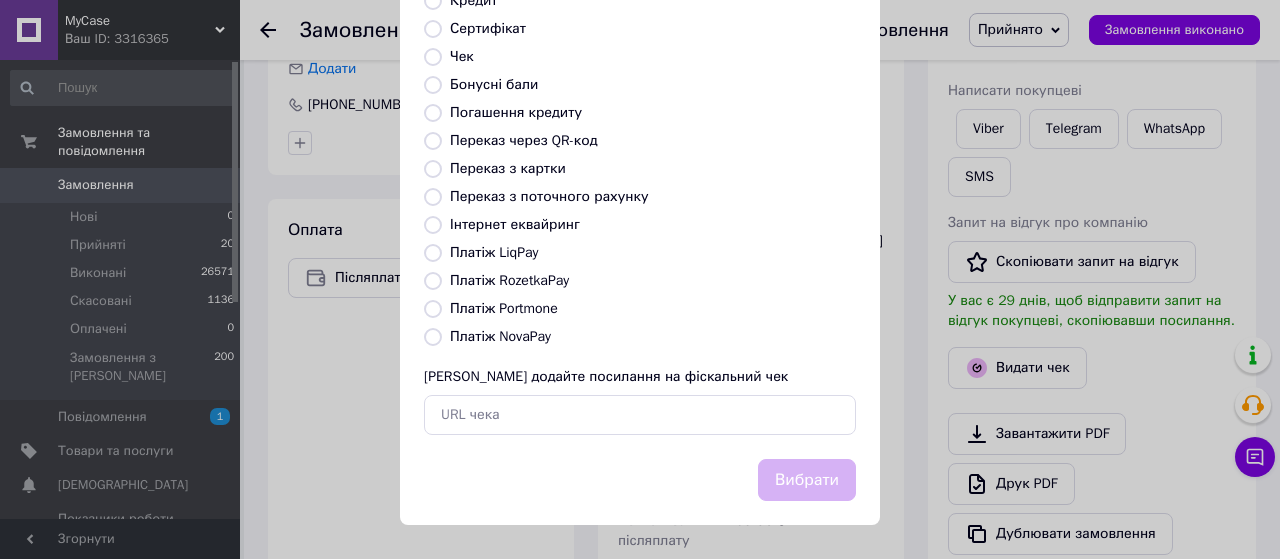radio on "true" 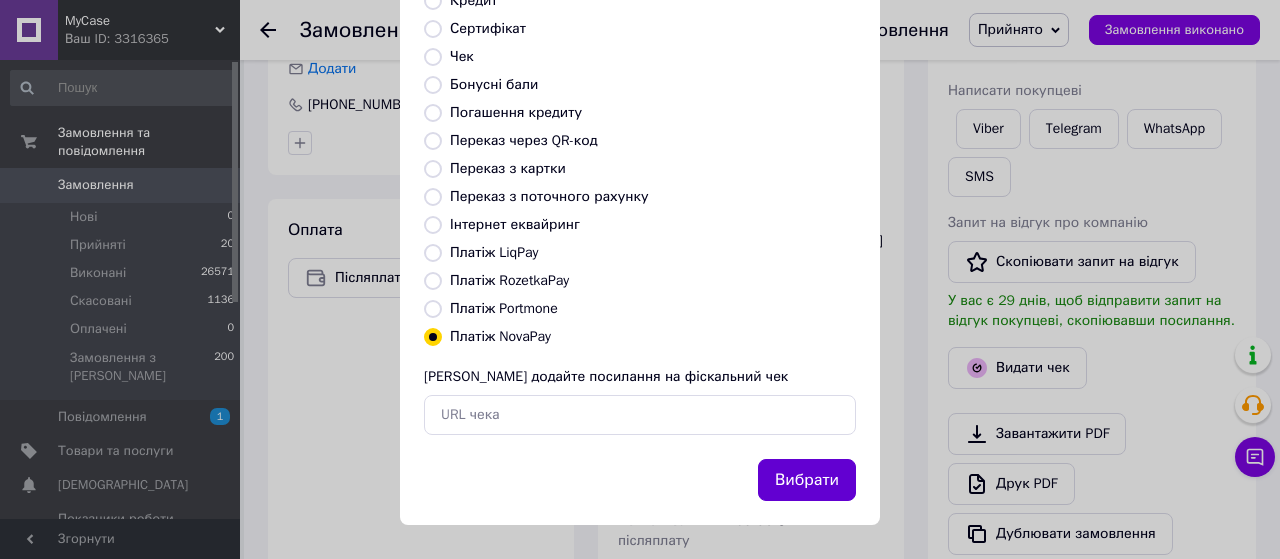click on "Вибрати" at bounding box center (807, 480) 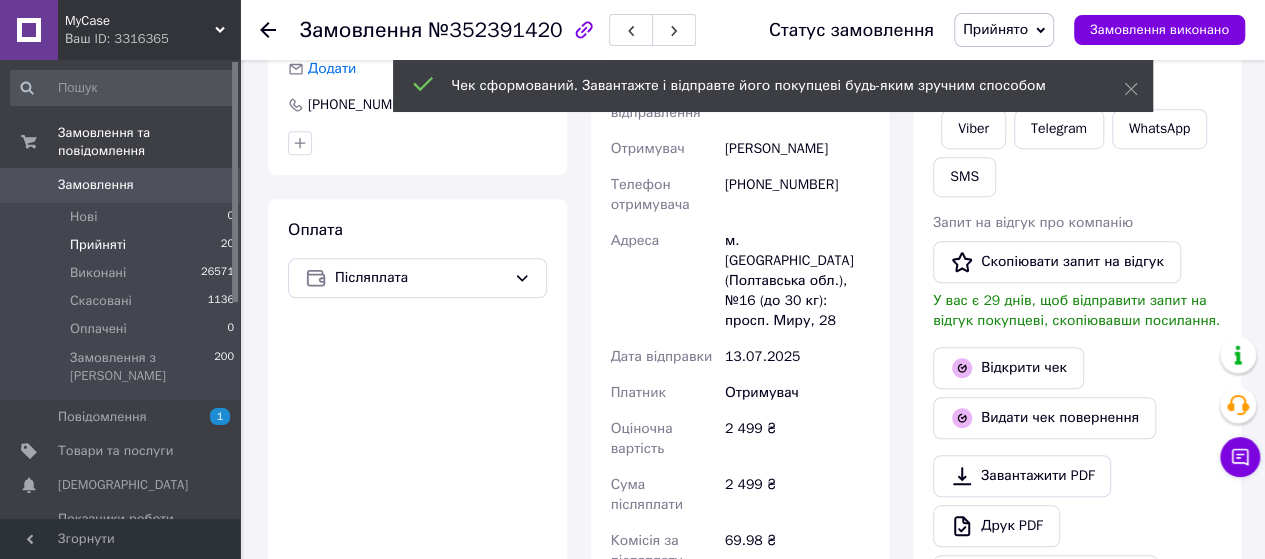 click on "Прийняті 20" at bounding box center (123, 245) 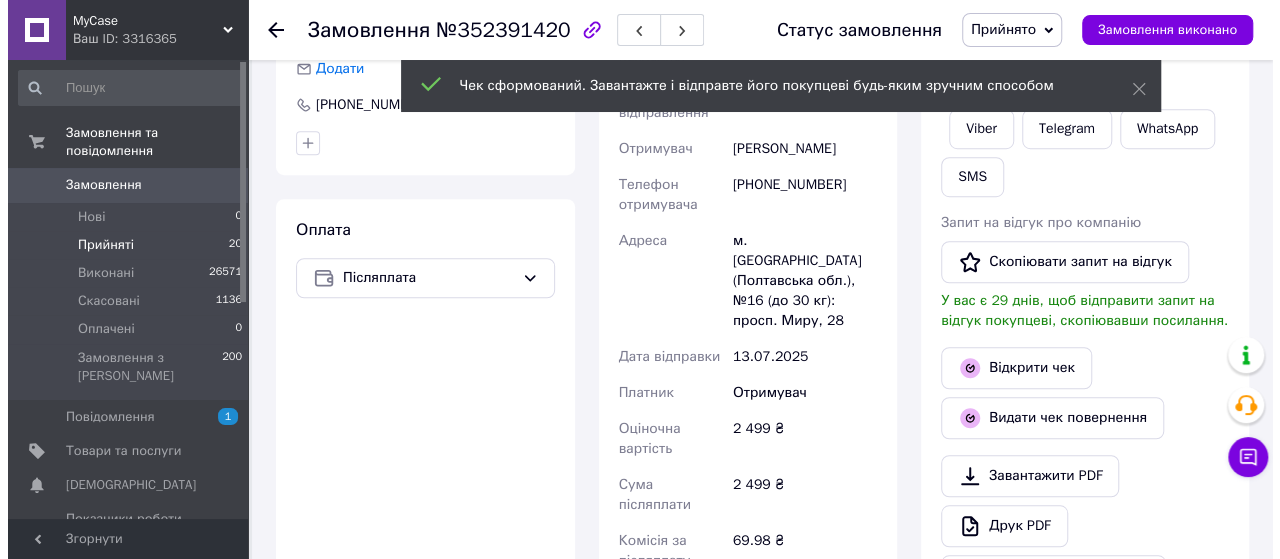 scroll, scrollTop: 0, scrollLeft: 0, axis: both 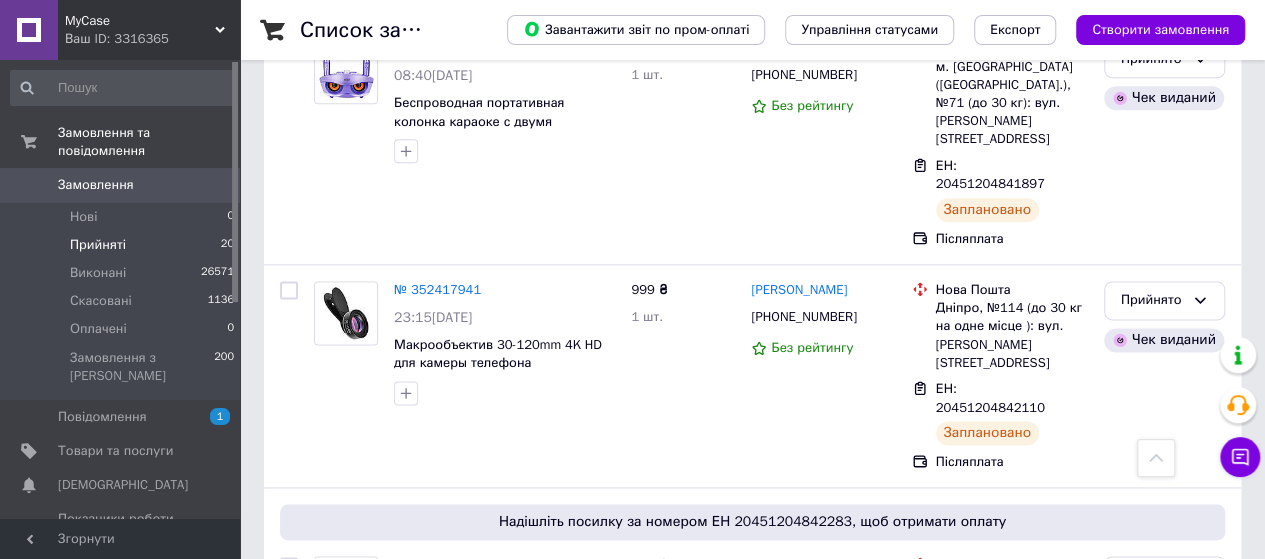 click on "Надішліть посилку за номером ЕН 20451204842283, щоб отримати оплату № 352408164 21:20[DATE] Беспроводные джостики для Android, игровой стик DATA FROG, Smart TV Box, ПК, 2,4G геймпад джостик. 999 ₴ 1 шт. 269.73 ₴ [PERSON_NAME] [PHONE_NUMBER] 99% [GEOGRAPHIC_DATA]. [GEOGRAPHIC_DATA], №1: вул. [STREET_ADDRESS] ЕН: 20451204842283 Заплановано Пром-оплата Прийнято Оплачено Чек виданий" at bounding box center (752, 616) 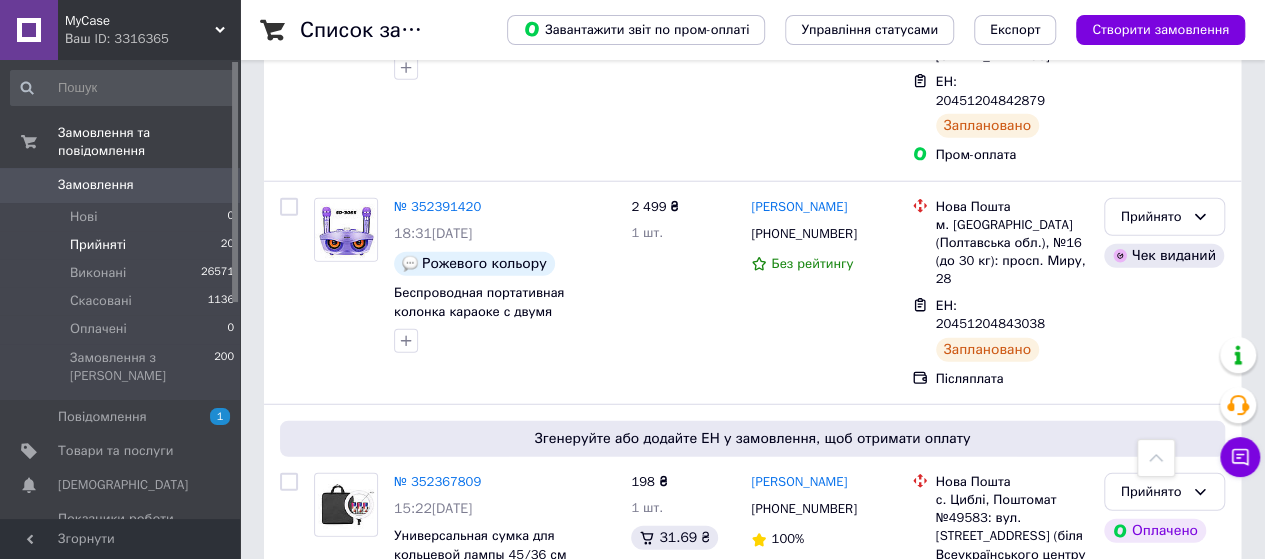 scroll, scrollTop: 2496, scrollLeft: 0, axis: vertical 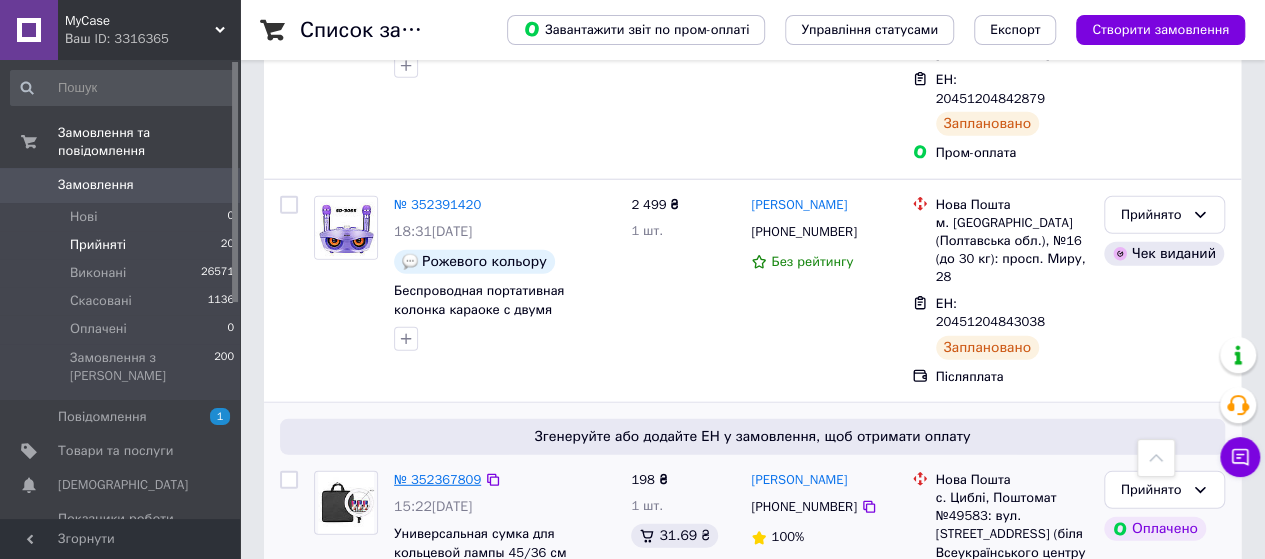 click on "№ 352367809" at bounding box center [437, 479] 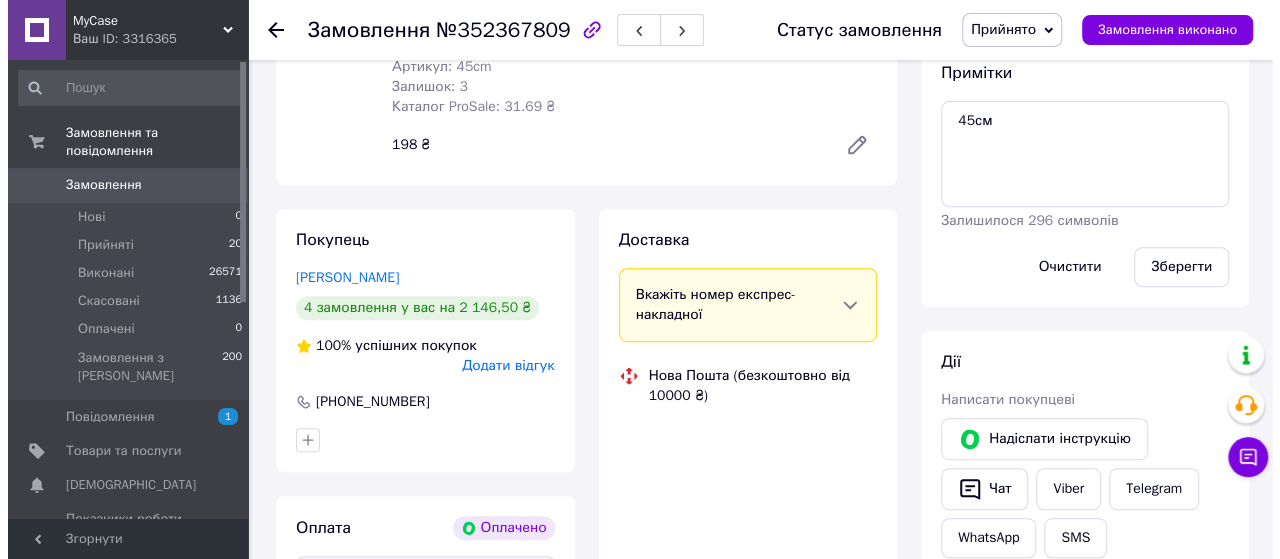 scroll, scrollTop: 350, scrollLeft: 0, axis: vertical 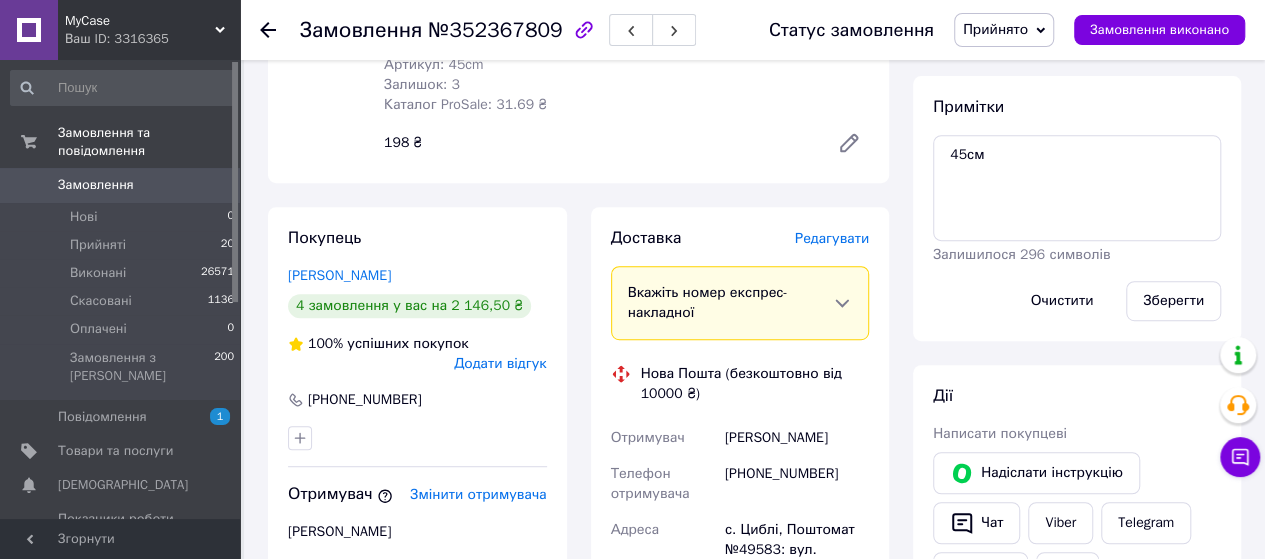 click on "Редагувати" at bounding box center (832, 238) 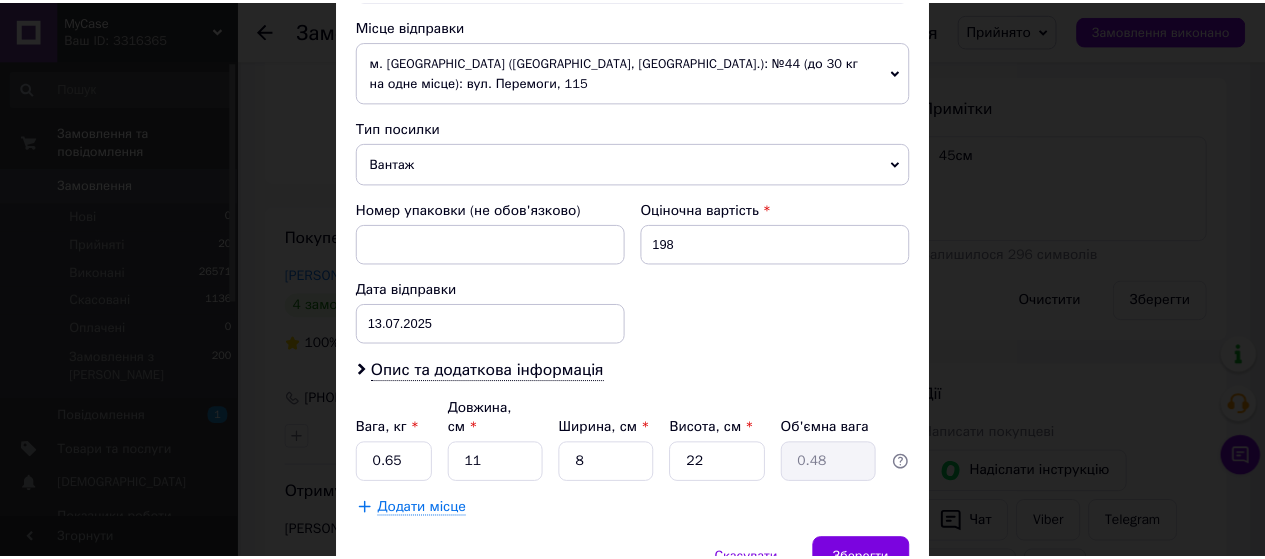 scroll, scrollTop: 802, scrollLeft: 0, axis: vertical 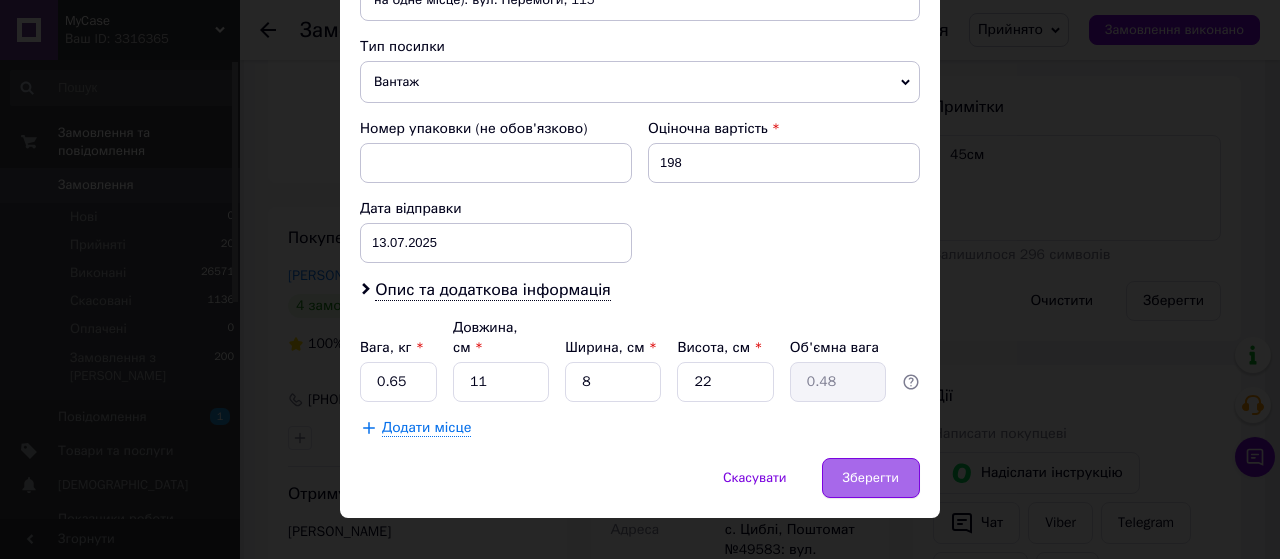 click on "Зберегти" at bounding box center (871, 478) 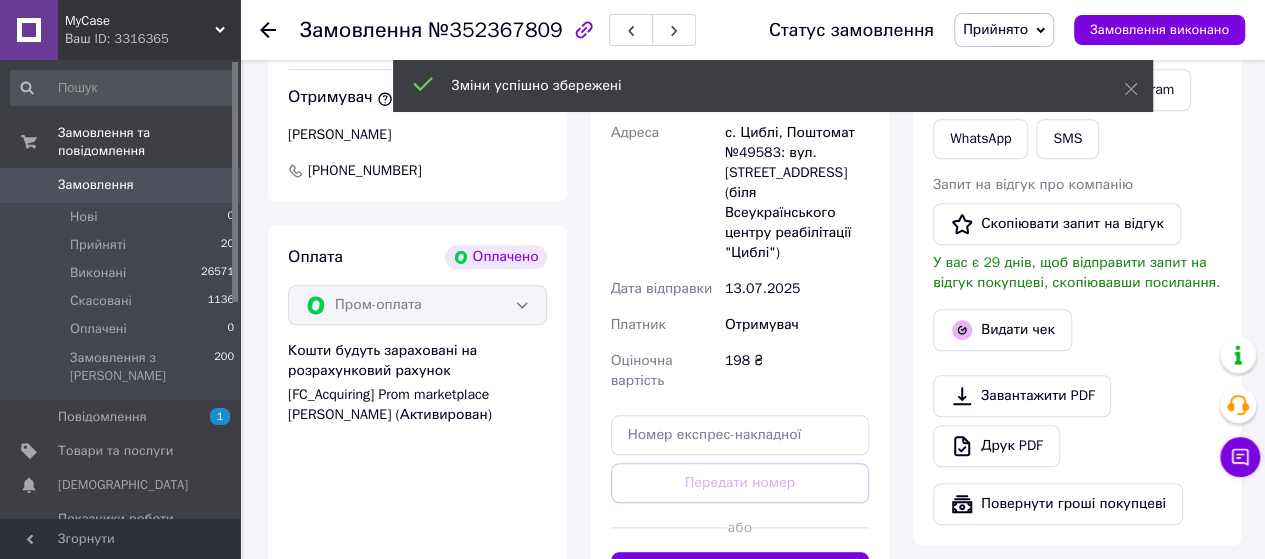 scroll, scrollTop: 753, scrollLeft: 0, axis: vertical 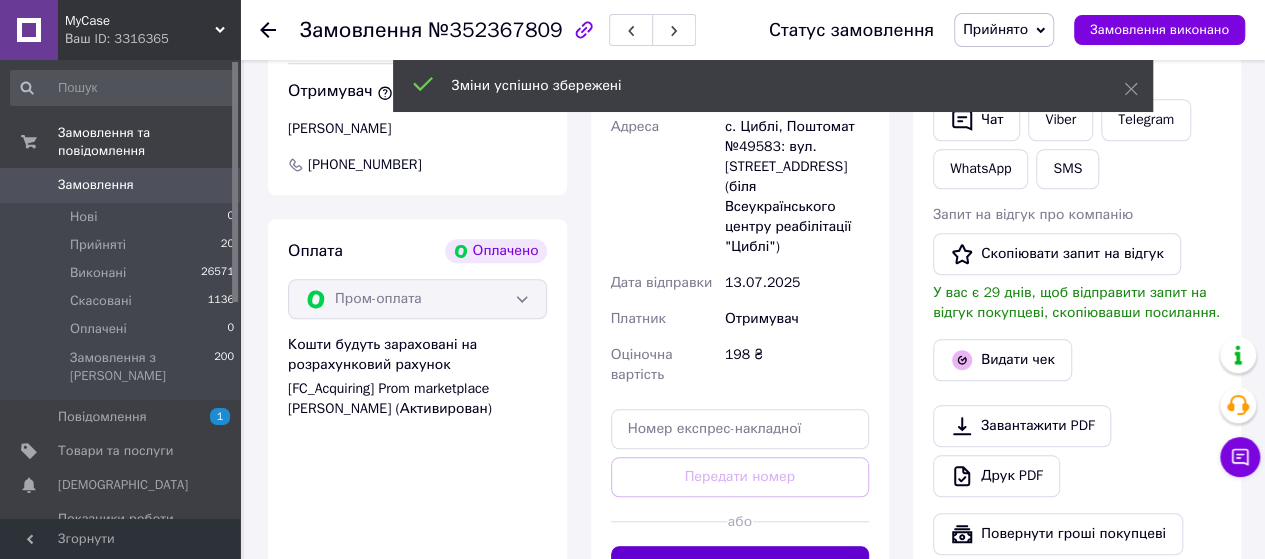 click on "Згенерувати ЕН" at bounding box center [740, 566] 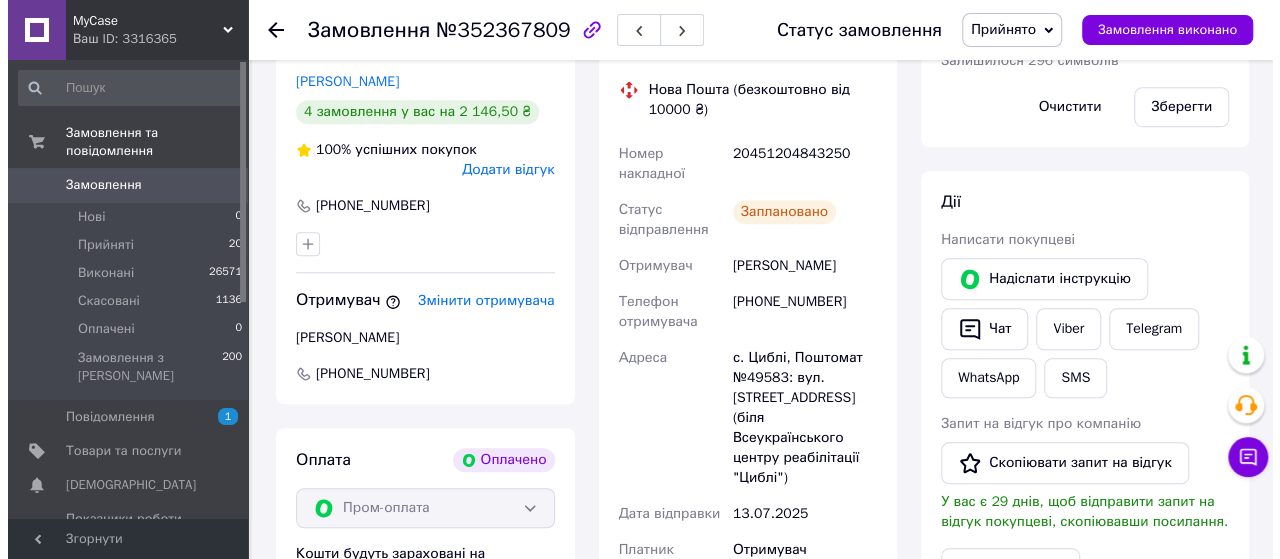 scroll, scrollTop: 662, scrollLeft: 0, axis: vertical 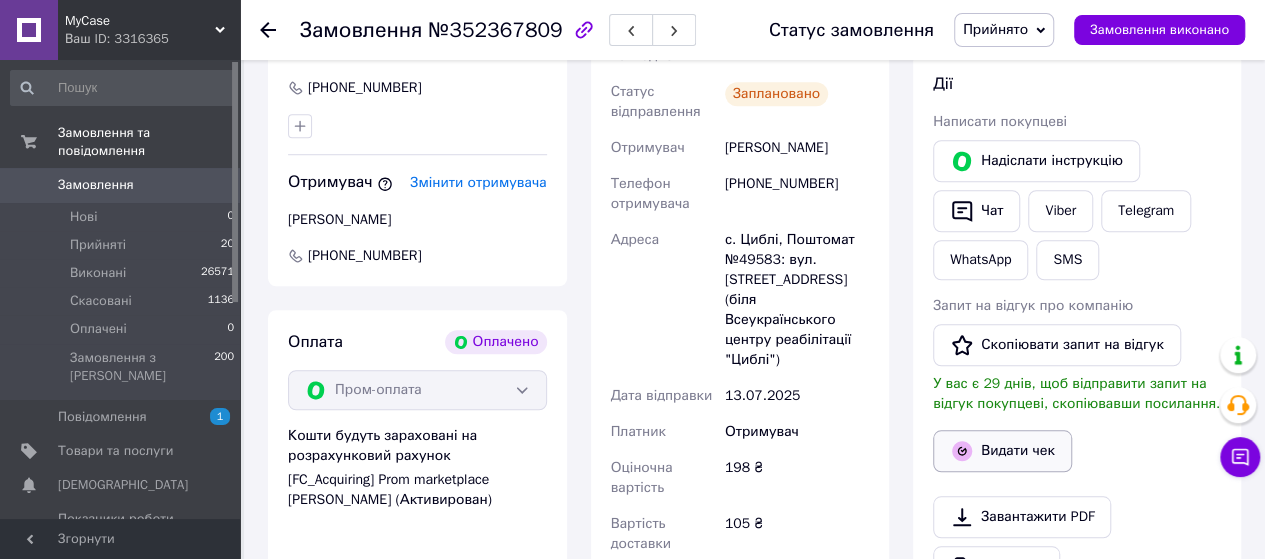 click on "Видати чек" at bounding box center [1002, 451] 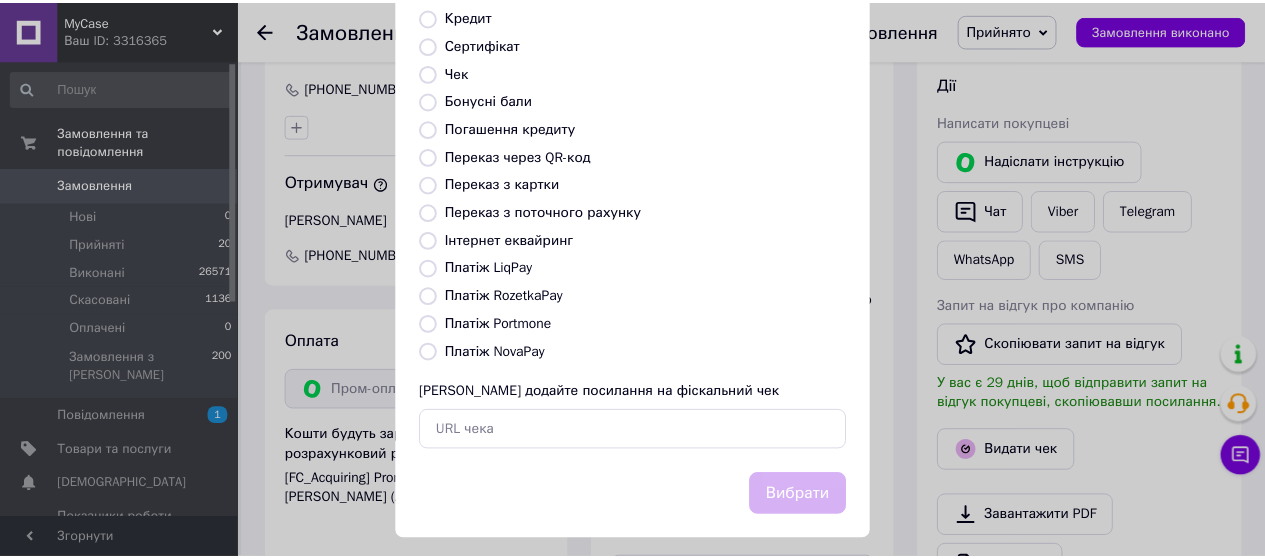 scroll, scrollTop: 286, scrollLeft: 0, axis: vertical 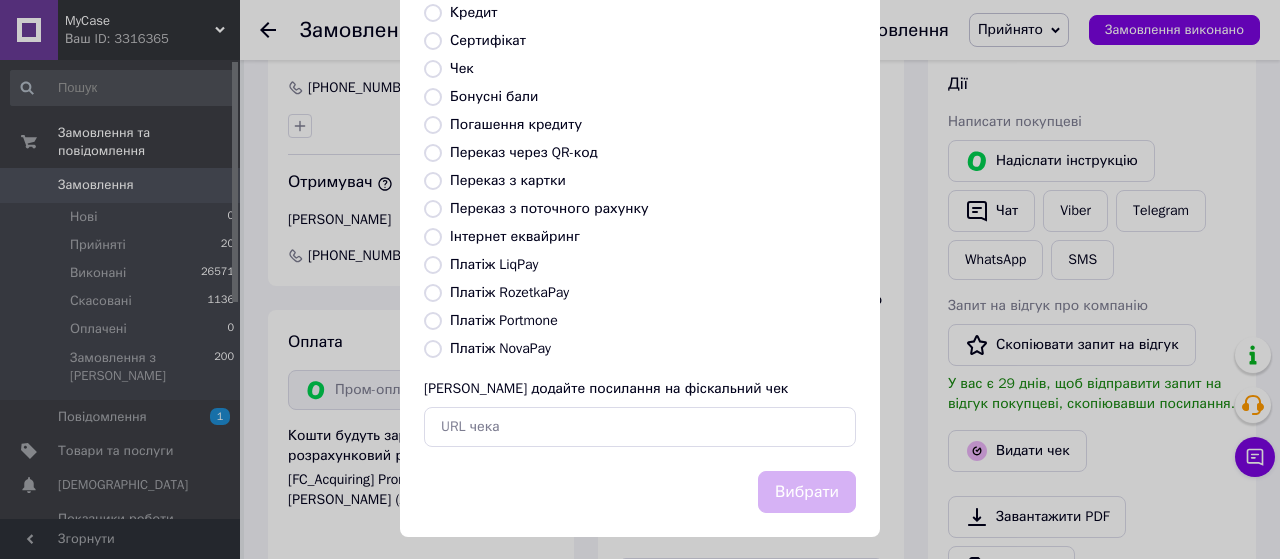 click on "Платіж RozetkaPay" at bounding box center [433, 293] 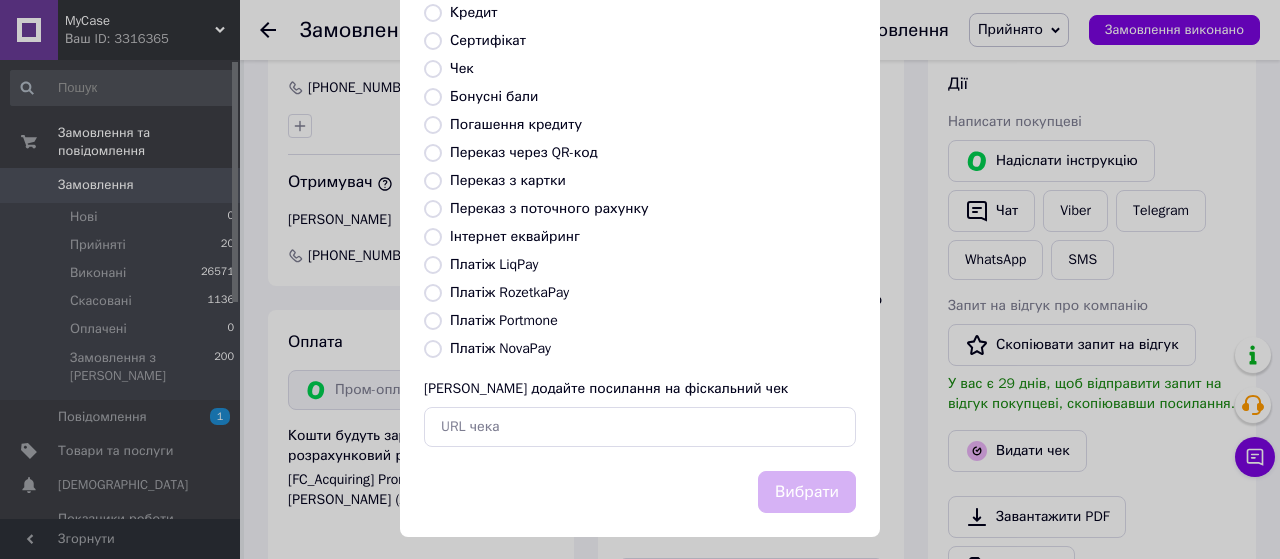radio on "true" 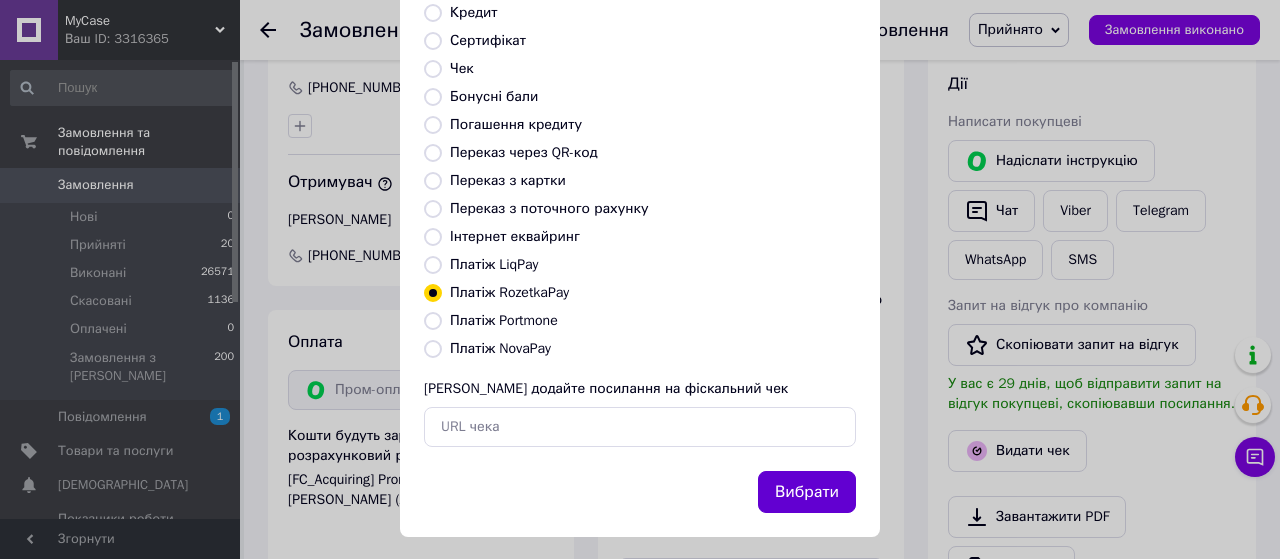 click on "Вибрати" at bounding box center (807, 492) 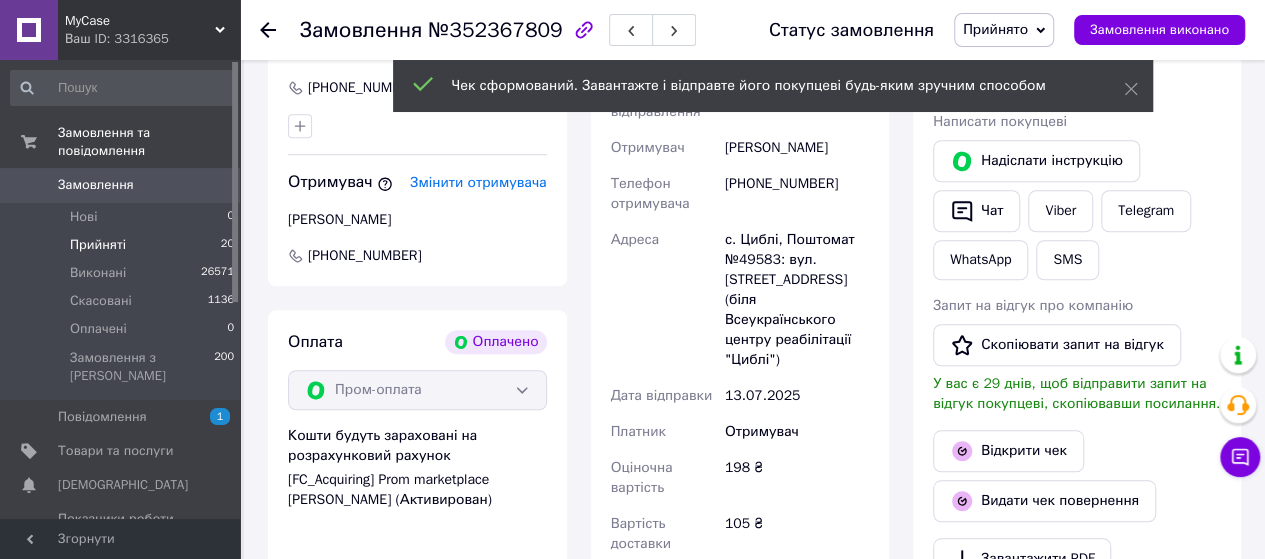 click on "Прийняті 20" at bounding box center (123, 245) 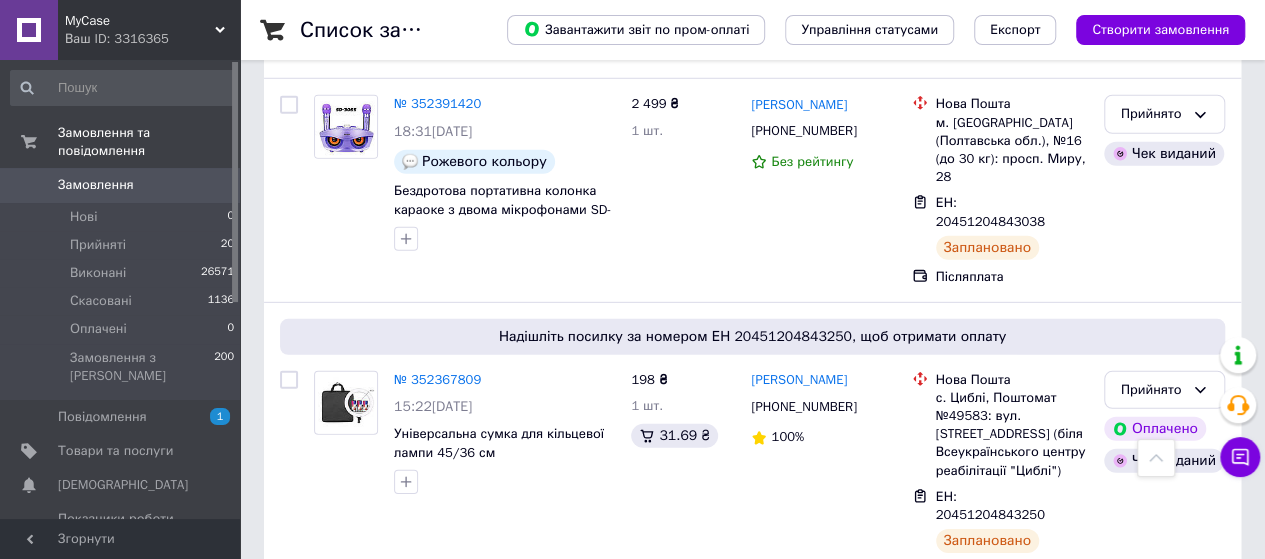 scroll, scrollTop: 2934, scrollLeft: 0, axis: vertical 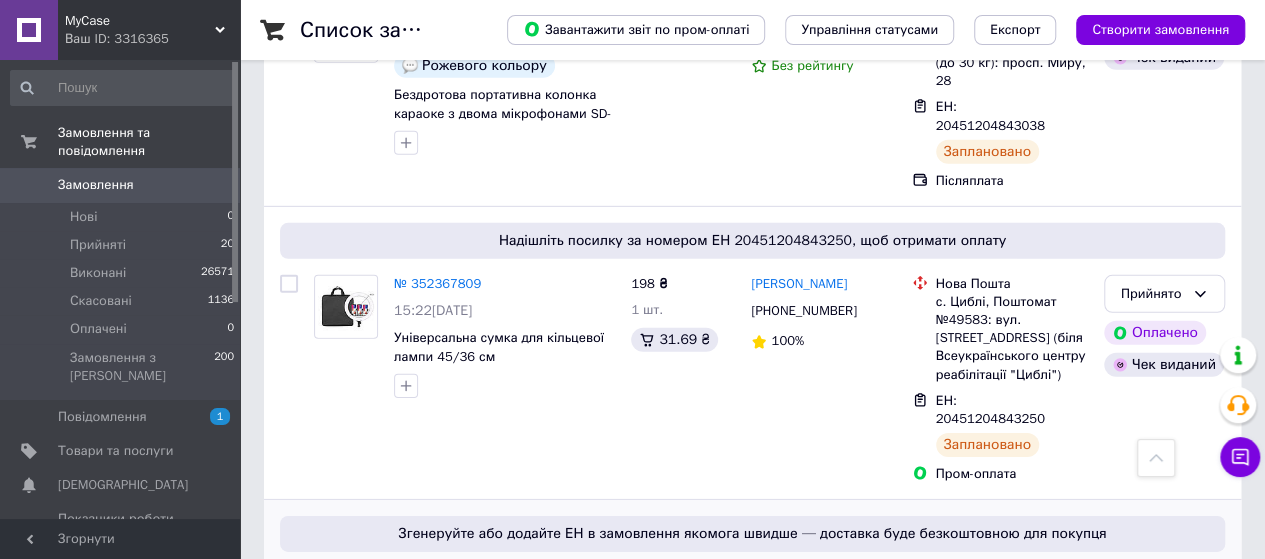 click on "№ 352365189" at bounding box center [437, 576] 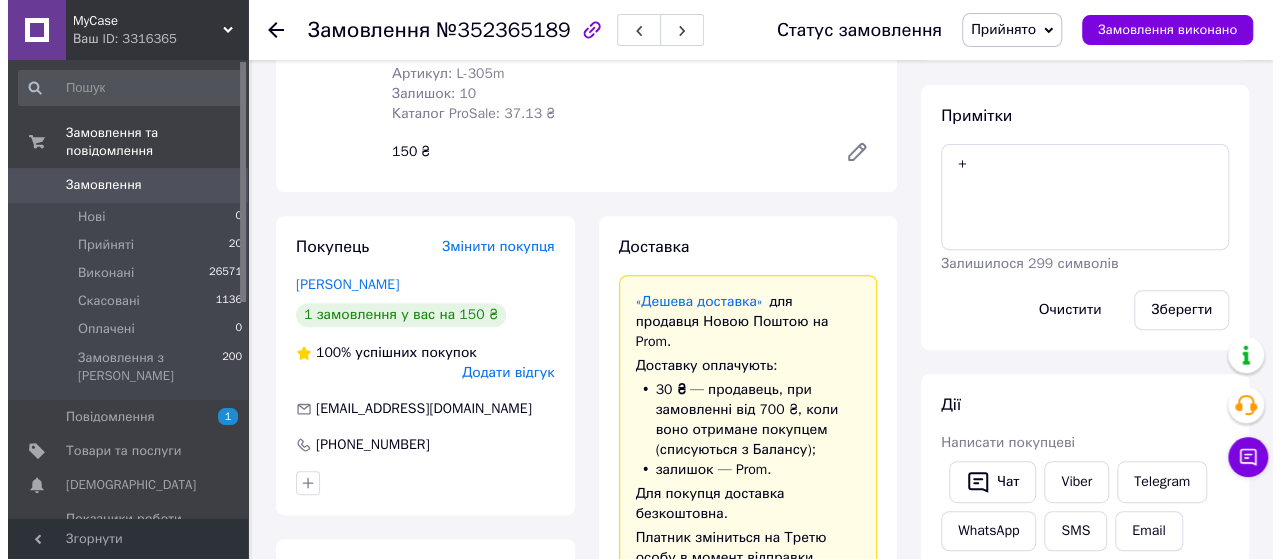 scroll, scrollTop: 298, scrollLeft: 0, axis: vertical 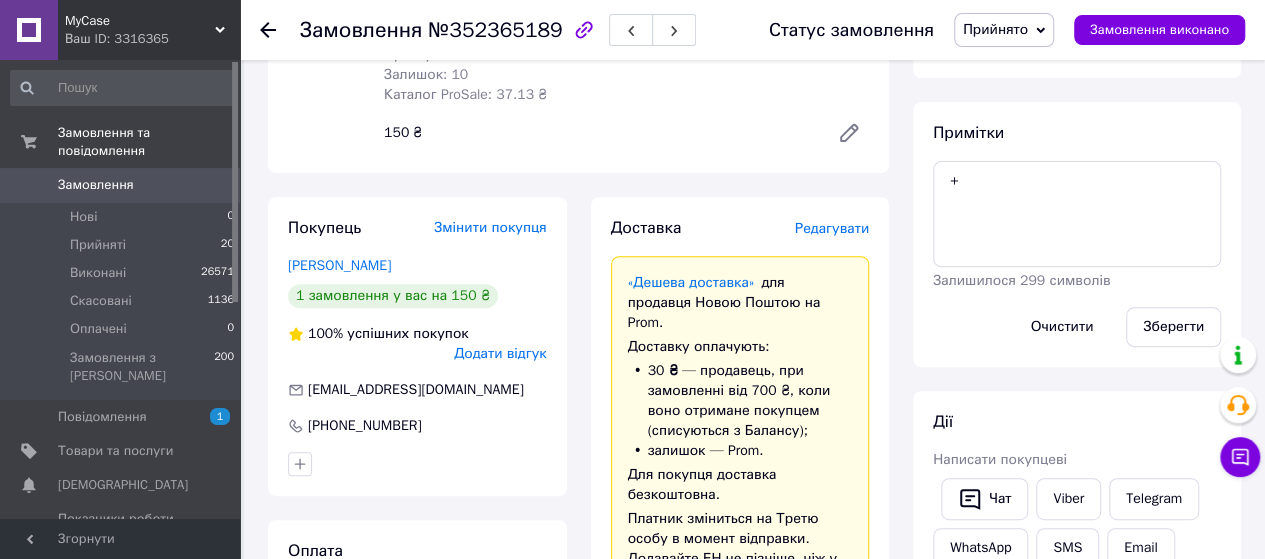 click on "Редагувати" at bounding box center [832, 228] 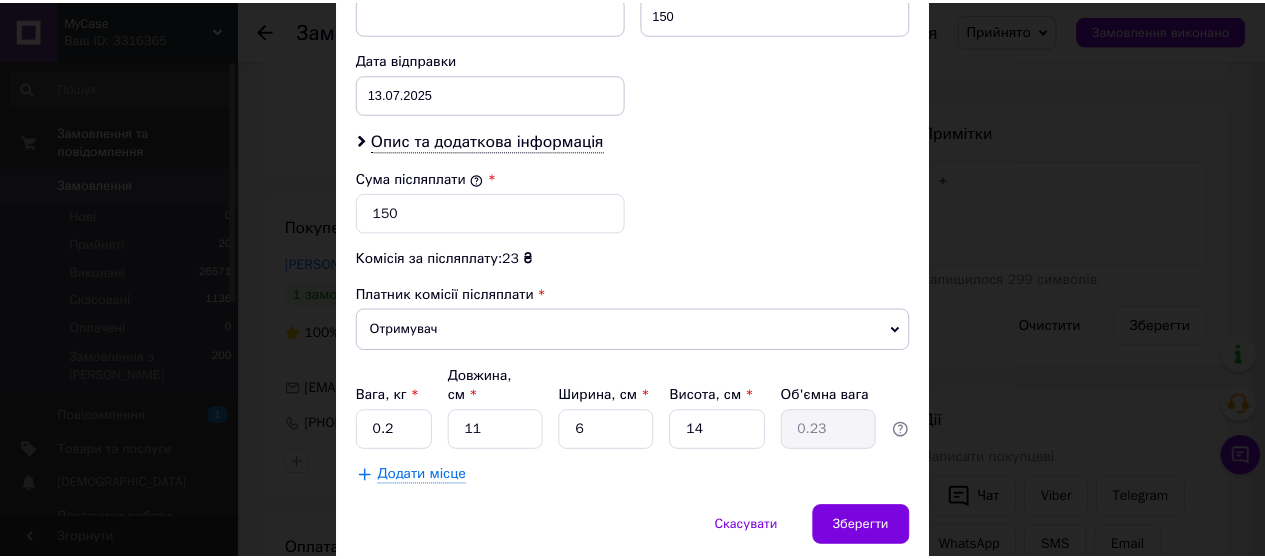 scroll, scrollTop: 935, scrollLeft: 0, axis: vertical 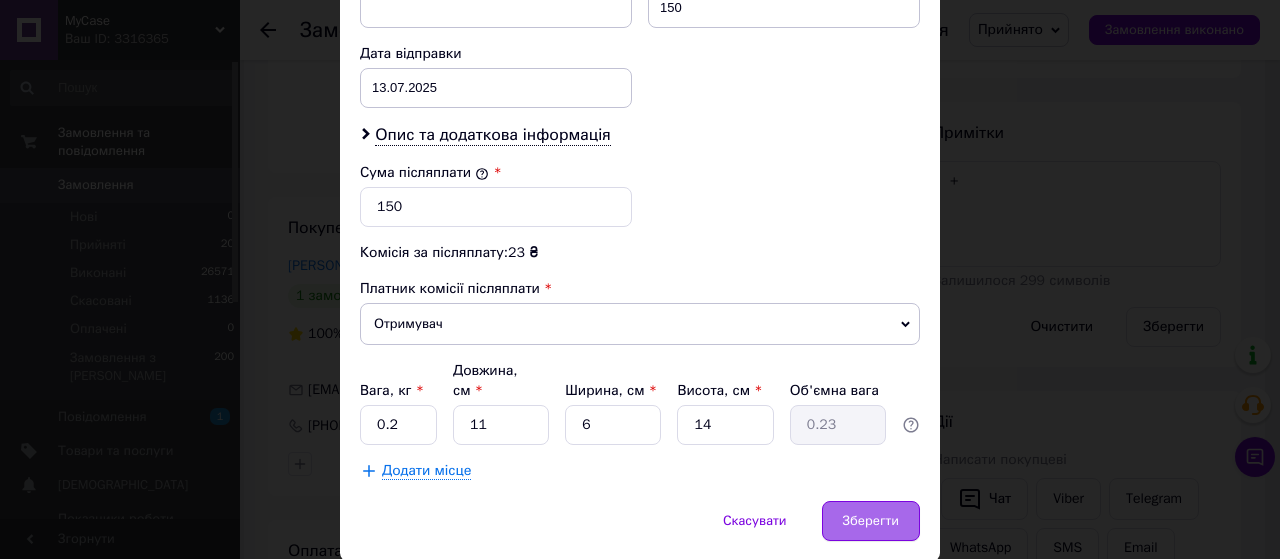 click on "Зберегти" at bounding box center [871, 521] 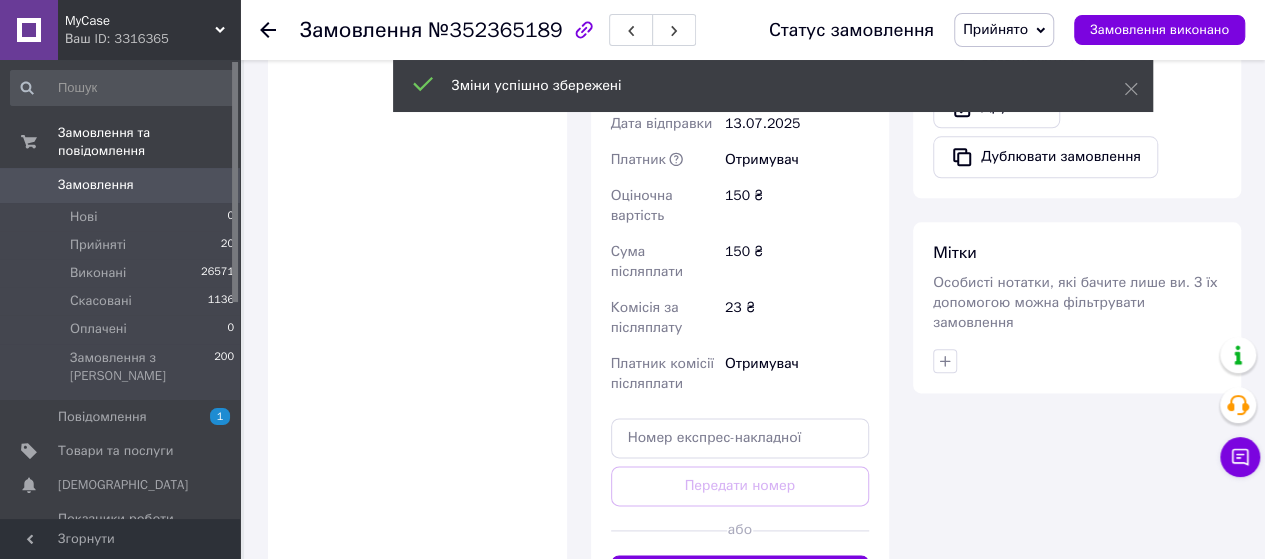 scroll, scrollTop: 1054, scrollLeft: 0, axis: vertical 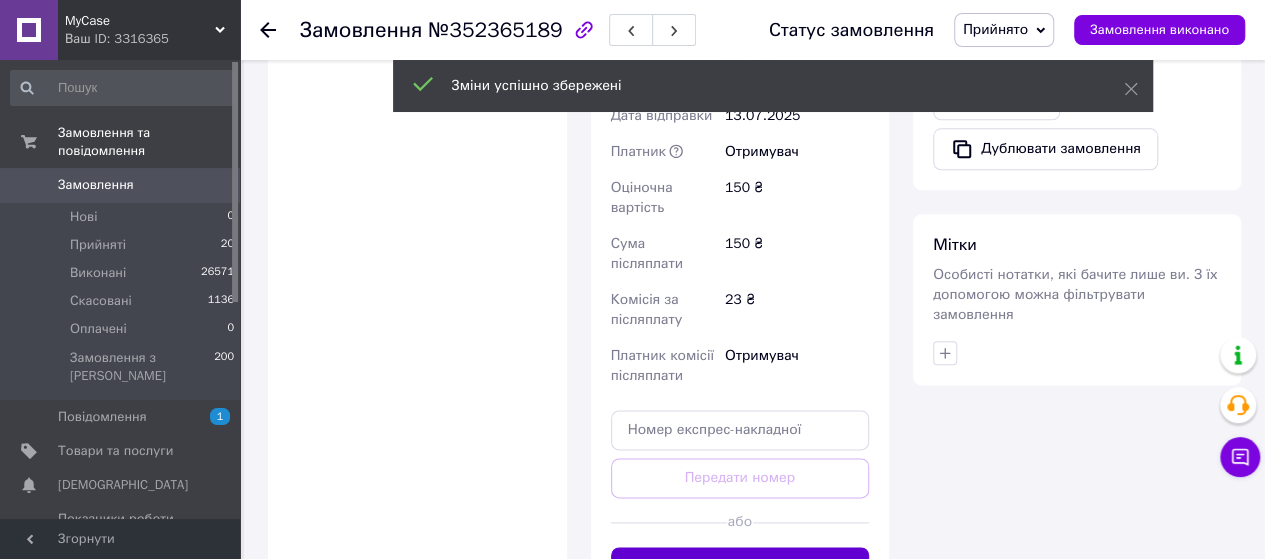 click on "Згенерувати ЕН" at bounding box center [740, 567] 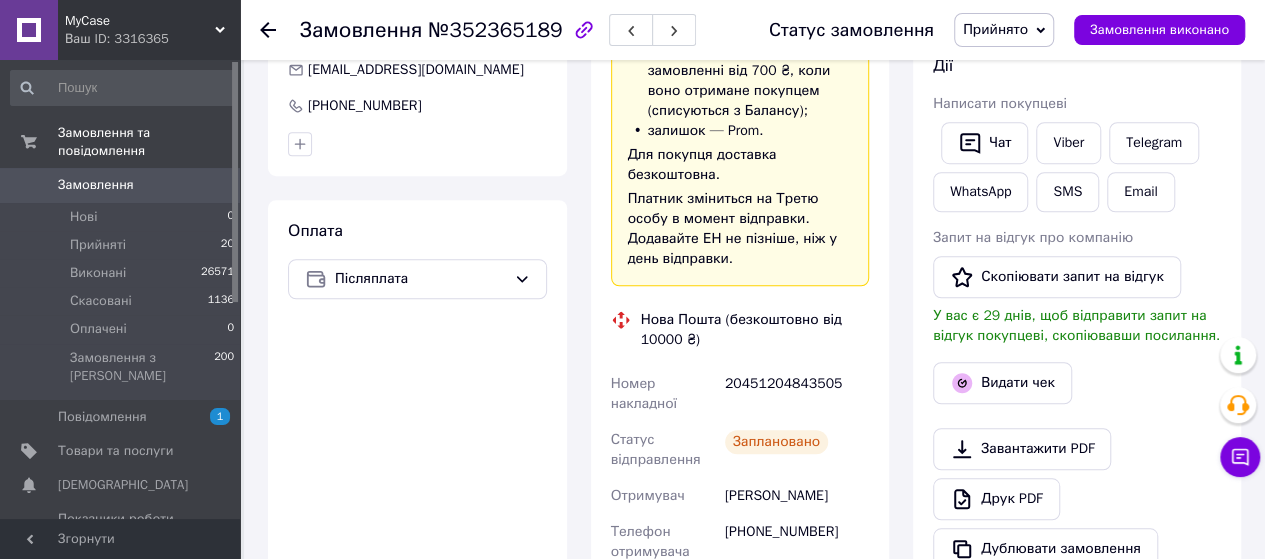 scroll, scrollTop: 883, scrollLeft: 0, axis: vertical 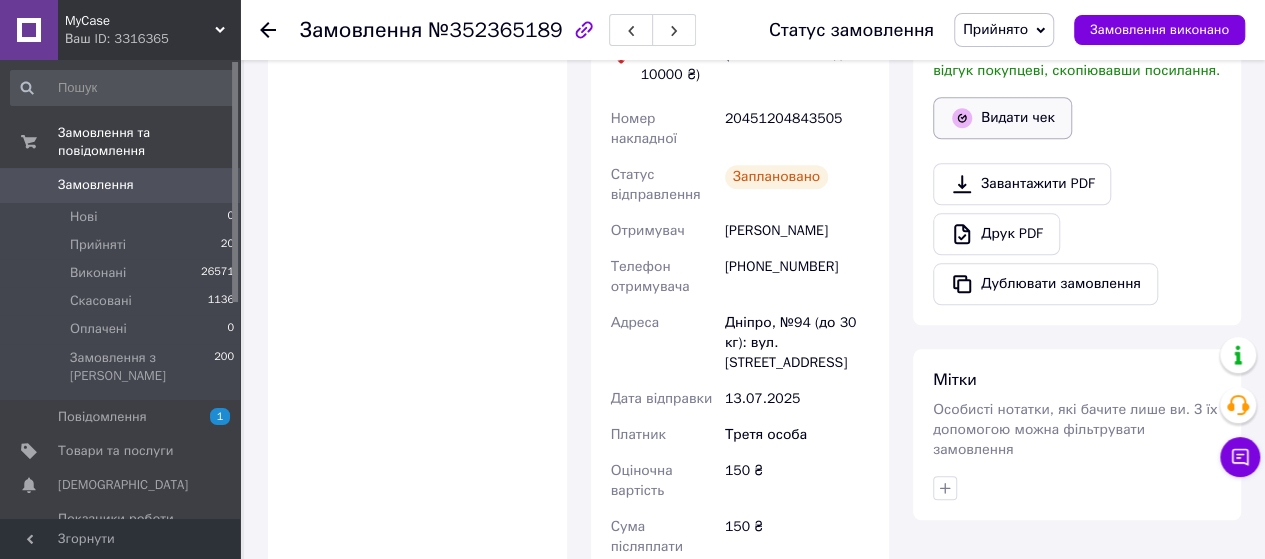 click on "Видати чек" at bounding box center [1002, 118] 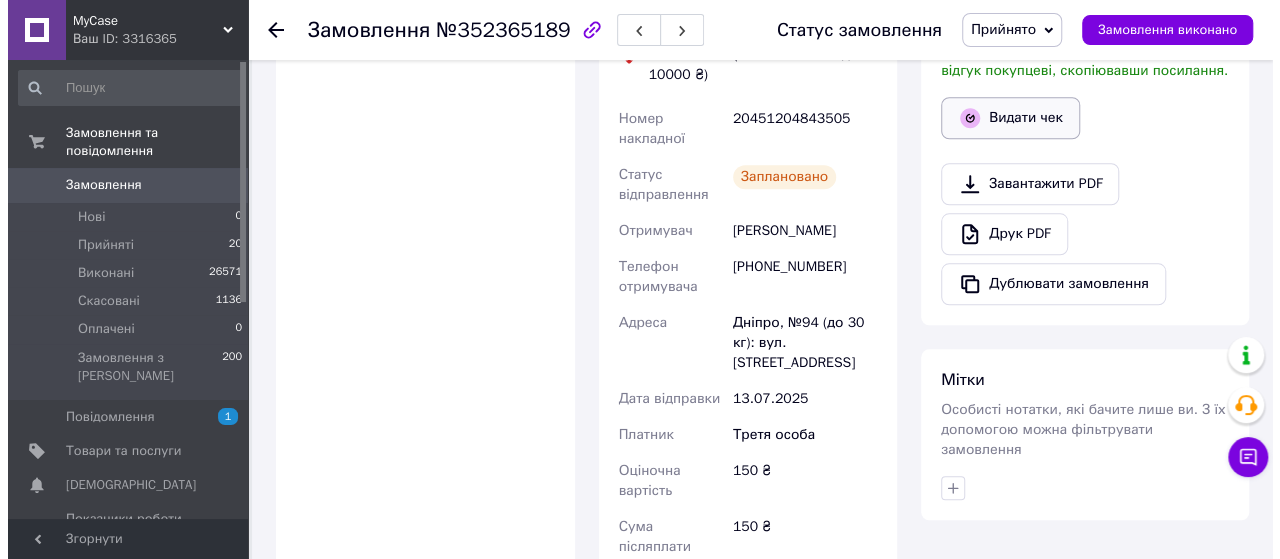 scroll, scrollTop: 863, scrollLeft: 0, axis: vertical 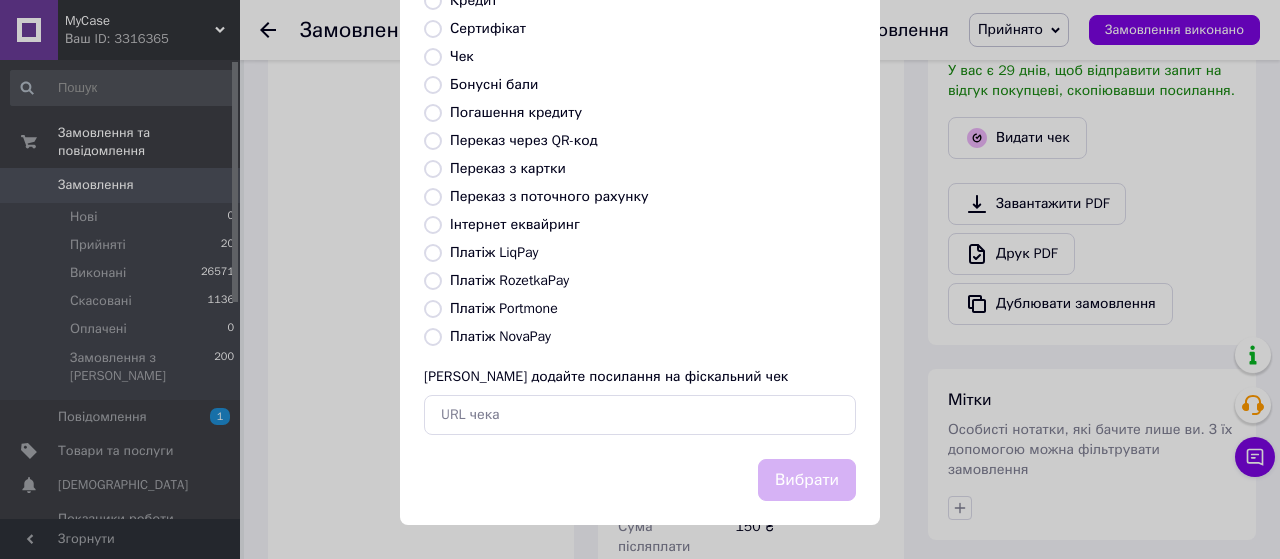 click on "Платіж NovaPay" at bounding box center (433, 337) 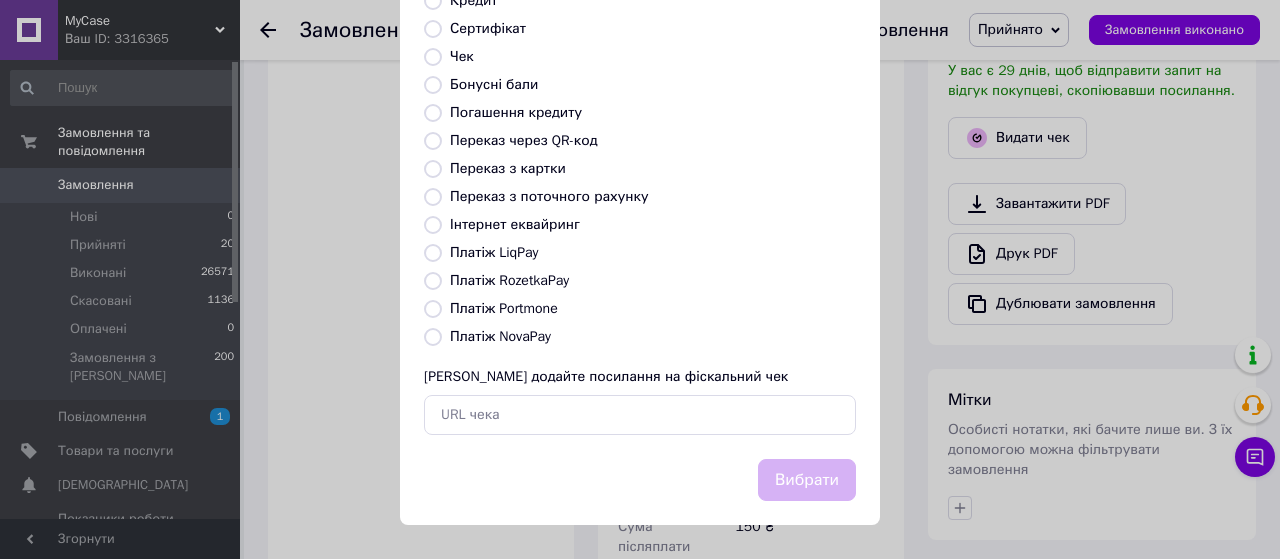 radio on "true" 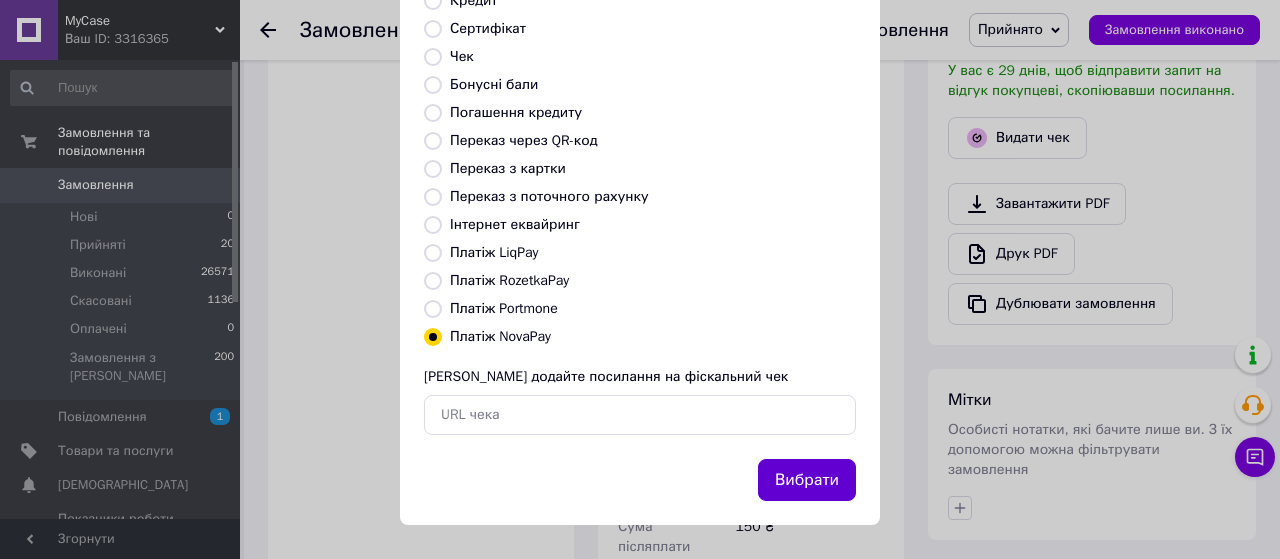 click on "Вибрати" at bounding box center (807, 480) 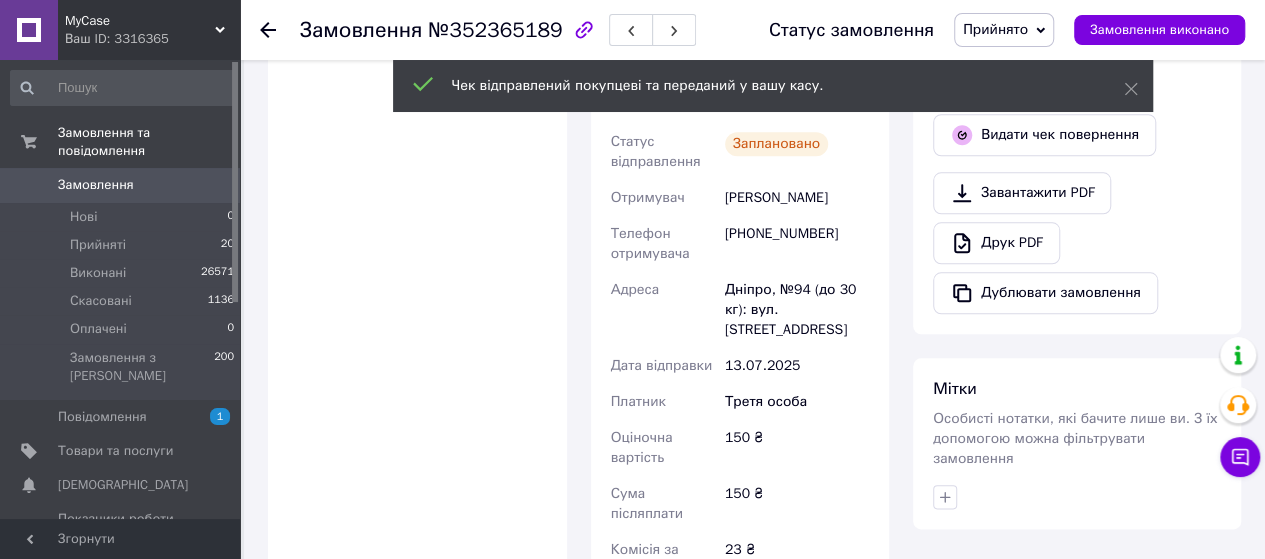 scroll, scrollTop: 913, scrollLeft: 0, axis: vertical 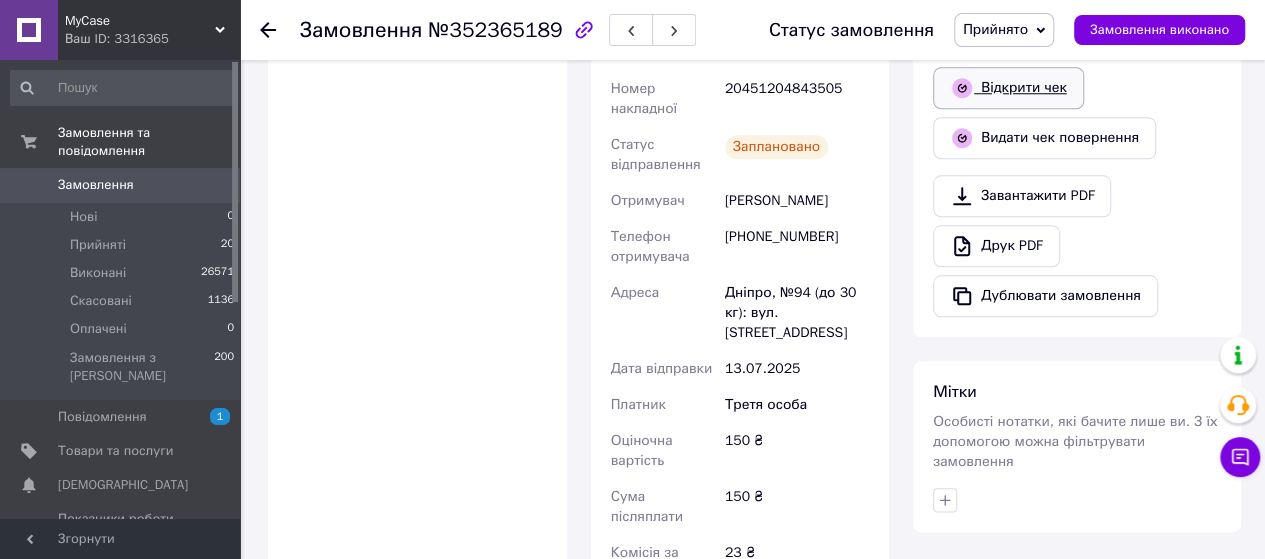 click on "Відкрити чек" at bounding box center (1008, 88) 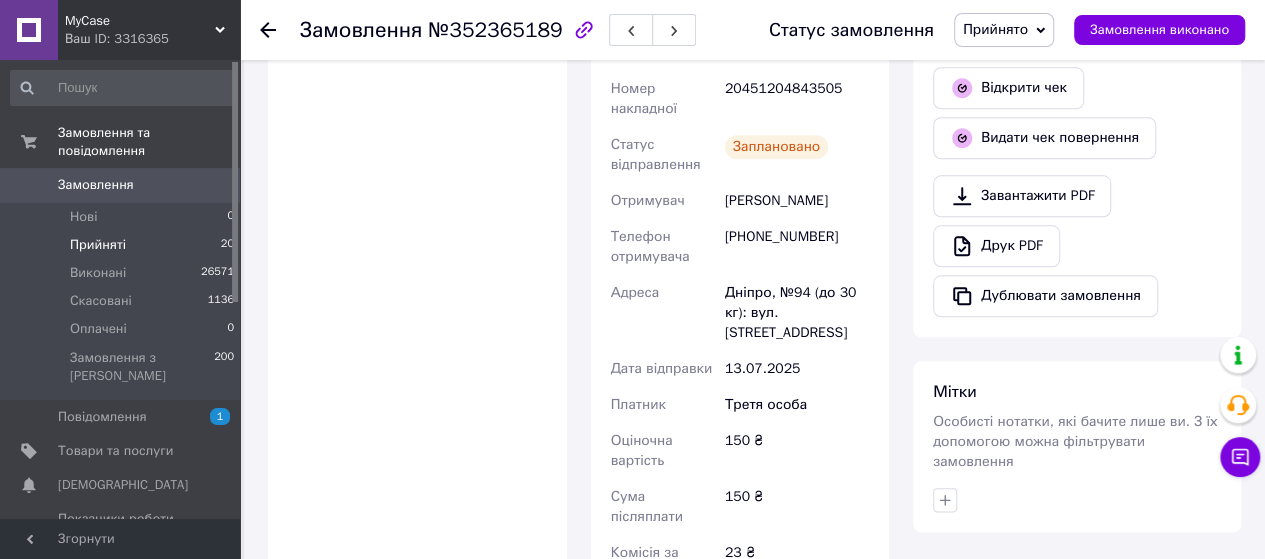 click on "Прийняті 20" at bounding box center [123, 245] 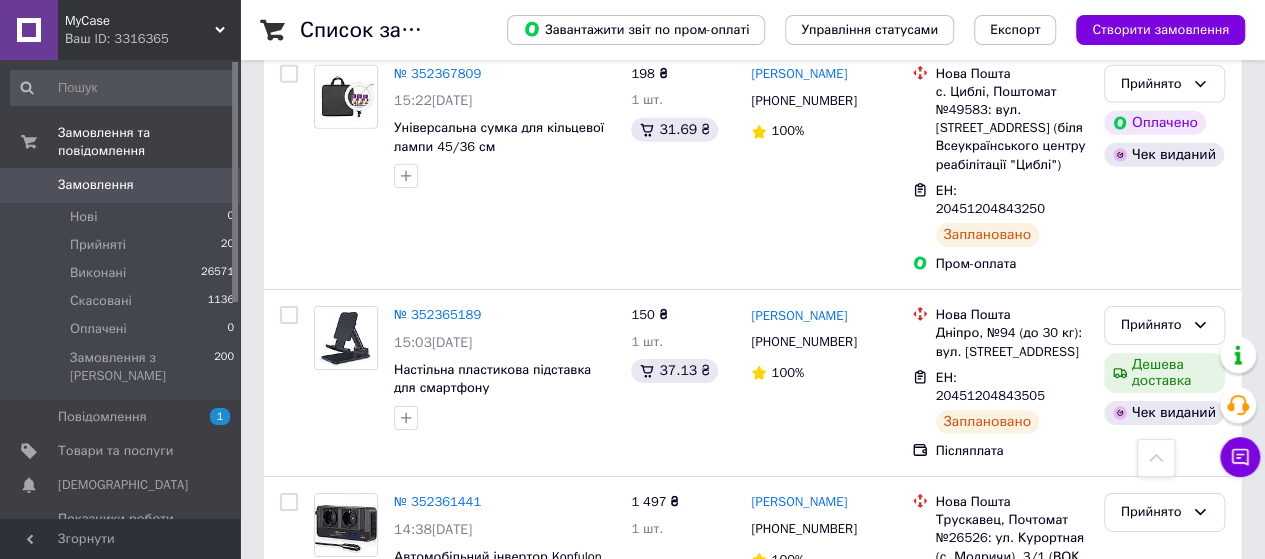 scroll, scrollTop: 3139, scrollLeft: 0, axis: vertical 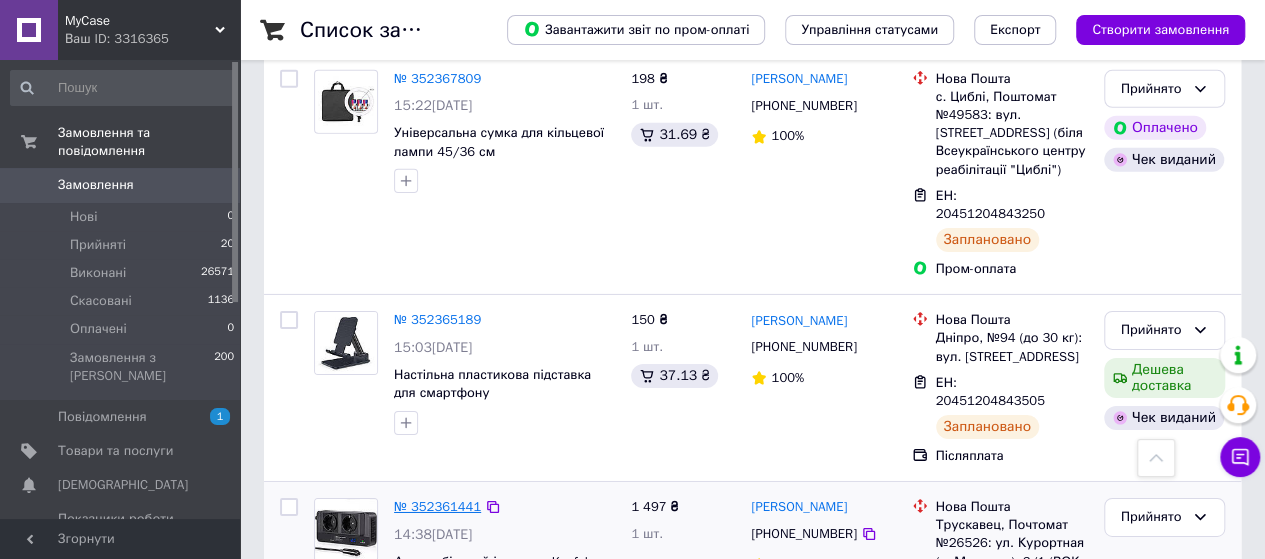 click on "№ 352361441" at bounding box center [437, 506] 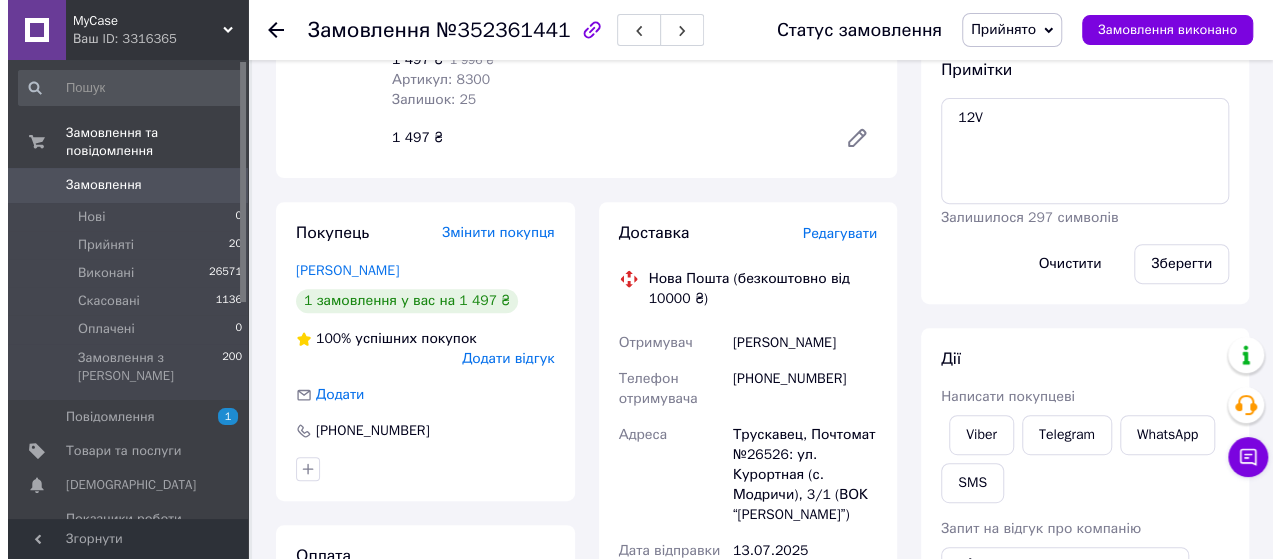 scroll, scrollTop: 304, scrollLeft: 0, axis: vertical 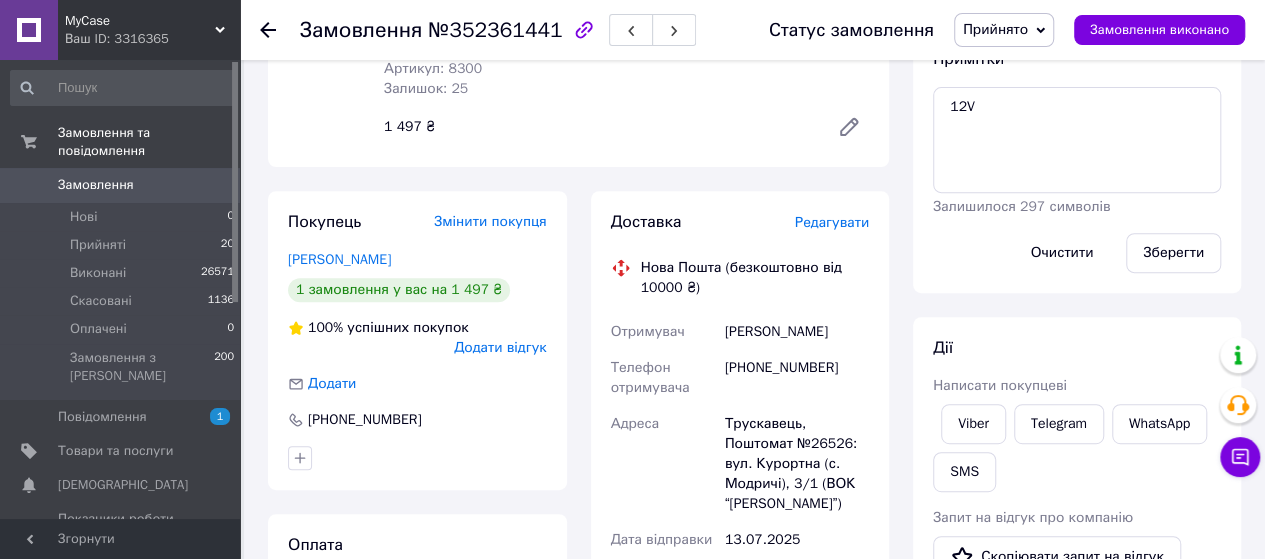 click on "Редагувати" at bounding box center (832, 222) 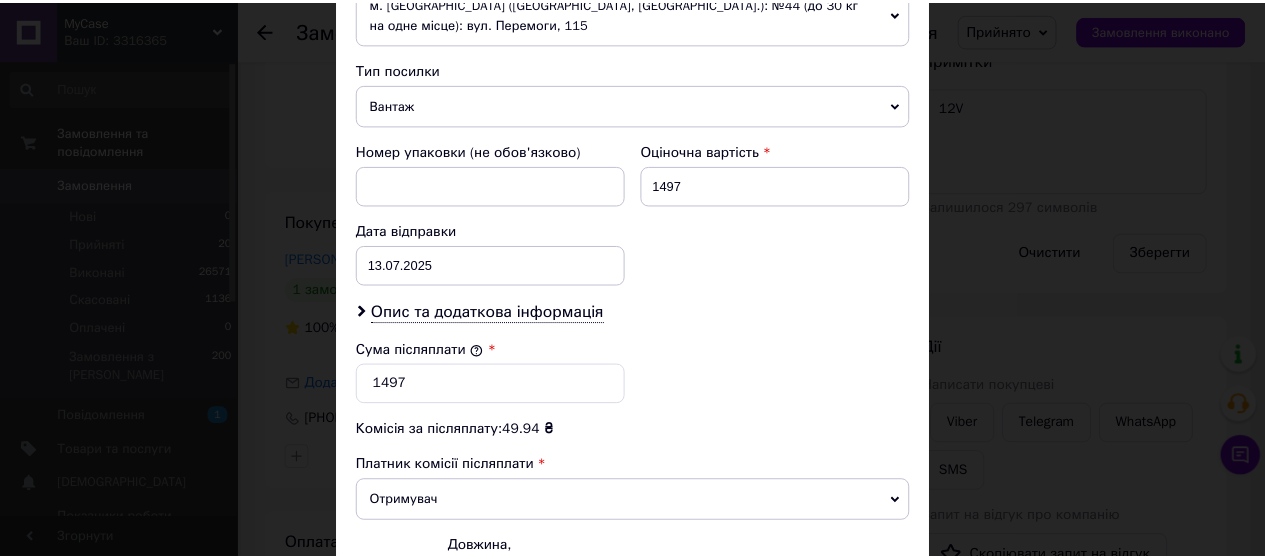 scroll, scrollTop: 976, scrollLeft: 0, axis: vertical 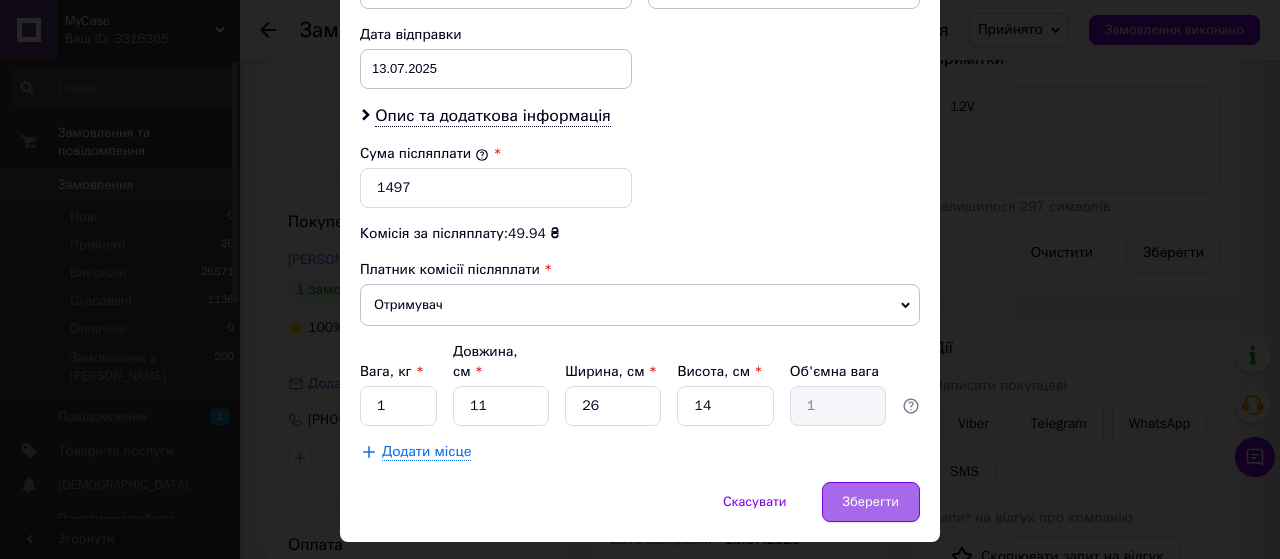 click on "Зберегти" at bounding box center (871, 502) 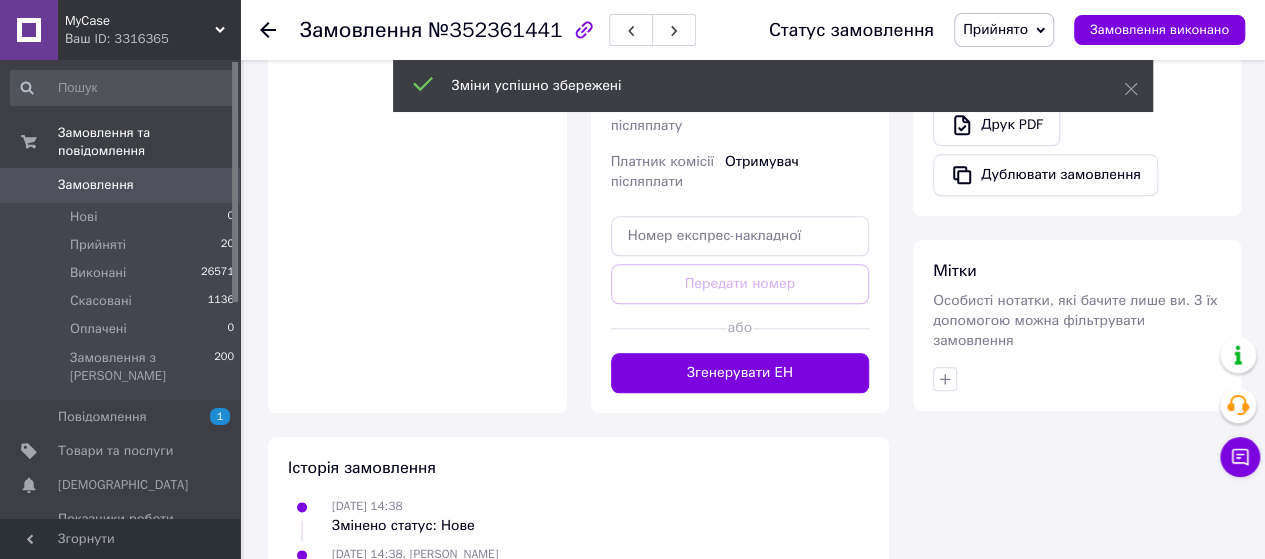 scroll, scrollTop: 923, scrollLeft: 0, axis: vertical 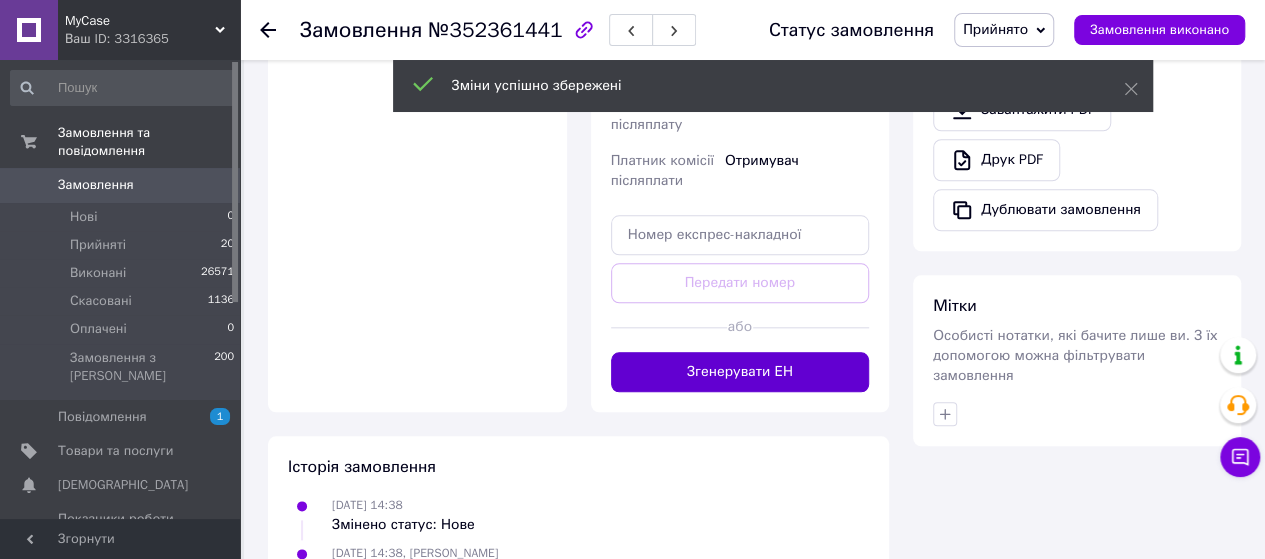 click on "Згенерувати ЕН" at bounding box center [740, 372] 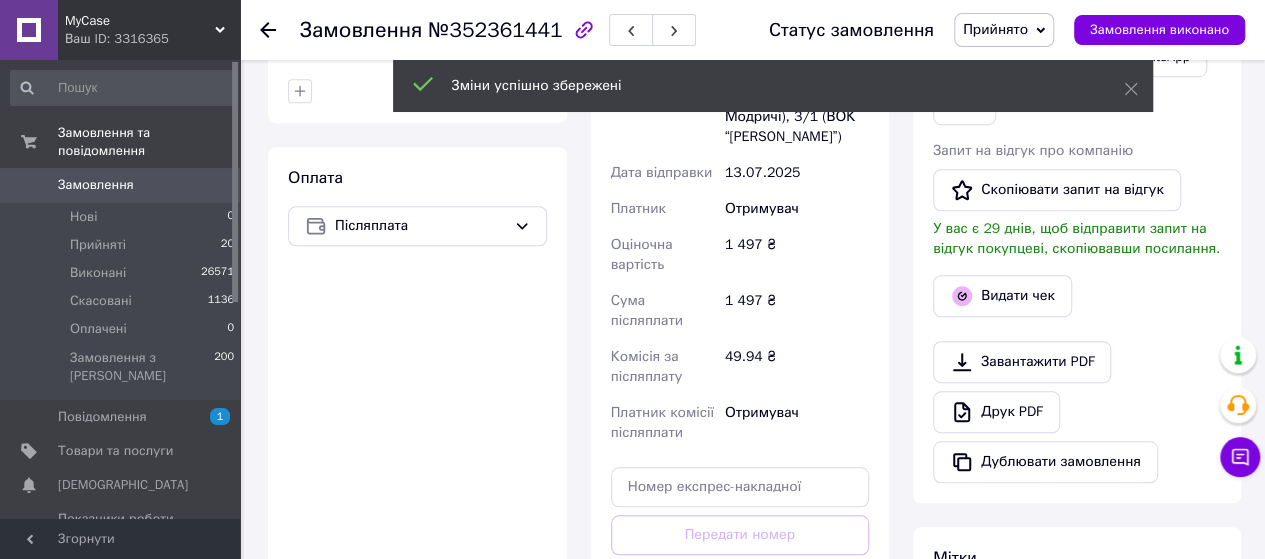scroll, scrollTop: 670, scrollLeft: 0, axis: vertical 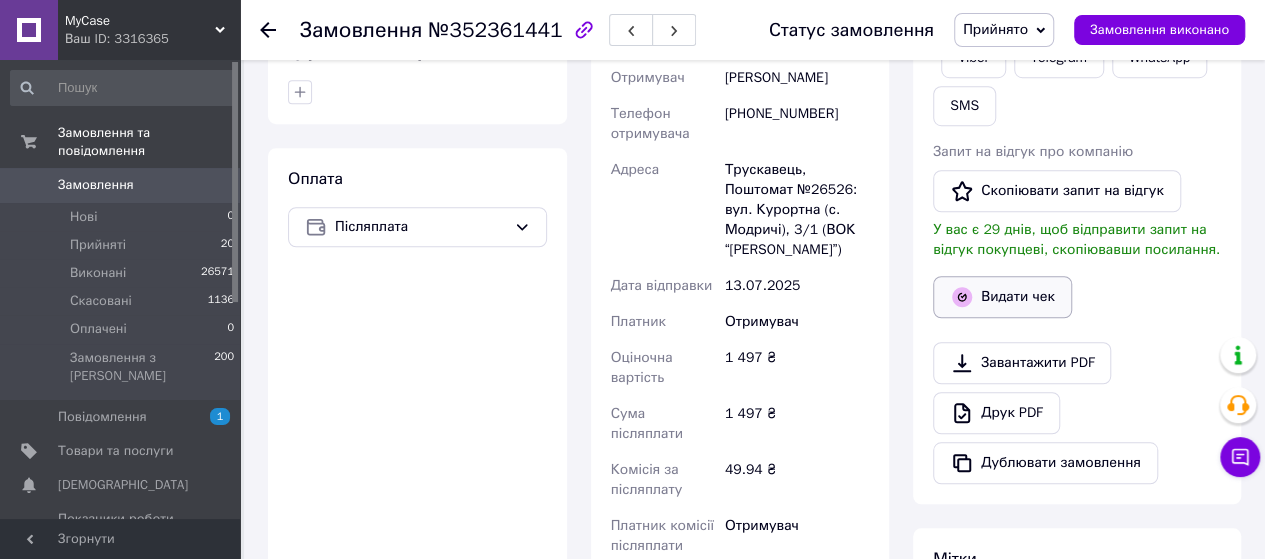 click on "Видати чек" at bounding box center (1002, 297) 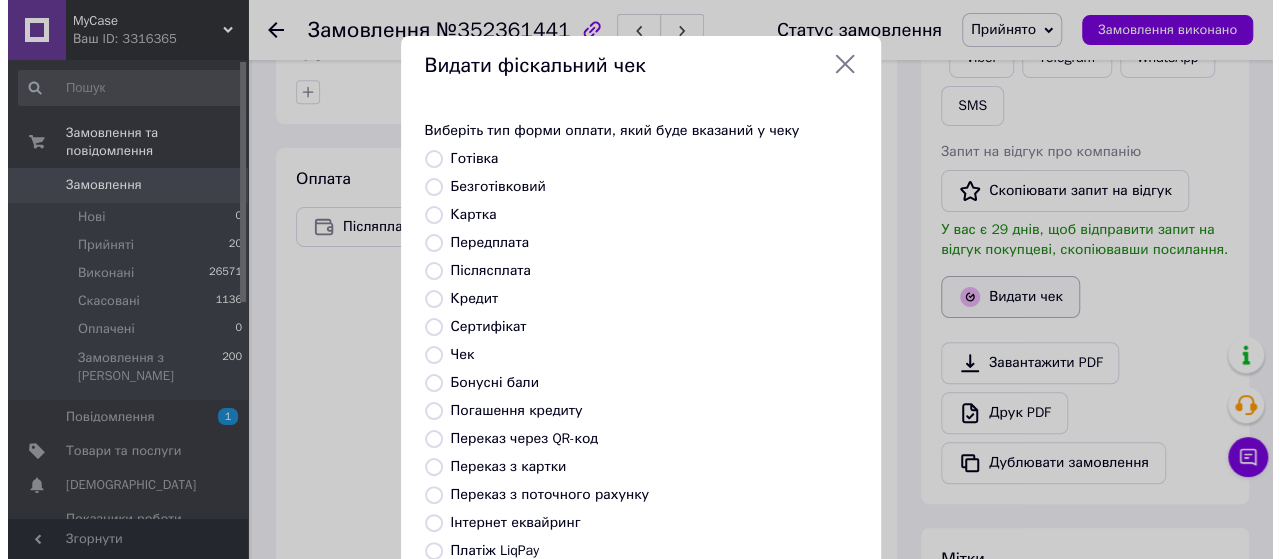 scroll, scrollTop: 650, scrollLeft: 0, axis: vertical 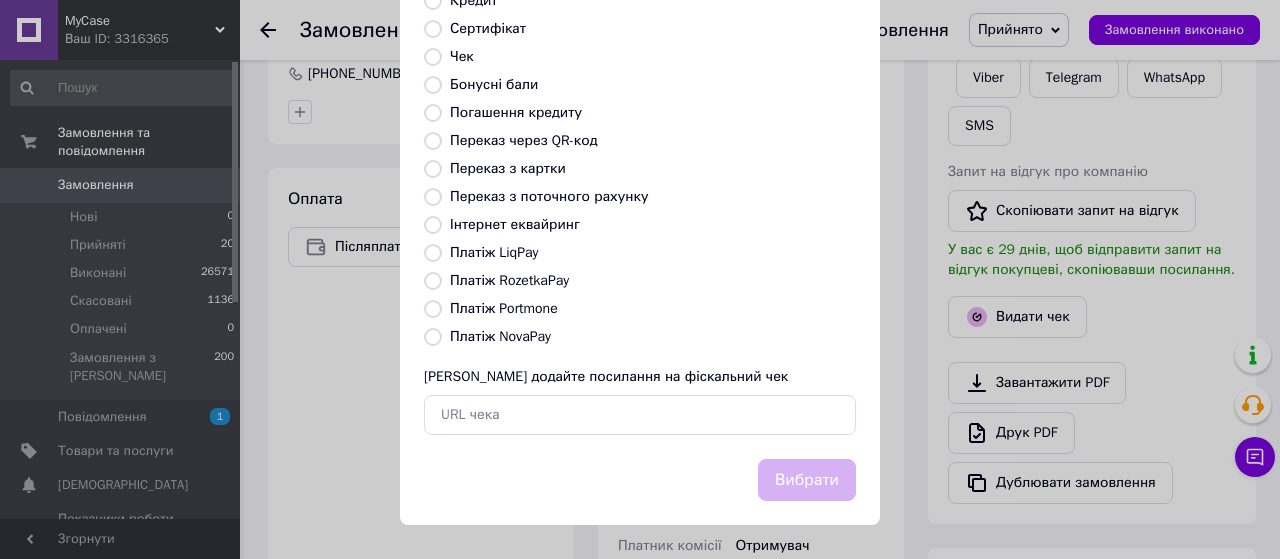 click on "Платіж NovaPay" at bounding box center (433, 337) 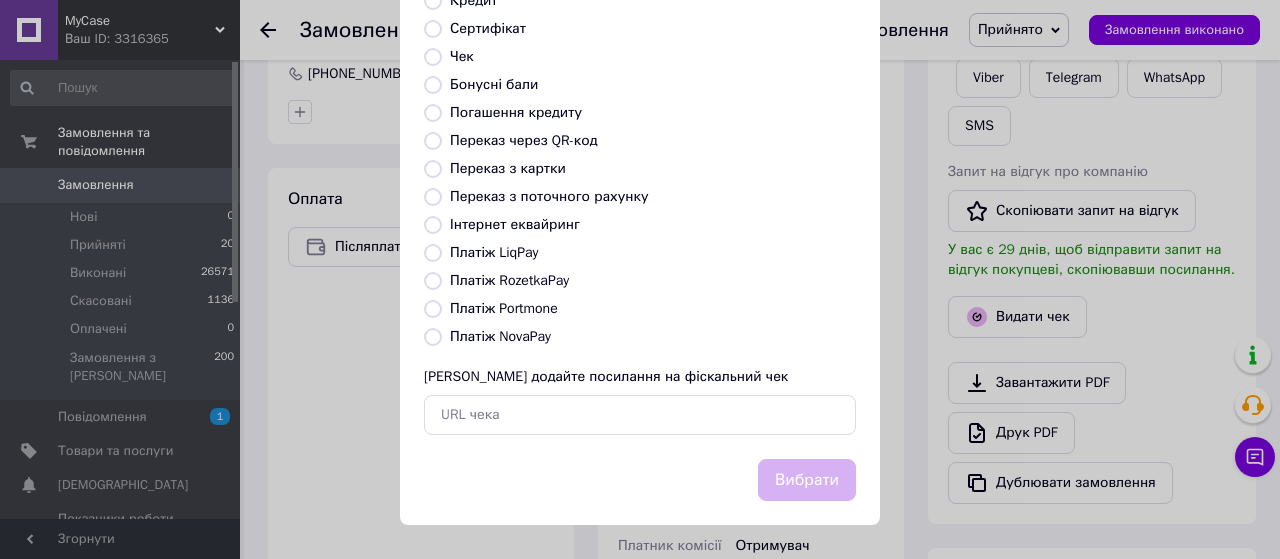 radio on "true" 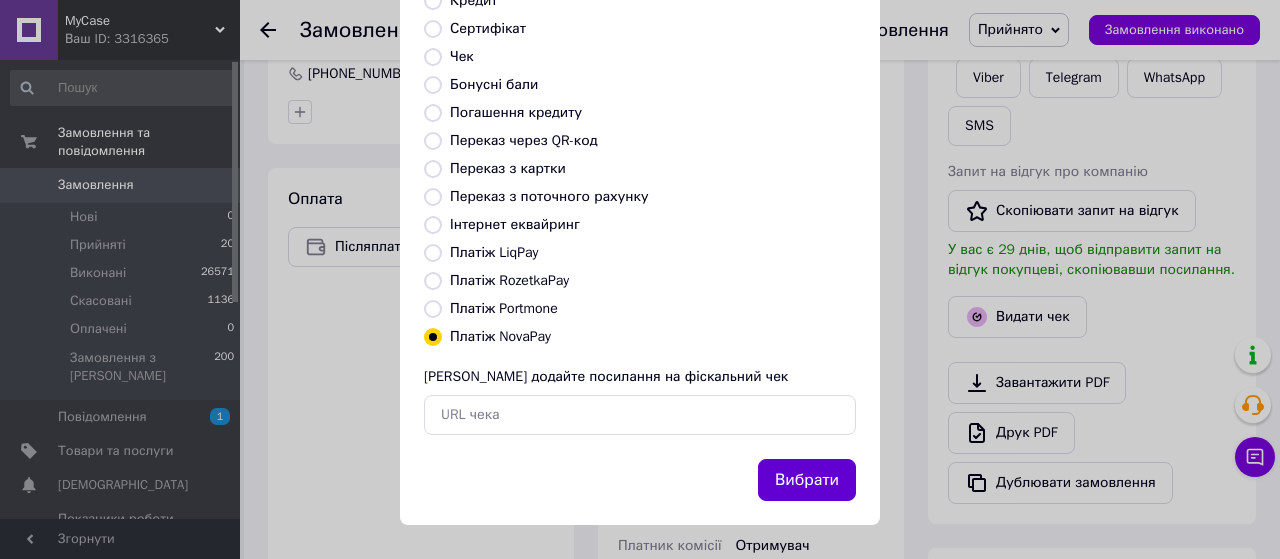 click on "Вибрати" at bounding box center (807, 480) 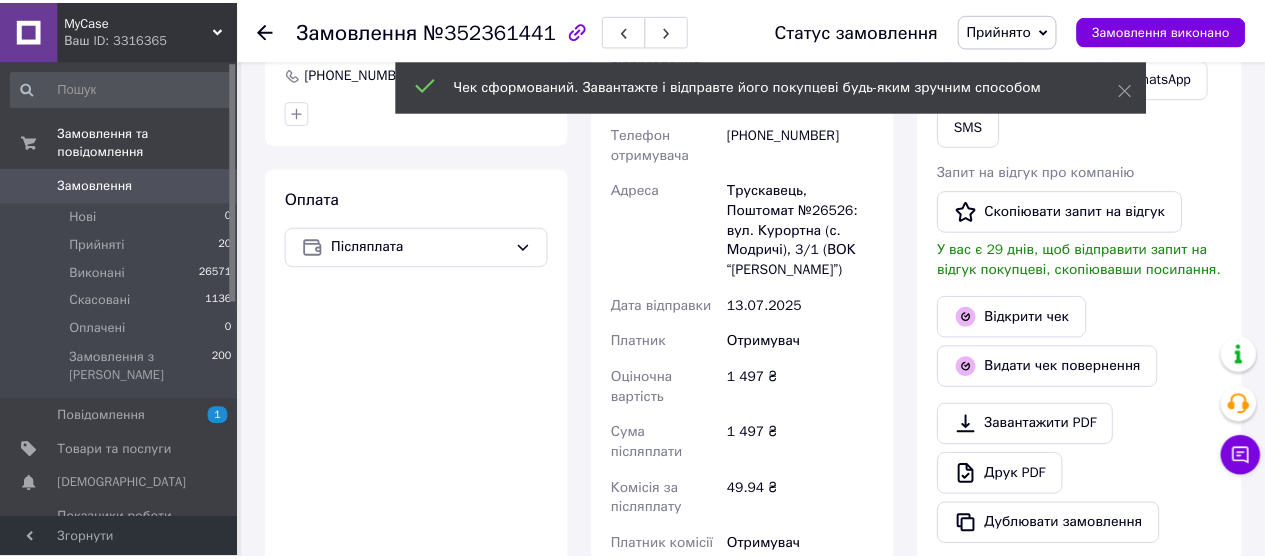 scroll, scrollTop: 670, scrollLeft: 0, axis: vertical 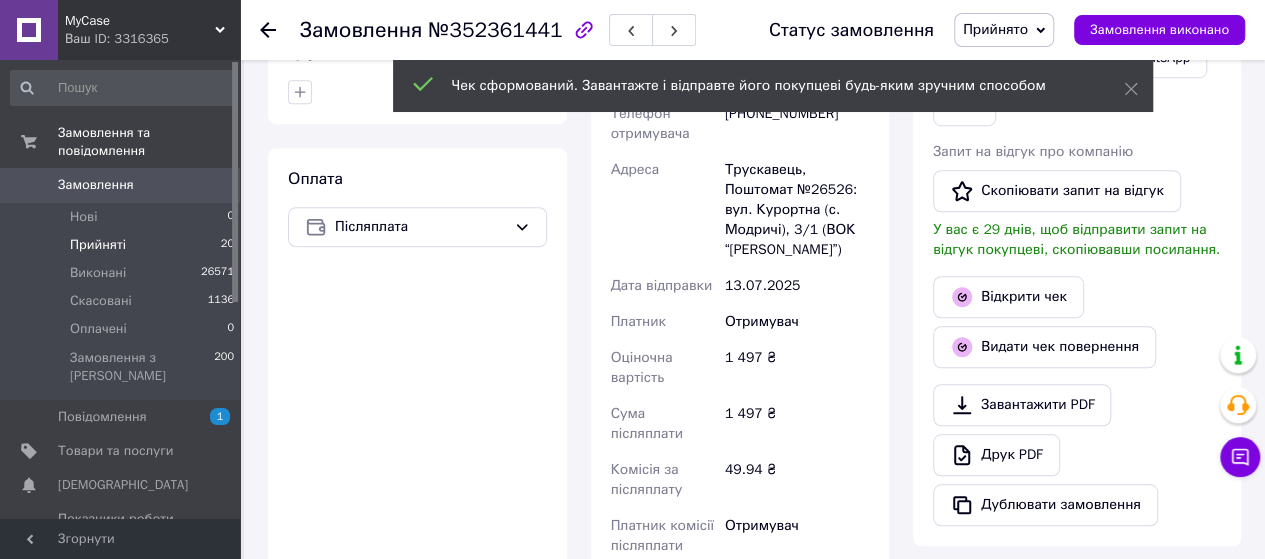 click on "Прийняті" at bounding box center (98, 245) 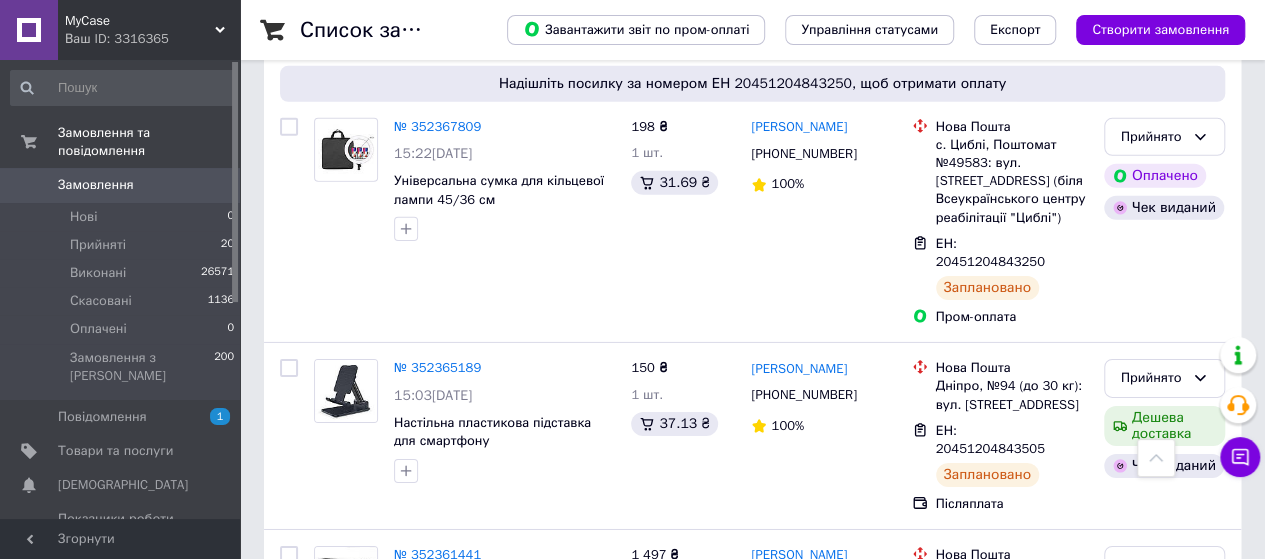 scroll, scrollTop: 3090, scrollLeft: 0, axis: vertical 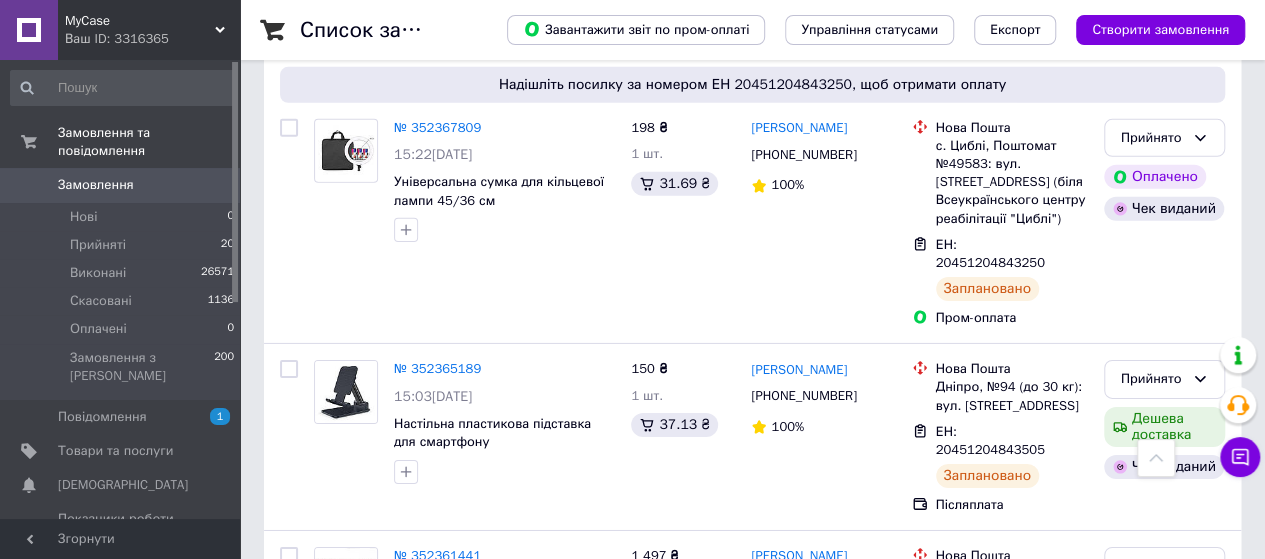 click on "№ 352359701" at bounding box center (437, 778) 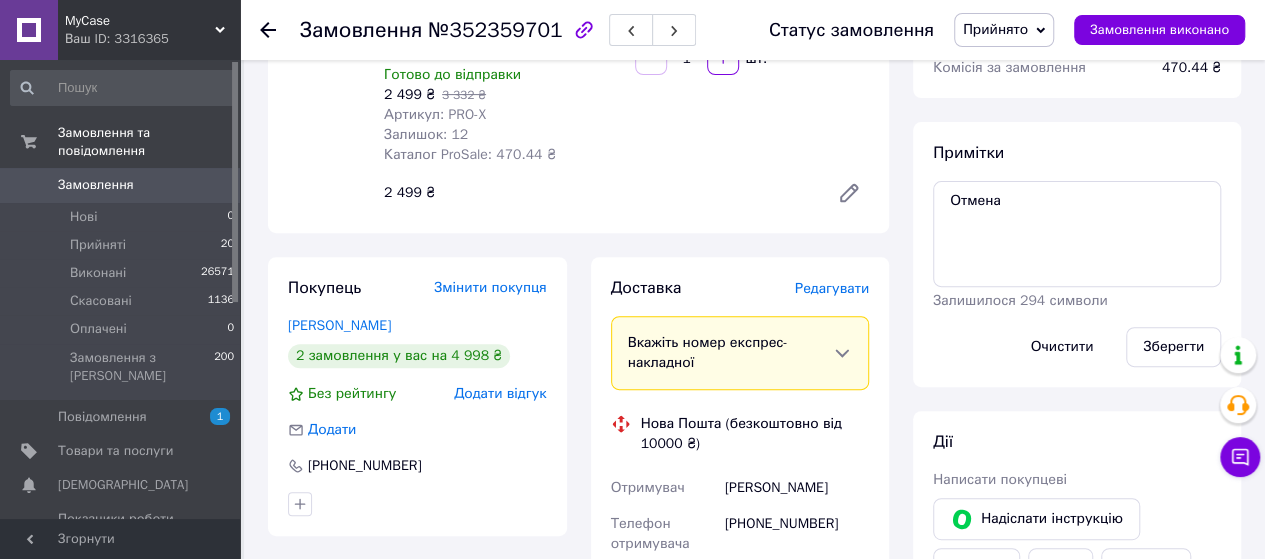 scroll, scrollTop: 300, scrollLeft: 0, axis: vertical 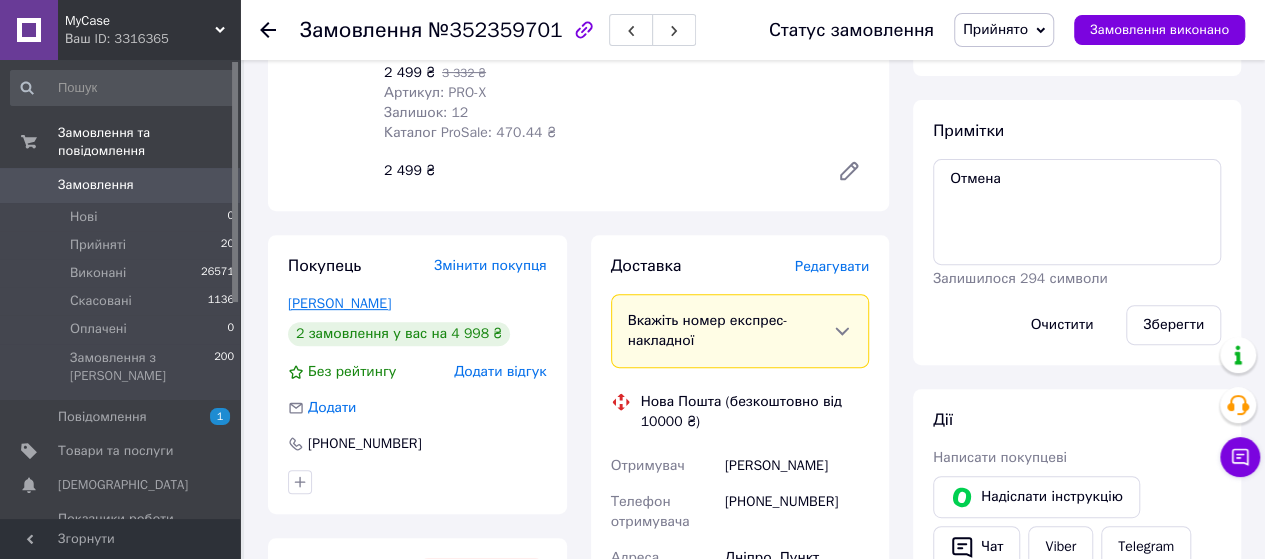 click on "[PERSON_NAME]" at bounding box center [339, 303] 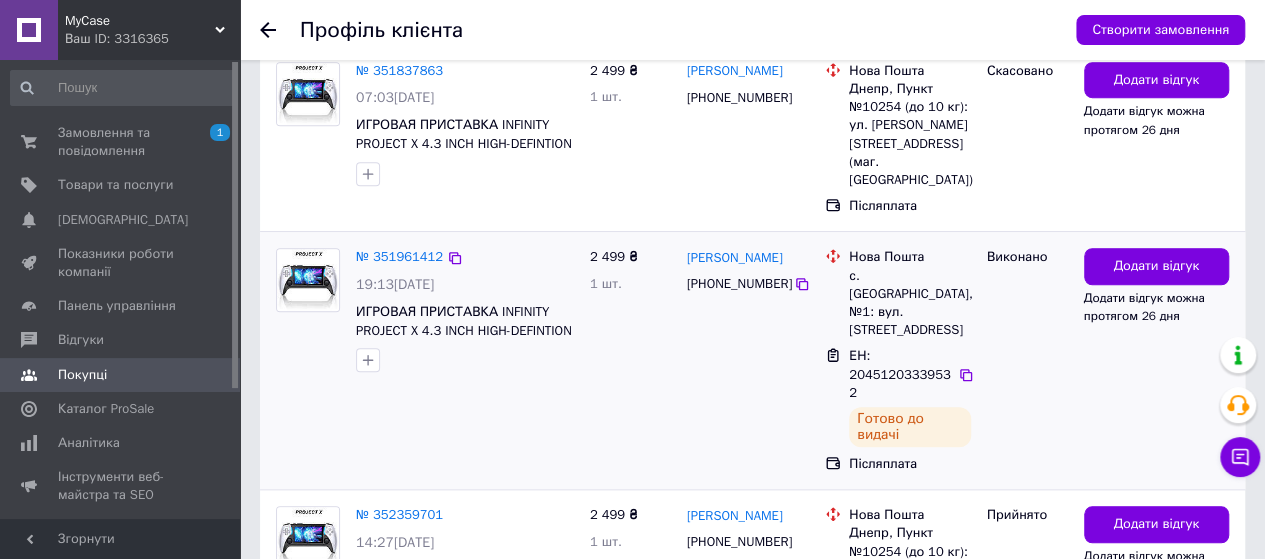 scroll, scrollTop: 623, scrollLeft: 0, axis: vertical 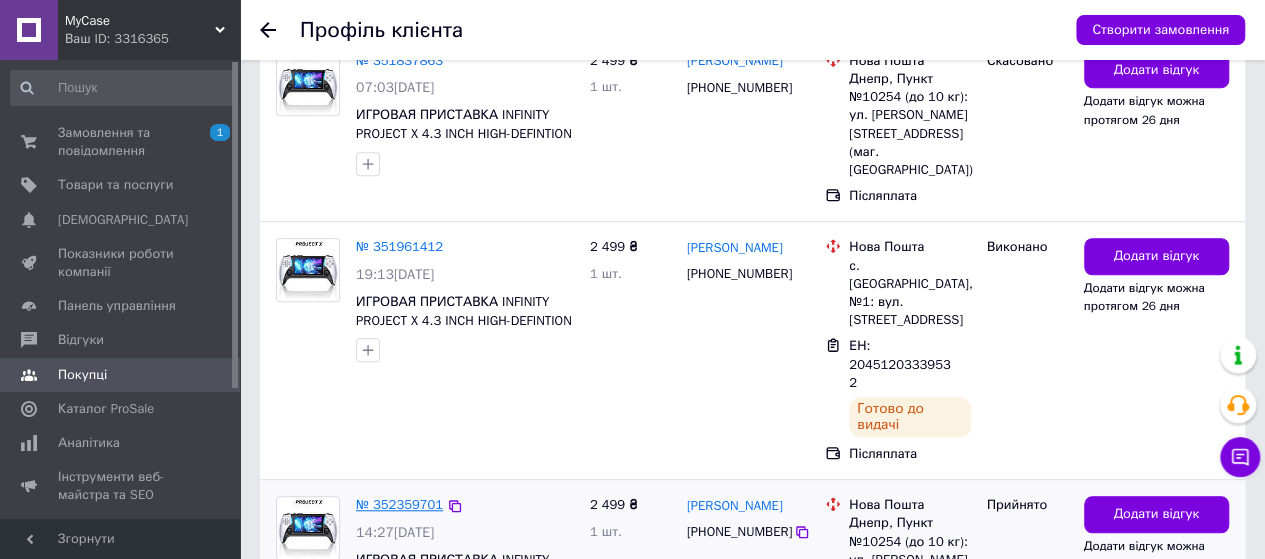 click on "№ 352359701" at bounding box center [399, 504] 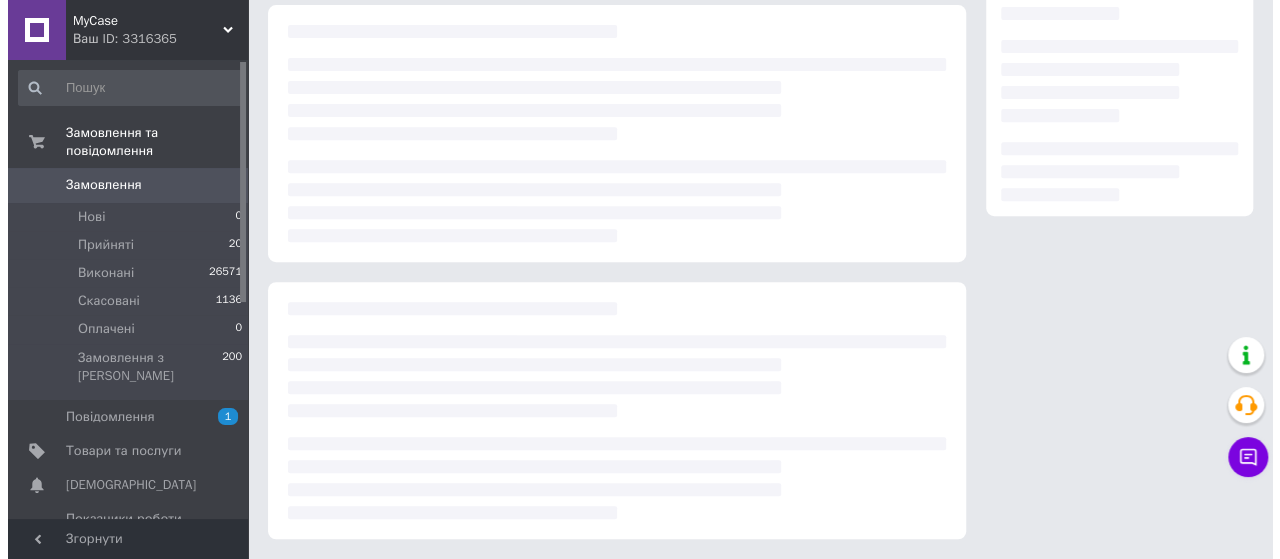 scroll, scrollTop: 0, scrollLeft: 0, axis: both 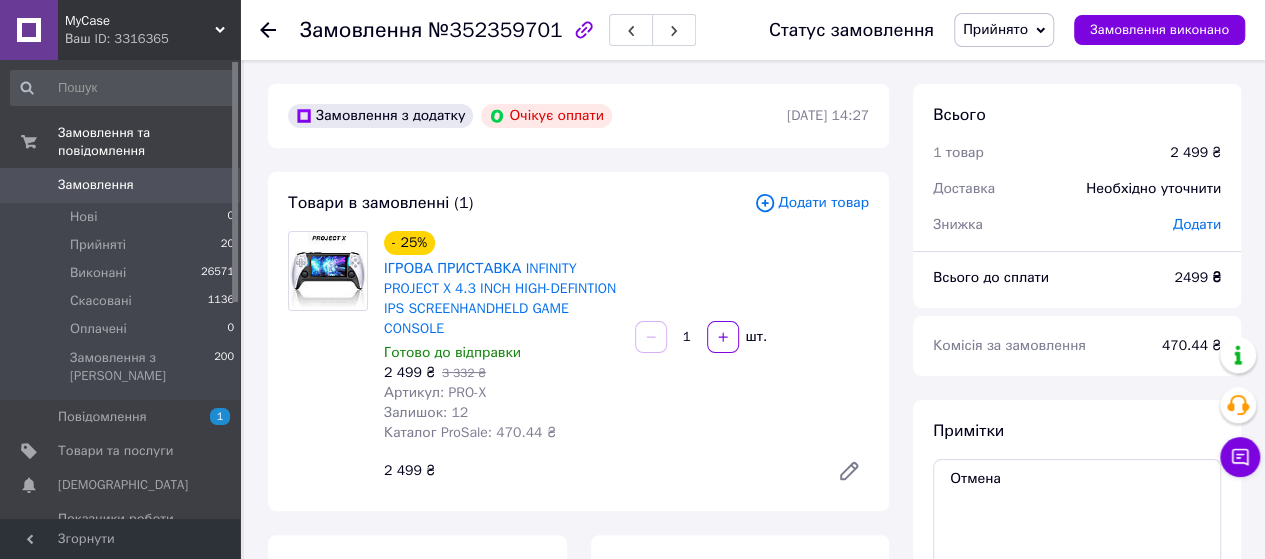 click on "Прийнято" at bounding box center [995, 29] 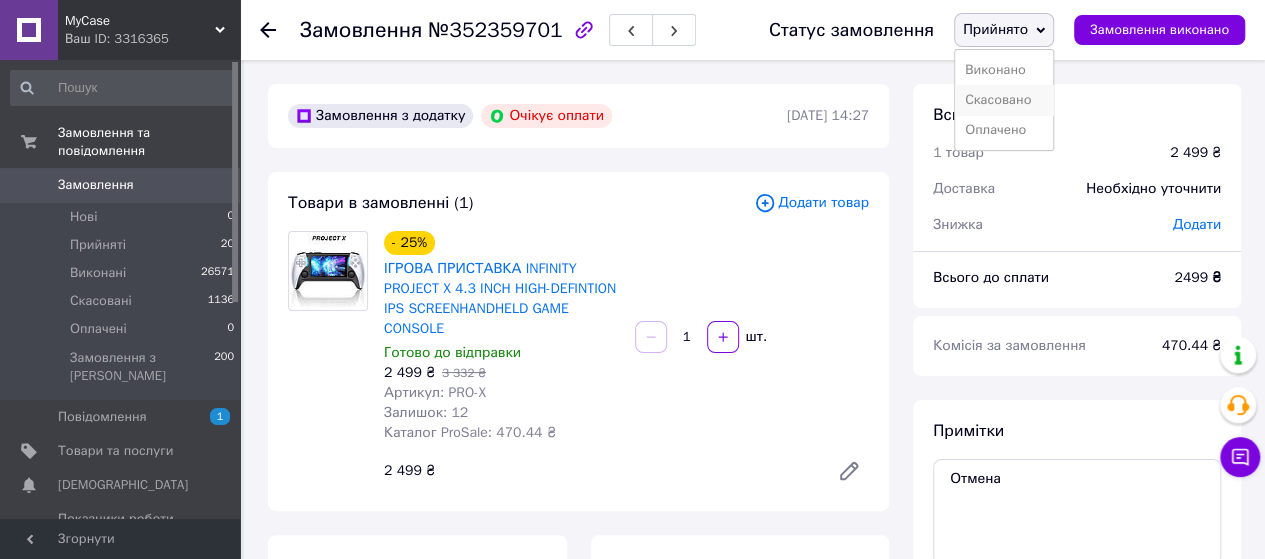 click on "Скасовано" at bounding box center [1004, 100] 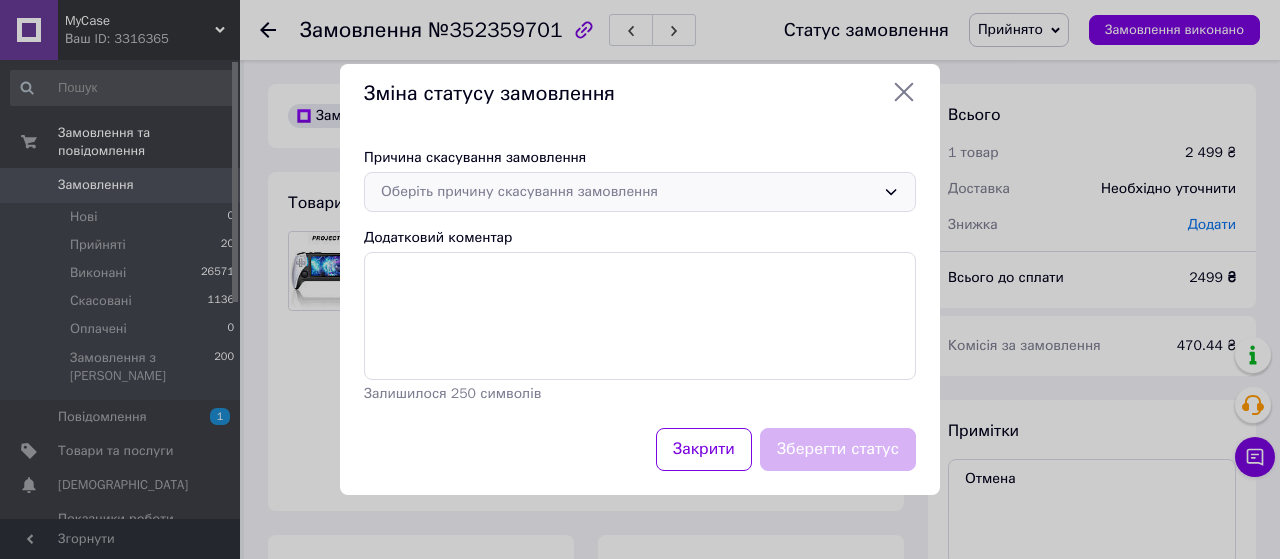 click on "Оберіть причину скасування замовлення" at bounding box center (628, 192) 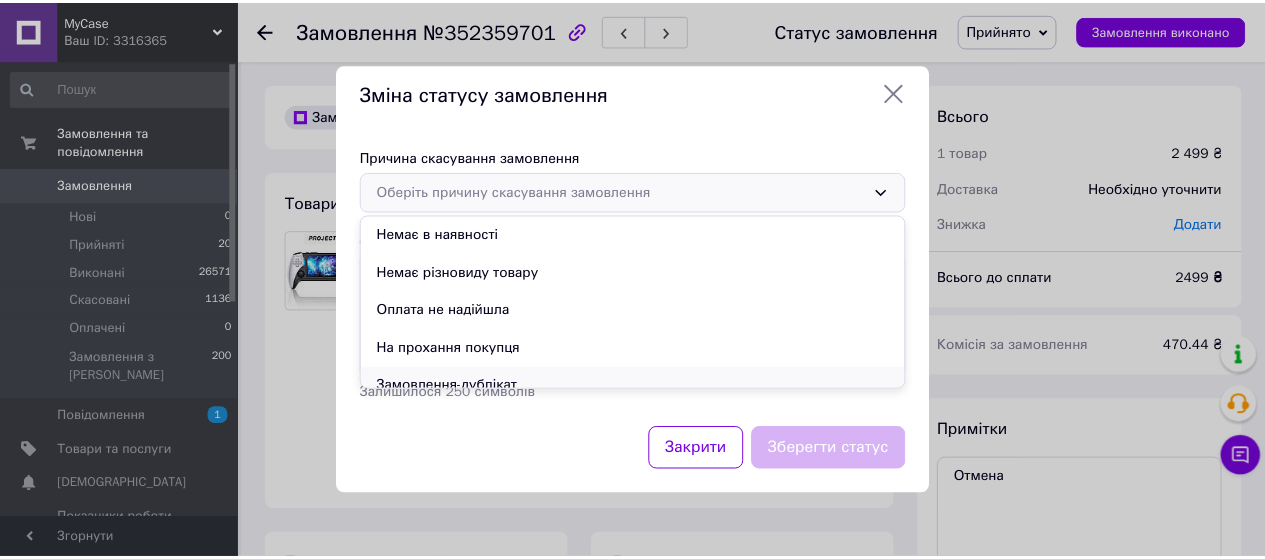 scroll, scrollTop: 93, scrollLeft: 0, axis: vertical 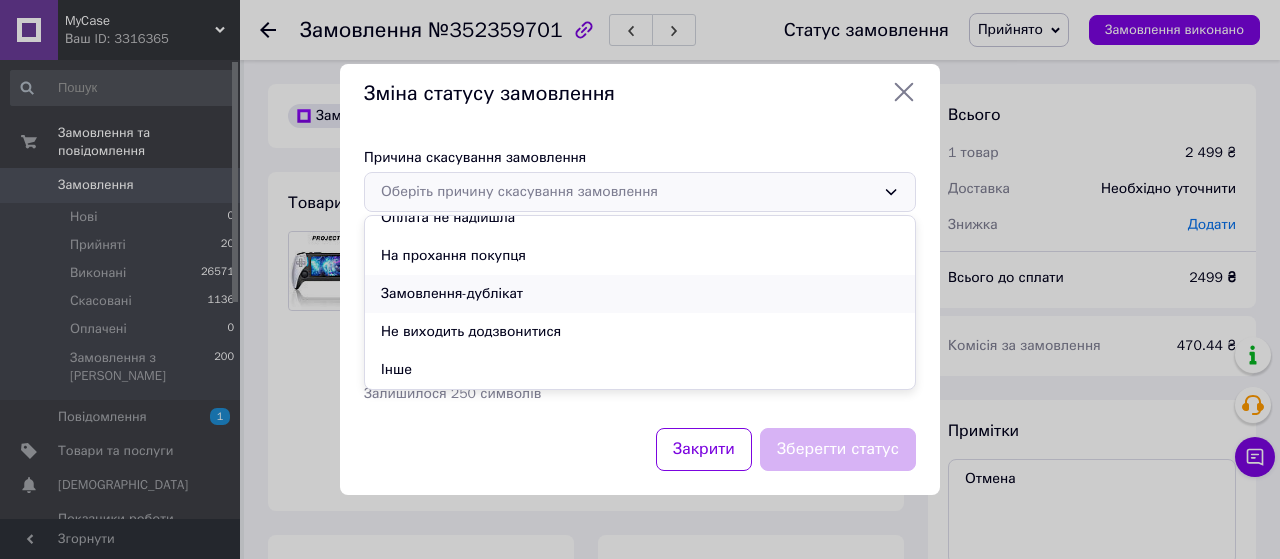 click on "Замовлення-дублікат" at bounding box center [640, 294] 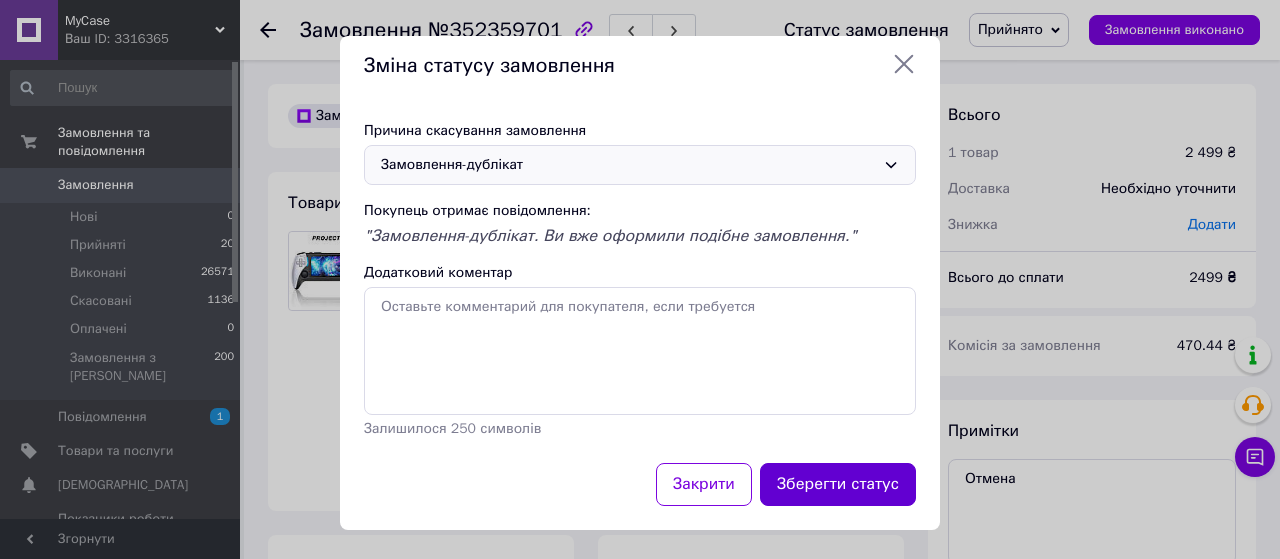 click on "Зберегти статус" at bounding box center (838, 484) 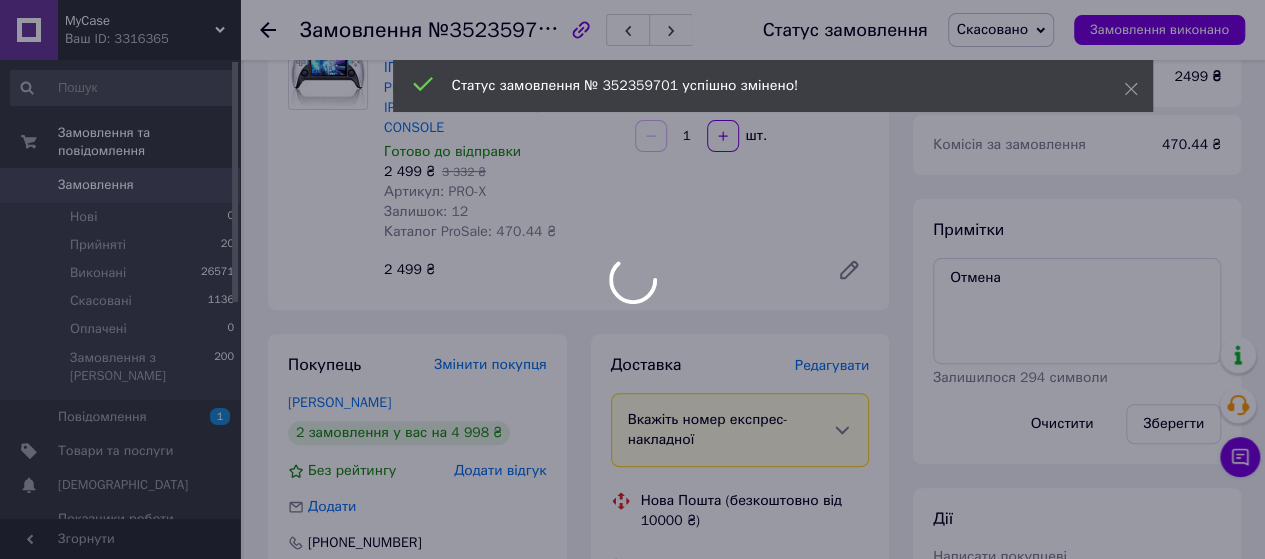 scroll, scrollTop: 204, scrollLeft: 0, axis: vertical 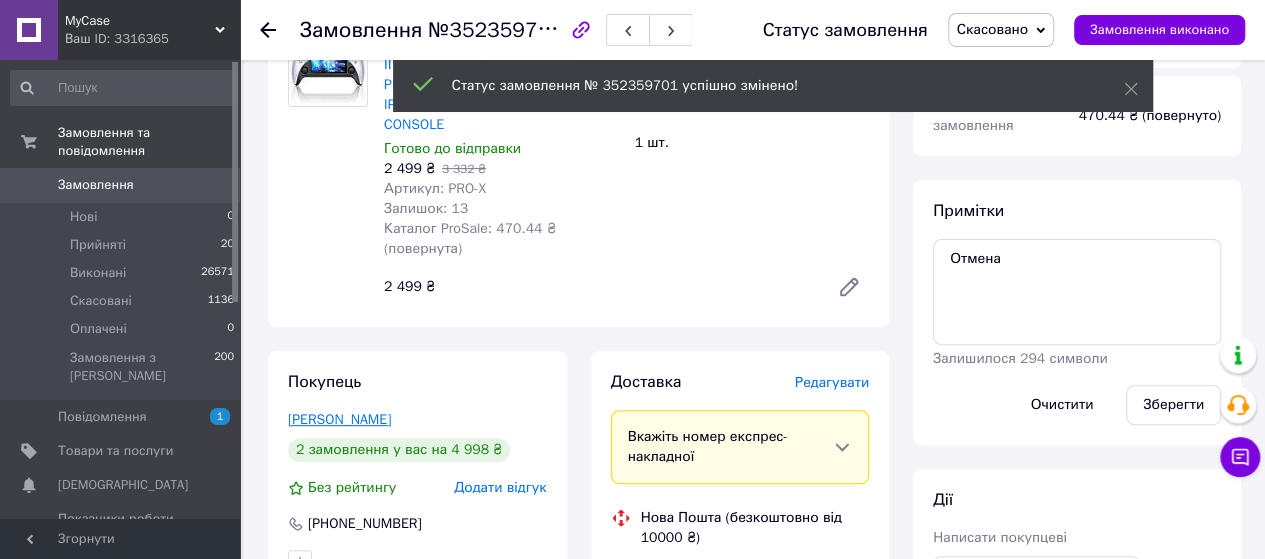 click on "[PERSON_NAME]" at bounding box center (339, 419) 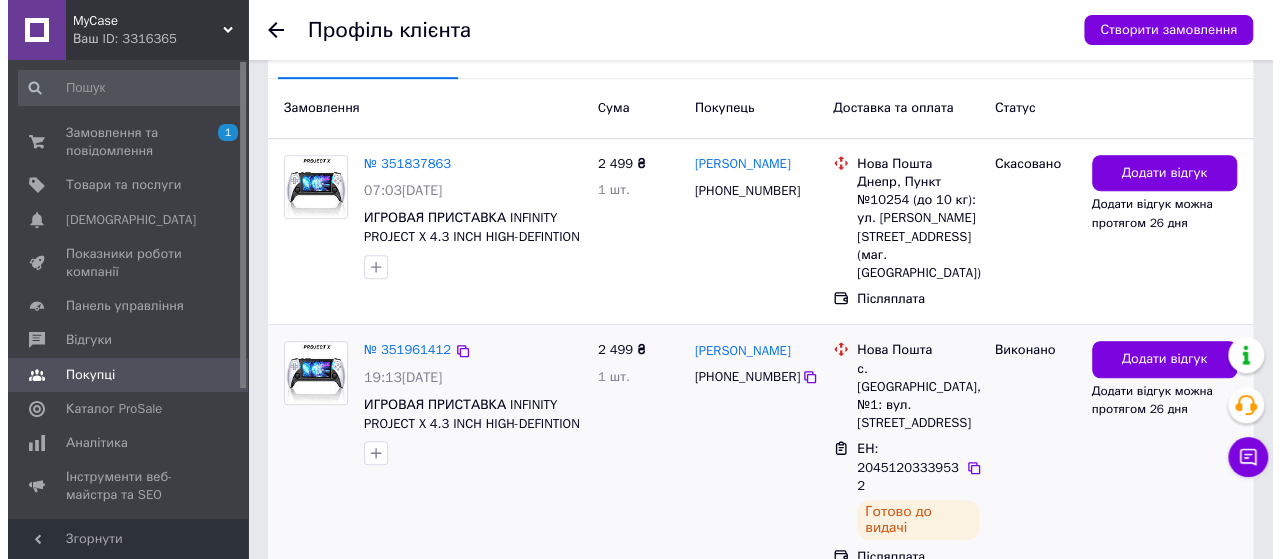 scroll, scrollTop: 513, scrollLeft: 0, axis: vertical 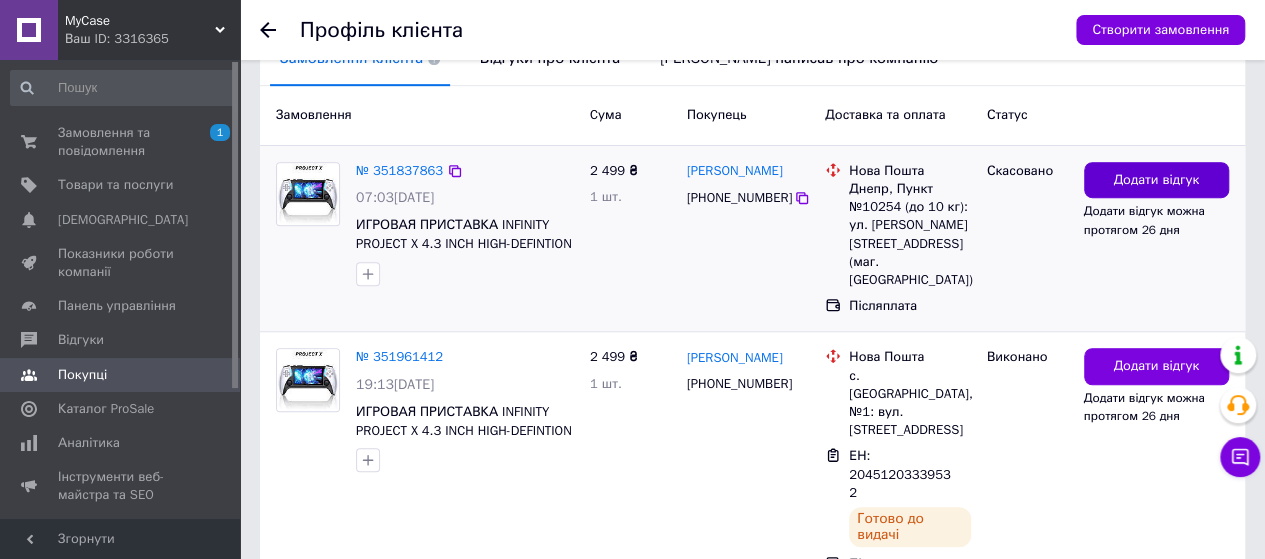 click on "Додати відгук" at bounding box center (1156, 180) 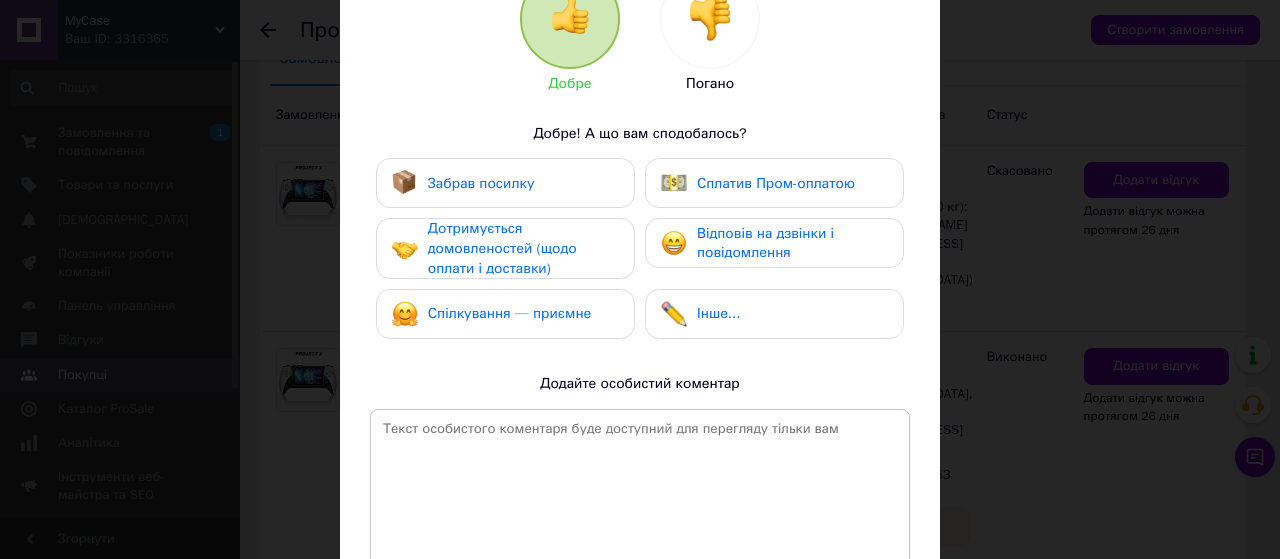scroll, scrollTop: 260, scrollLeft: 0, axis: vertical 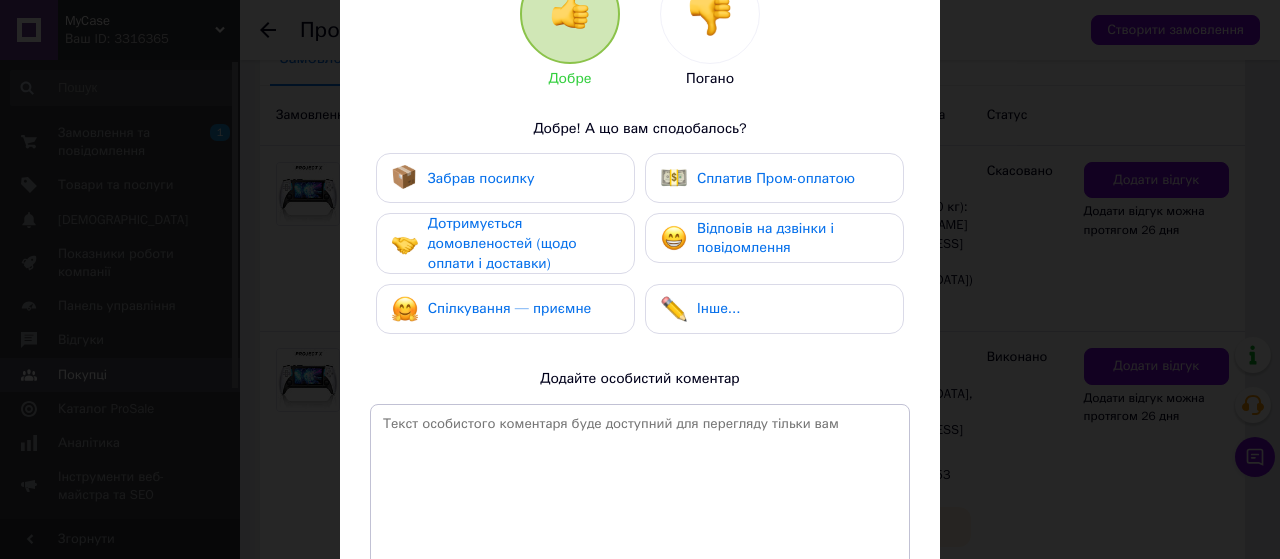 click at bounding box center [710, 14] 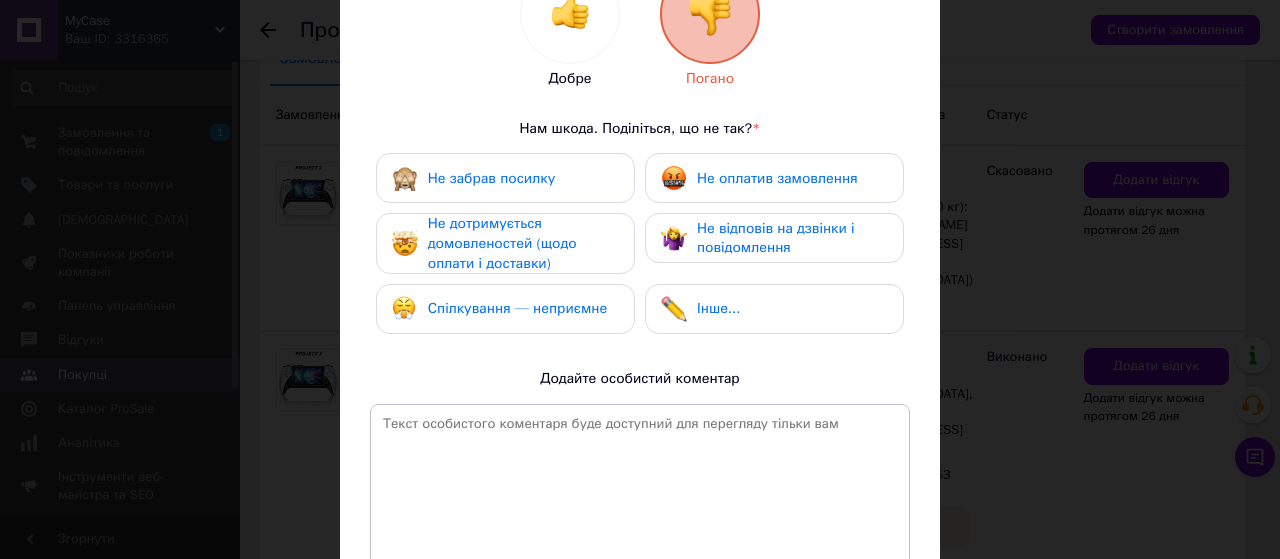click on "Не оплатив замовлення" at bounding box center [759, 178] 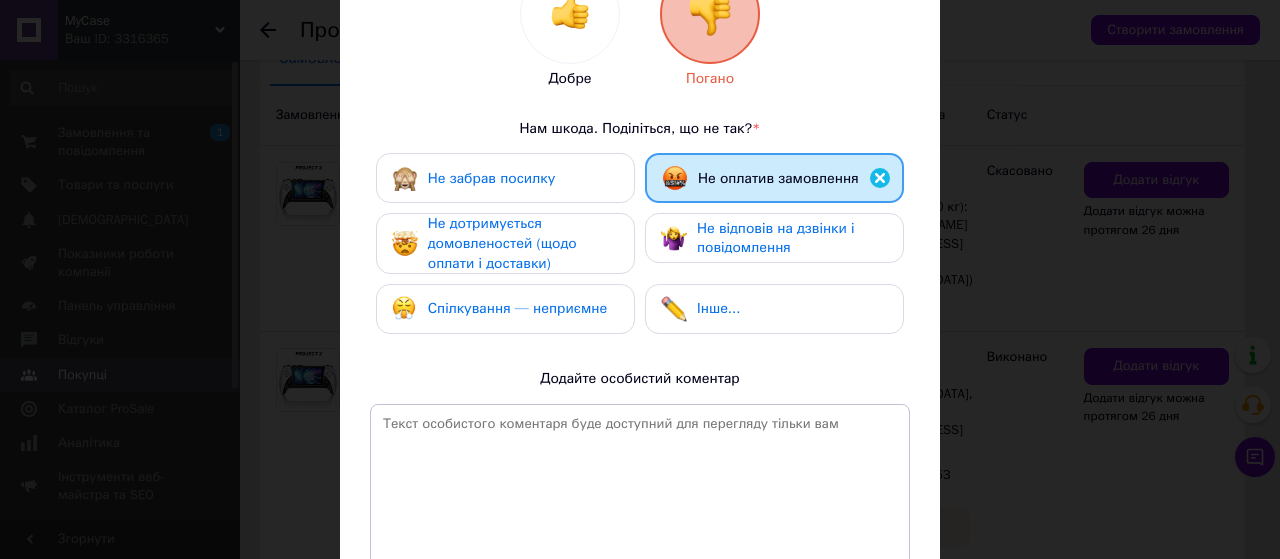 click on "Не відповів на дзвінки і повідомлення" at bounding box center [774, 238] 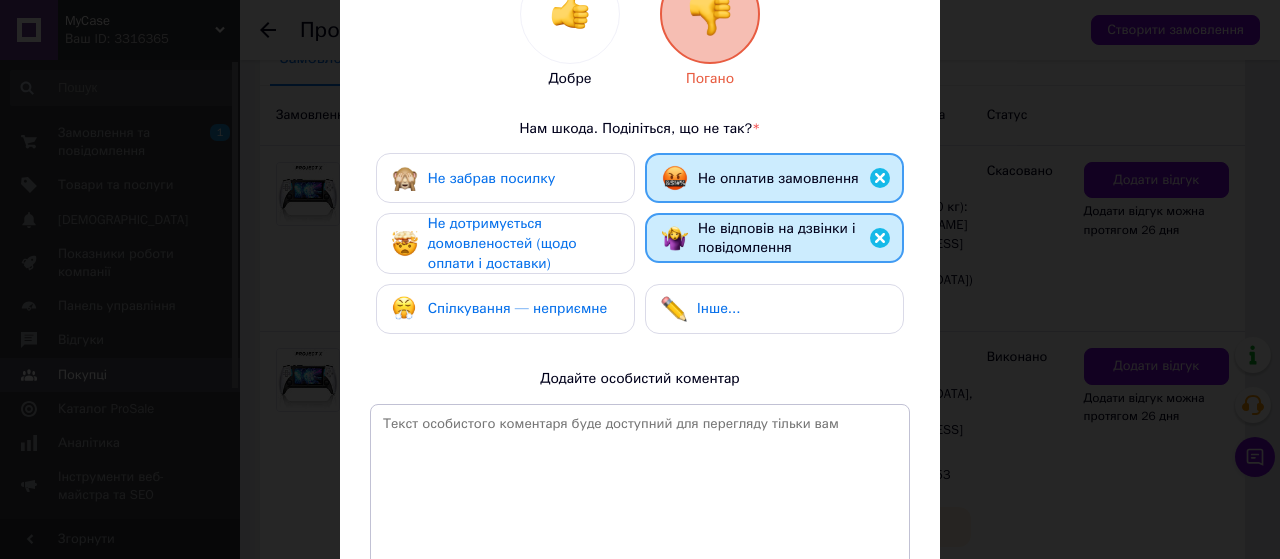 click on "Не дотримується домовленостей (щодо оплати і доставки)" at bounding box center (502, 243) 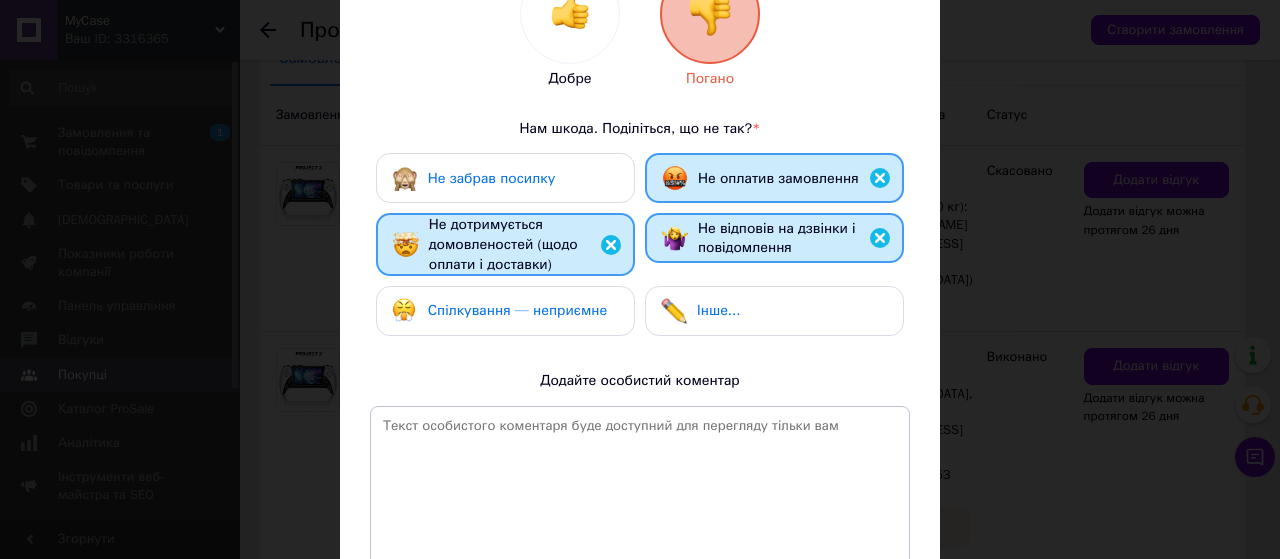 click on "Спілкування — неприємне" at bounding box center (517, 310) 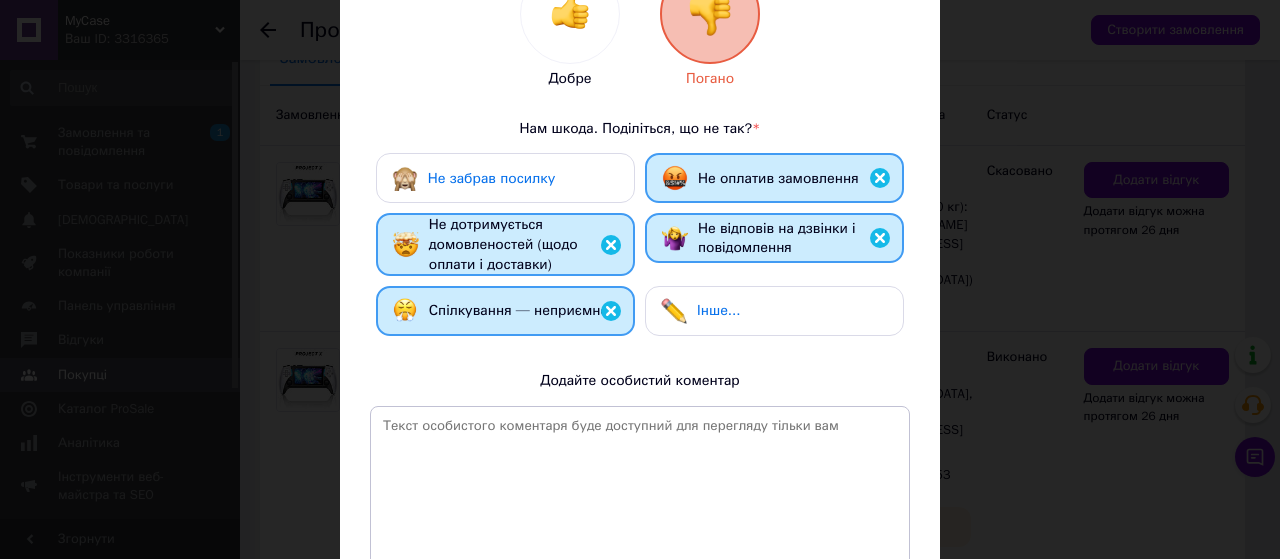 scroll, scrollTop: 441, scrollLeft: 0, axis: vertical 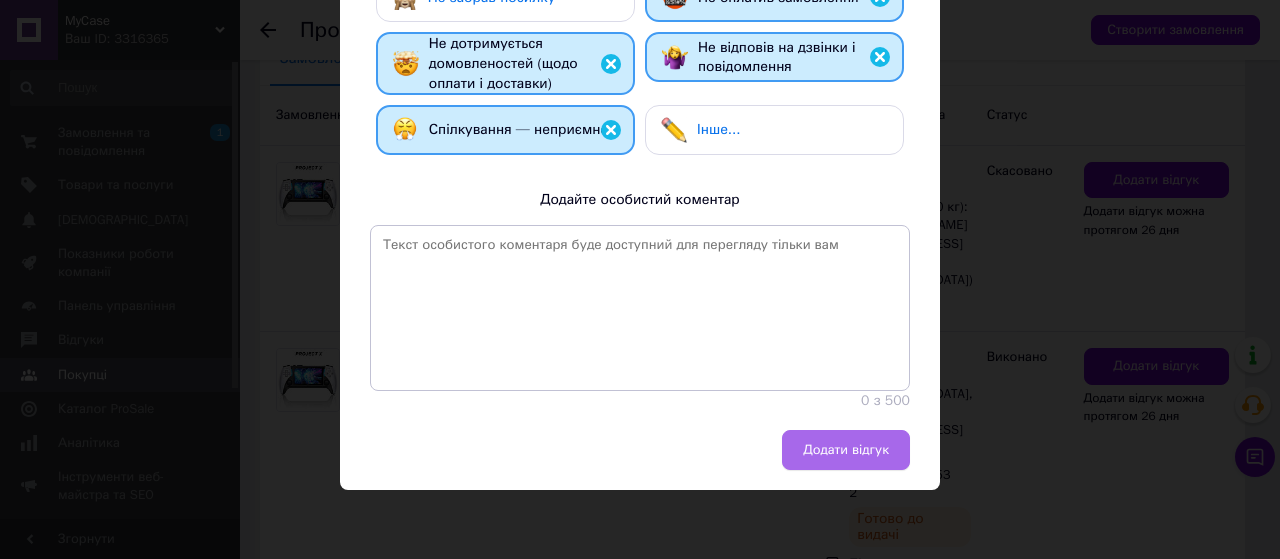 click on "Додати відгук" at bounding box center (846, 450) 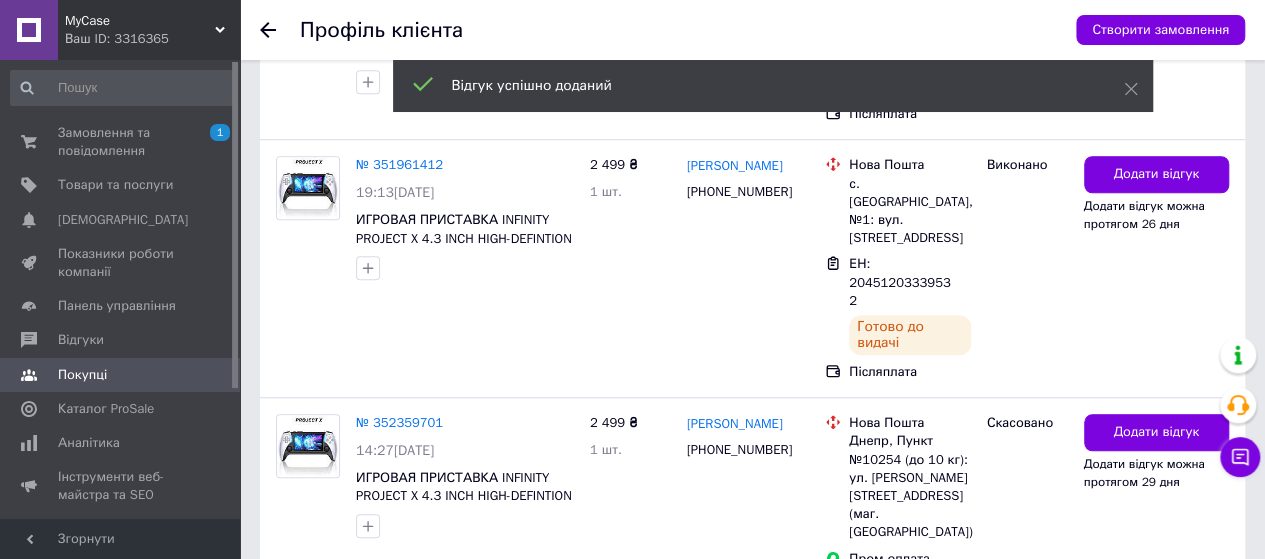 scroll, scrollTop: 714, scrollLeft: 0, axis: vertical 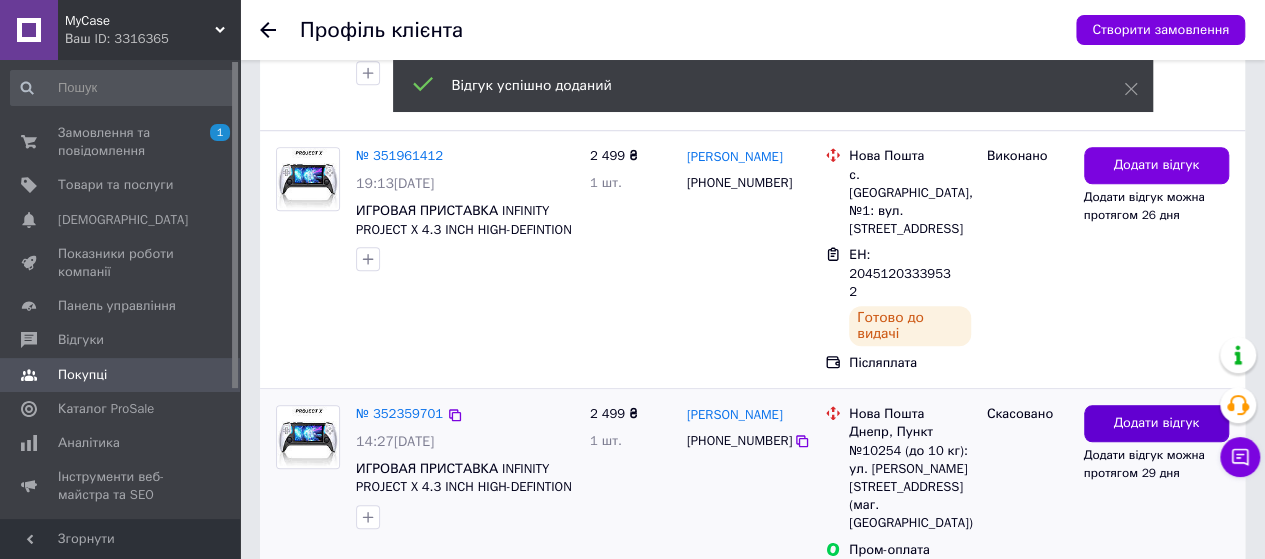 click on "Додати відгук" at bounding box center [1156, 423] 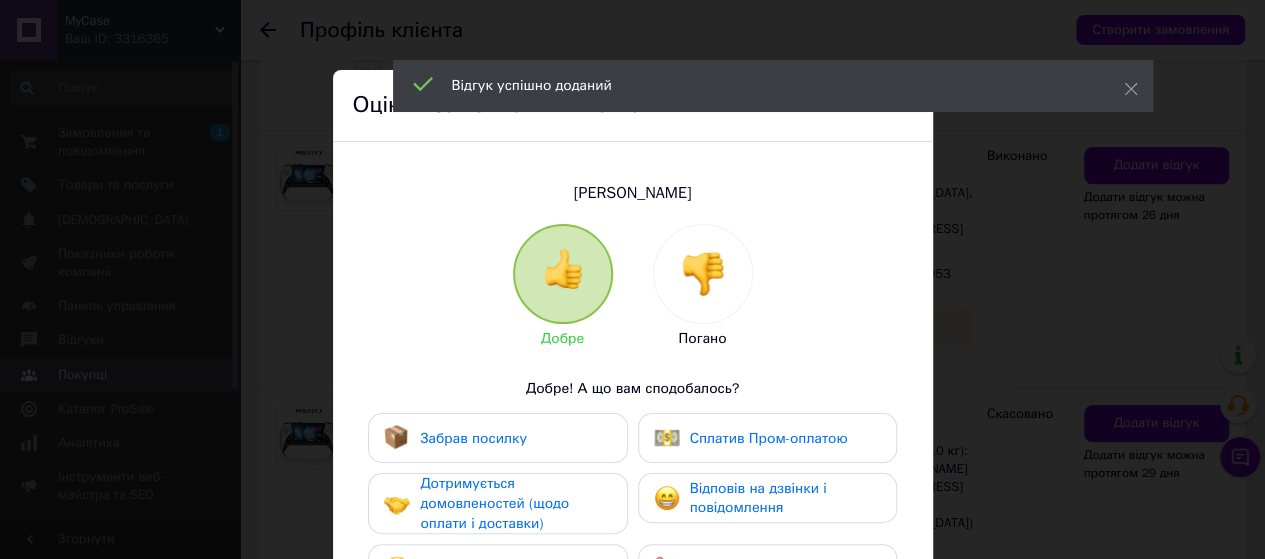 click on "Сплатив Пром-оплатою" at bounding box center (751, 438) 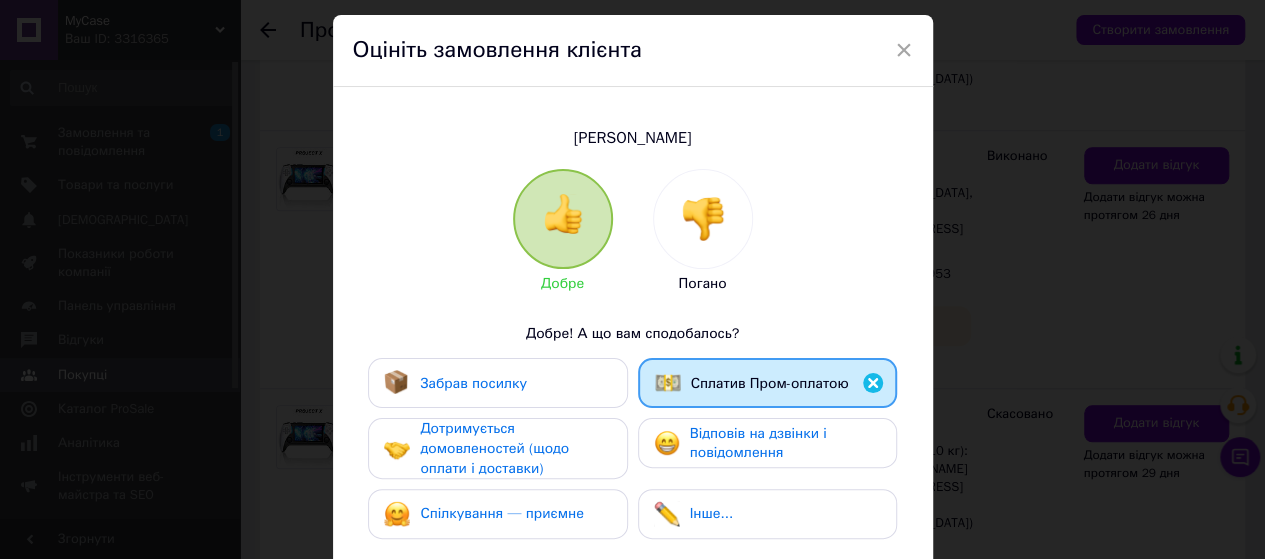 click at bounding box center (703, 219) 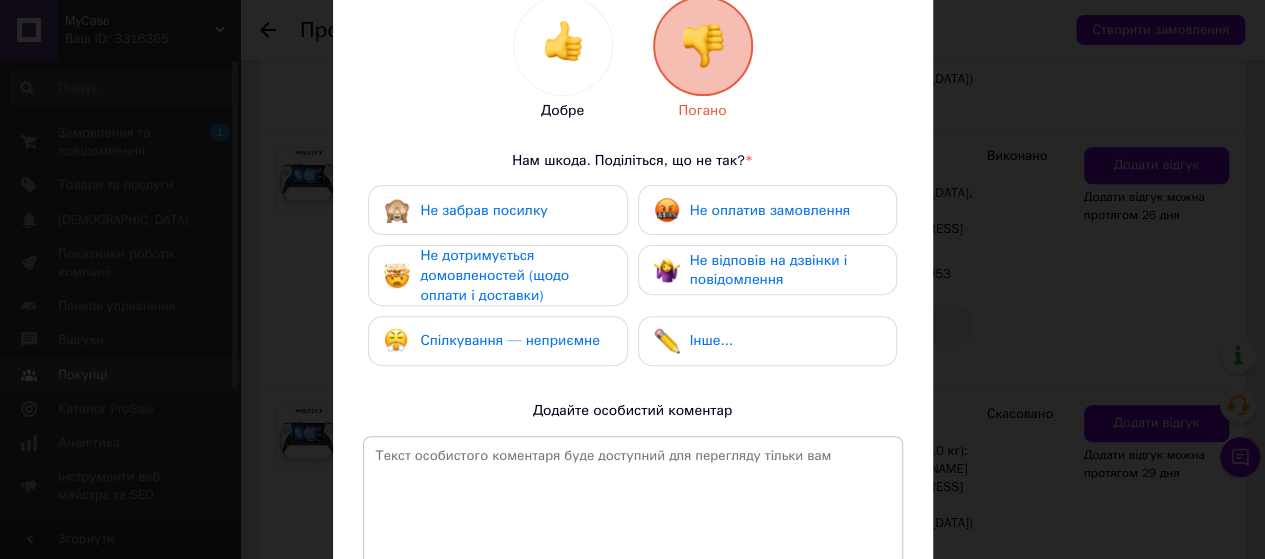 scroll, scrollTop: 235, scrollLeft: 0, axis: vertical 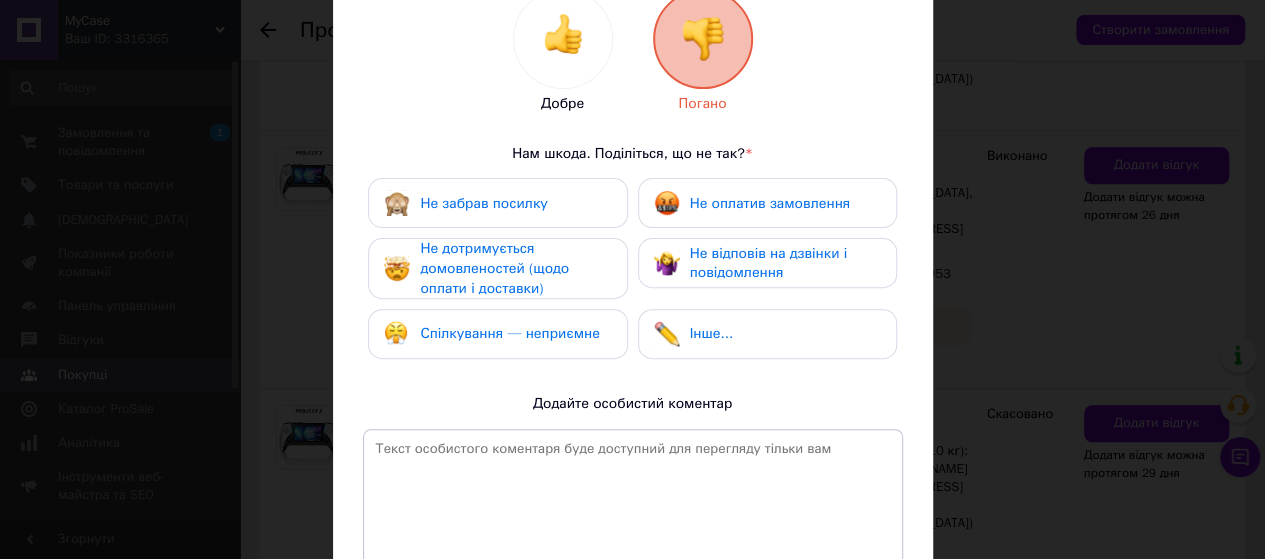 click on "Не оплатив замовлення" at bounding box center (770, 203) 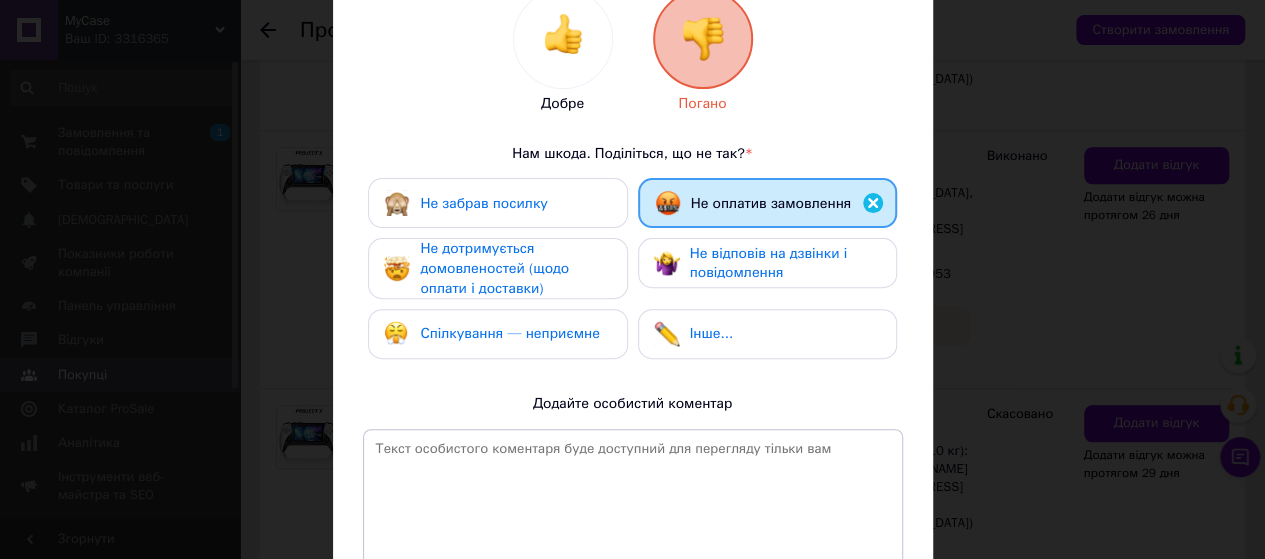 click on "Не відповів на дзвінки і повідомлення" at bounding box center (769, 263) 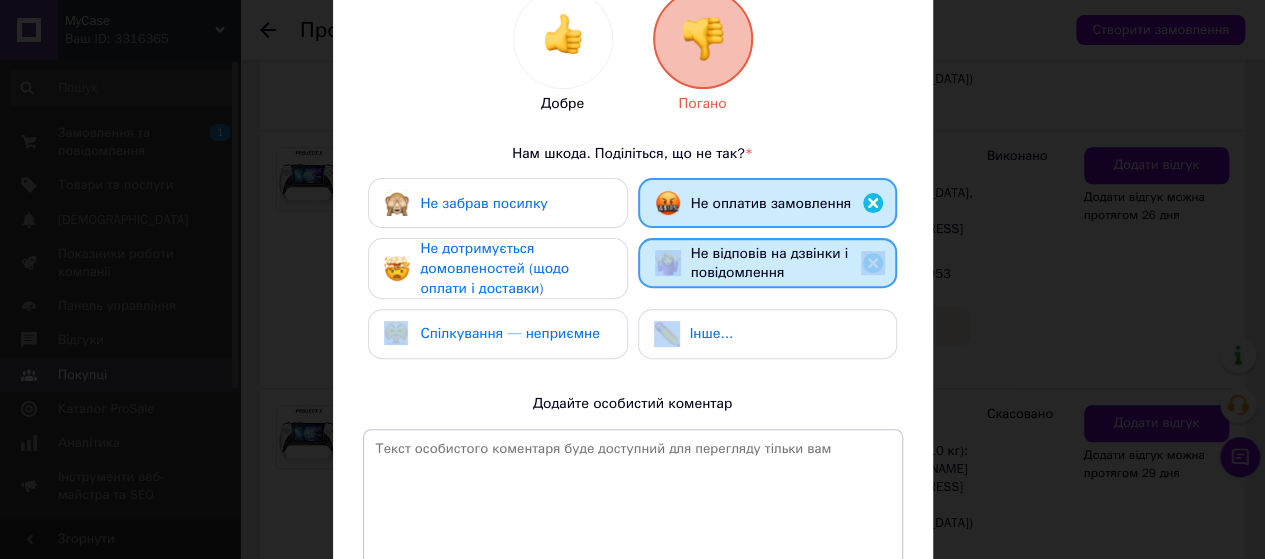 drag, startPoint x: 562, startPoint y: 274, endPoint x: 563, endPoint y: 321, distance: 47.010635 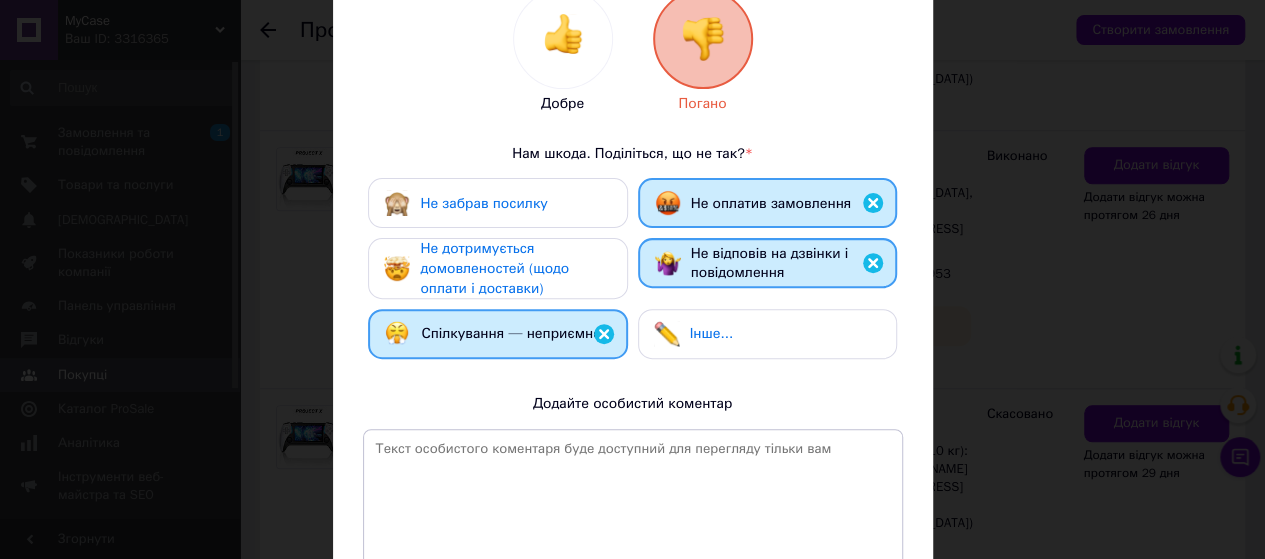 click on "Не дотримується домовленостей (щодо оплати і доставки)" at bounding box center (515, 268) 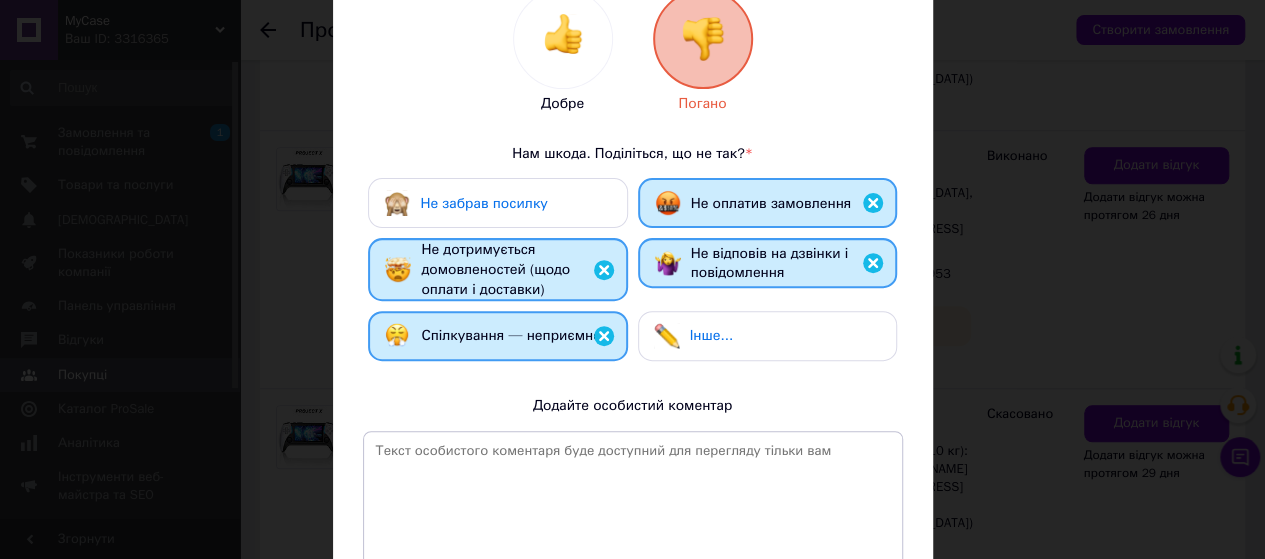 scroll, scrollTop: 441, scrollLeft: 0, axis: vertical 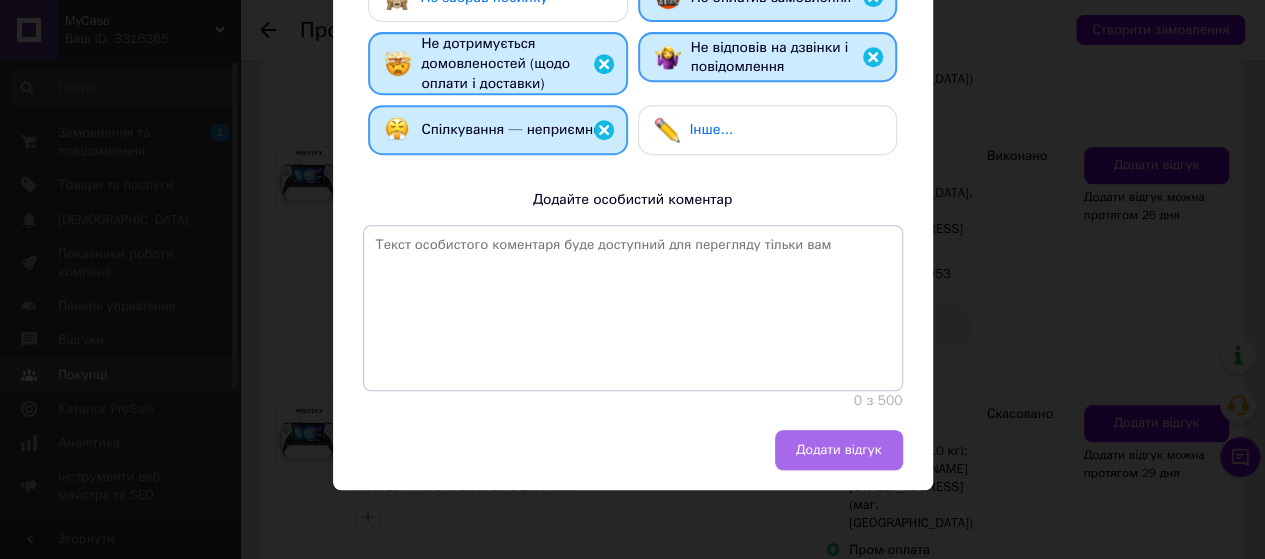 click on "Додати відгук" at bounding box center [839, 450] 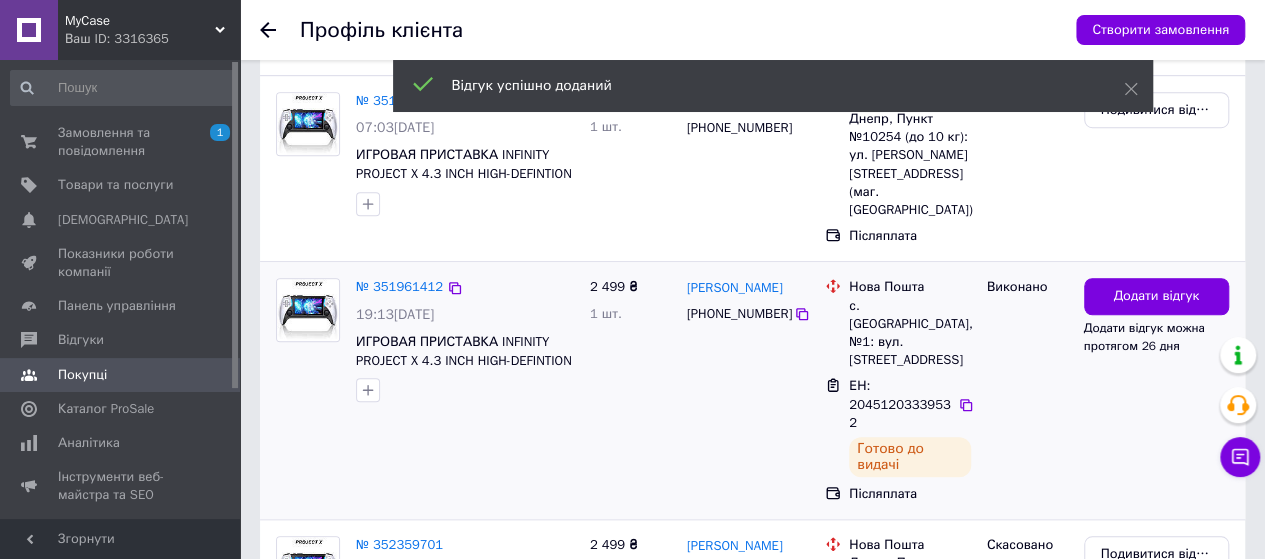 scroll, scrollTop: 582, scrollLeft: 0, axis: vertical 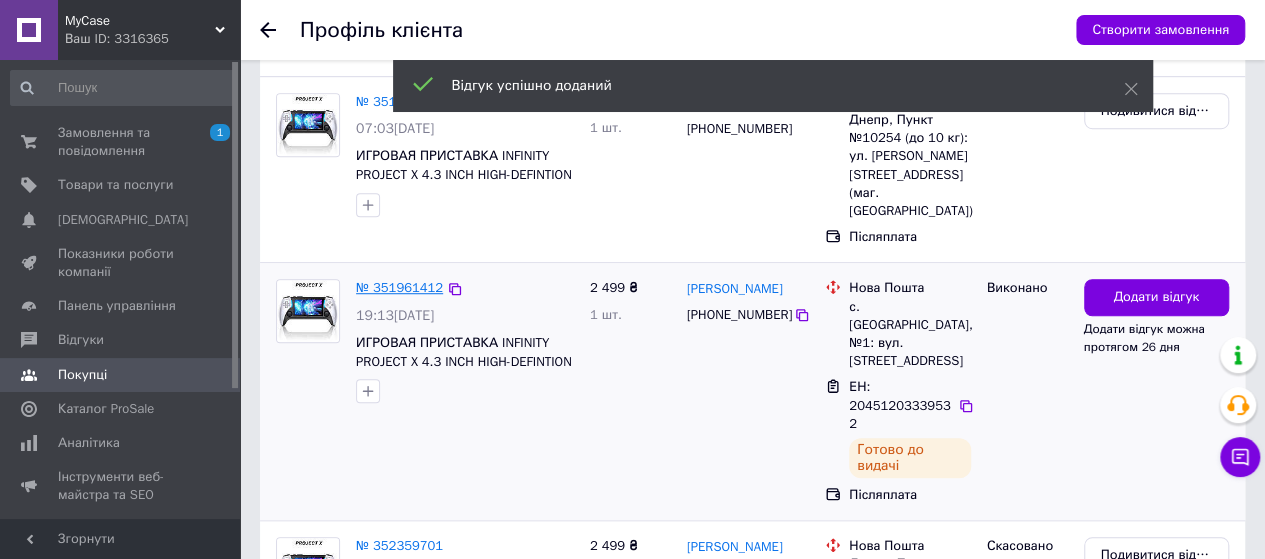 click on "№ 351961412" at bounding box center [399, 287] 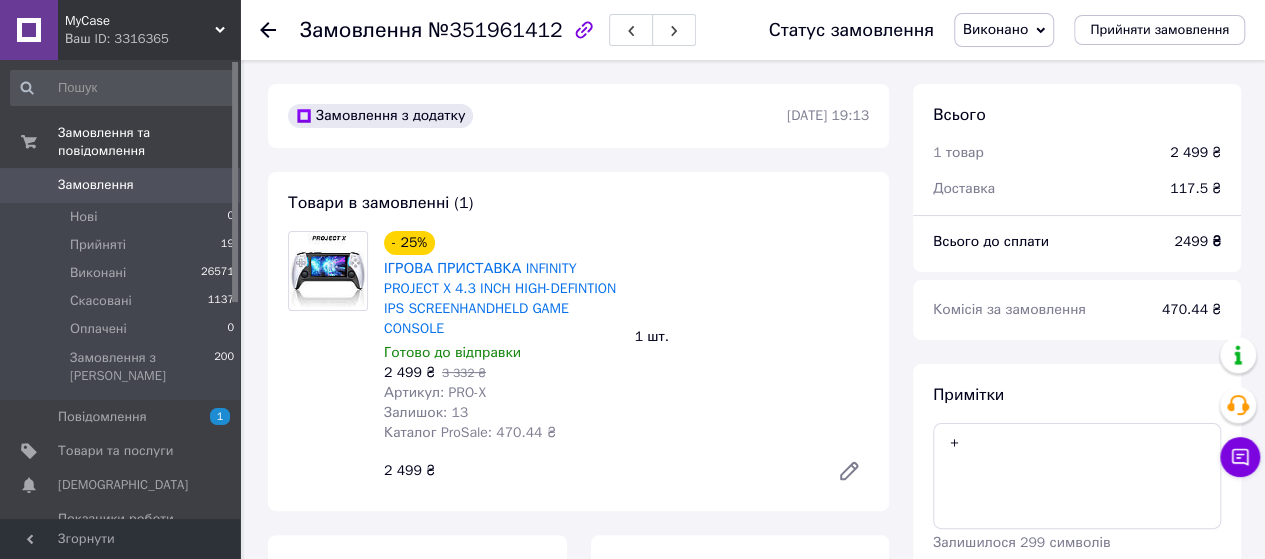 scroll, scrollTop: 56, scrollLeft: 0, axis: vertical 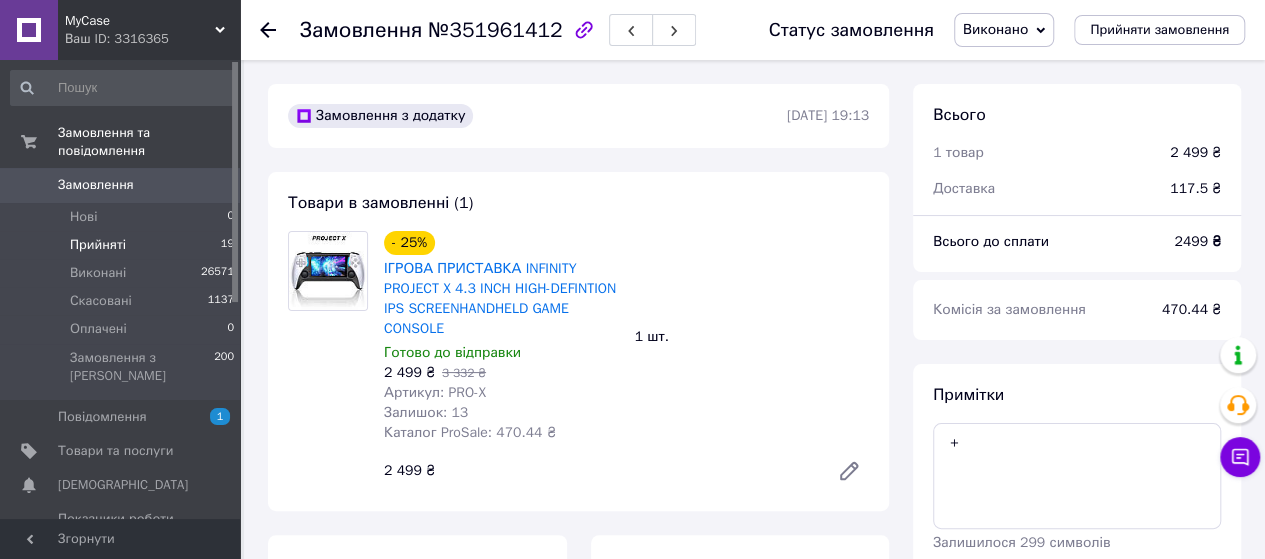 click on "Прийняті 19" at bounding box center [123, 245] 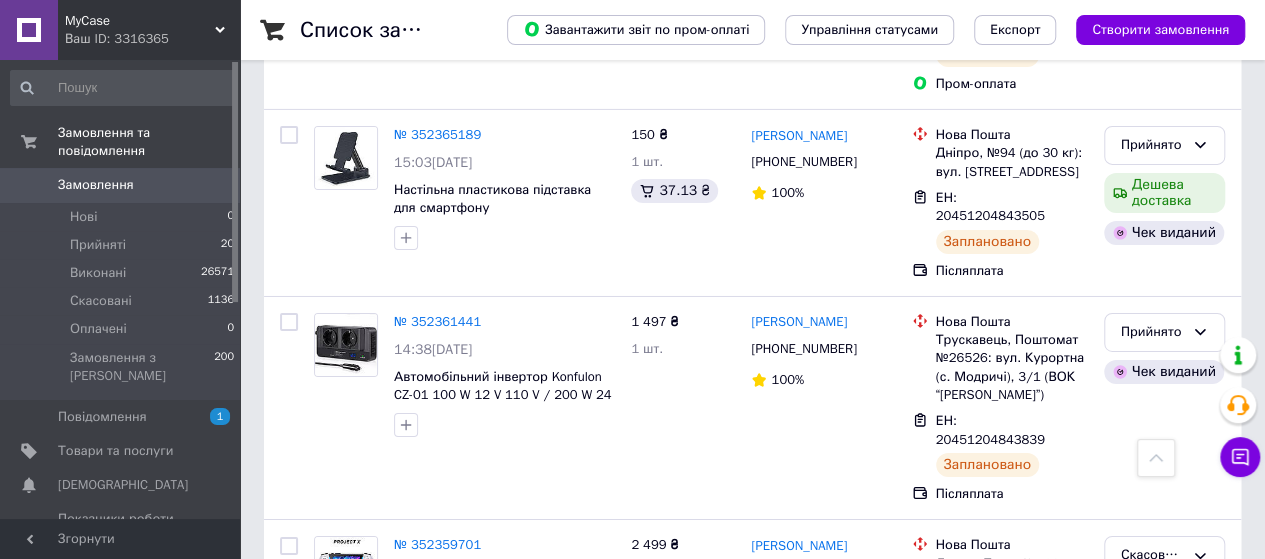 scroll, scrollTop: 3322, scrollLeft: 0, axis: vertical 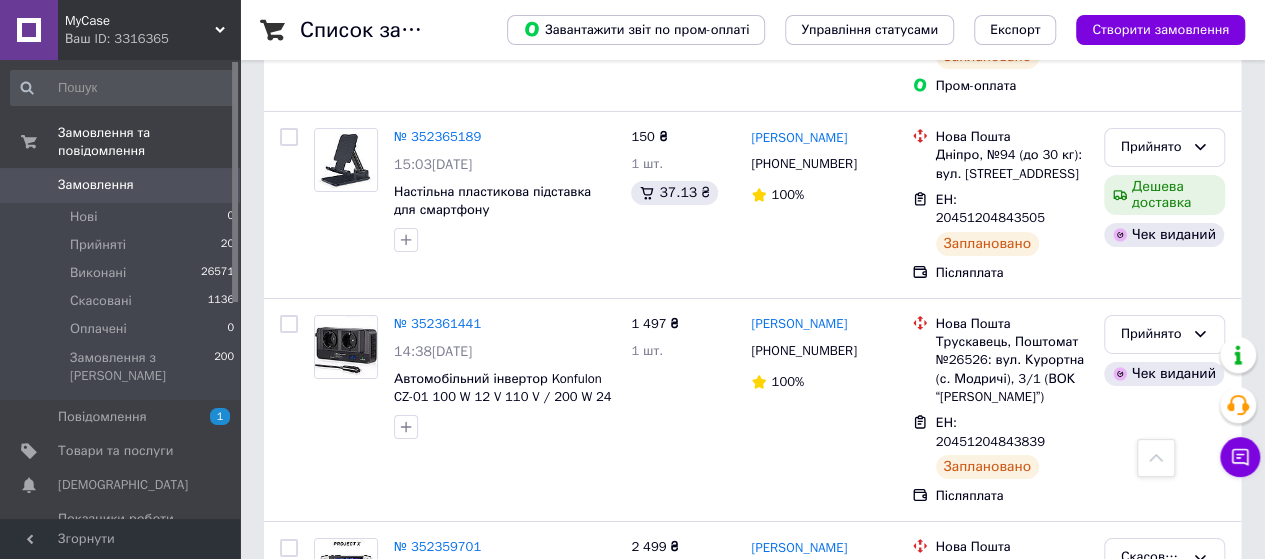 click on "№ 352358138" at bounding box center [437, 715] 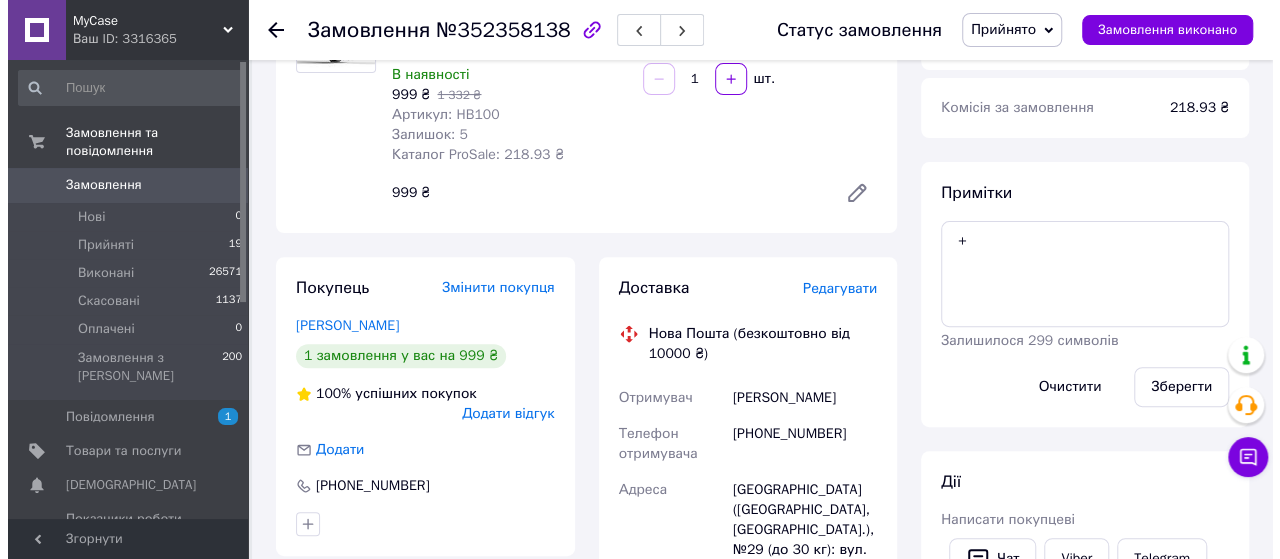 scroll, scrollTop: 242, scrollLeft: 0, axis: vertical 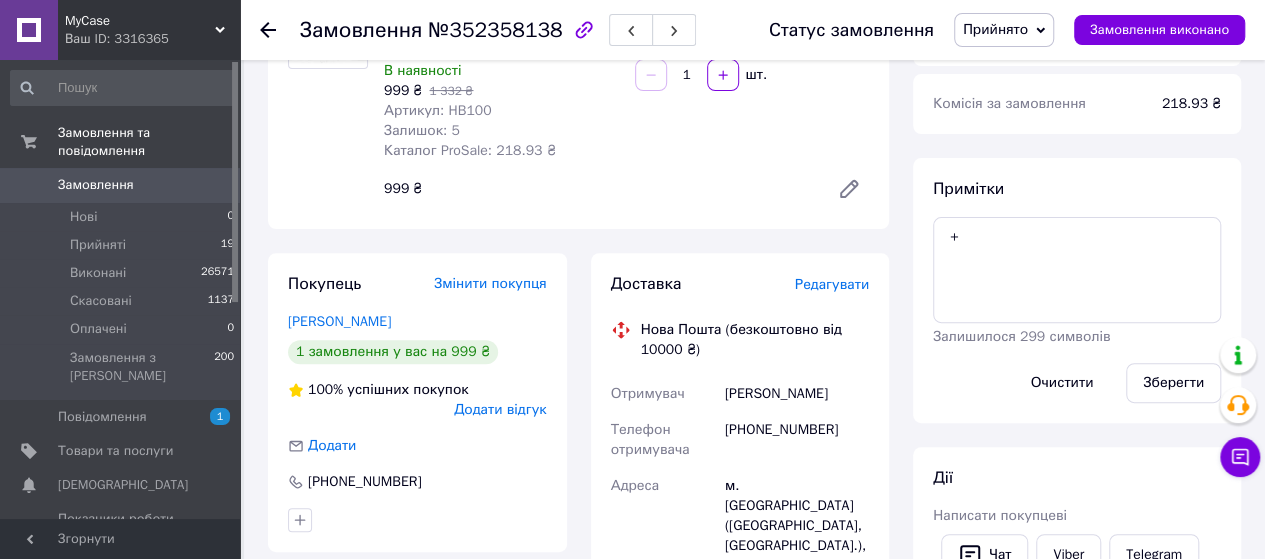 click on "Редагувати" at bounding box center [832, 284] 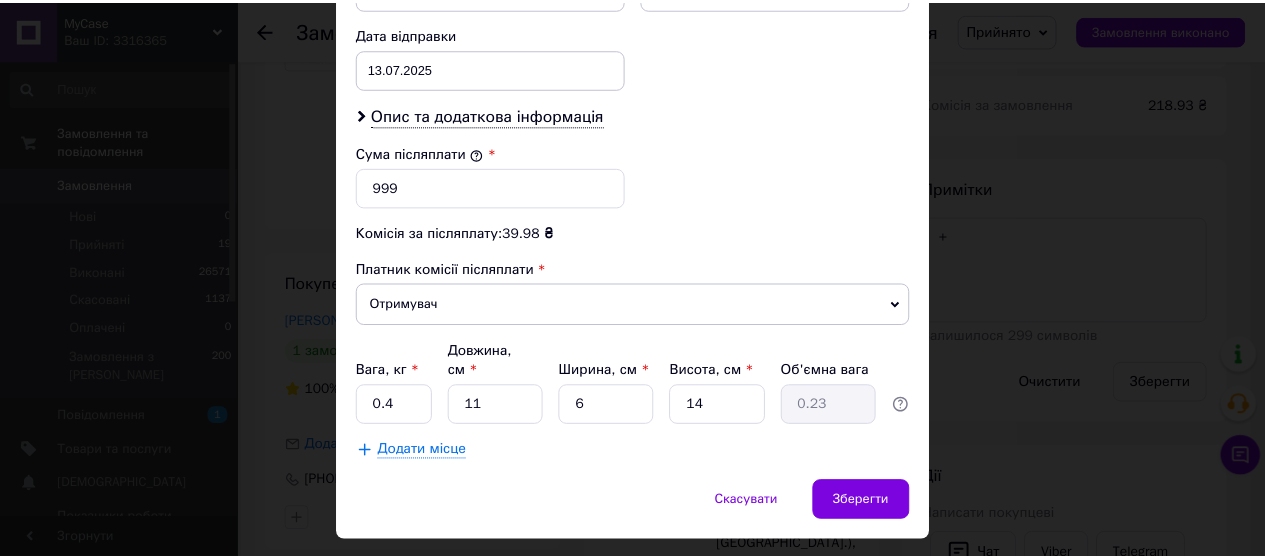 scroll, scrollTop: 956, scrollLeft: 0, axis: vertical 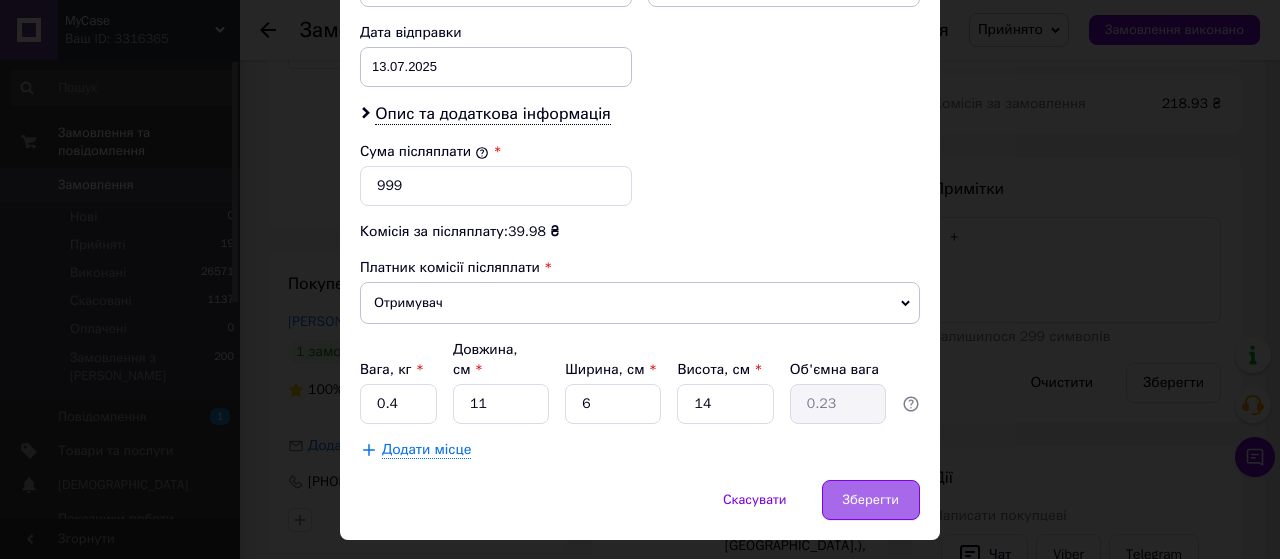 click on "Зберегти" at bounding box center [871, 500] 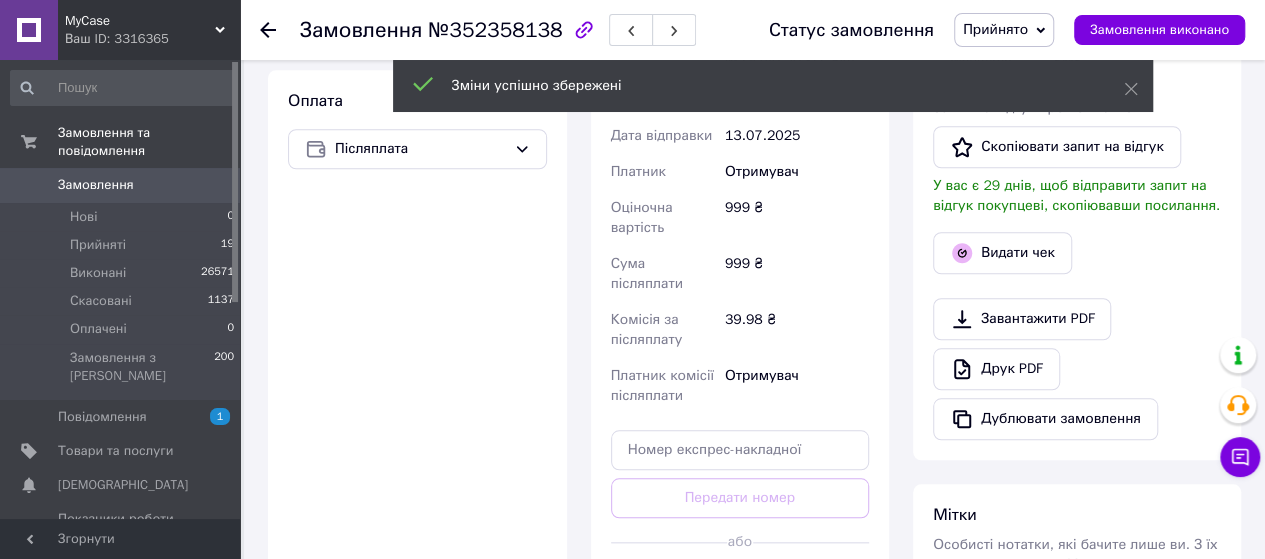 scroll, scrollTop: 751, scrollLeft: 0, axis: vertical 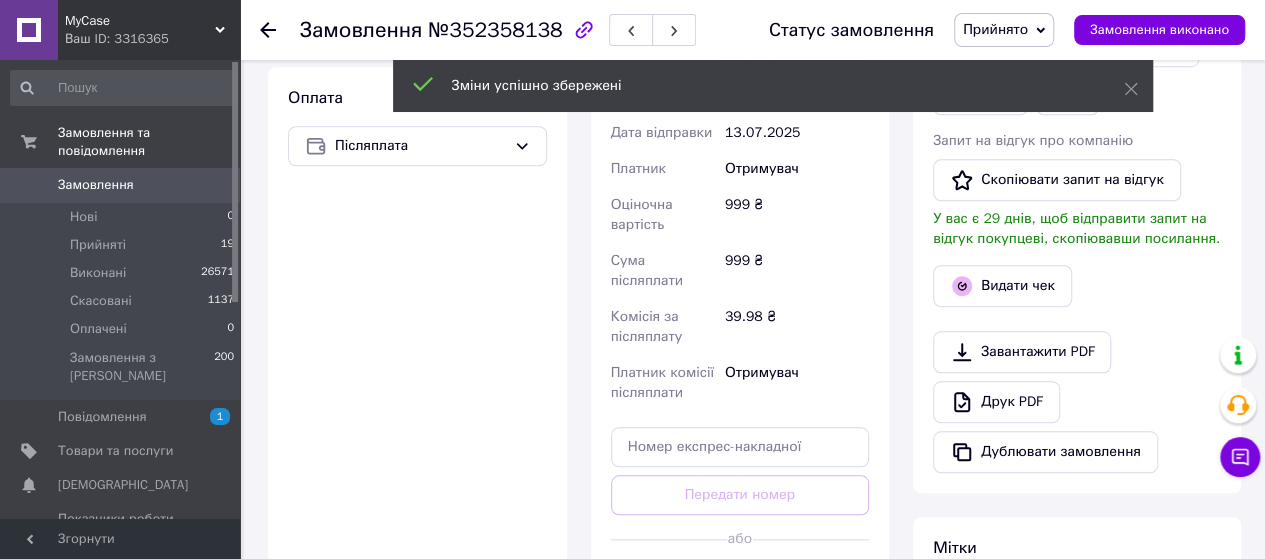 click on "Згенерувати ЕН" at bounding box center (740, 584) 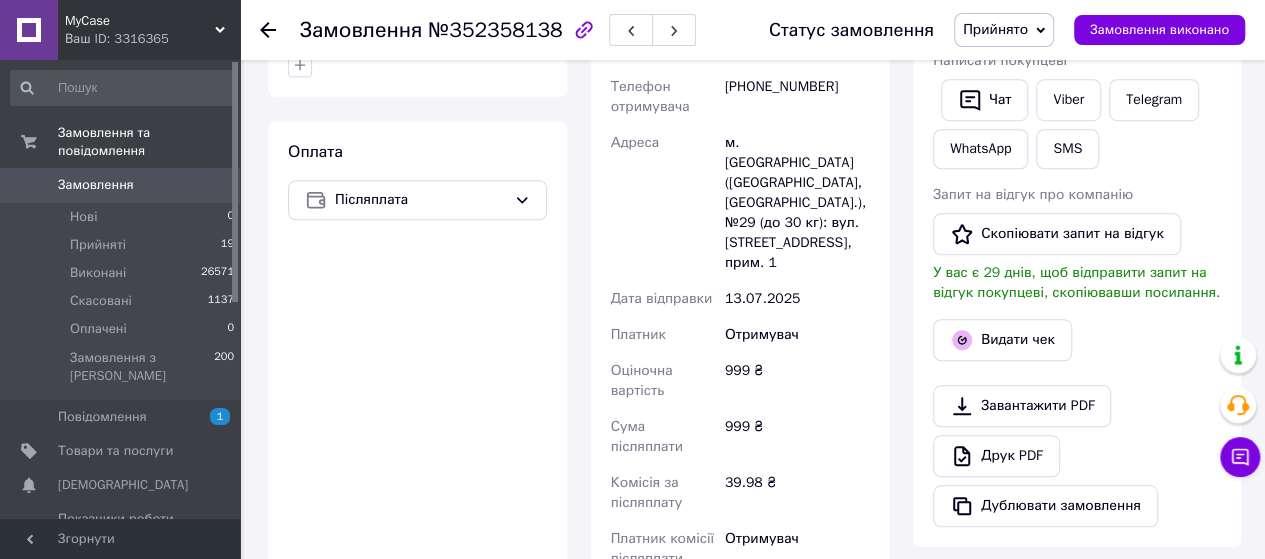 scroll, scrollTop: 712, scrollLeft: 0, axis: vertical 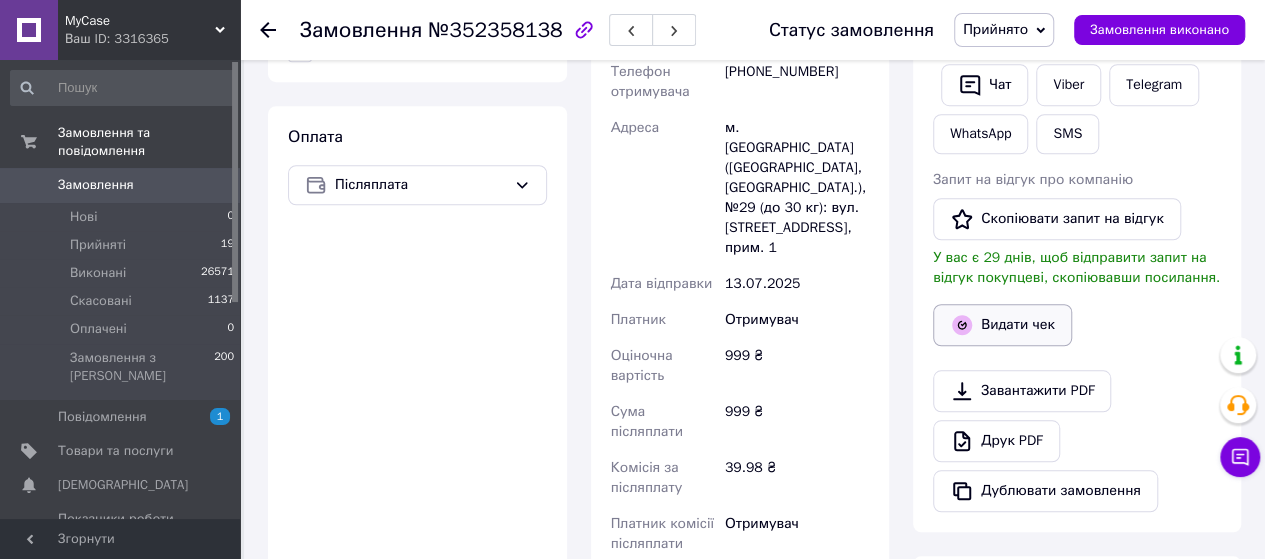 click on "Видати чек" at bounding box center (1002, 325) 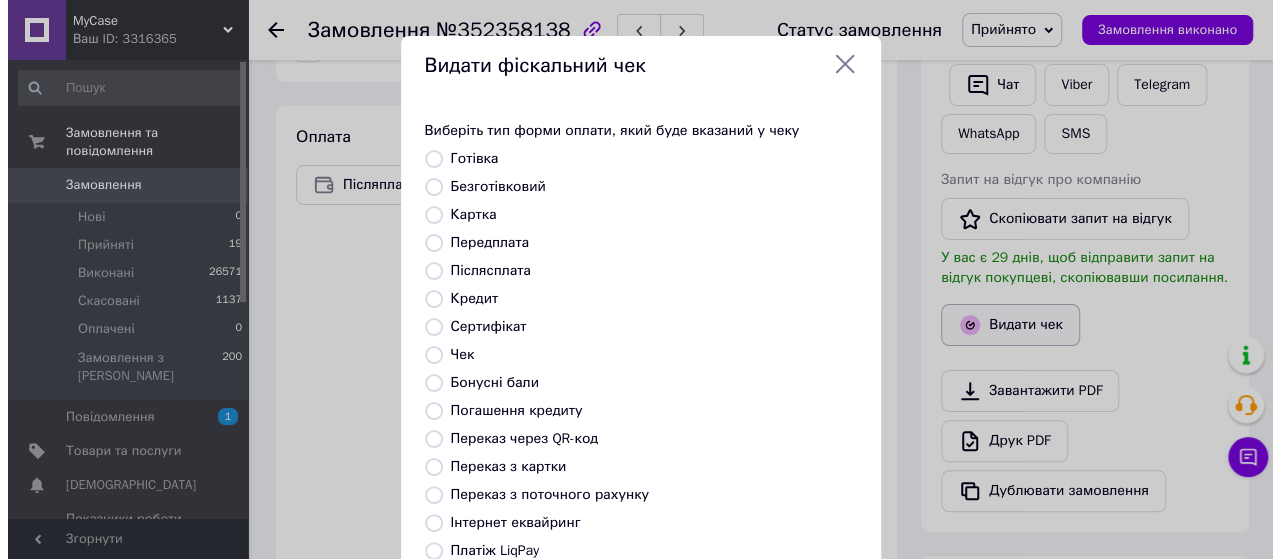 scroll, scrollTop: 692, scrollLeft: 0, axis: vertical 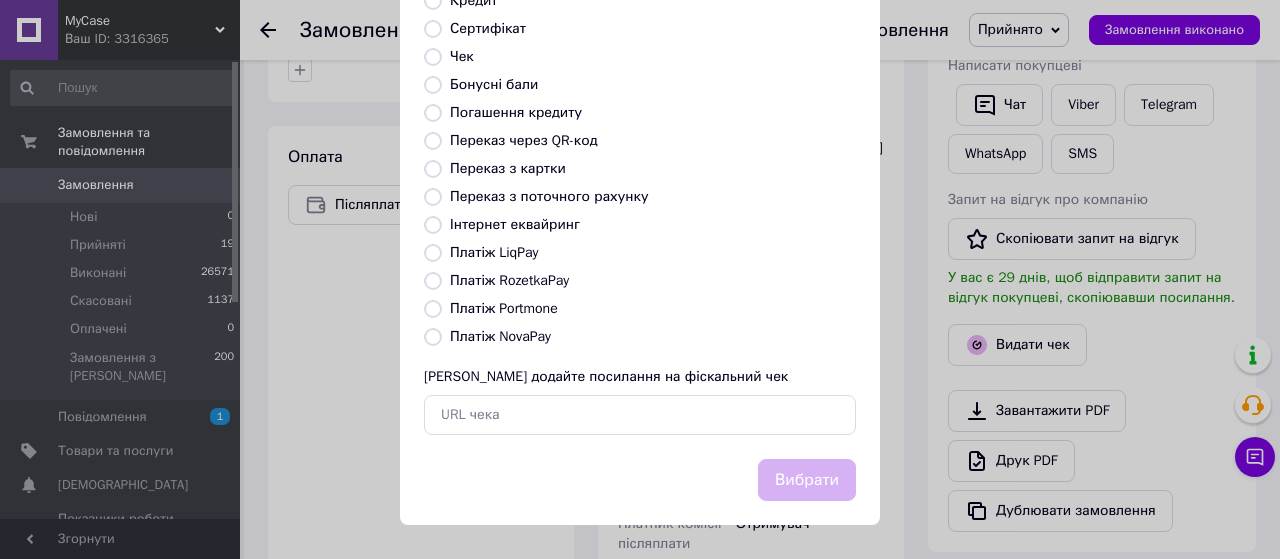 click on "Платіж NovaPay" at bounding box center [433, 337] 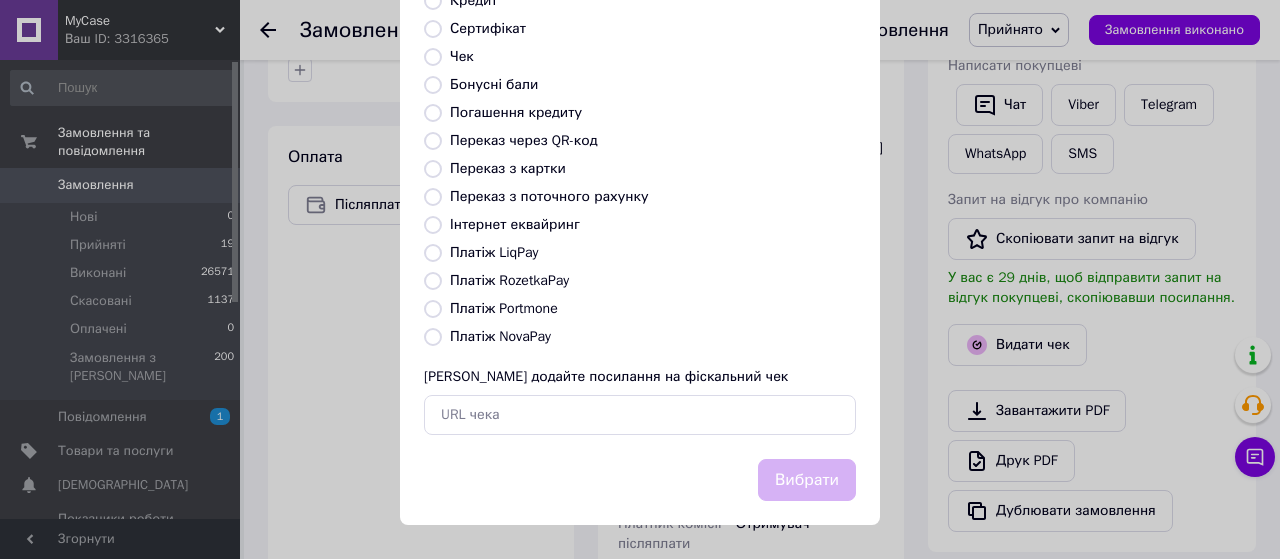radio on "true" 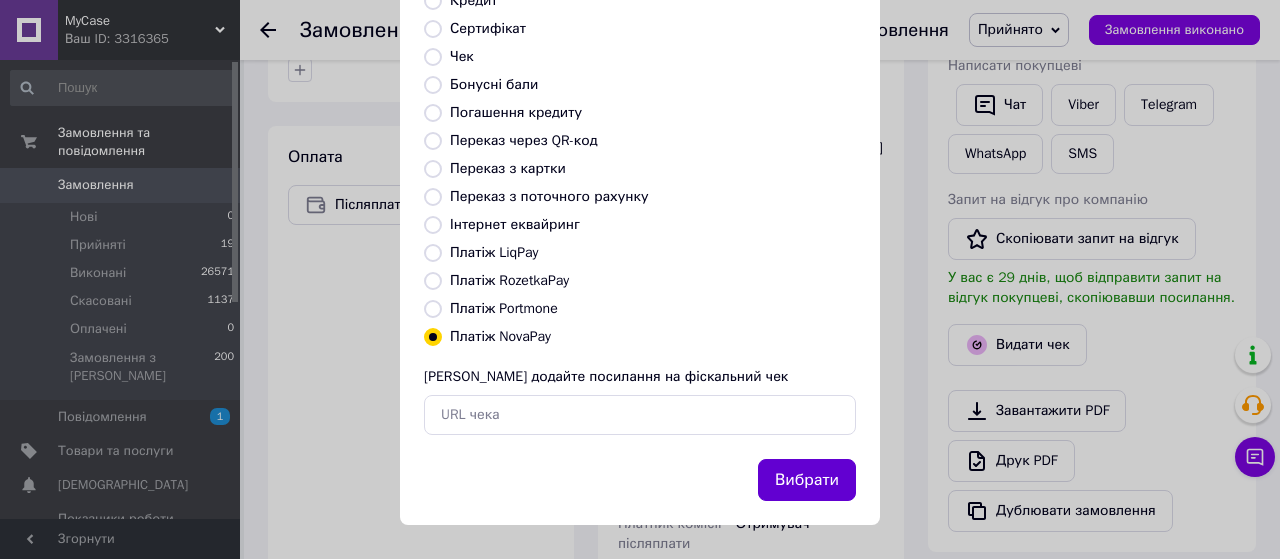 click on "Вибрати" at bounding box center [807, 480] 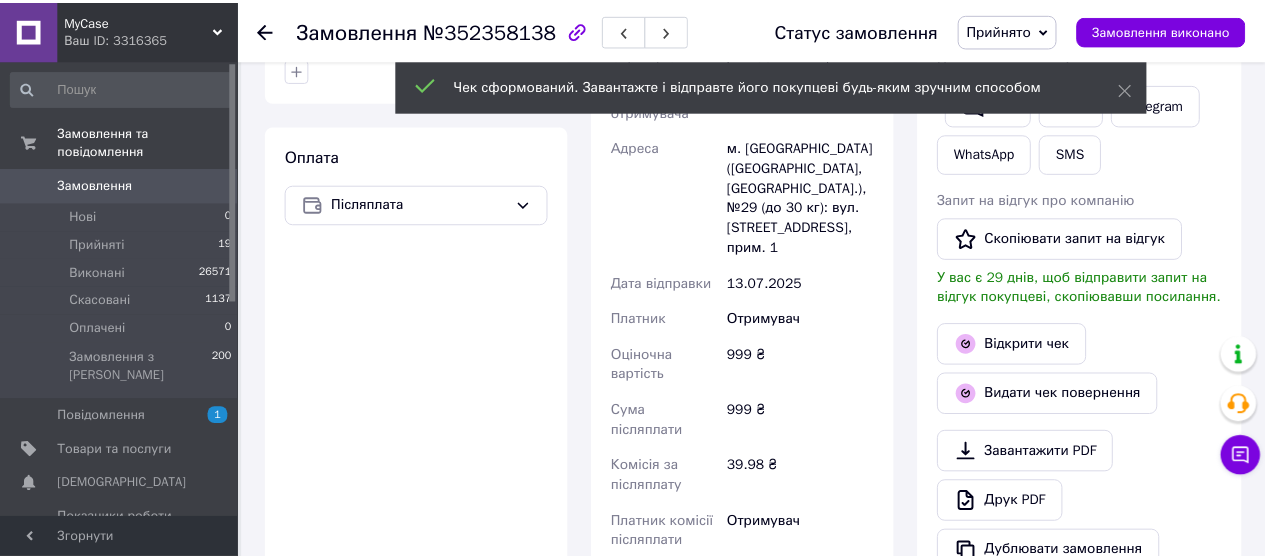 scroll, scrollTop: 712, scrollLeft: 0, axis: vertical 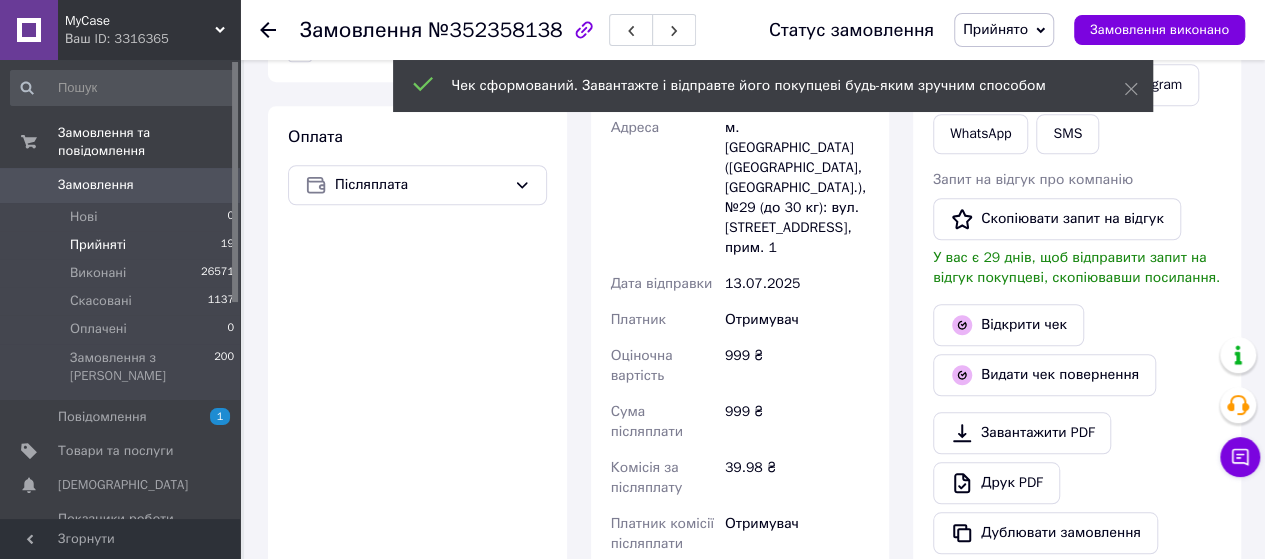 click on "Прийняті 19" at bounding box center (123, 245) 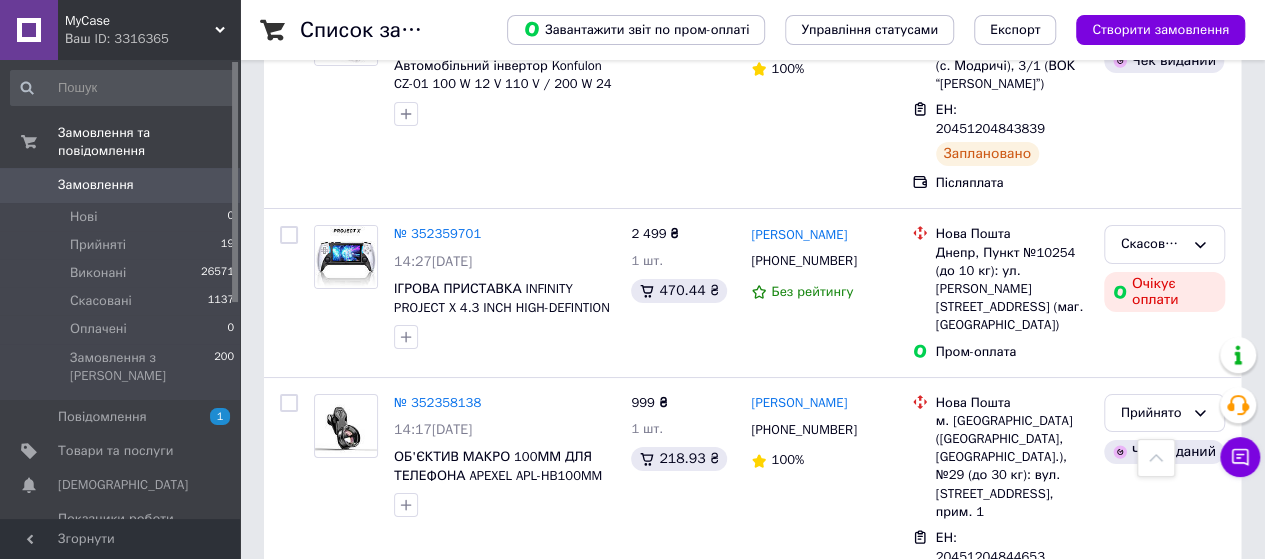 scroll, scrollTop: 3636, scrollLeft: 0, axis: vertical 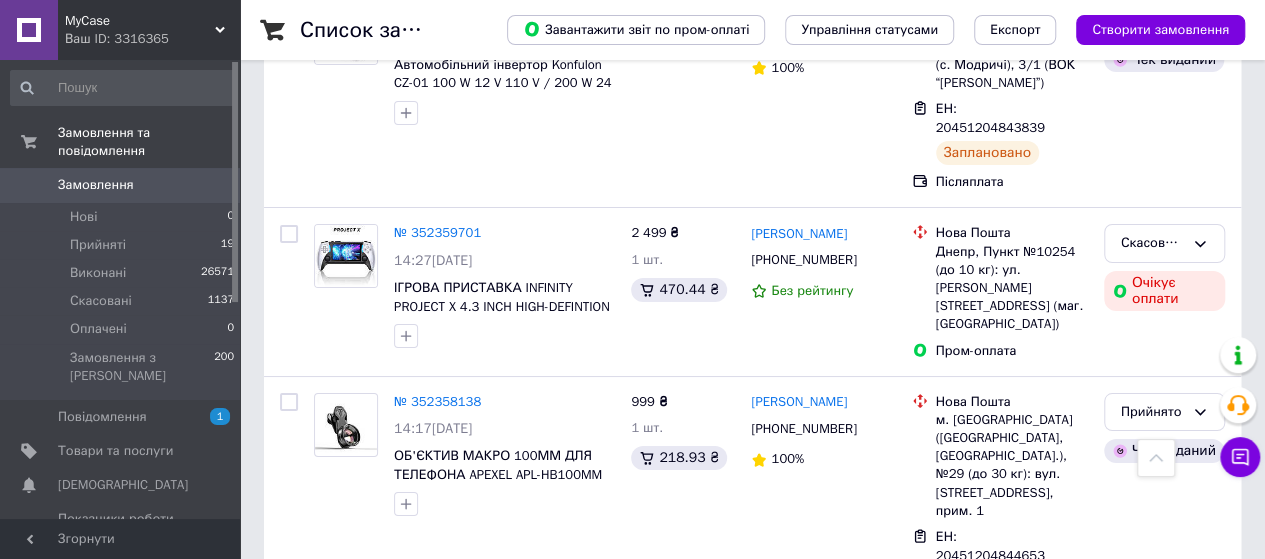 click on "№ 352356817" at bounding box center [437, 660] 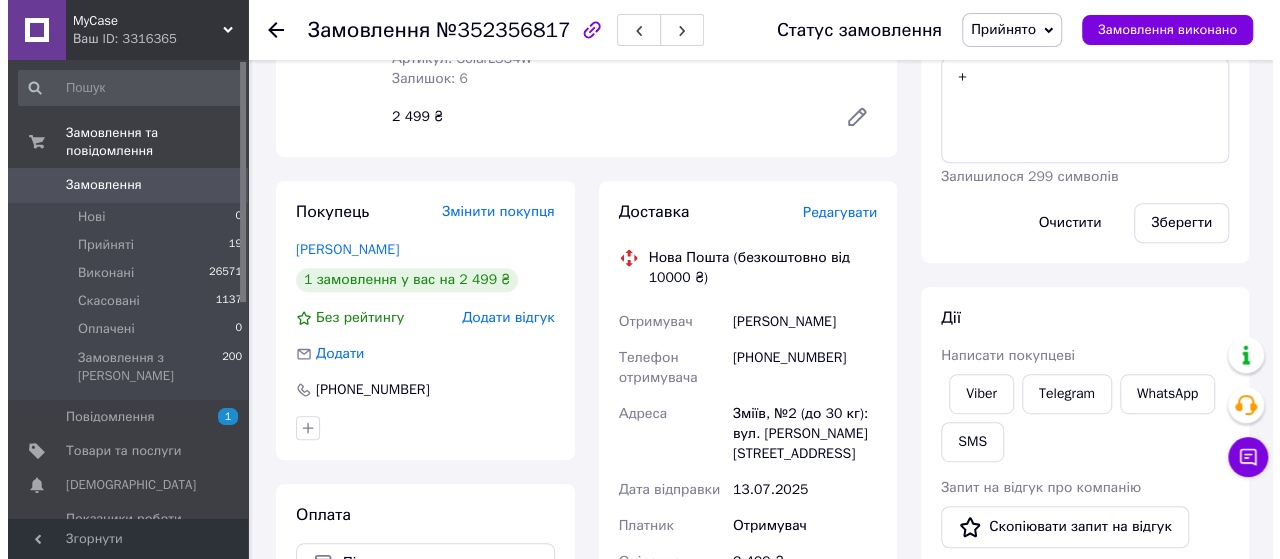 scroll, scrollTop: 344, scrollLeft: 0, axis: vertical 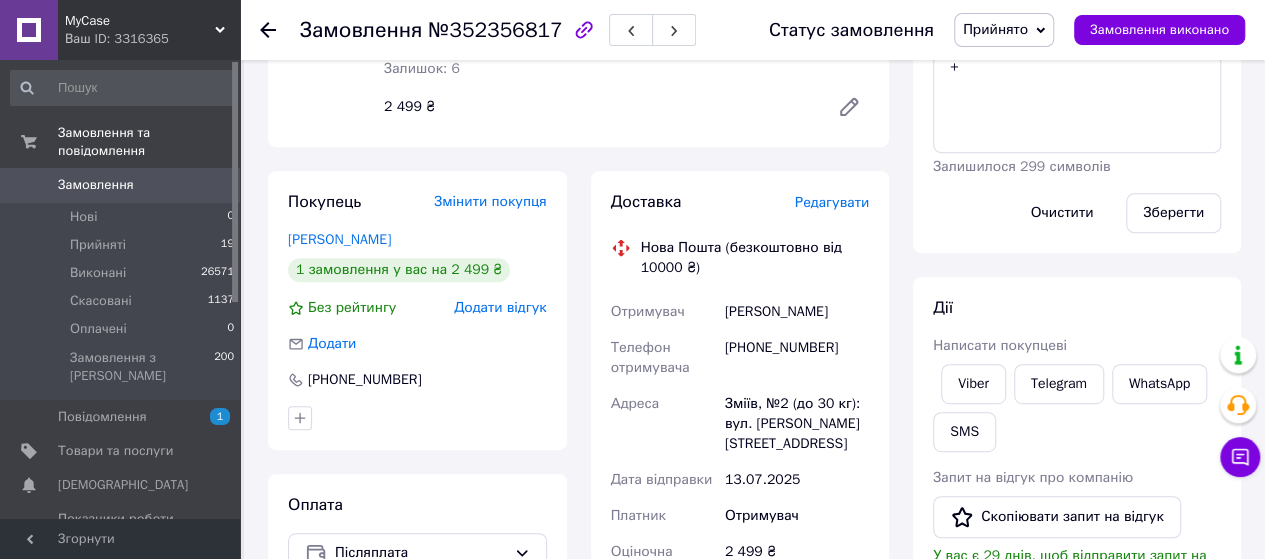 click on "Редагувати" at bounding box center (832, 202) 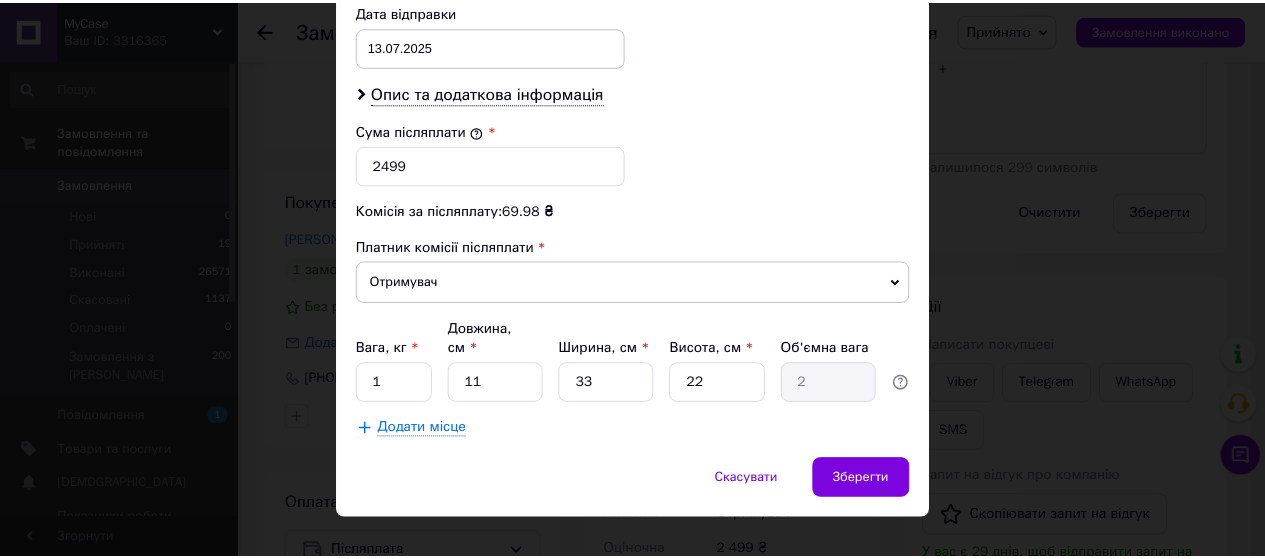 scroll, scrollTop: 974, scrollLeft: 0, axis: vertical 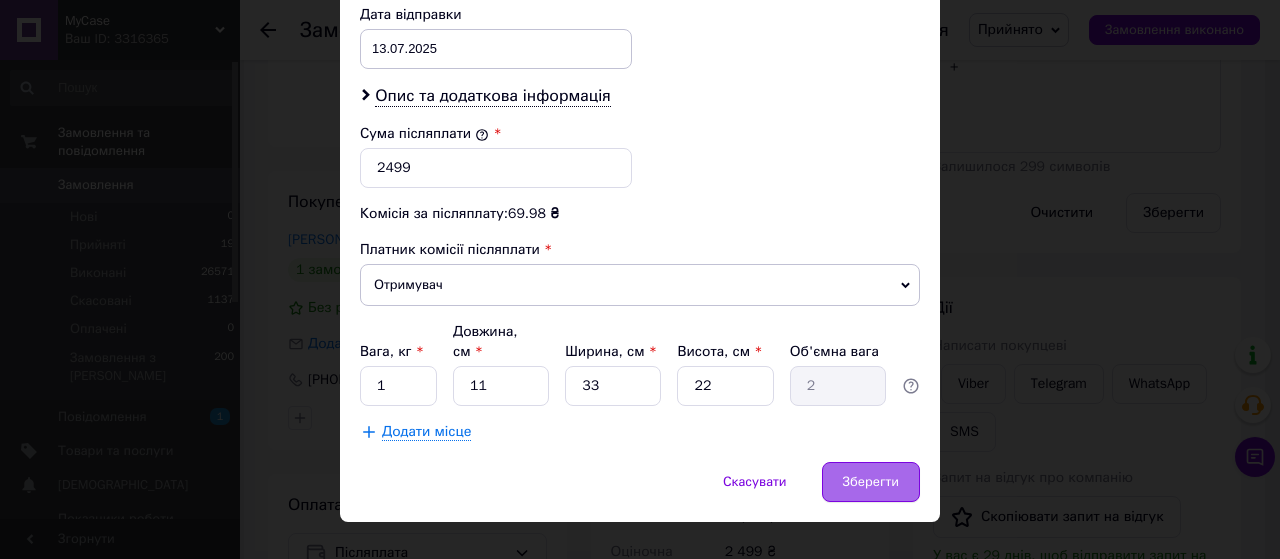 click on "Зберегти" at bounding box center (871, 482) 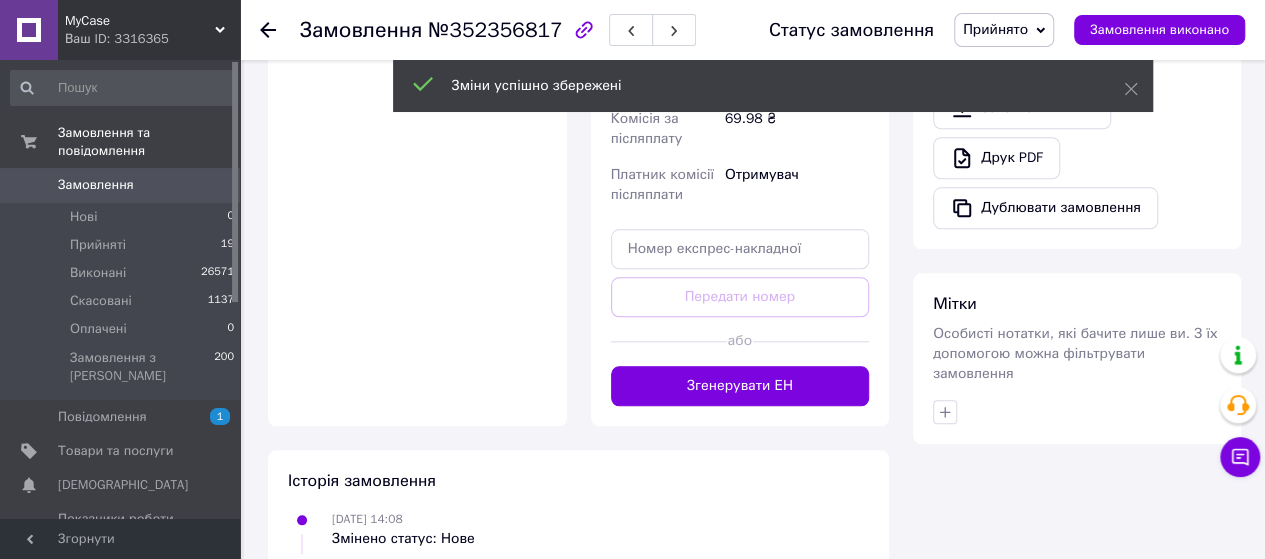 scroll, scrollTop: 892, scrollLeft: 0, axis: vertical 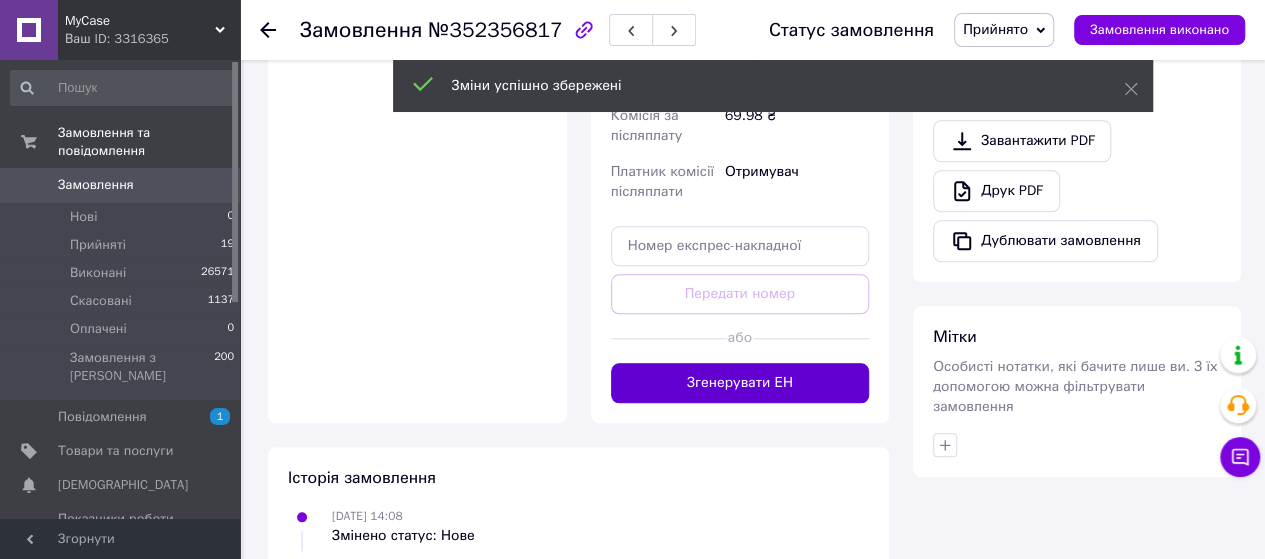 click on "Згенерувати ЕН" at bounding box center (740, 383) 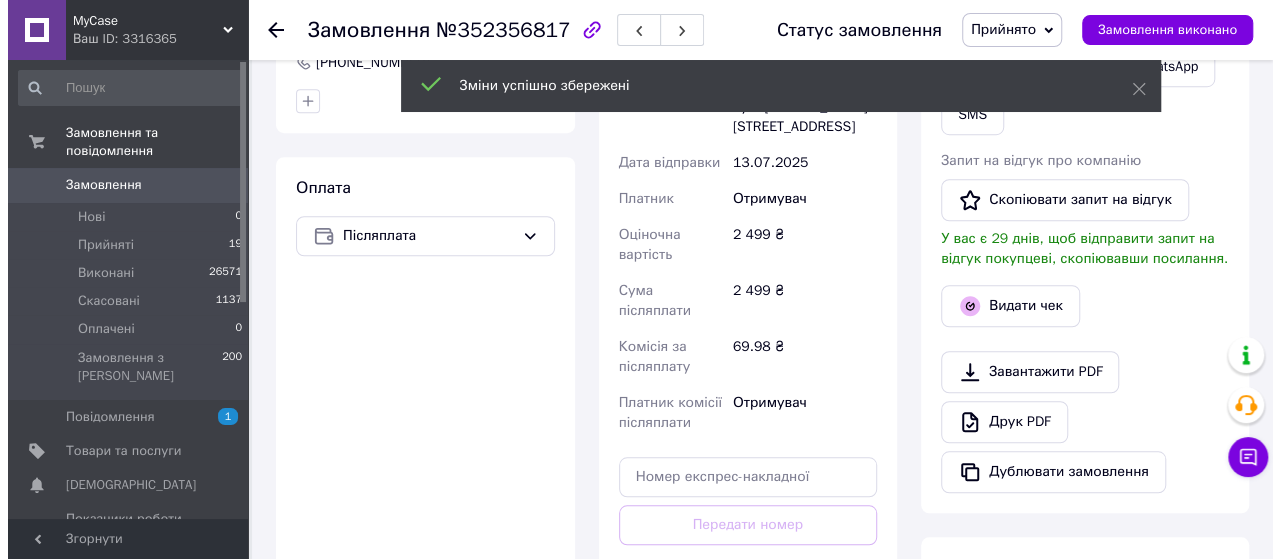 scroll, scrollTop: 651, scrollLeft: 0, axis: vertical 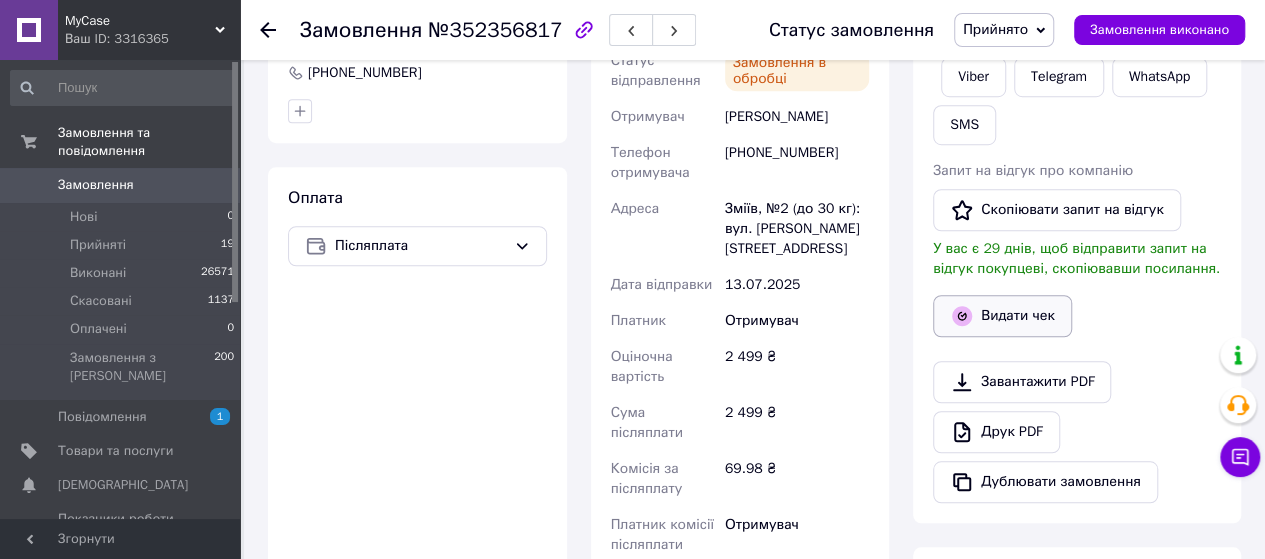 click on "Видати чек" at bounding box center (1002, 316) 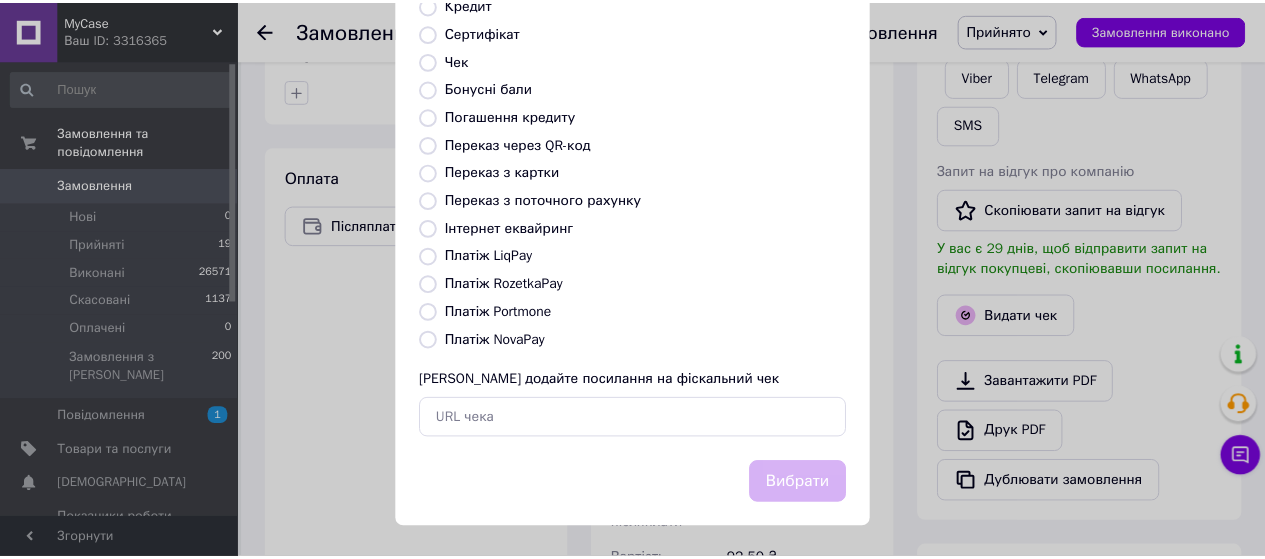 scroll, scrollTop: 296, scrollLeft: 0, axis: vertical 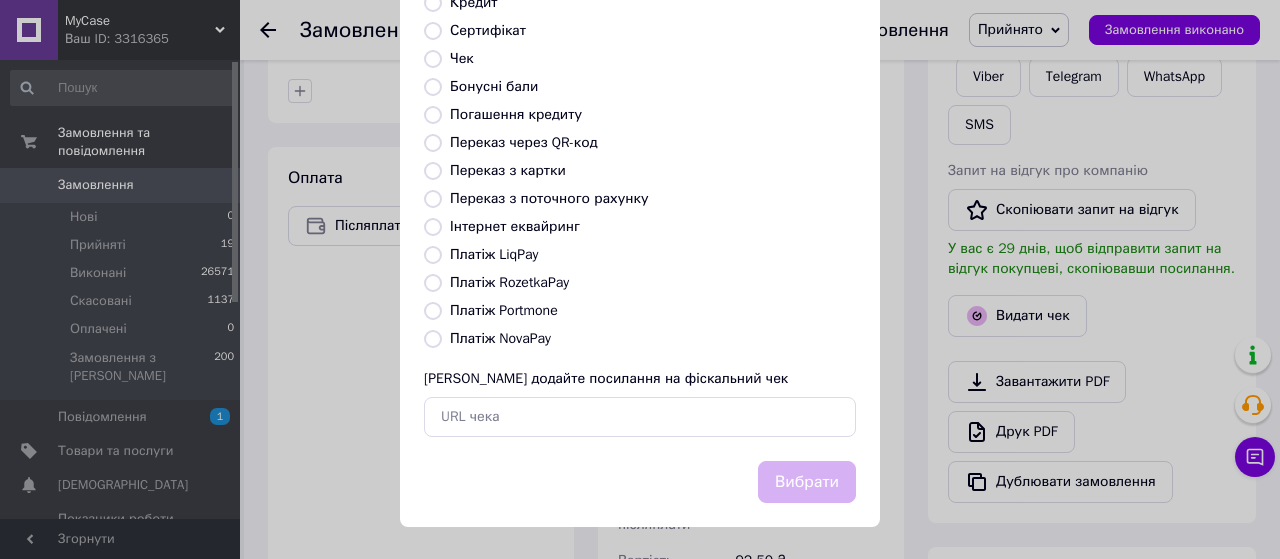click on "Платіж NovaPay" at bounding box center [433, 339] 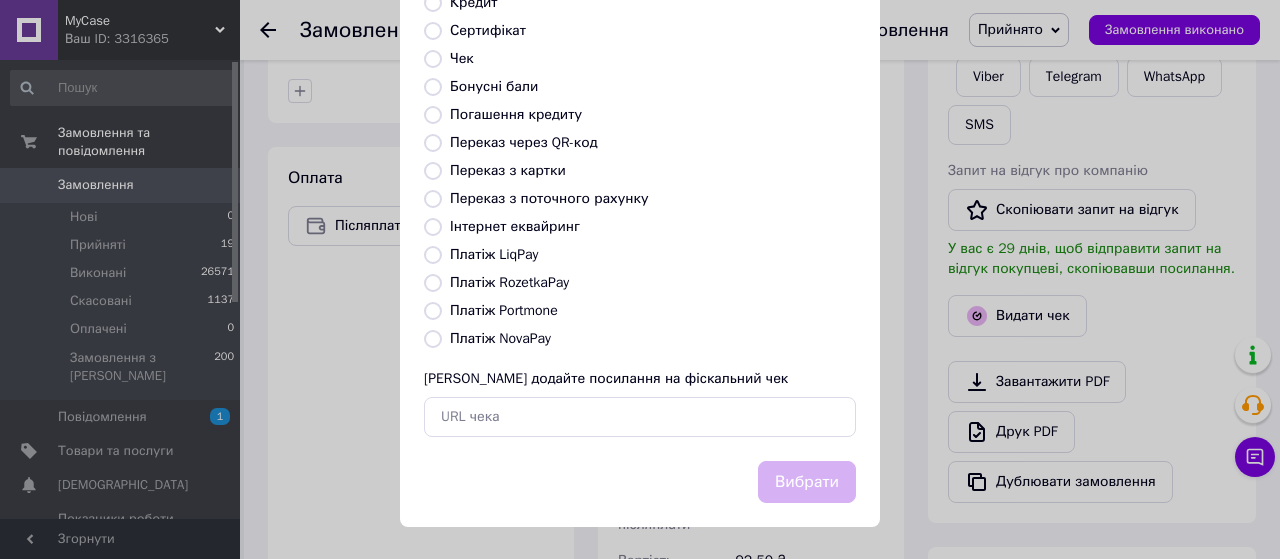 radio on "true" 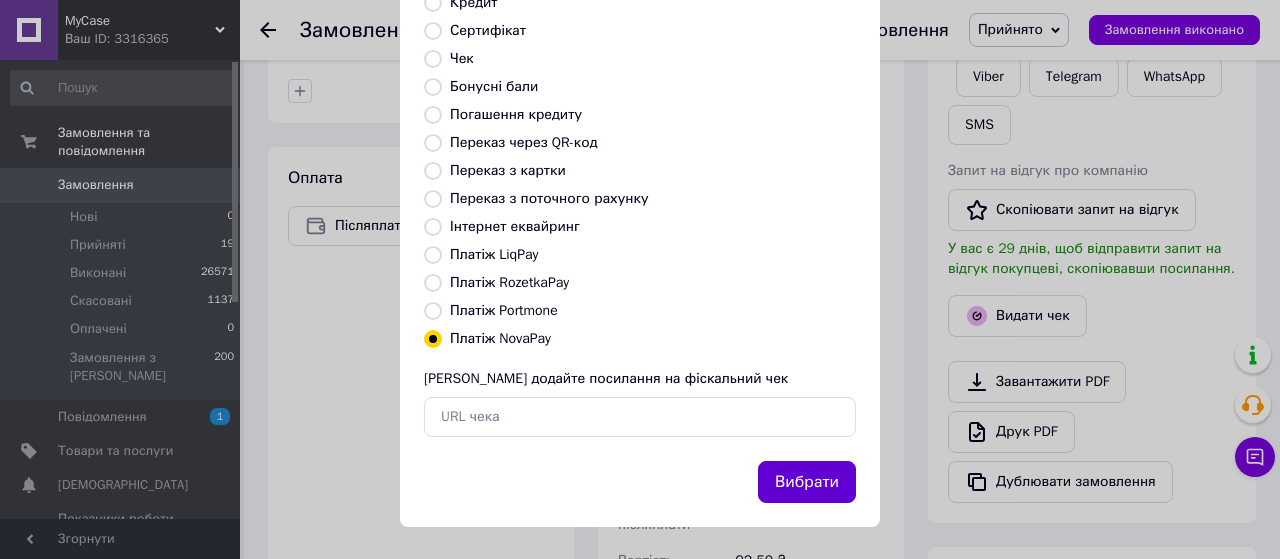 click on "Вибрати" at bounding box center (807, 482) 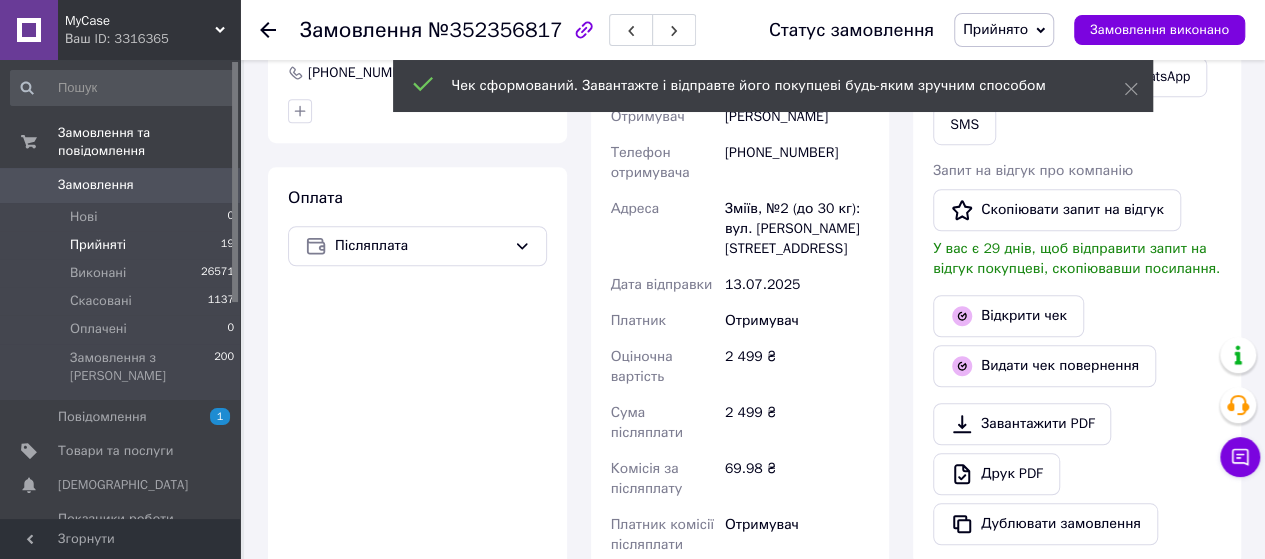 click on "Прийняті 19" at bounding box center (123, 245) 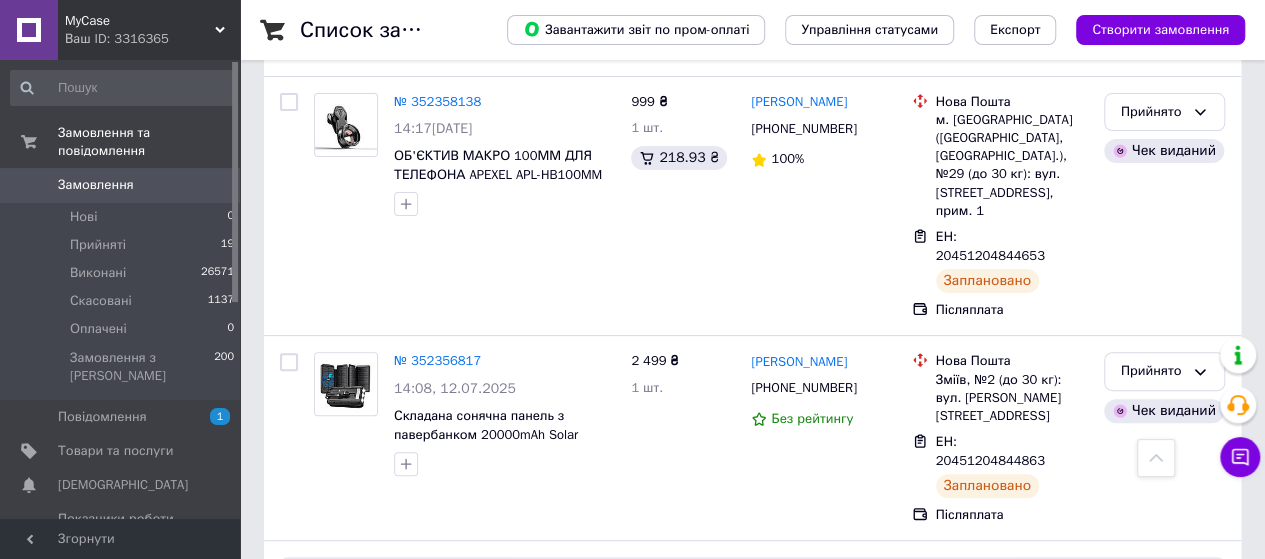 scroll, scrollTop: 3928, scrollLeft: 0, axis: vertical 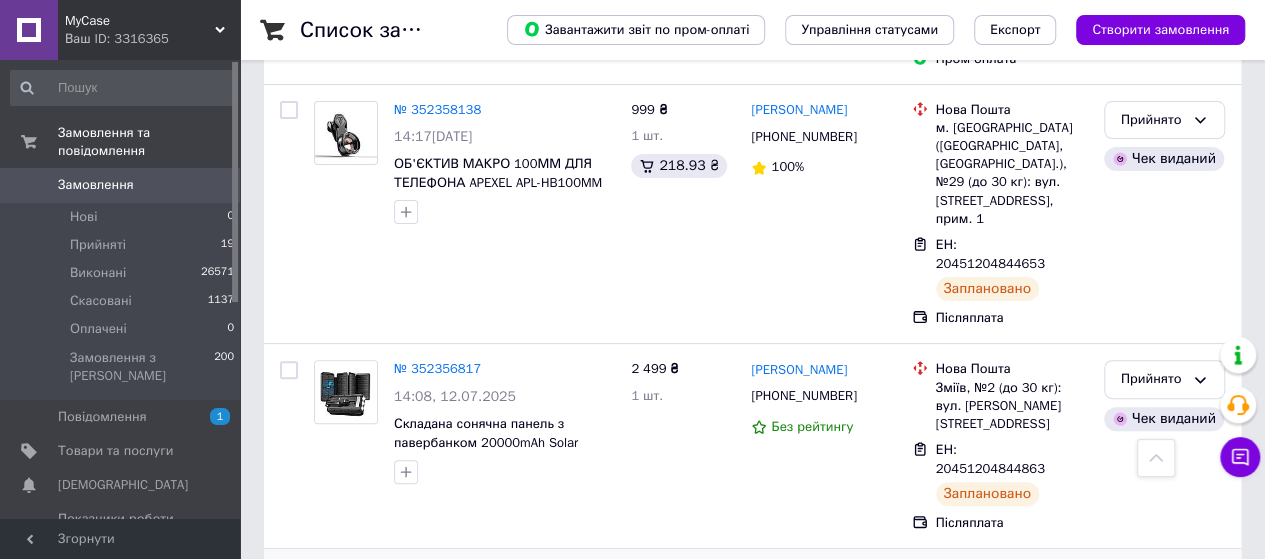 click on "№ 352339766" at bounding box center (437, 625) 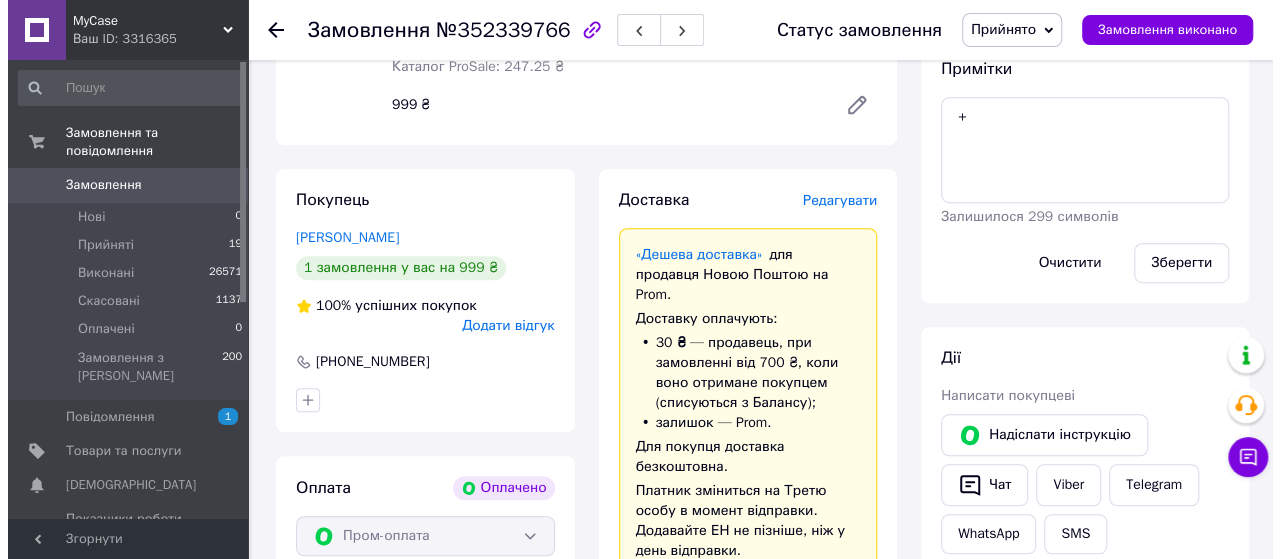 scroll, scrollTop: 389, scrollLeft: 0, axis: vertical 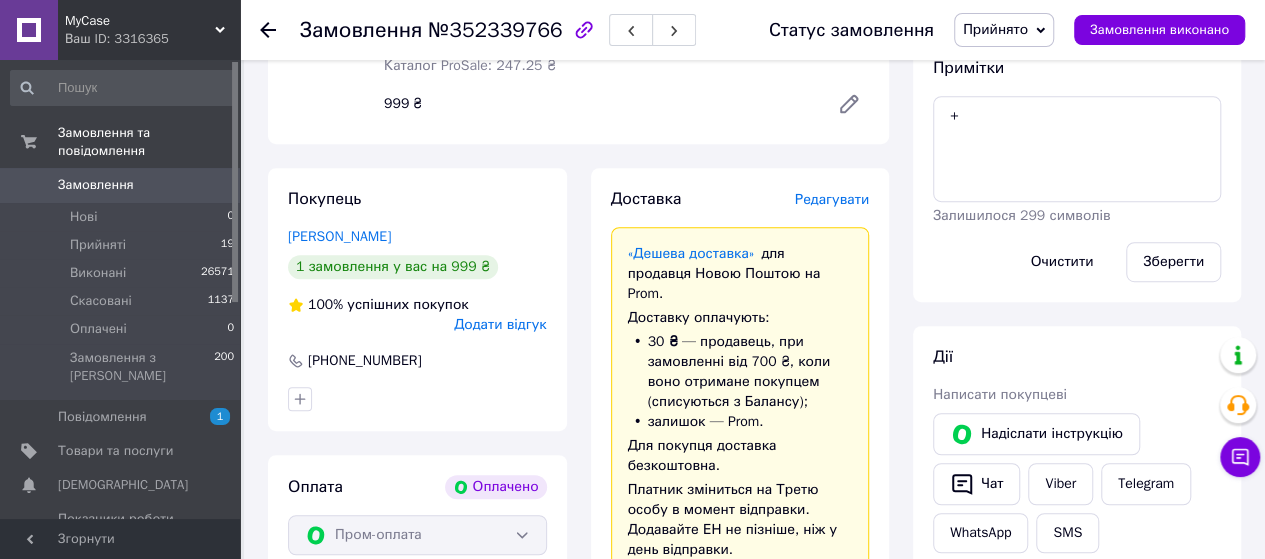 click on "Редагувати" at bounding box center [832, 199] 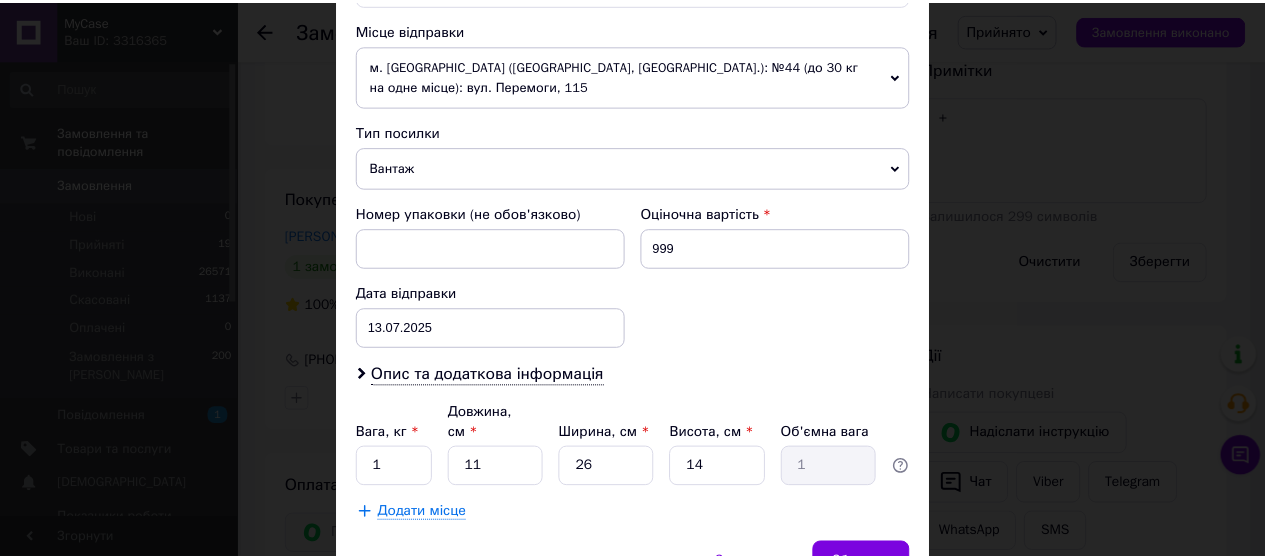 scroll, scrollTop: 780, scrollLeft: 0, axis: vertical 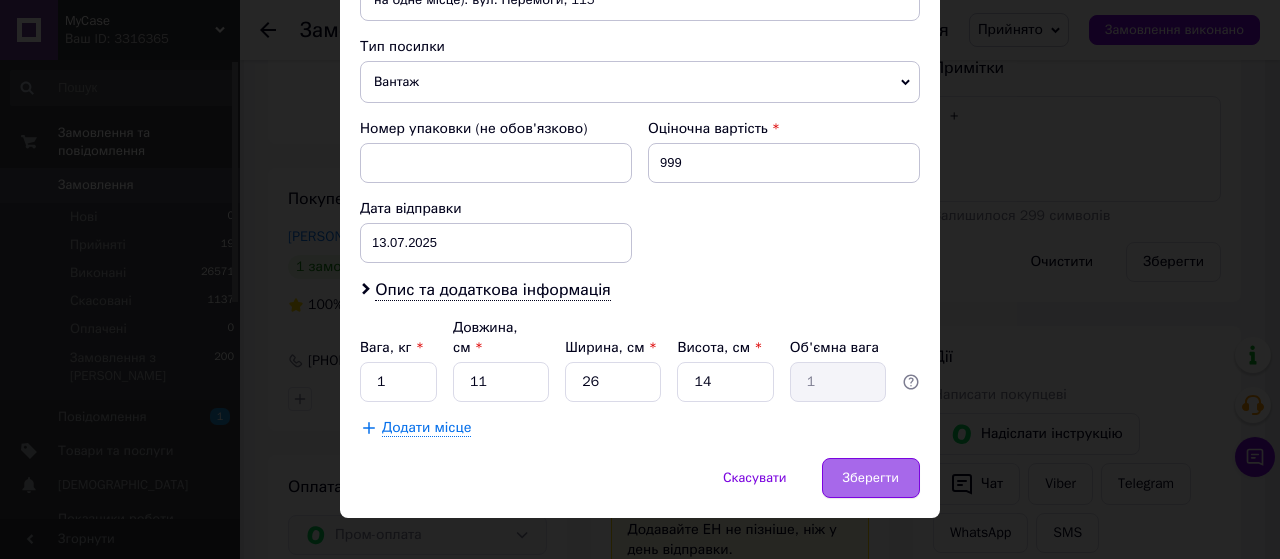 click on "Зберегти" at bounding box center (871, 478) 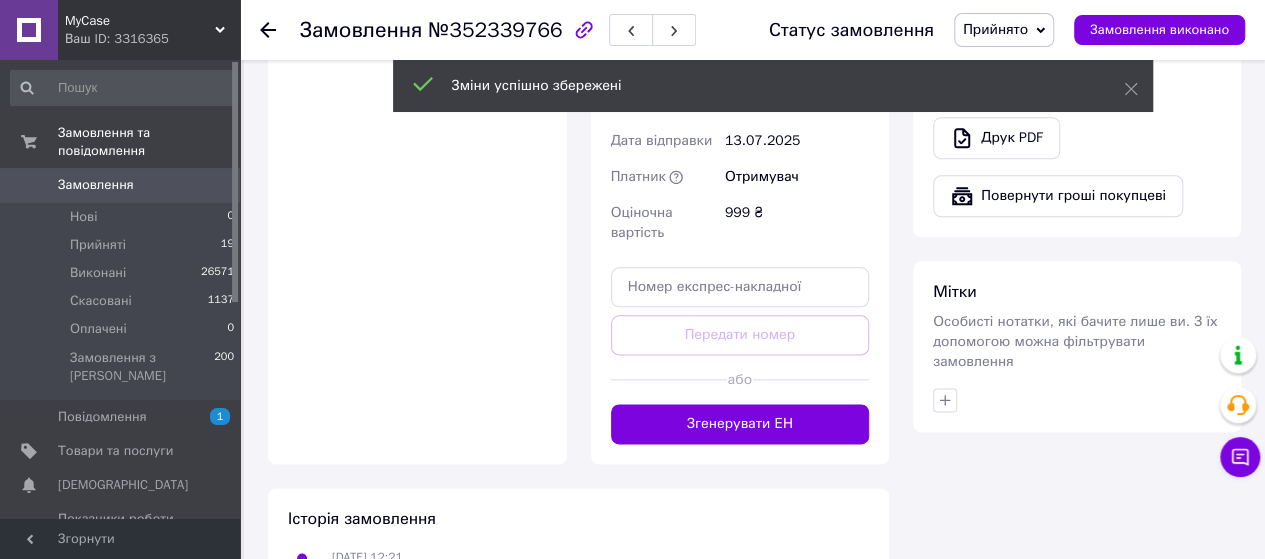 scroll, scrollTop: 1094, scrollLeft: 0, axis: vertical 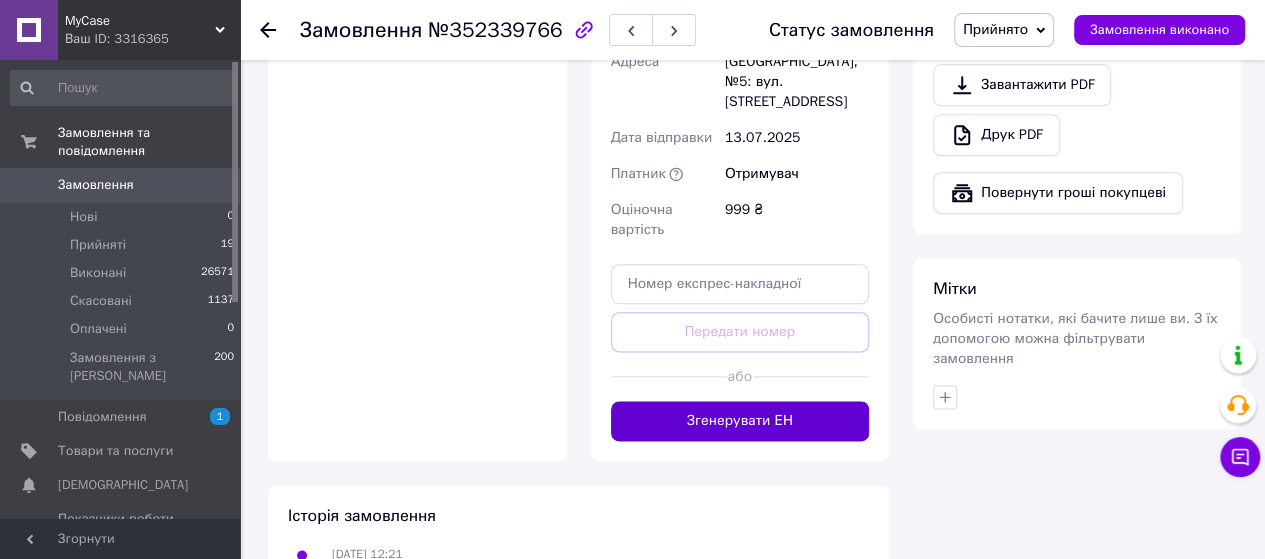 click on "Згенерувати ЕН" at bounding box center (740, 421) 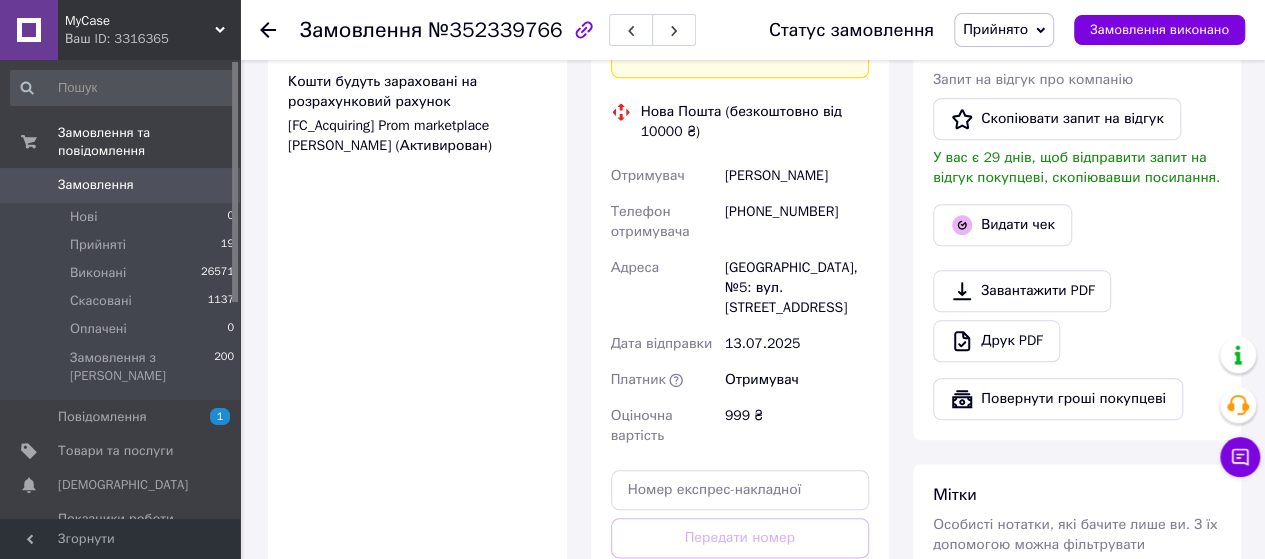 scroll, scrollTop: 872, scrollLeft: 0, axis: vertical 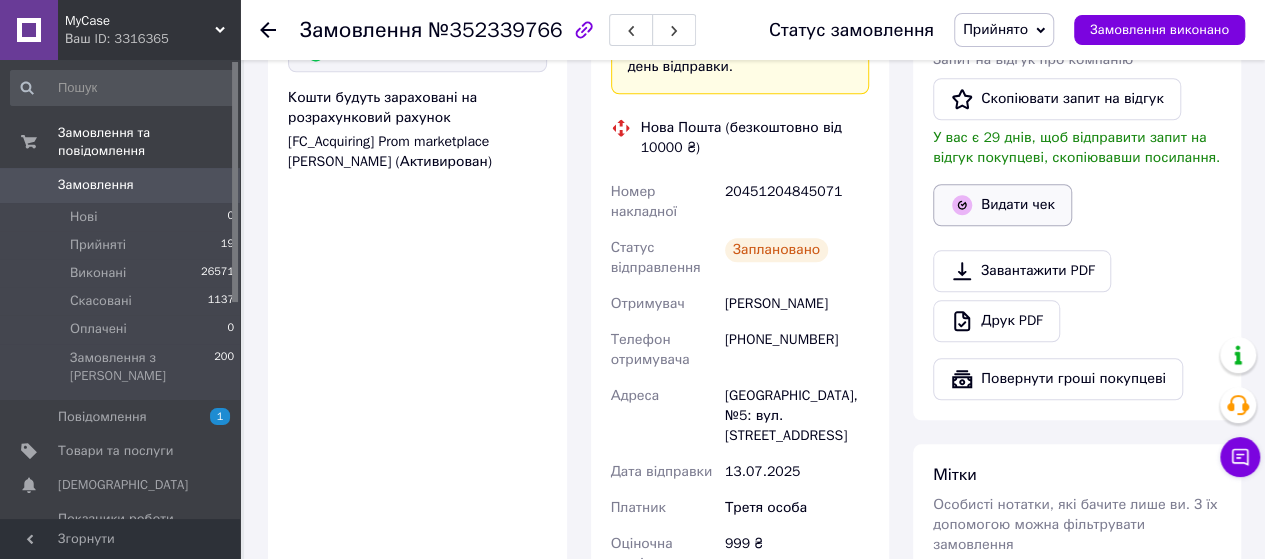 click on "Видати чек" at bounding box center (1002, 205) 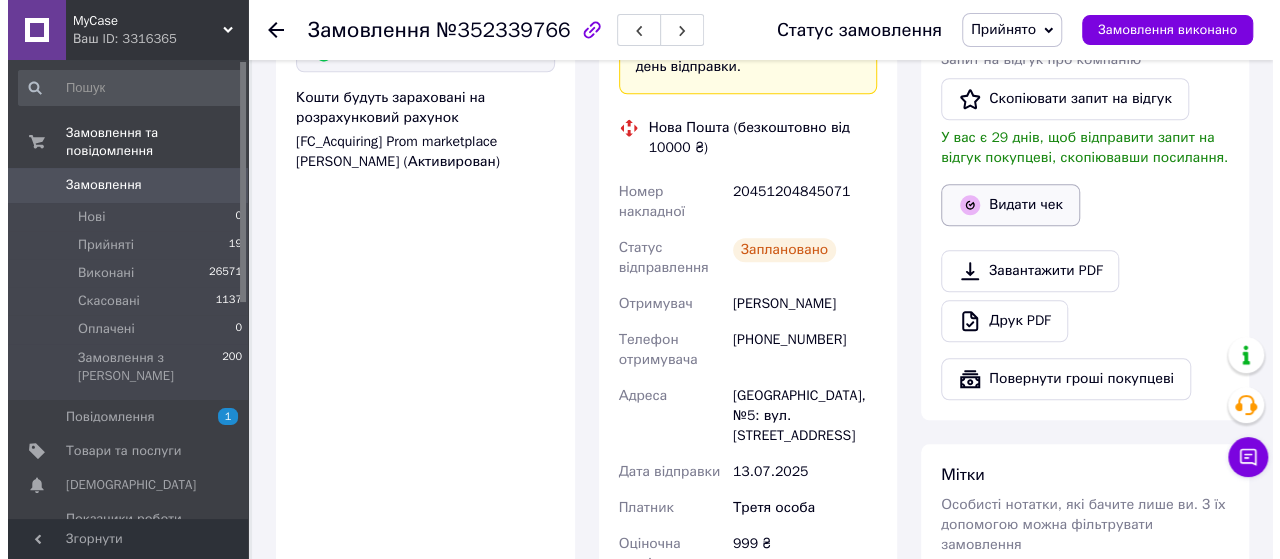 scroll, scrollTop: 852, scrollLeft: 0, axis: vertical 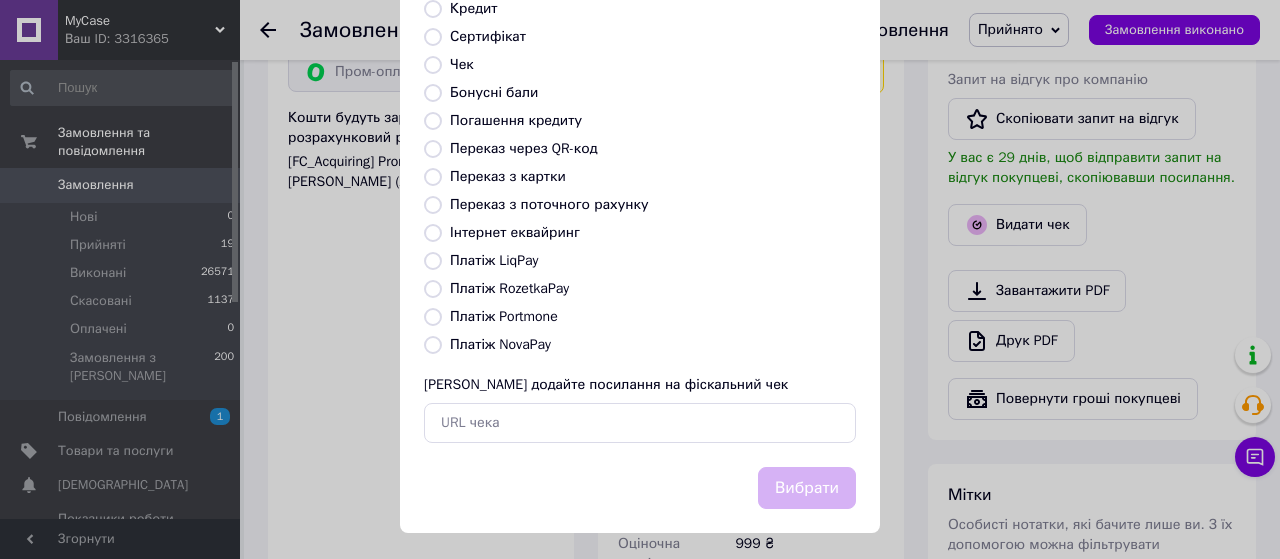 click on "Платіж RozetkaPay" at bounding box center (433, 289) 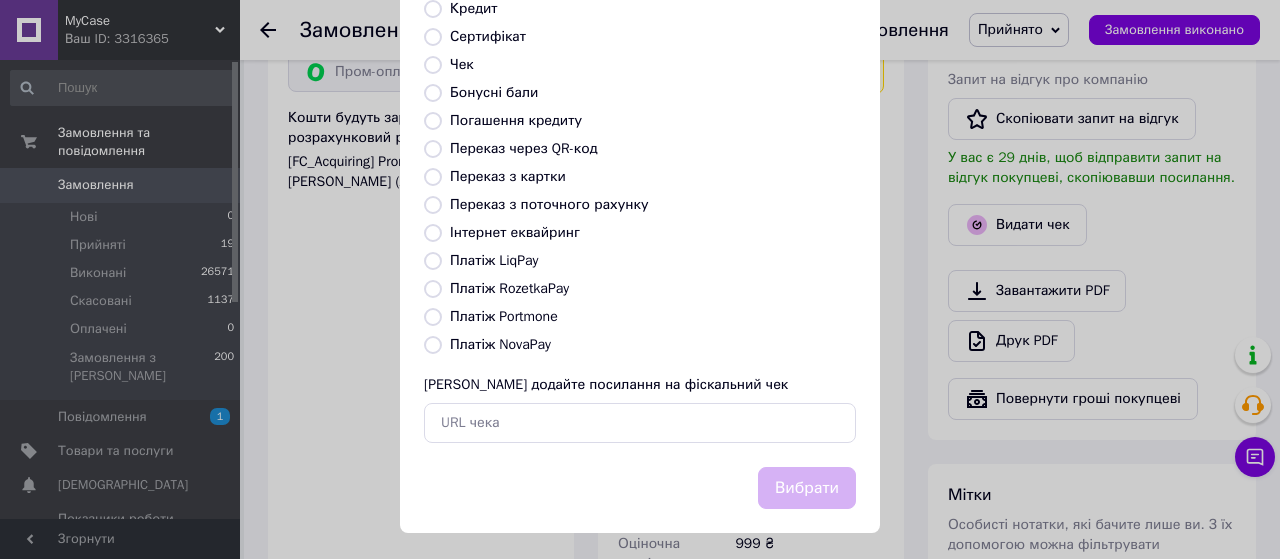 radio on "true" 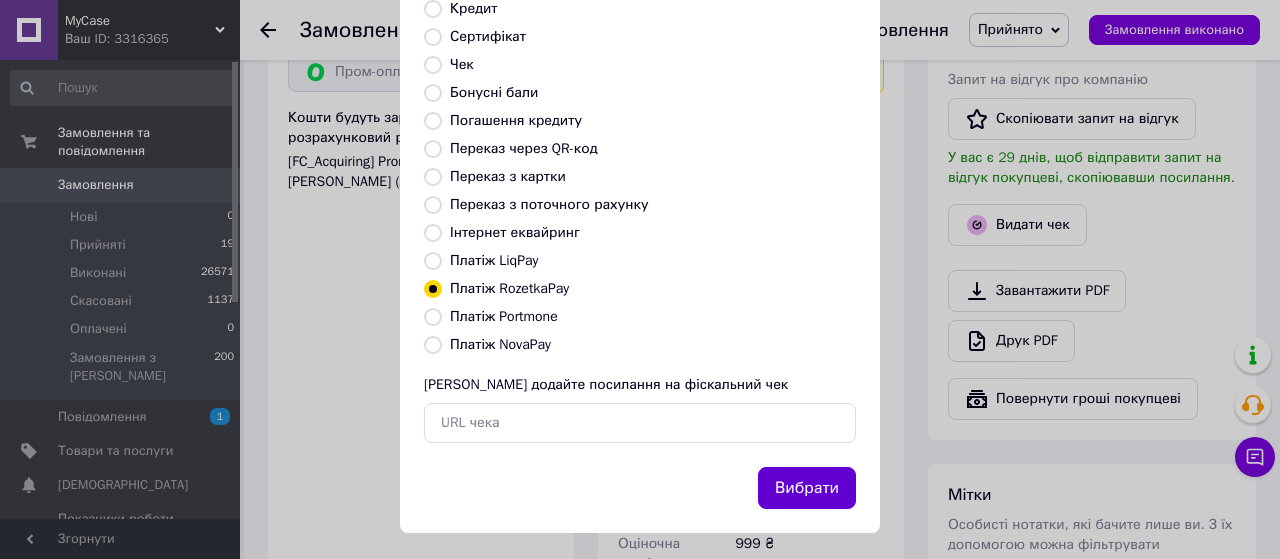 click on "Вибрати" at bounding box center [807, 488] 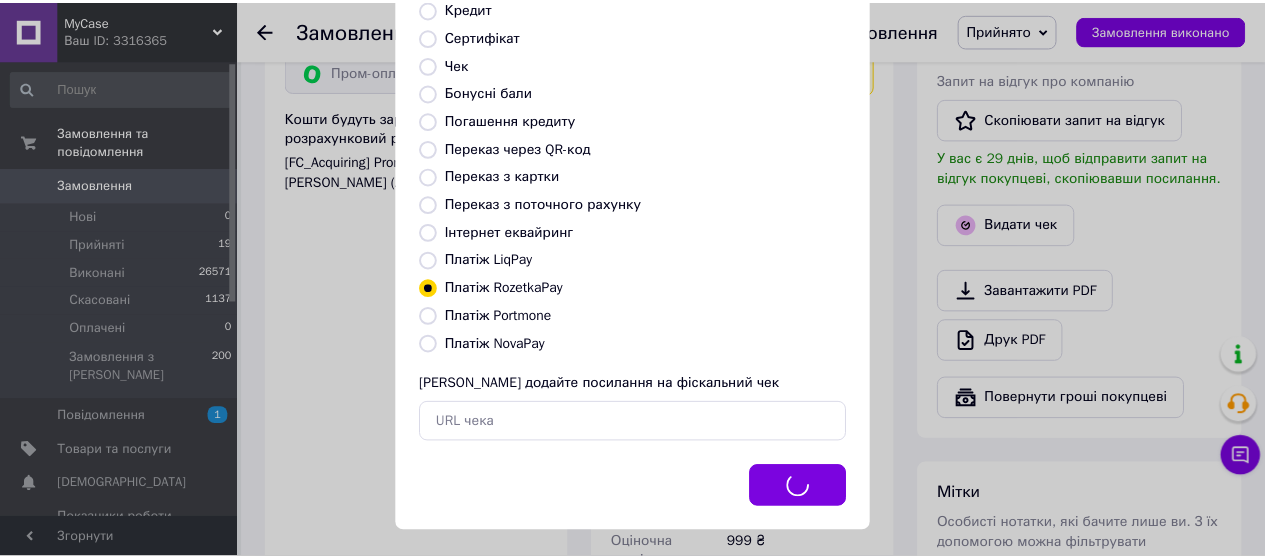 scroll, scrollTop: 872, scrollLeft: 0, axis: vertical 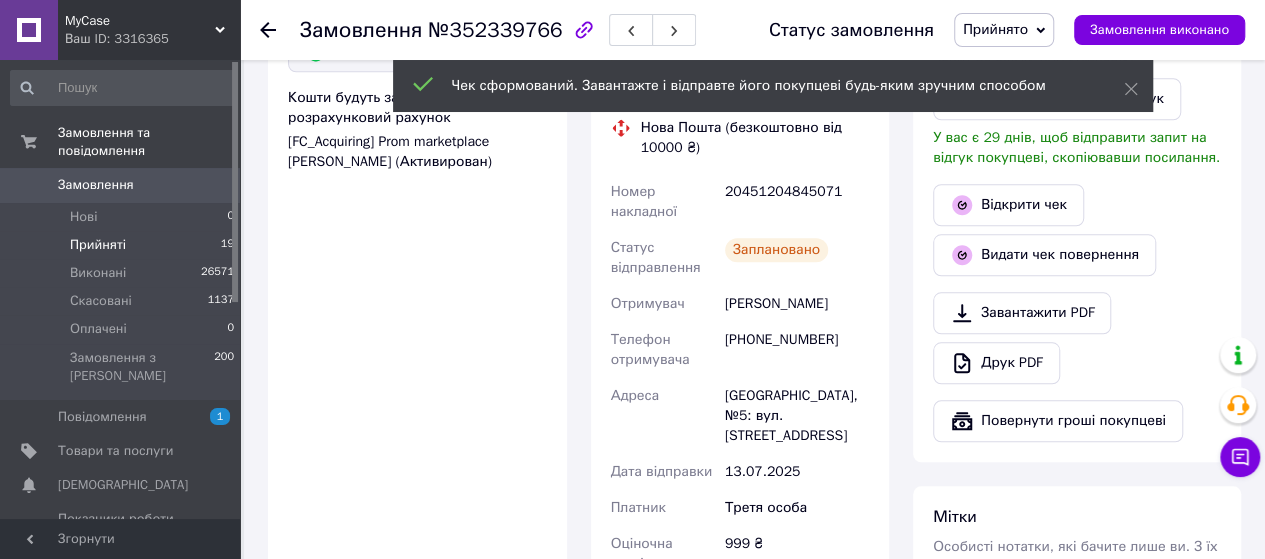 click on "Прийняті 19" at bounding box center [123, 245] 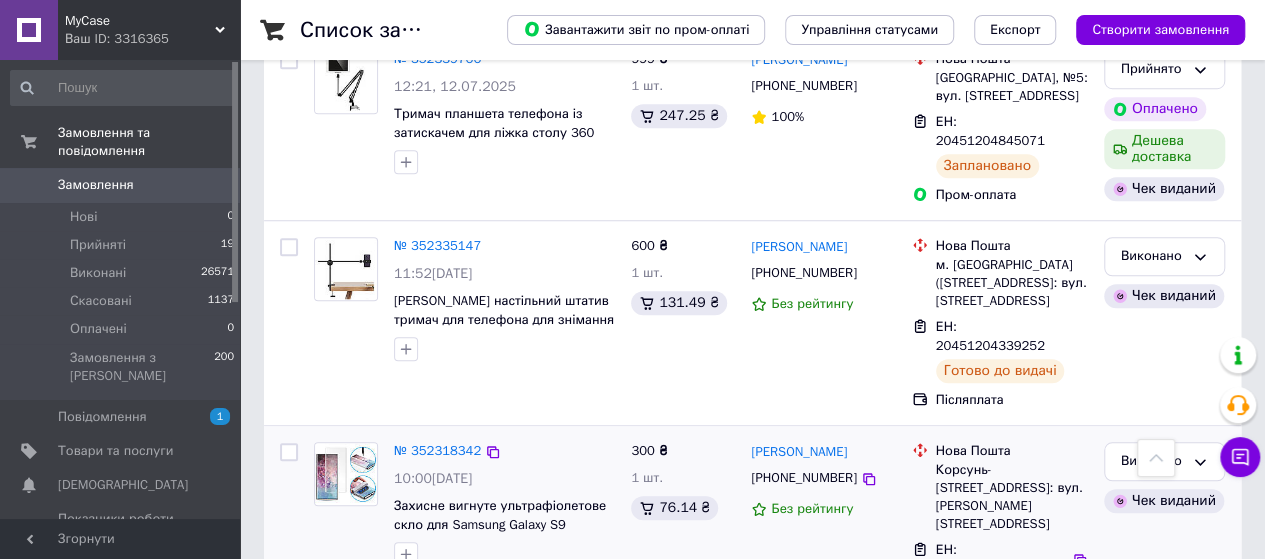 scroll, scrollTop: 4506, scrollLeft: 0, axis: vertical 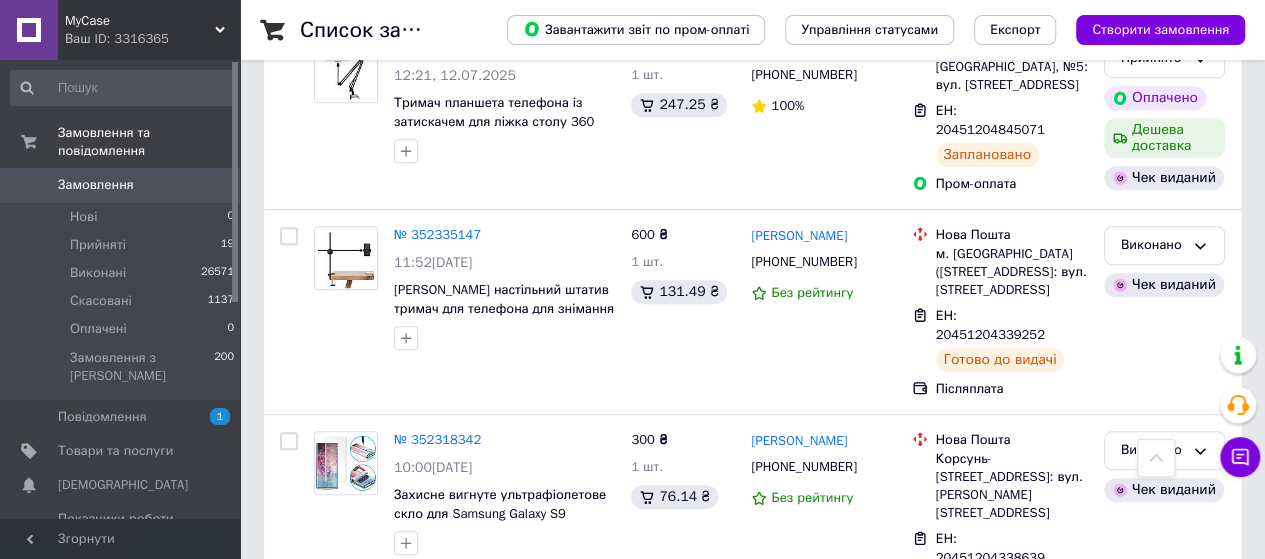 click on "№ 352306739" at bounding box center [437, 679] 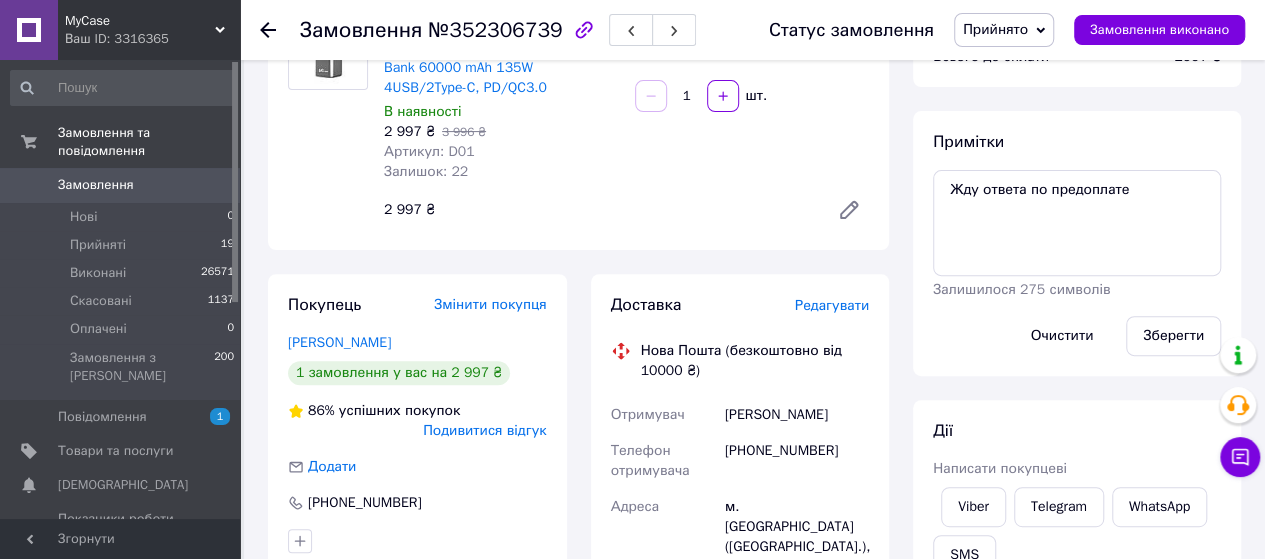 scroll, scrollTop: 0, scrollLeft: 0, axis: both 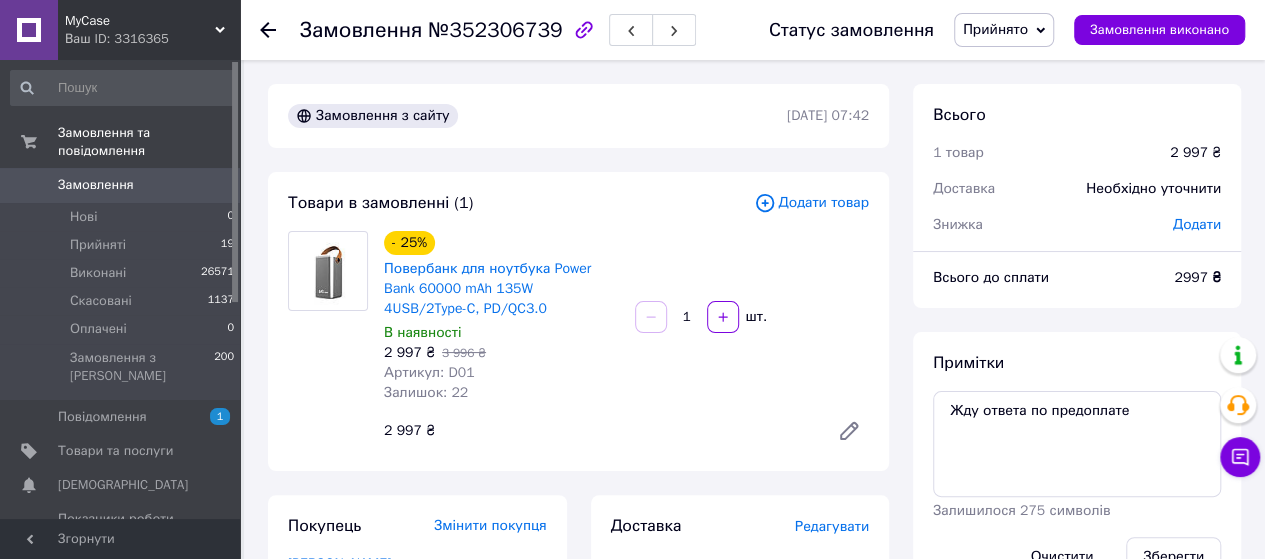 click on "Прийнято" at bounding box center [995, 29] 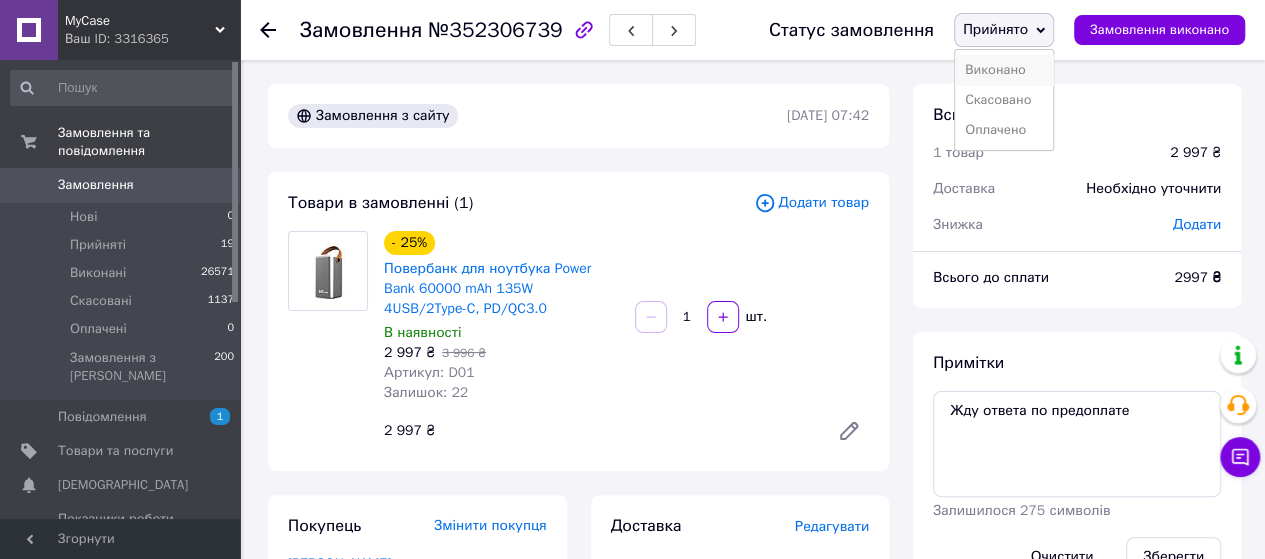 click on "Виконано" at bounding box center (1004, 70) 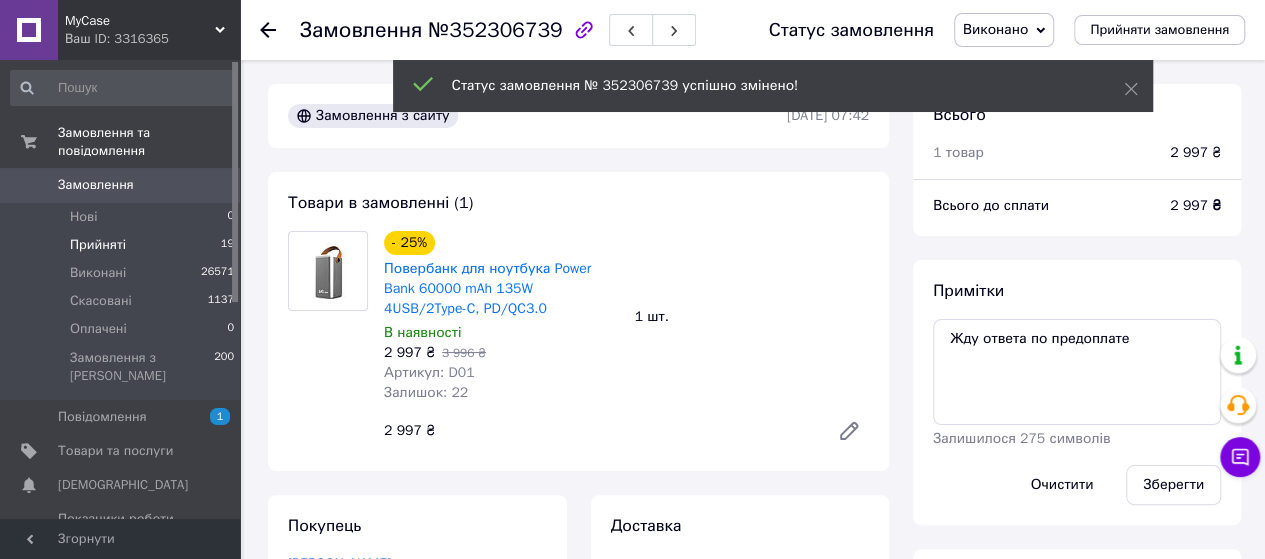 click on "Прийняті 19" at bounding box center [123, 245] 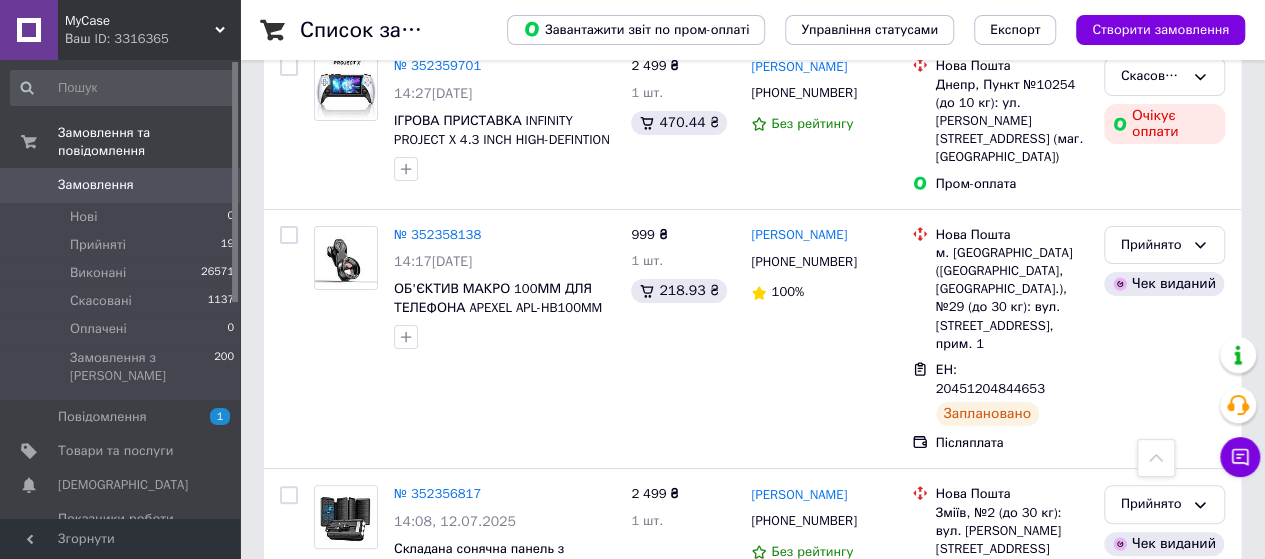 scroll, scrollTop: 3805, scrollLeft: 0, axis: vertical 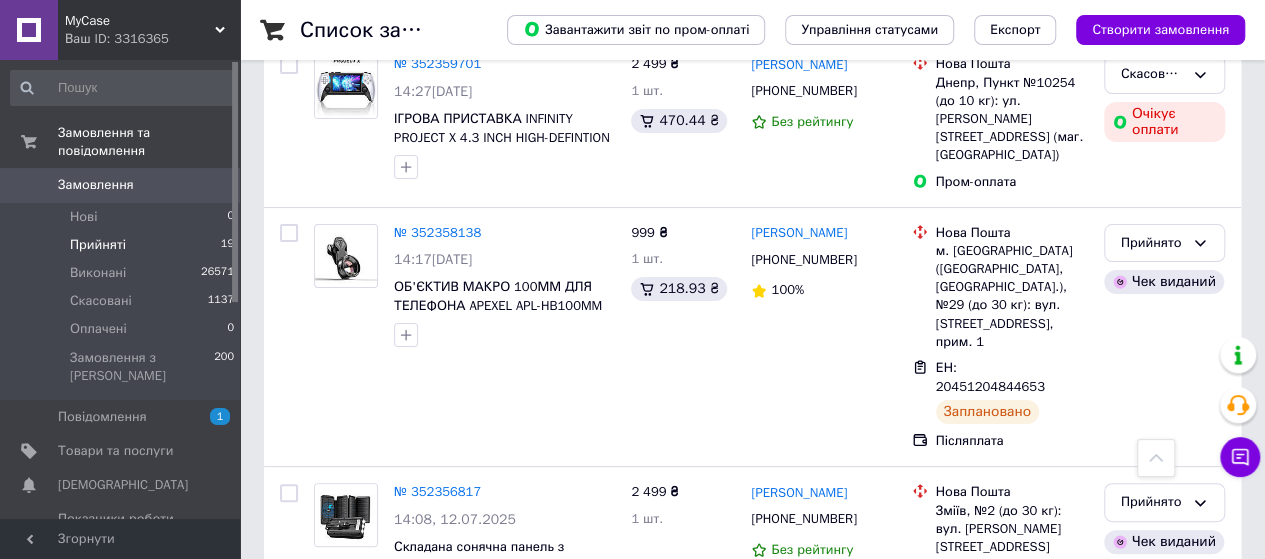 click on "Прийняті 19" at bounding box center (123, 245) 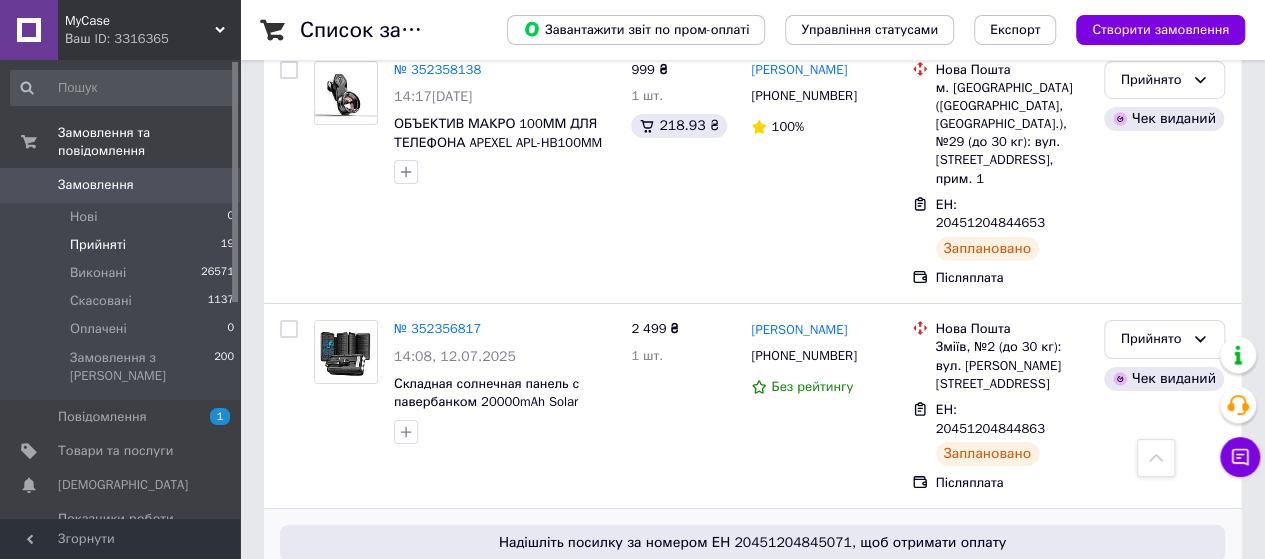 scroll, scrollTop: 3664, scrollLeft: 0, axis: vertical 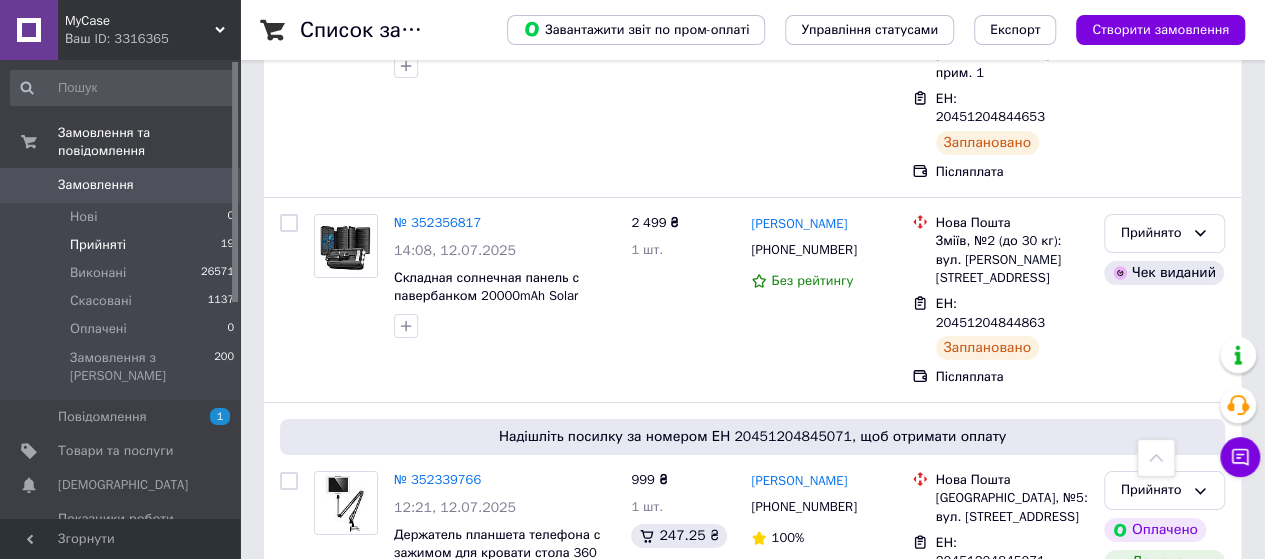 click on "2 товара у замовленні" at bounding box center (464, 969) 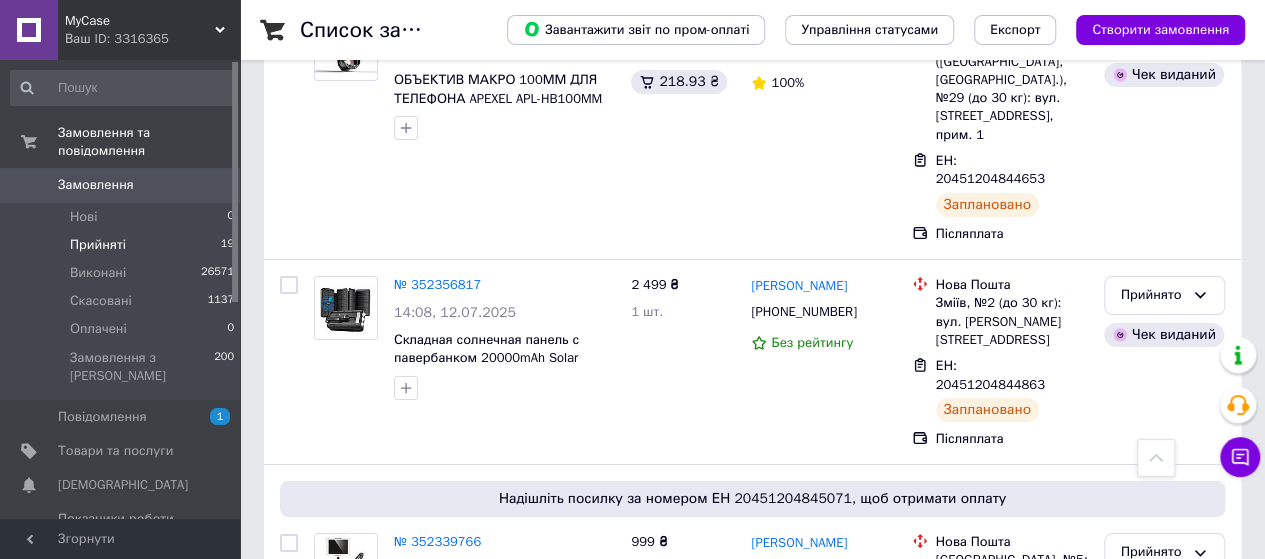 scroll, scrollTop: 3825, scrollLeft: 0, axis: vertical 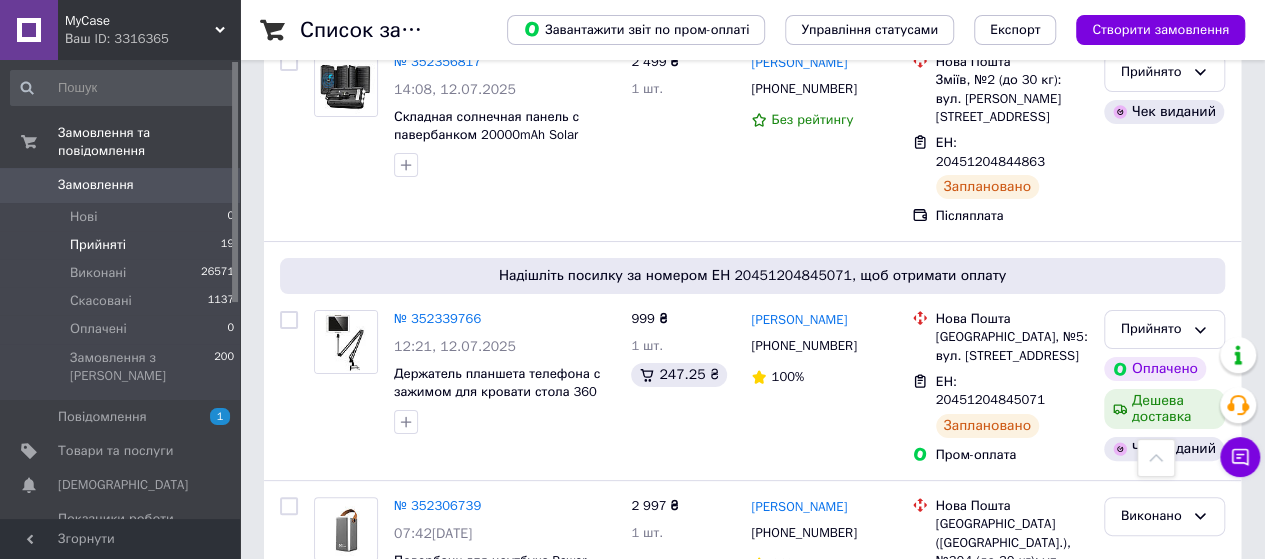 click on "Прийняті 19" at bounding box center (123, 245) 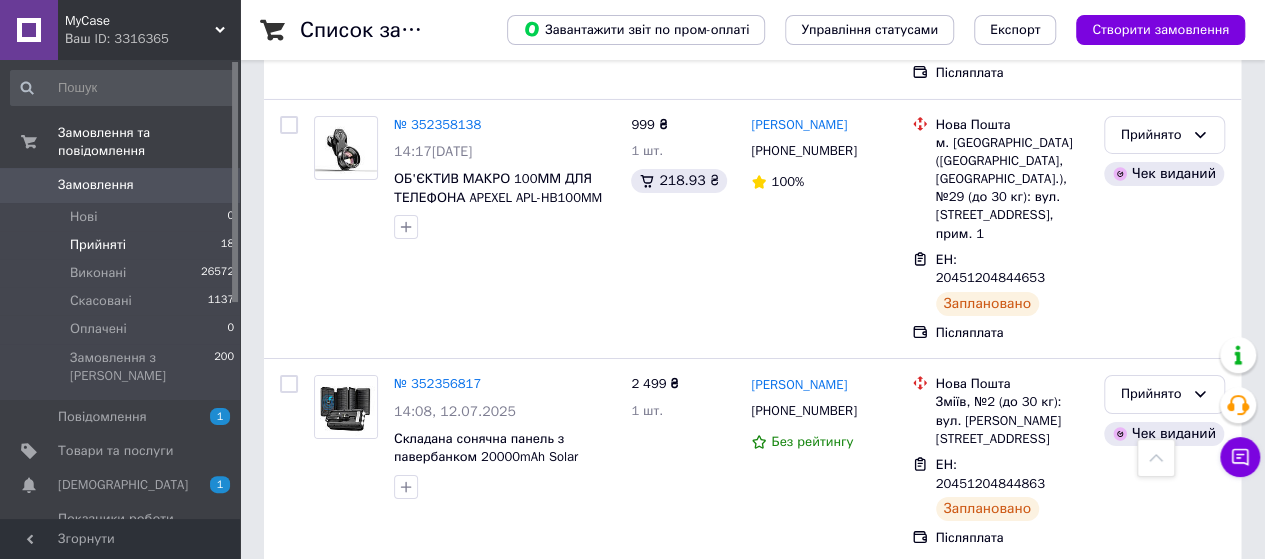 scroll, scrollTop: 3508, scrollLeft: 0, axis: vertical 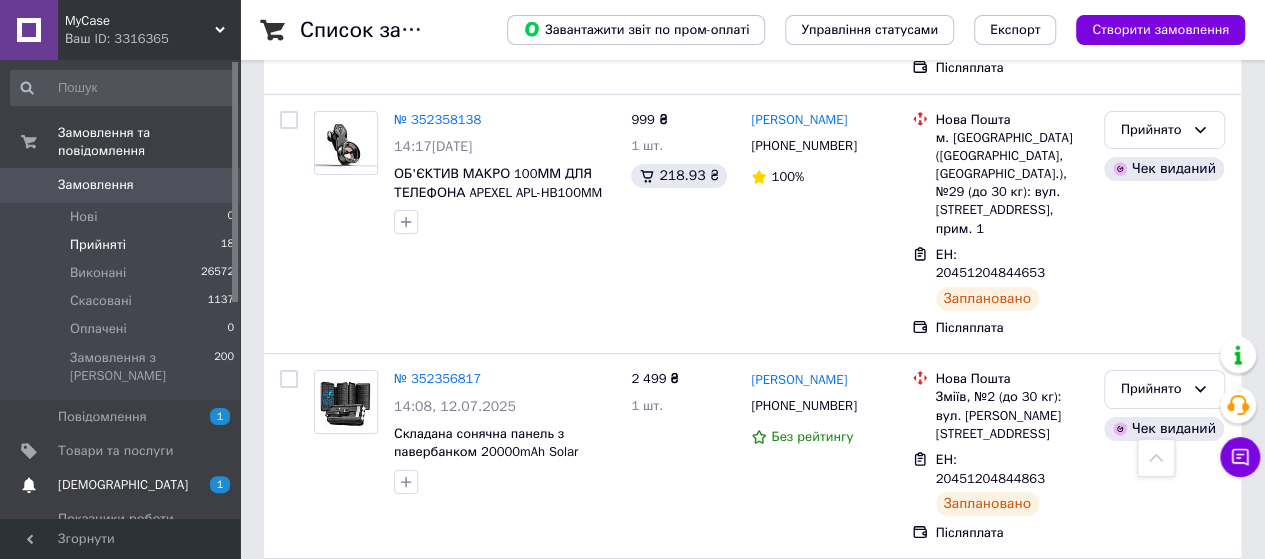 click on "[DEMOGRAPHIC_DATA]" at bounding box center [121, 485] 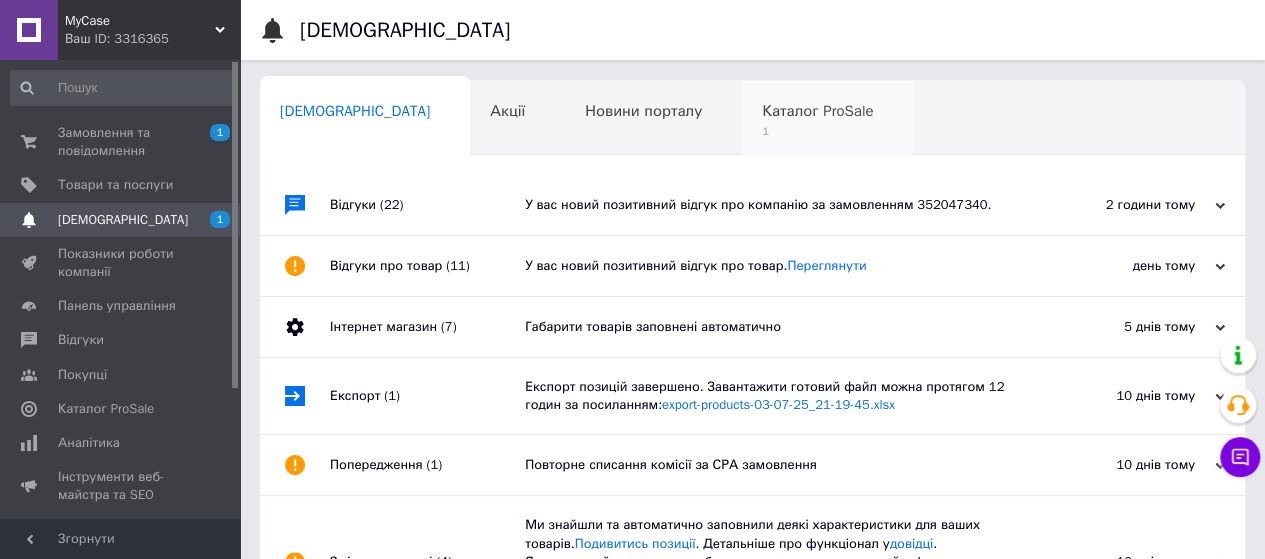 click on "Каталог ProSale" at bounding box center [817, 111] 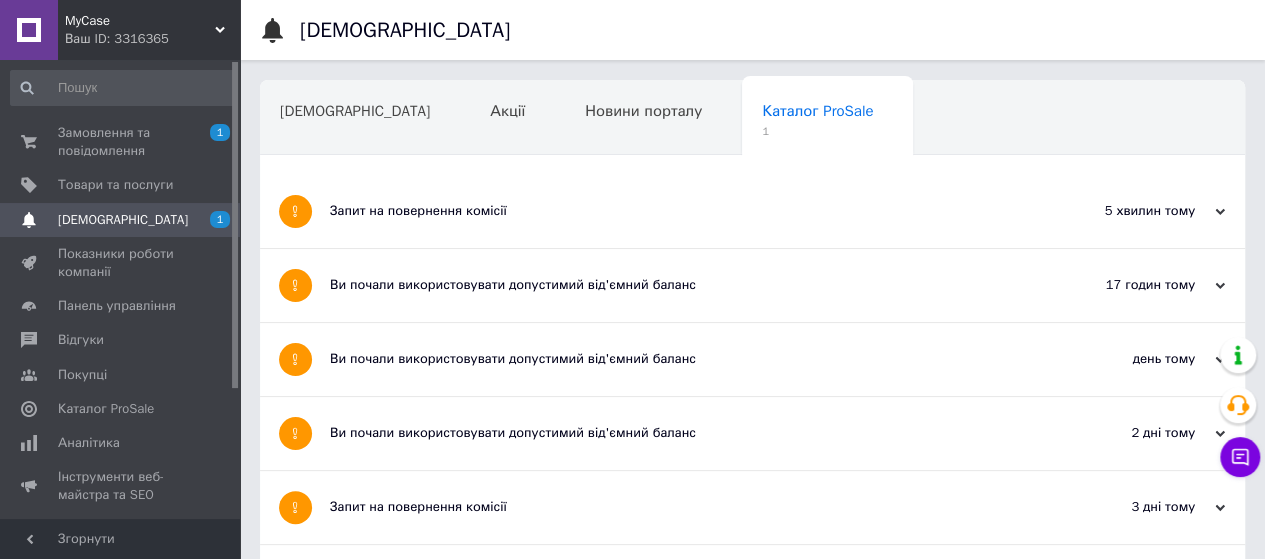 click on "Запит на повернення комісії" at bounding box center (677, 211) 